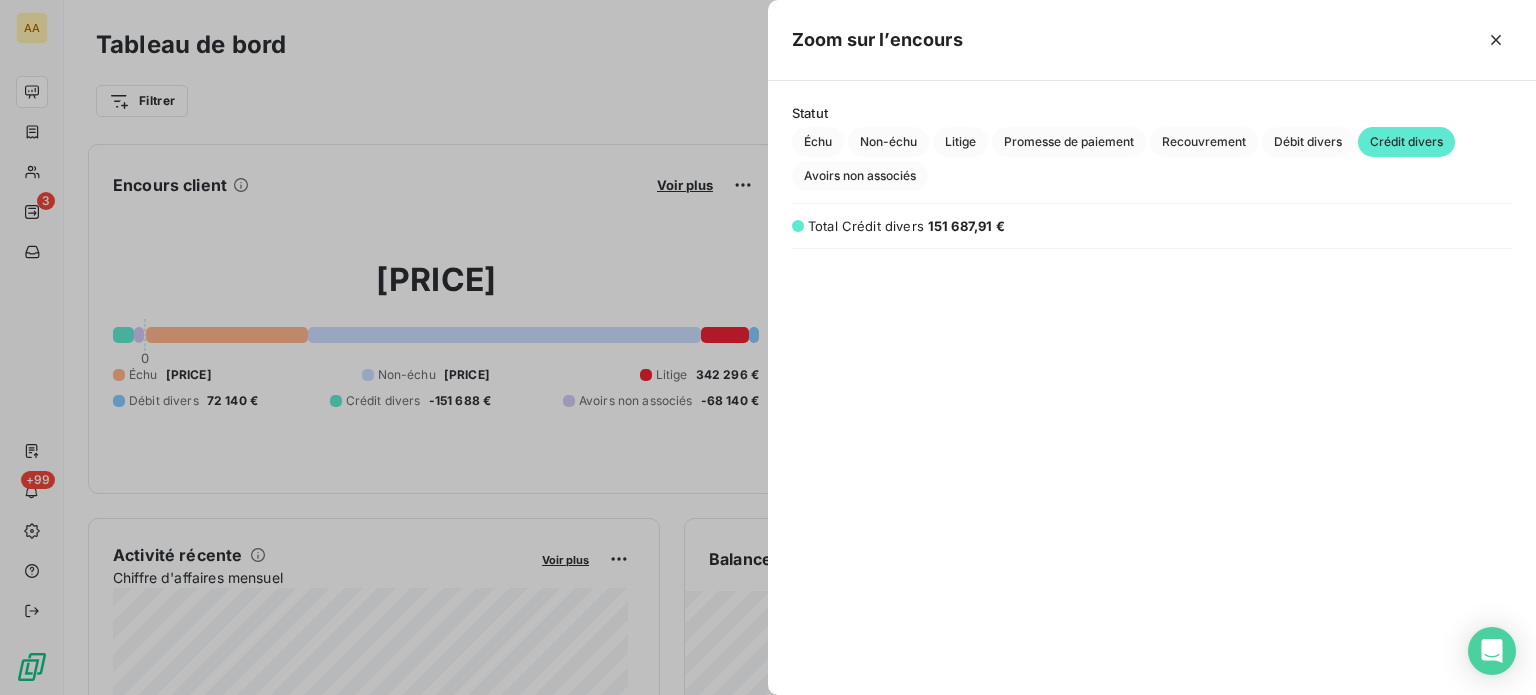 scroll, scrollTop: 0, scrollLeft: 0, axis: both 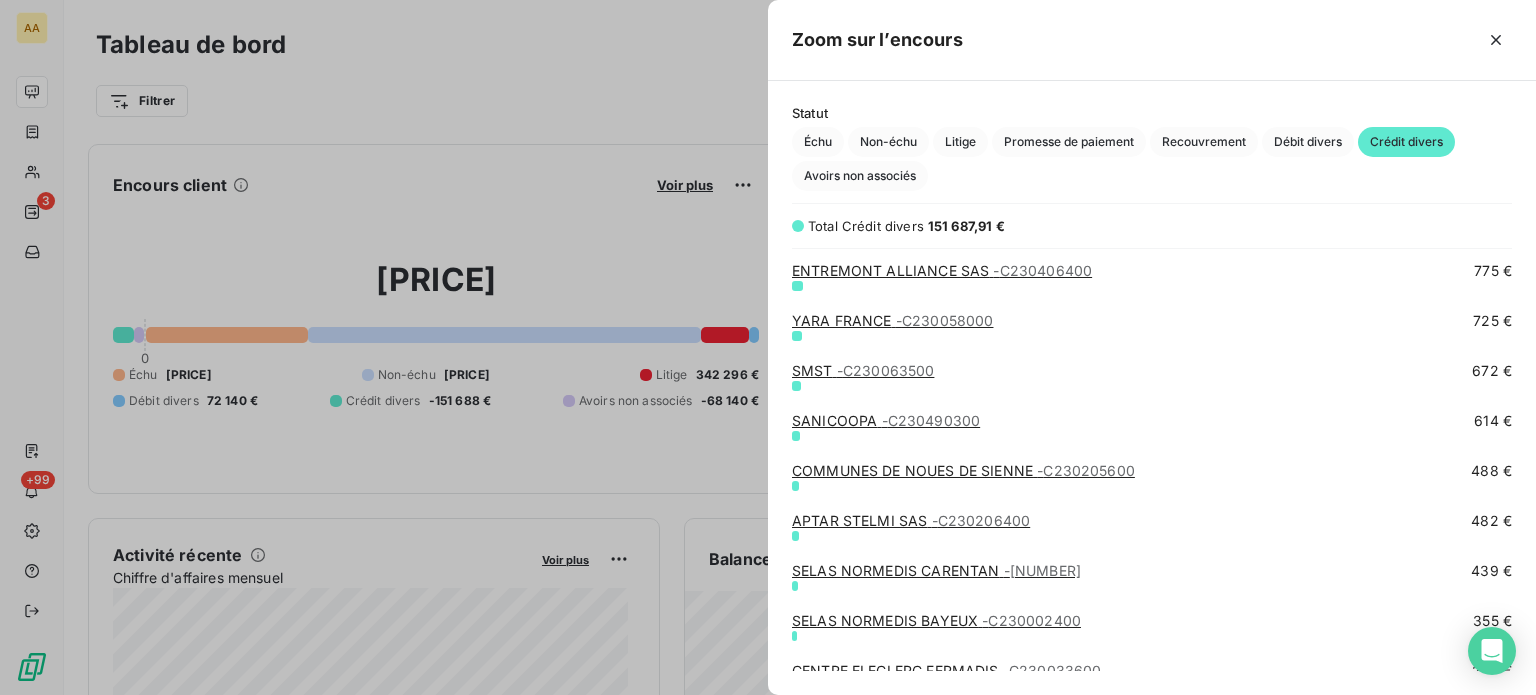 click at bounding box center (768, 347) 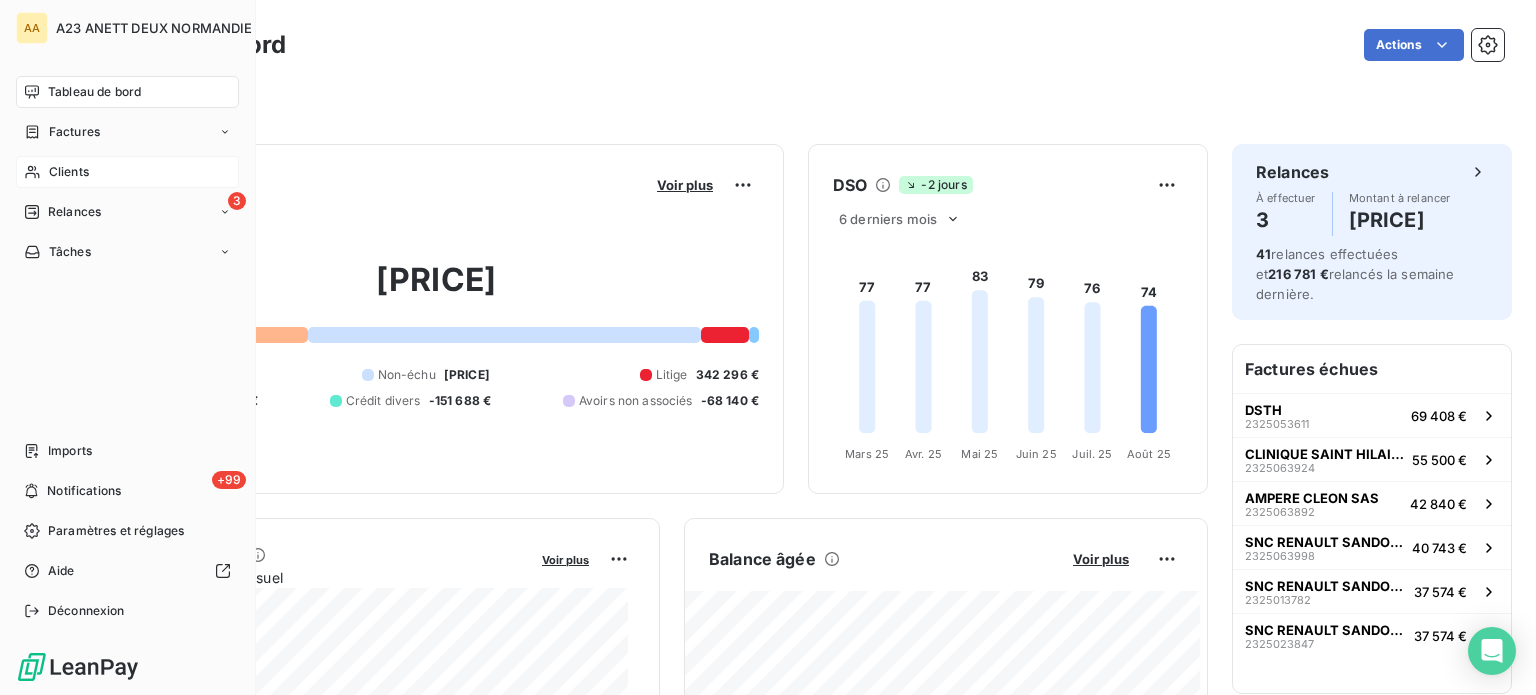click on "Clients" at bounding box center (69, 172) 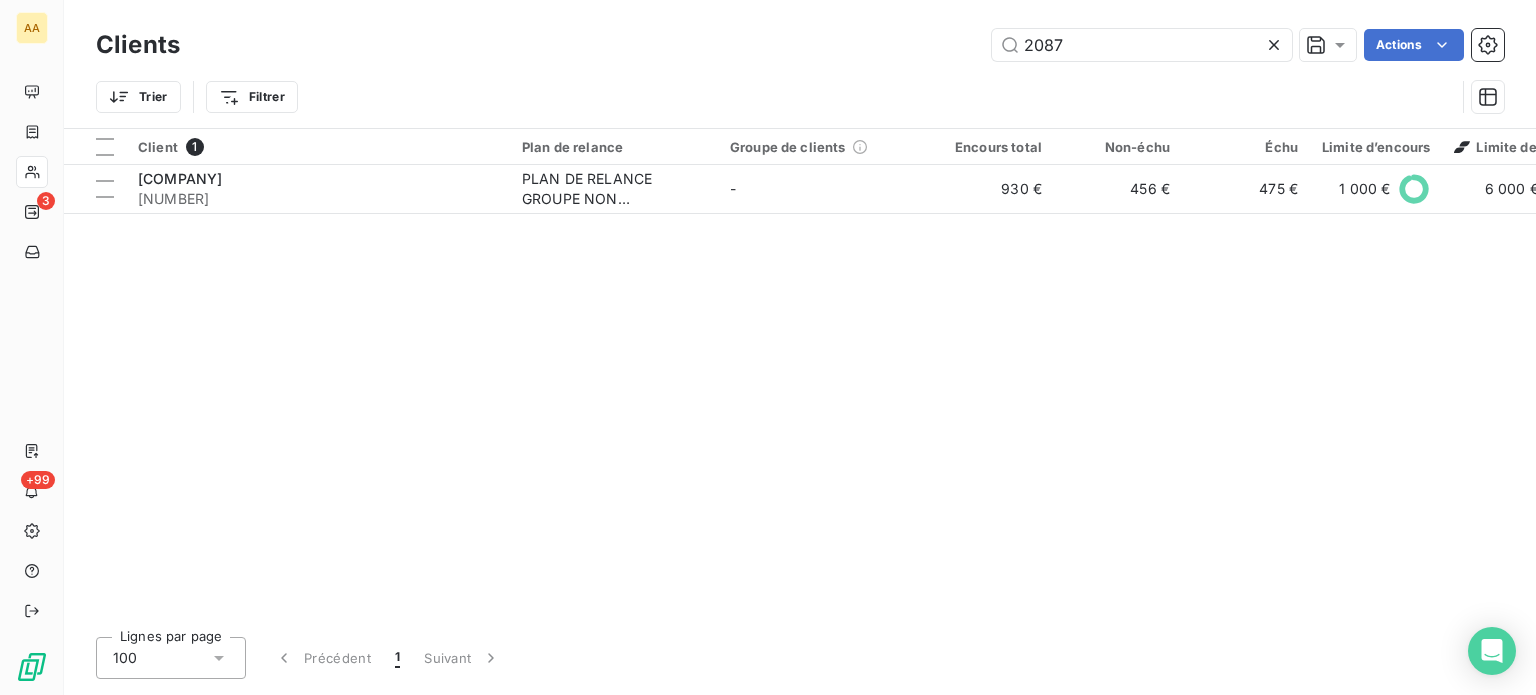 drag, startPoint x: 1071, startPoint y: 43, endPoint x: 792, endPoint y: 33, distance: 279.17917 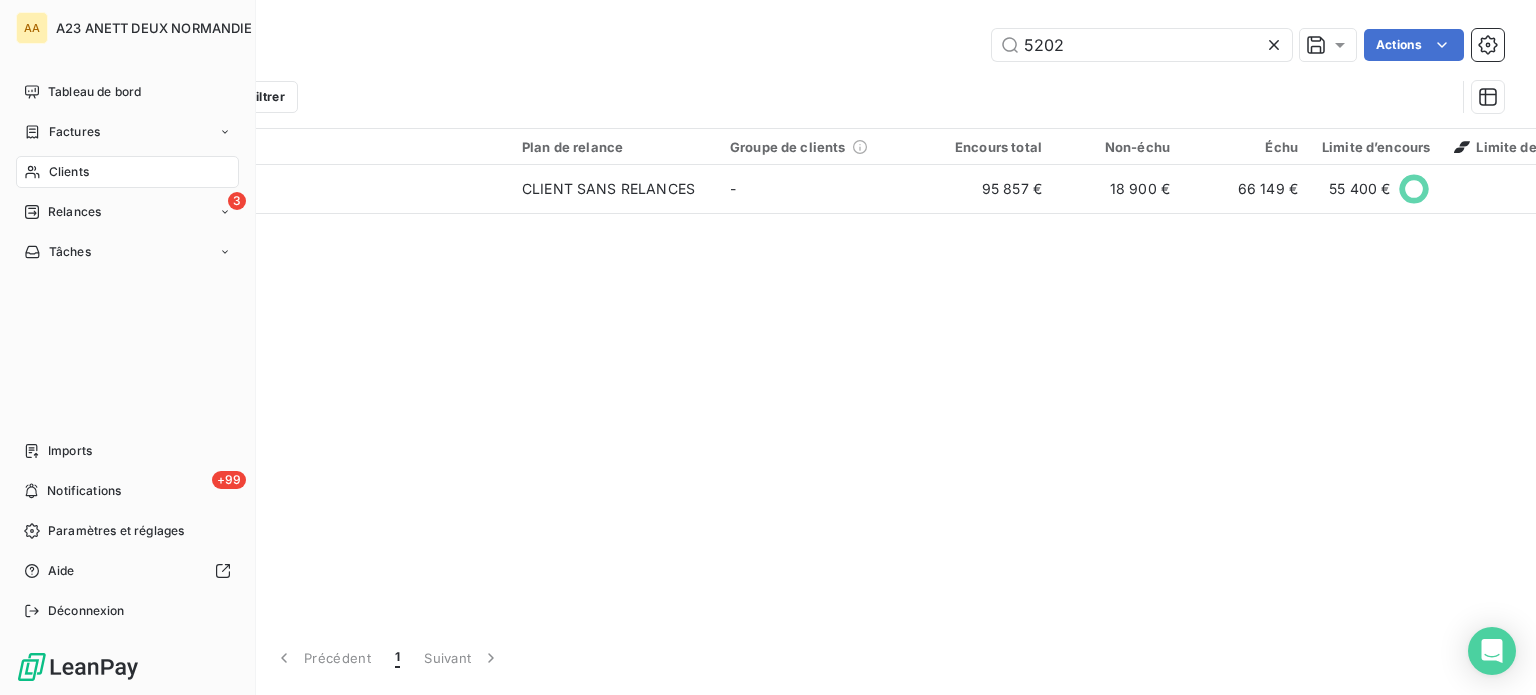 click on "Clients" at bounding box center [69, 172] 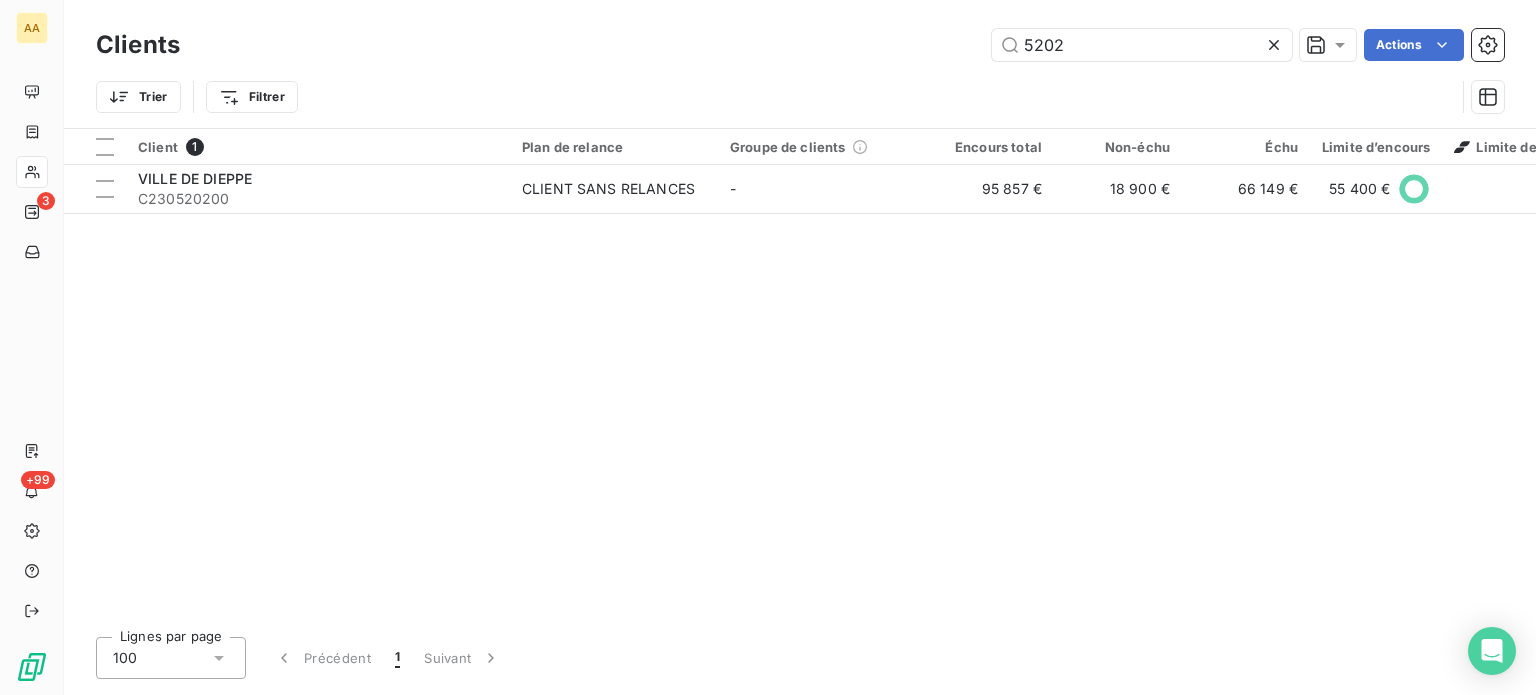 click on "Clients 5202 Actions Trier Filtrer" at bounding box center [800, 64] 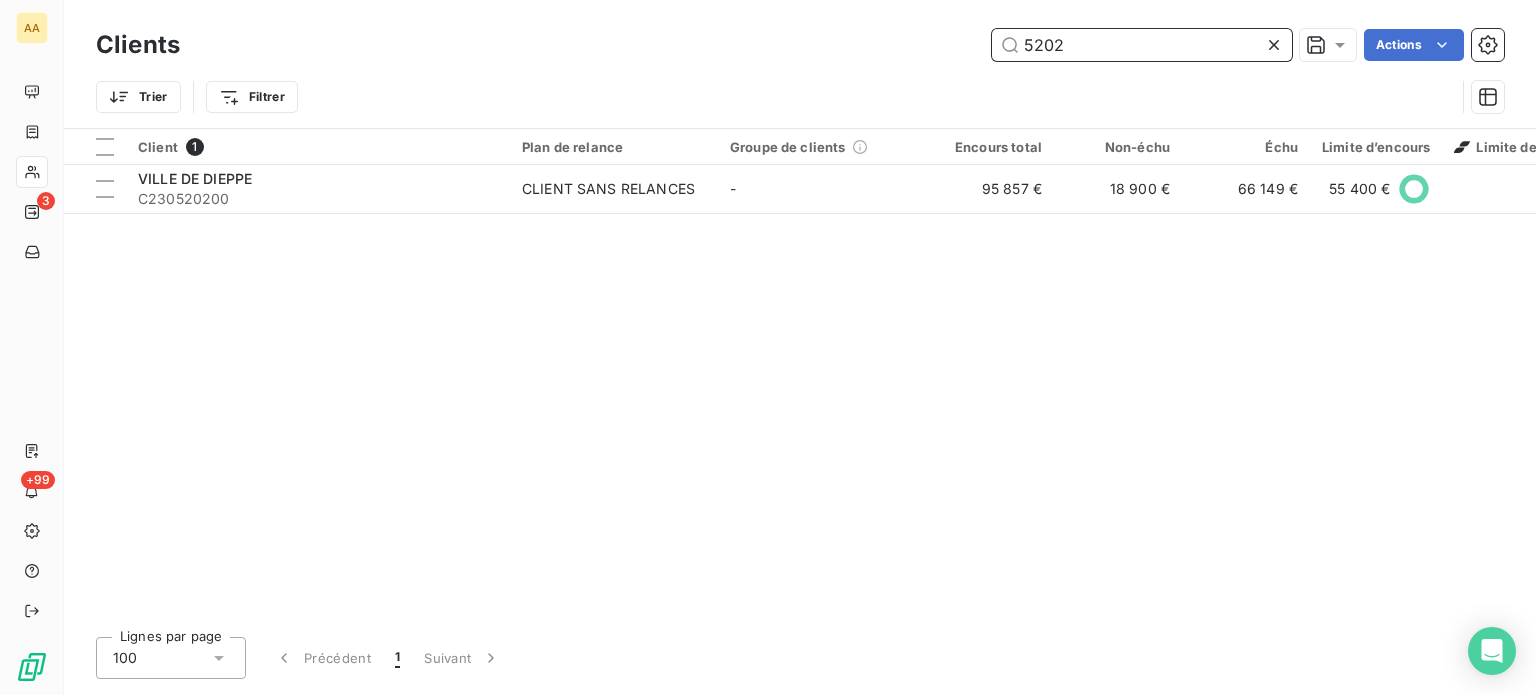 drag, startPoint x: 1100, startPoint y: 53, endPoint x: 1056, endPoint y: 51, distance: 44.04543 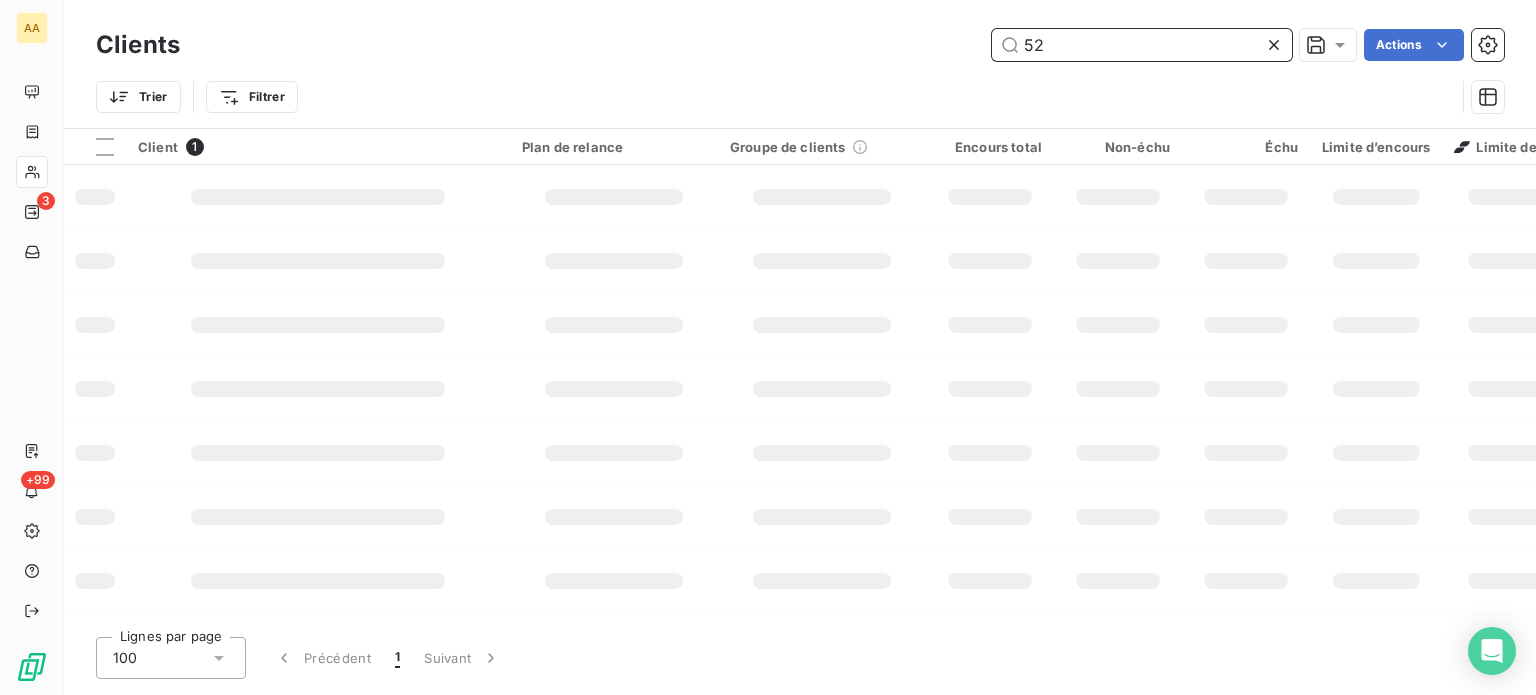 type on "5" 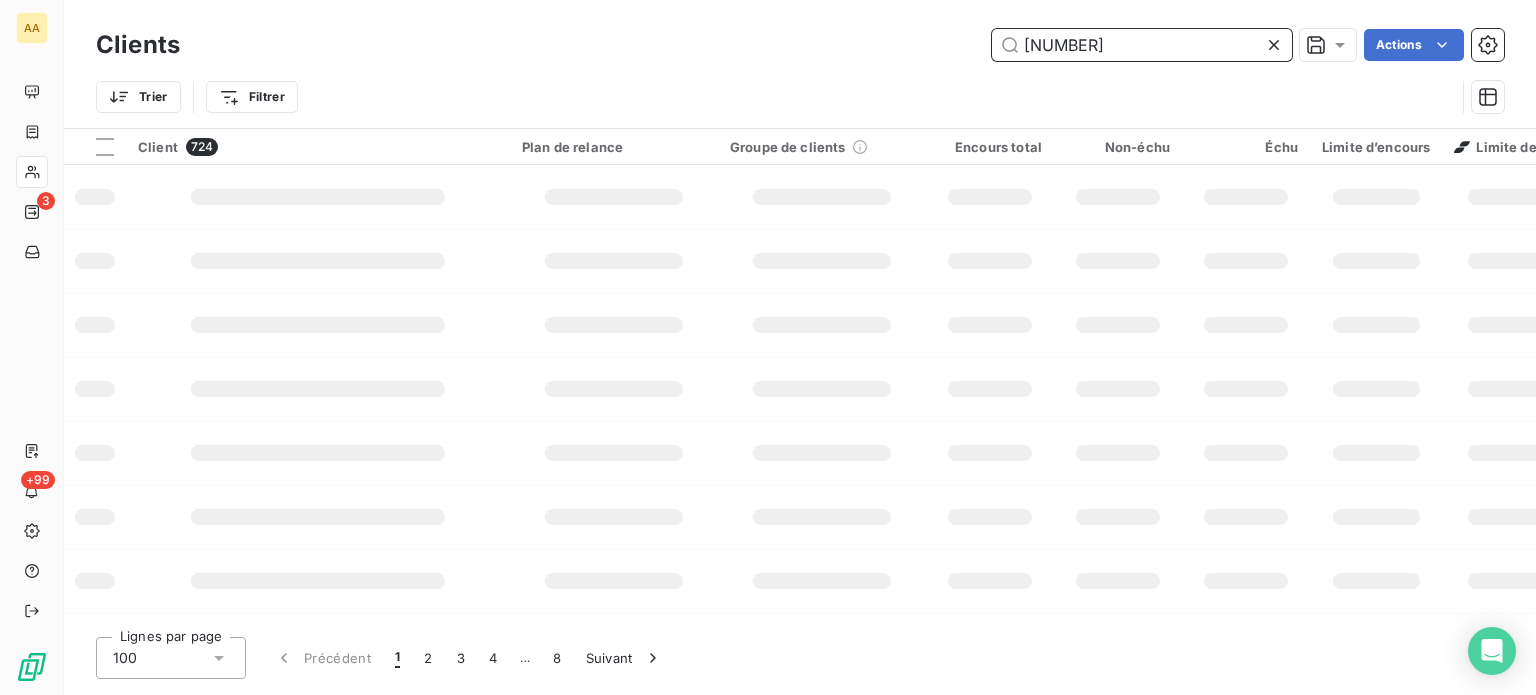 type on "1661" 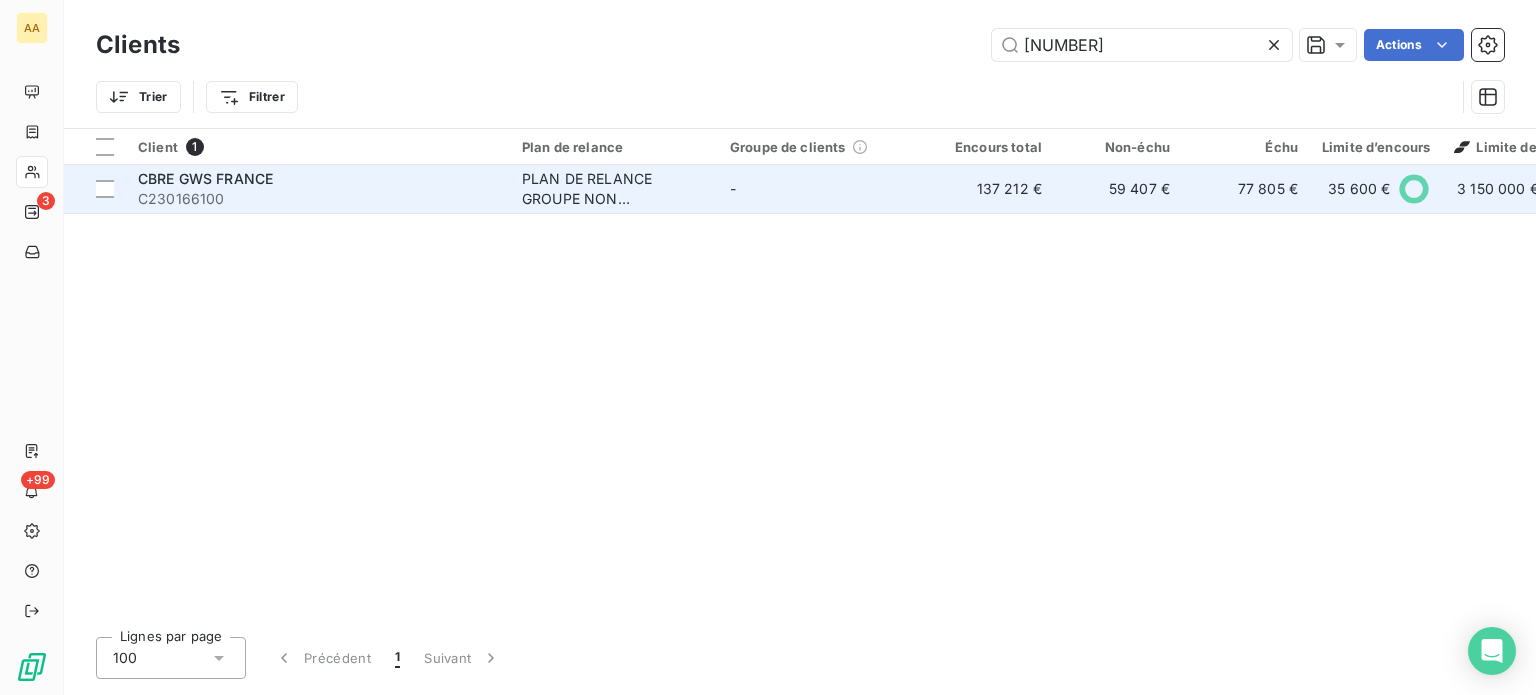 click on "CBRE GWS FRANCE C230166100" at bounding box center [318, 189] 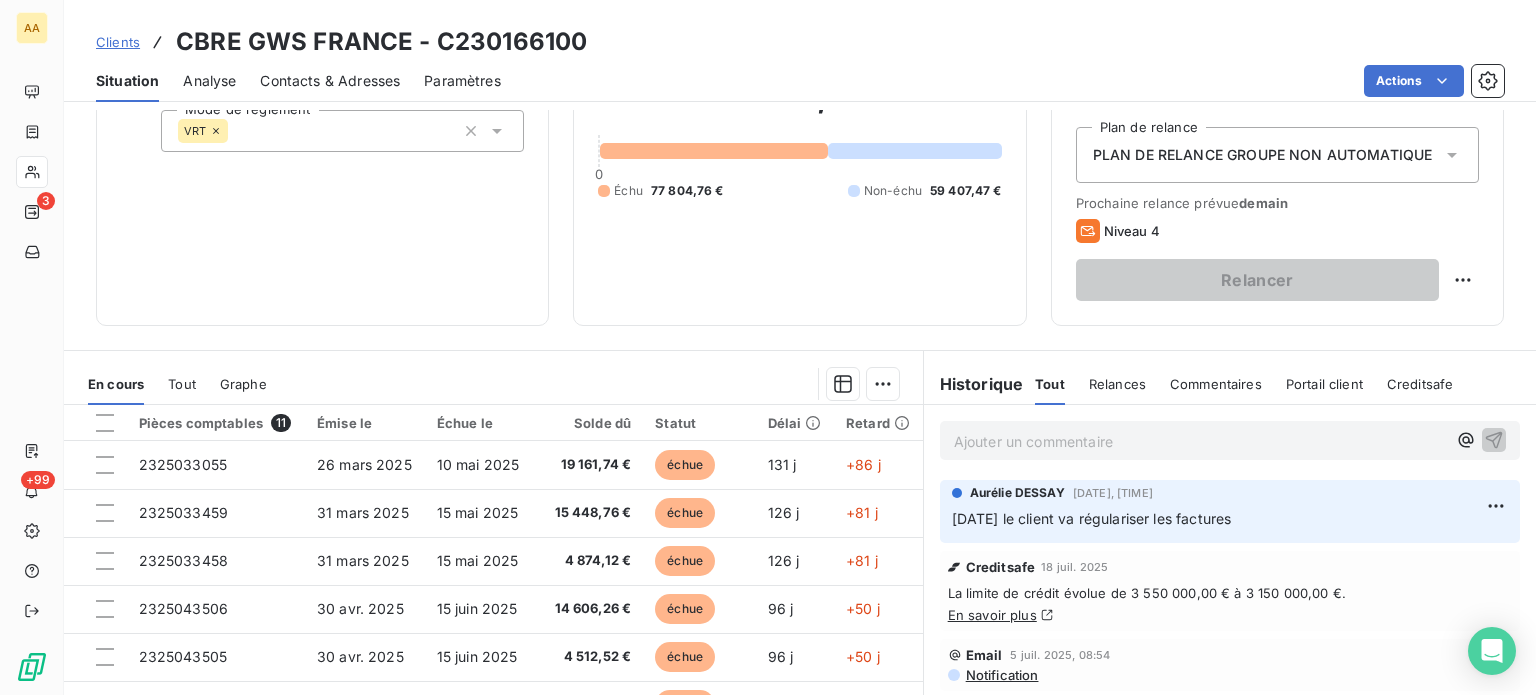 scroll, scrollTop: 200, scrollLeft: 0, axis: vertical 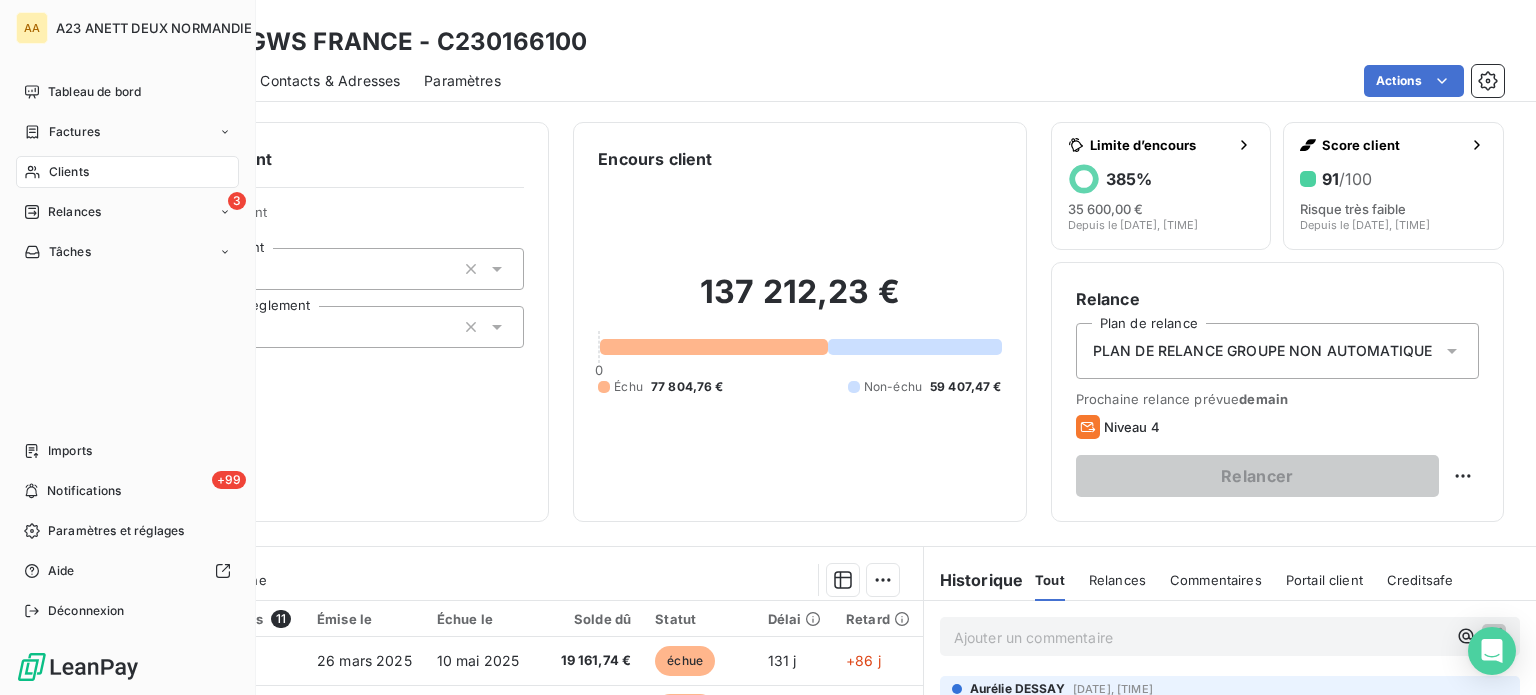 click on "Clients" at bounding box center [69, 172] 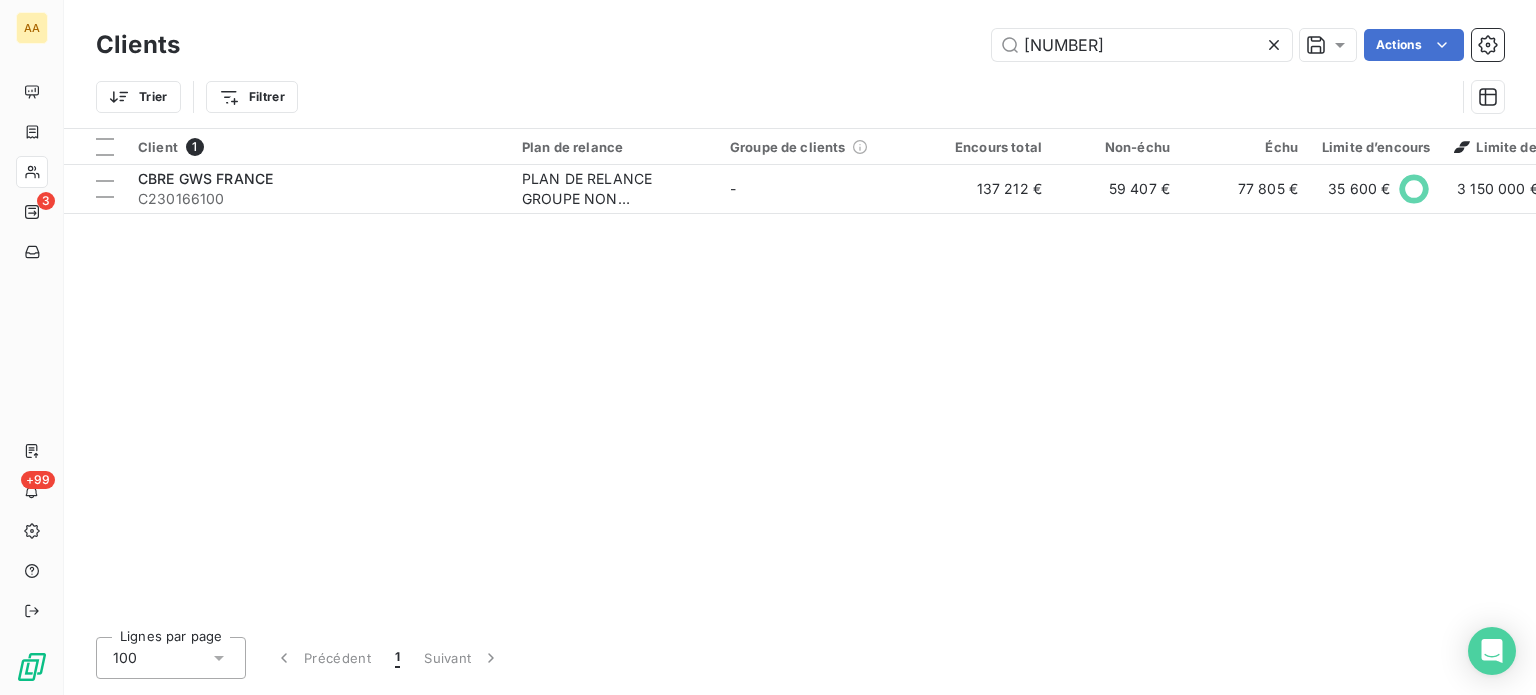 drag, startPoint x: 1071, startPoint y: 43, endPoint x: 692, endPoint y: 30, distance: 379.2229 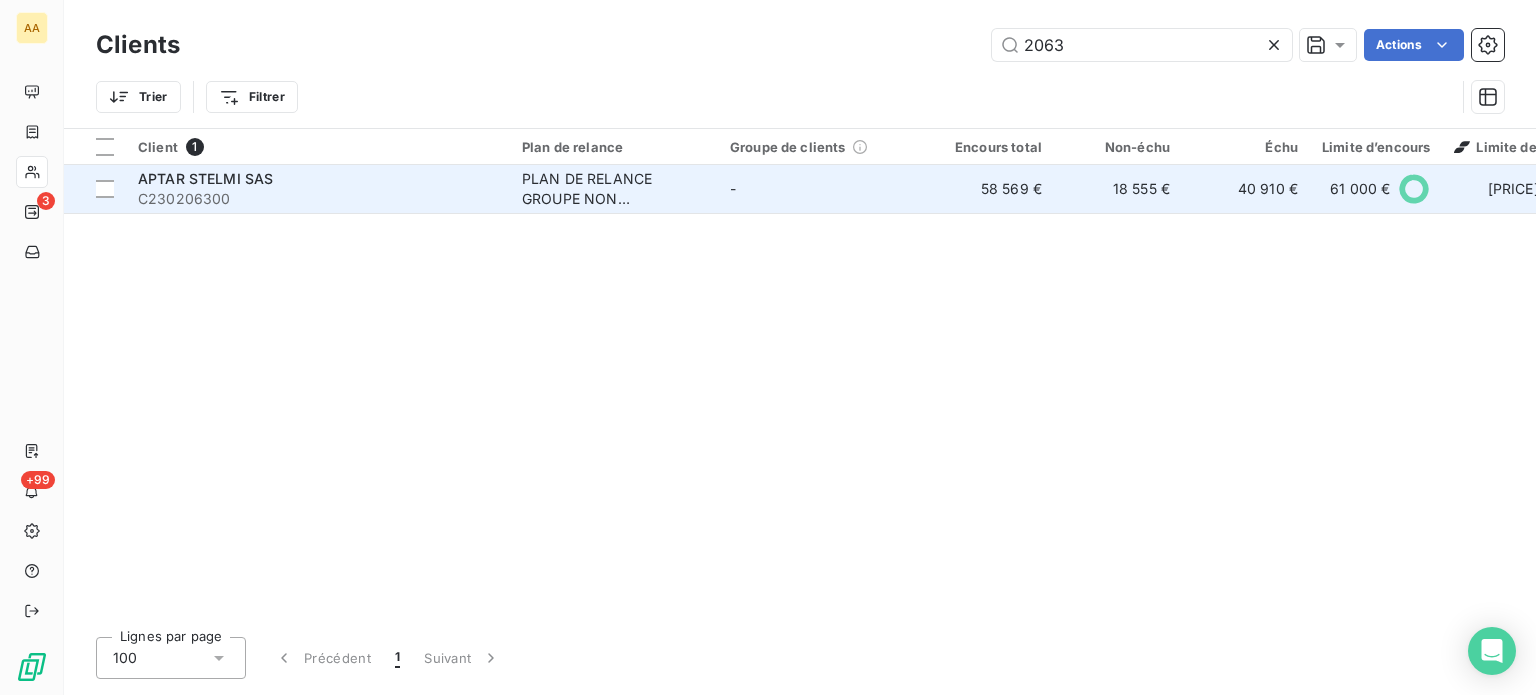 type on "2063" 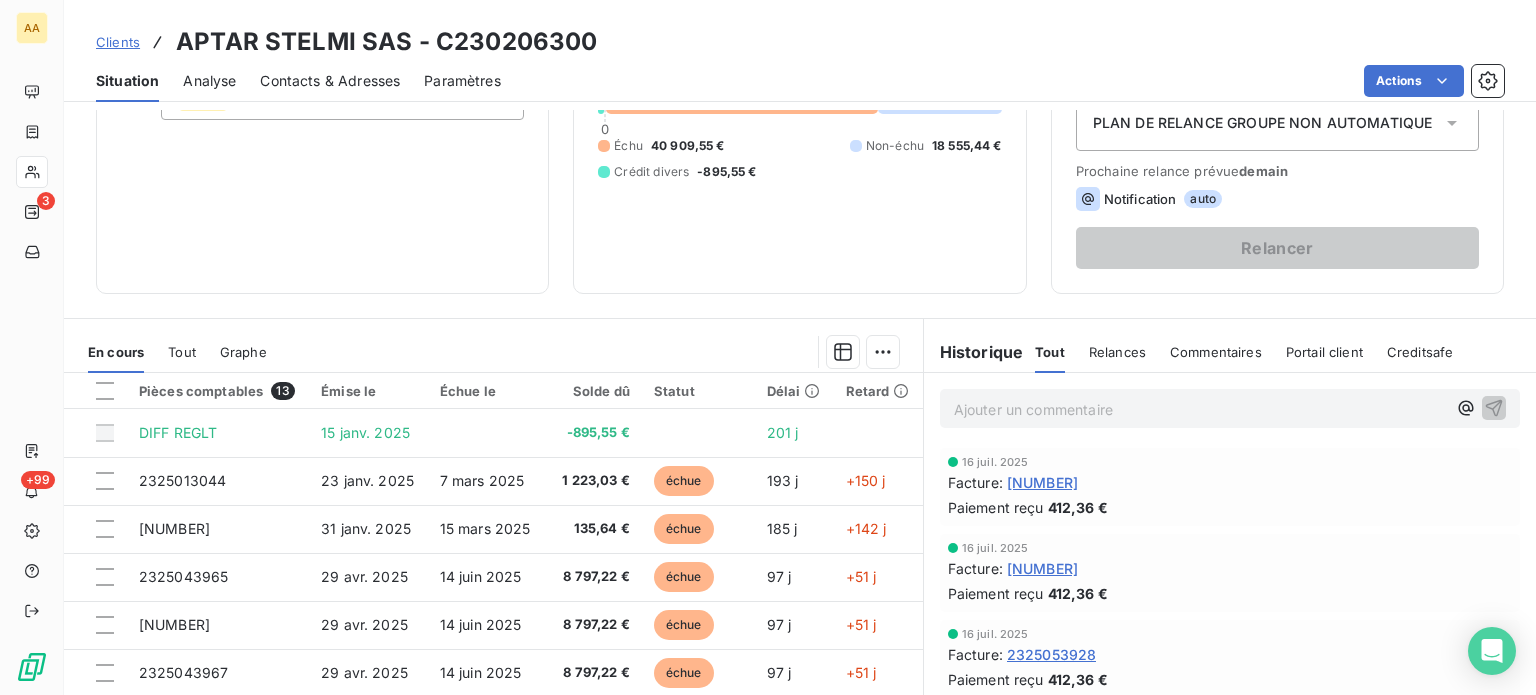 scroll, scrollTop: 300, scrollLeft: 0, axis: vertical 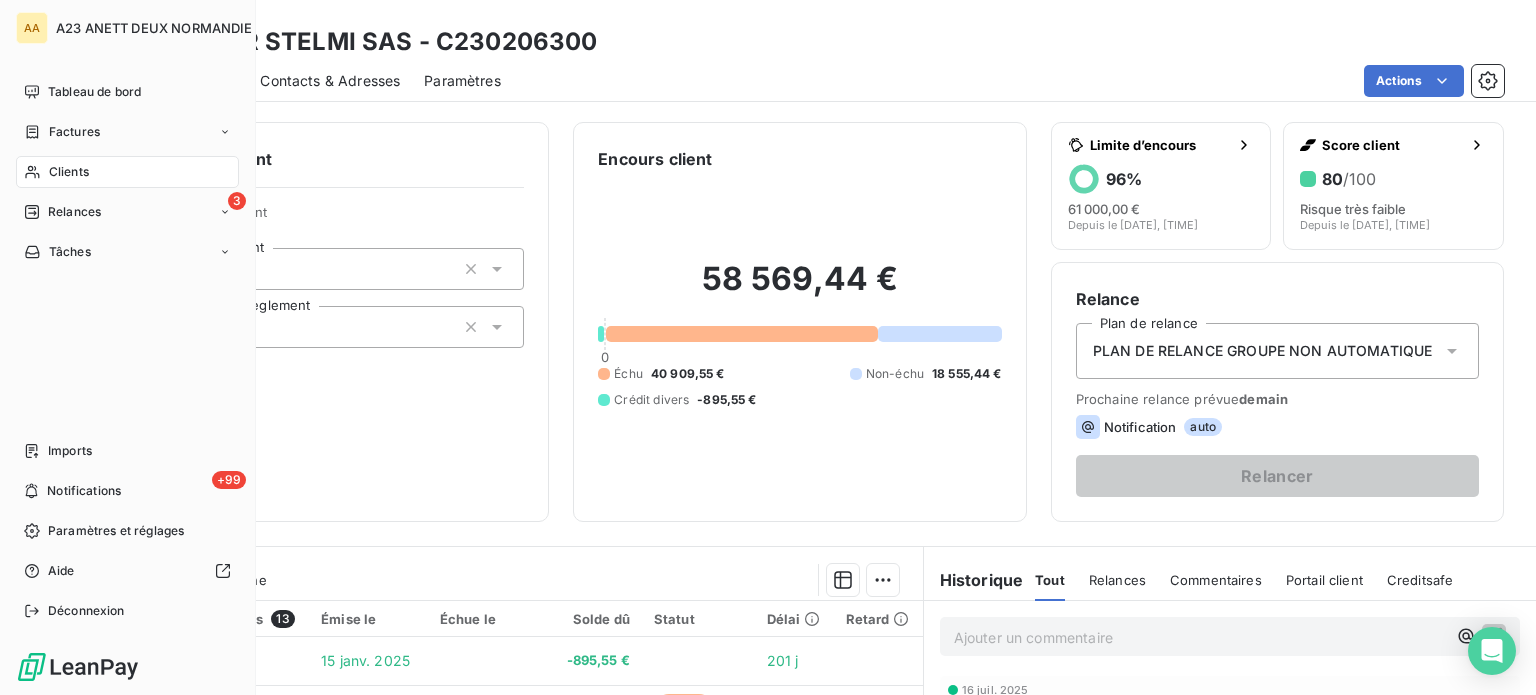 click on "Clients" at bounding box center [69, 172] 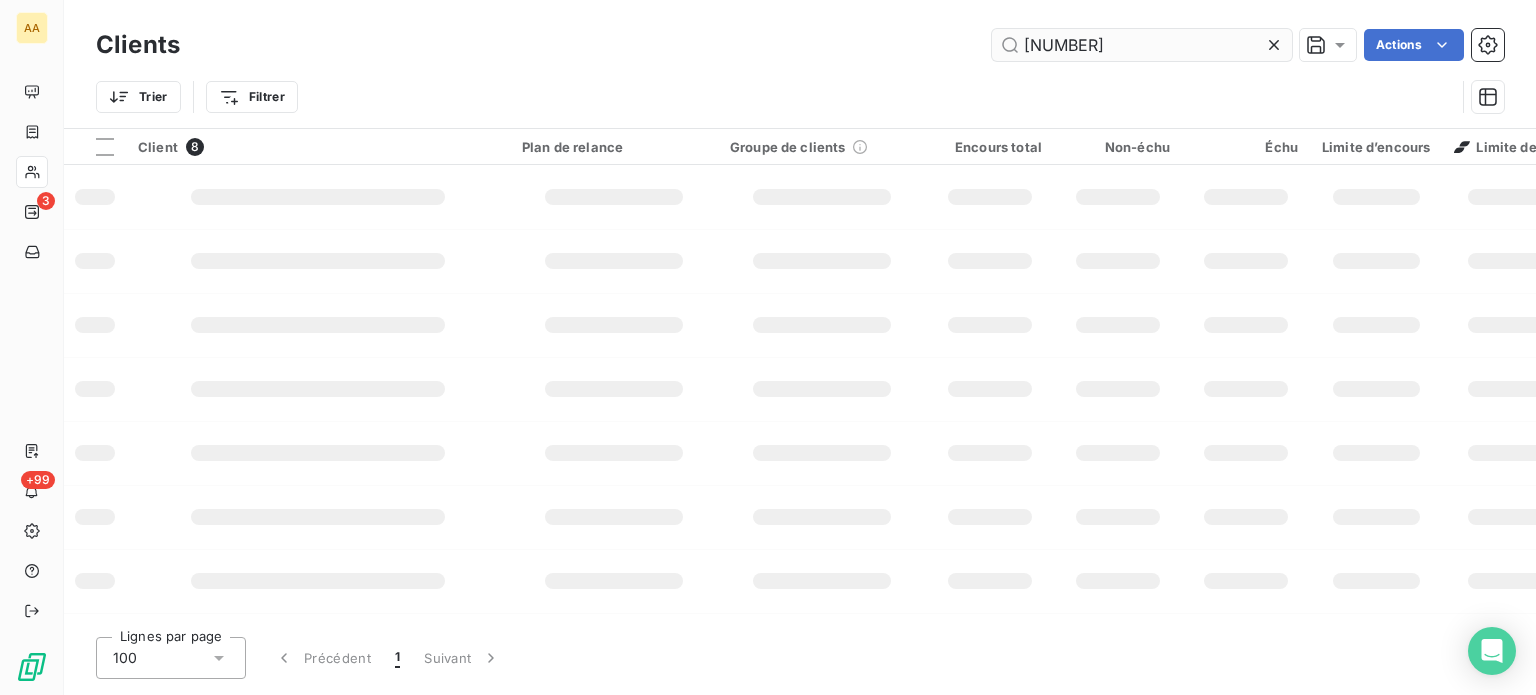 type on "2064" 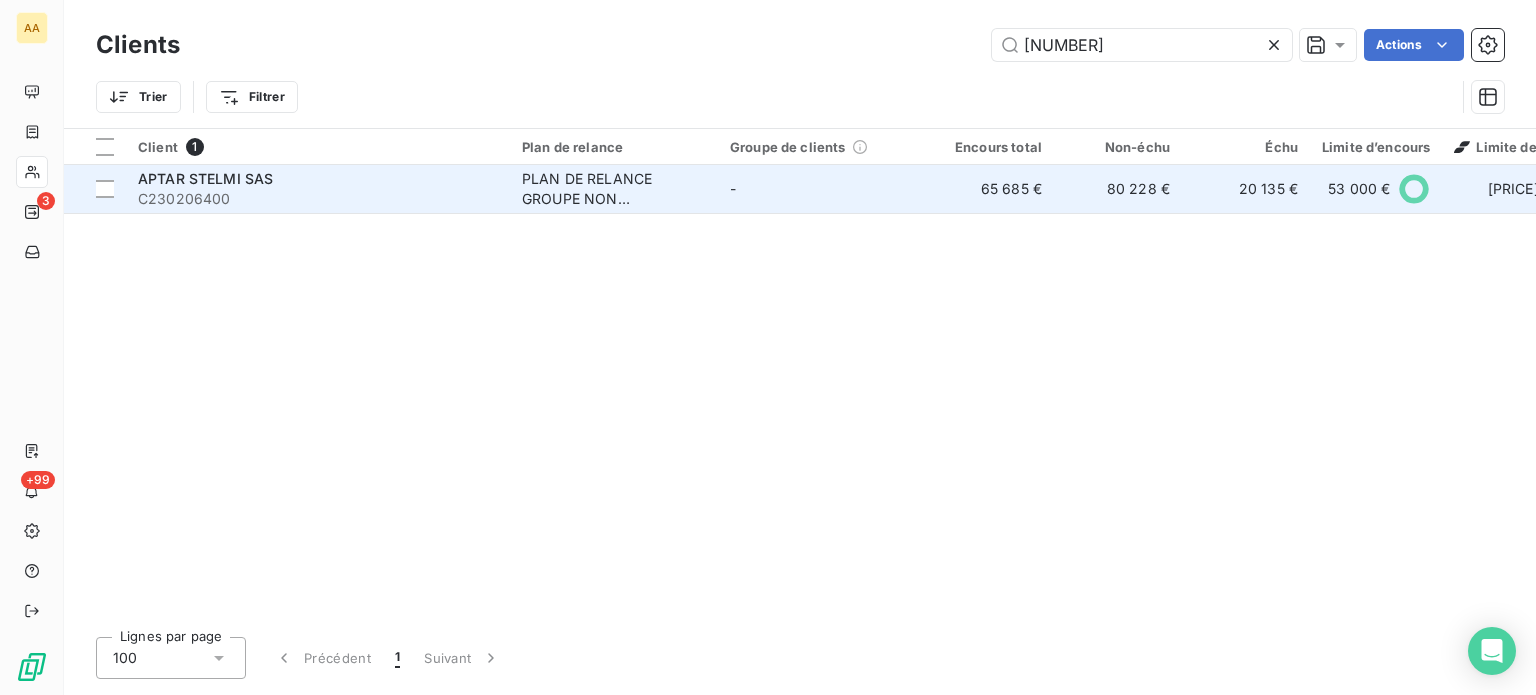 click on "APTAR STELMI SAS" at bounding box center [318, 179] 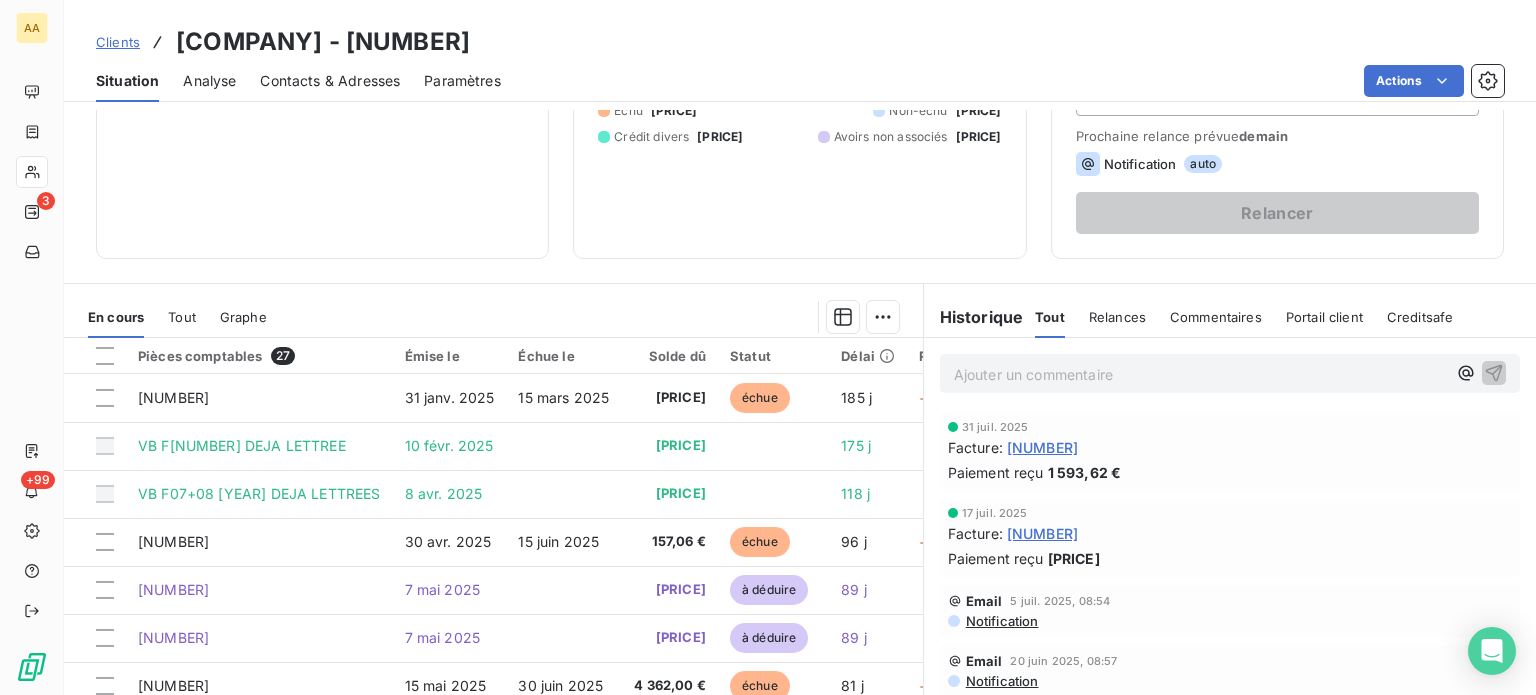 scroll, scrollTop: 300, scrollLeft: 0, axis: vertical 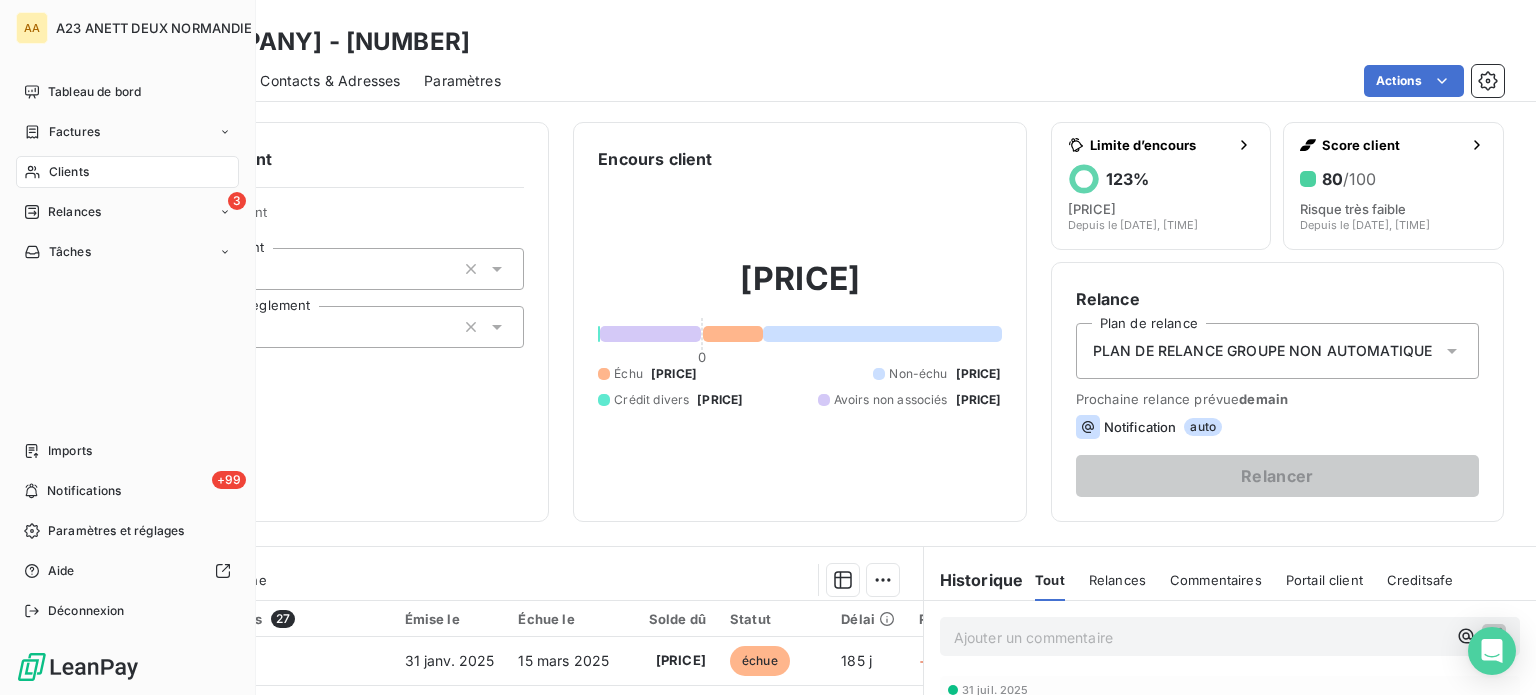 click on "Clients" at bounding box center [69, 172] 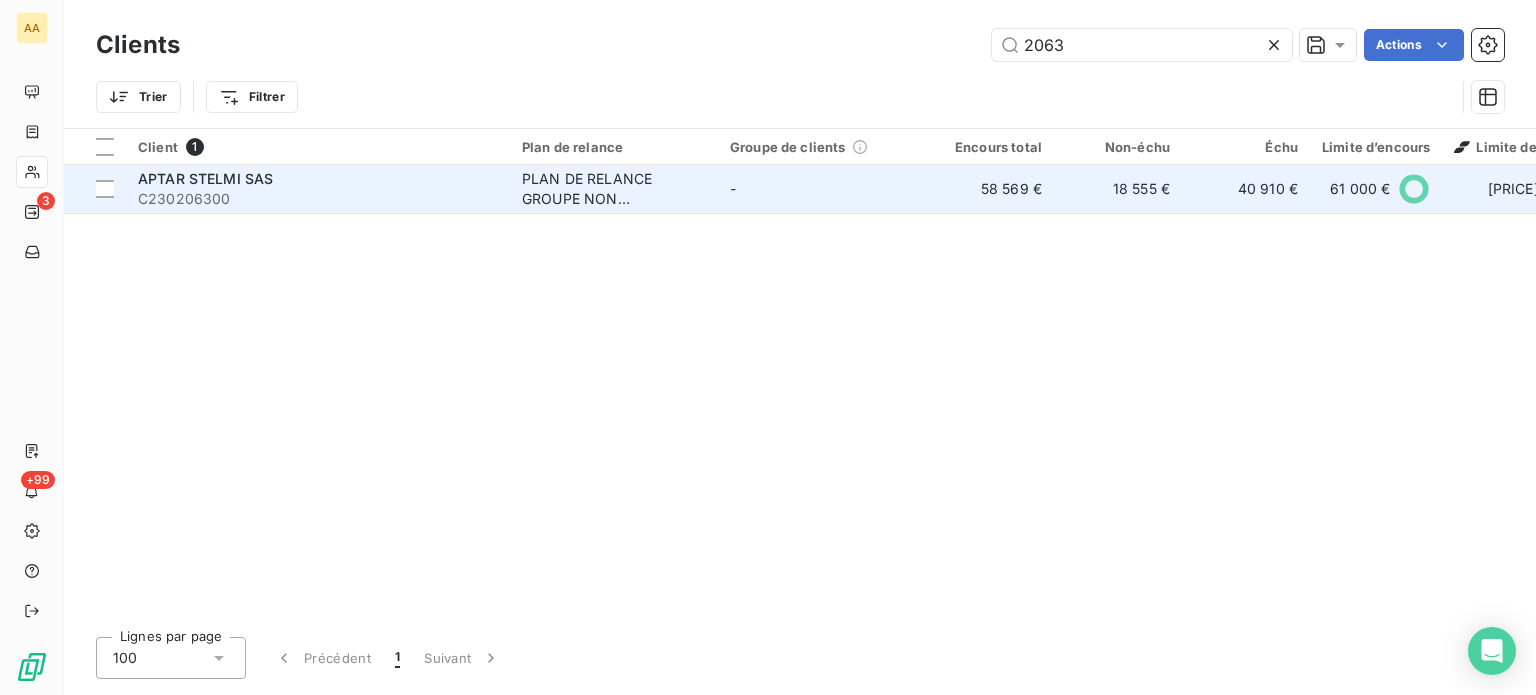 type on "2063" 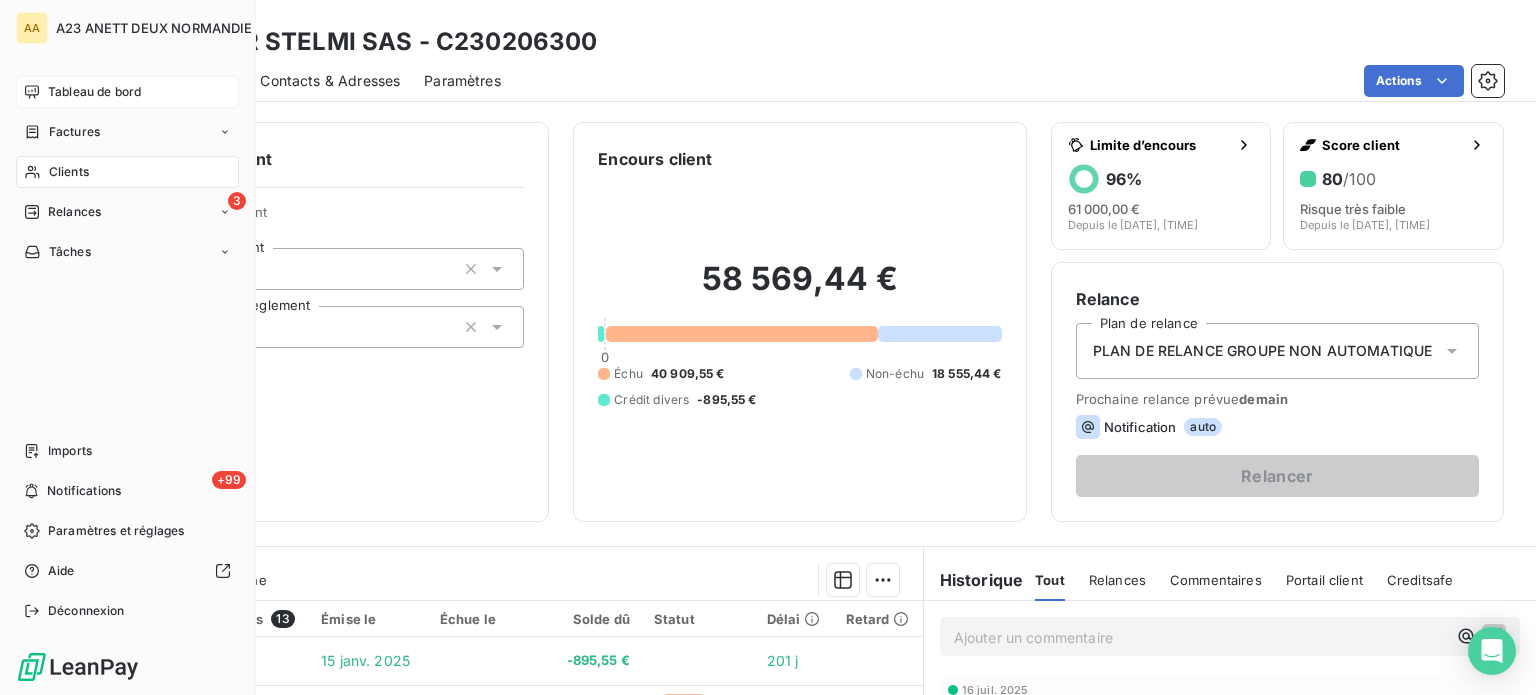click on "Tableau de bord" at bounding box center (94, 92) 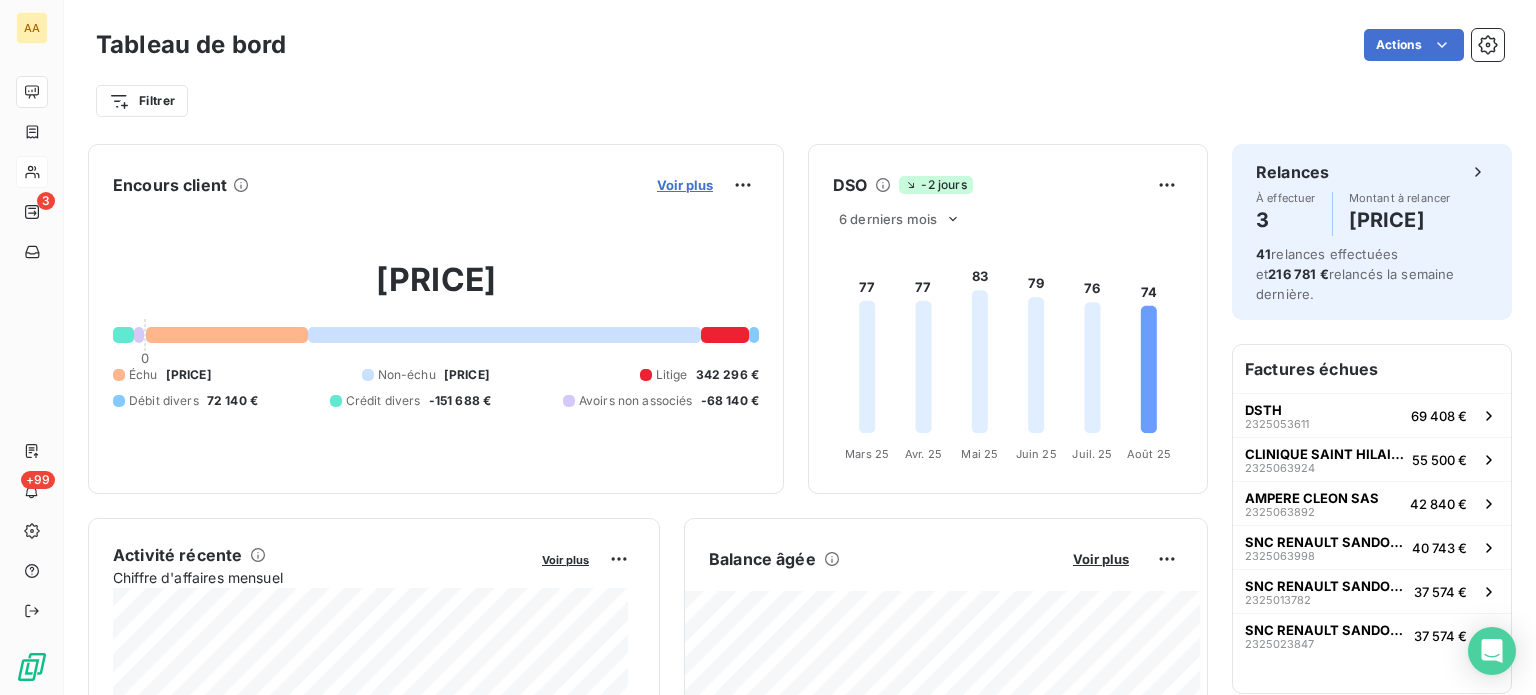 click on "Voir plus" at bounding box center [685, 185] 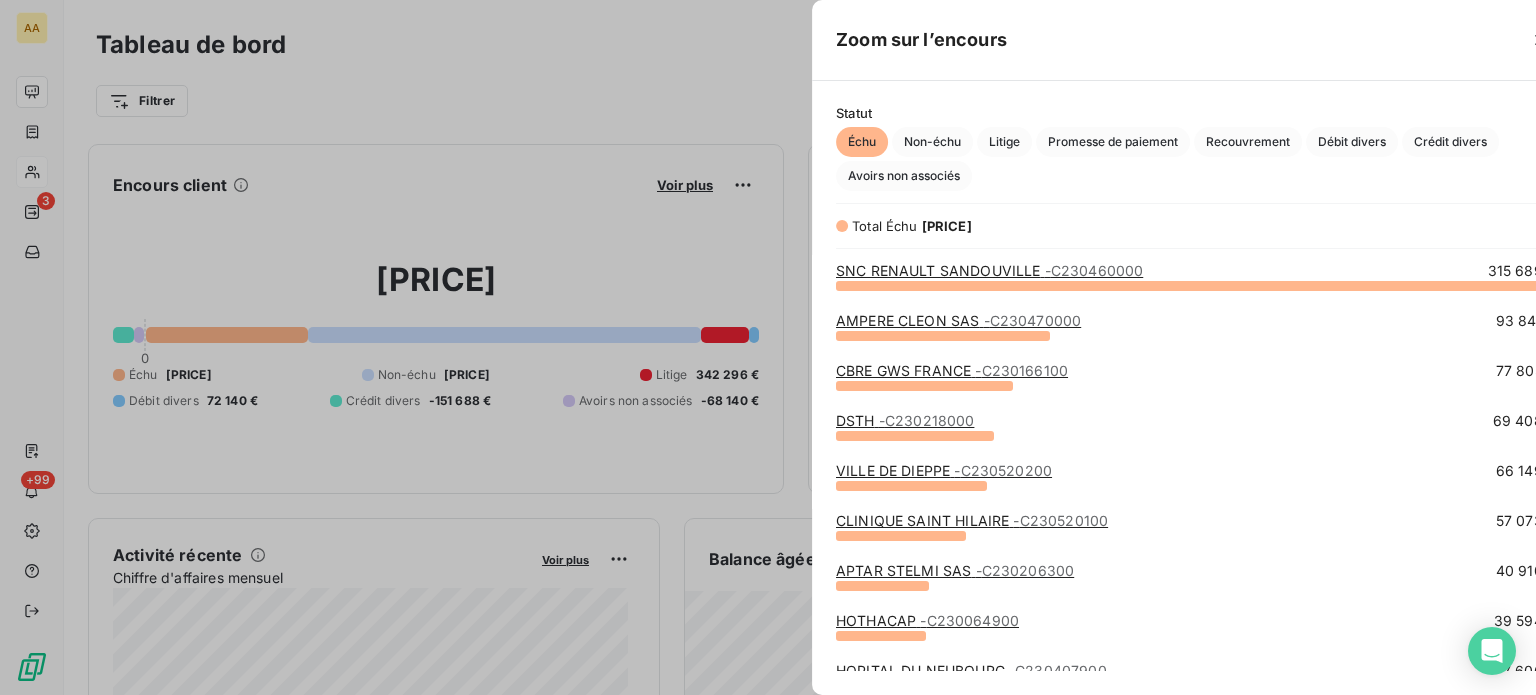 scroll, scrollTop: 16, scrollLeft: 16, axis: both 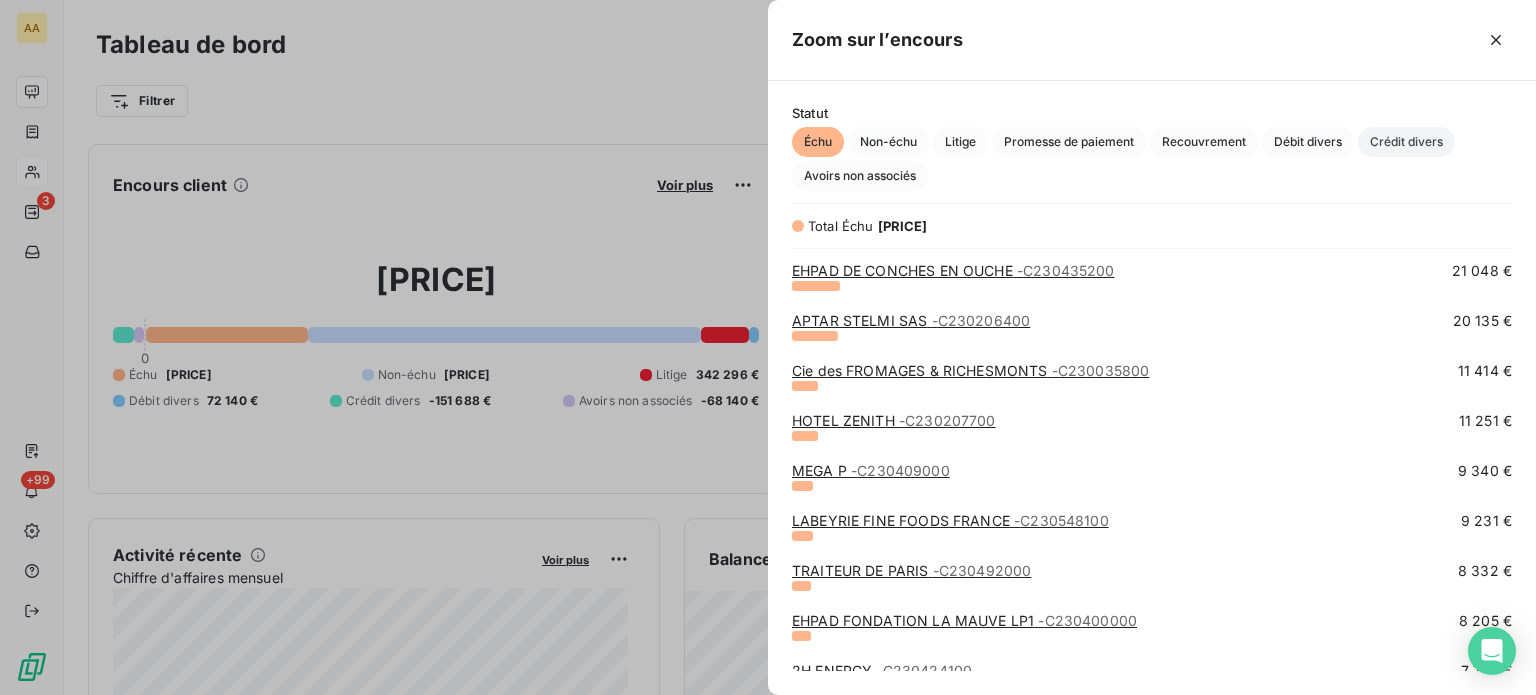 click on "Crédit divers" at bounding box center [1406, 142] 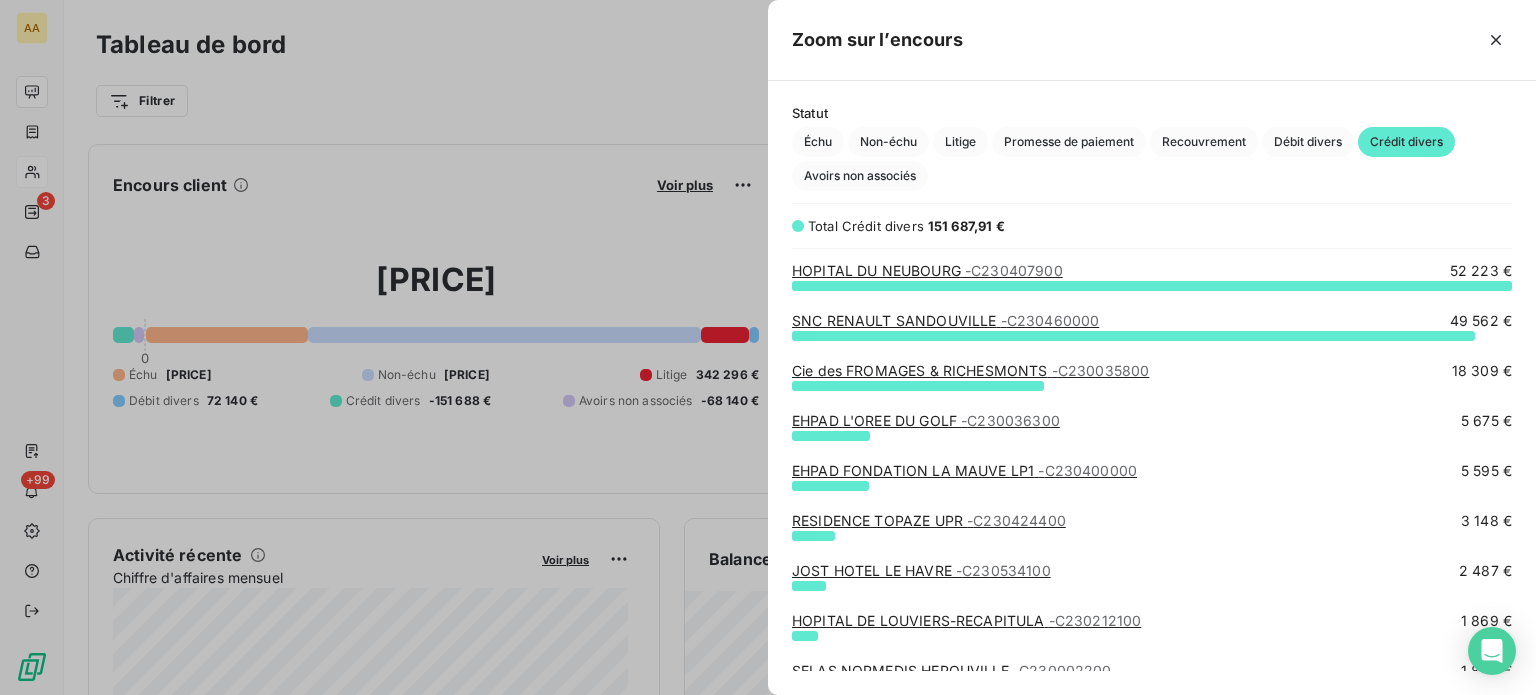 scroll, scrollTop: 16, scrollLeft: 16, axis: both 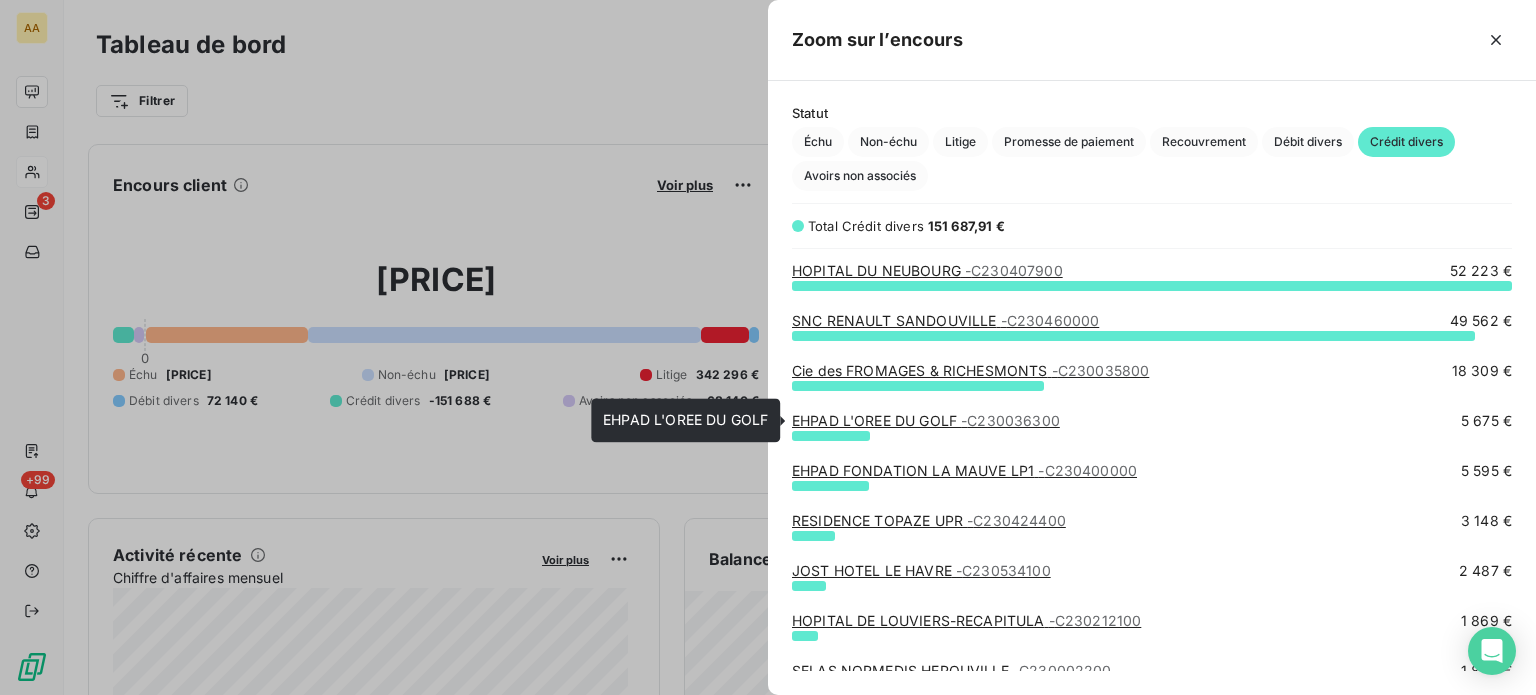 click on "-  C230036300" at bounding box center [1010, 420] 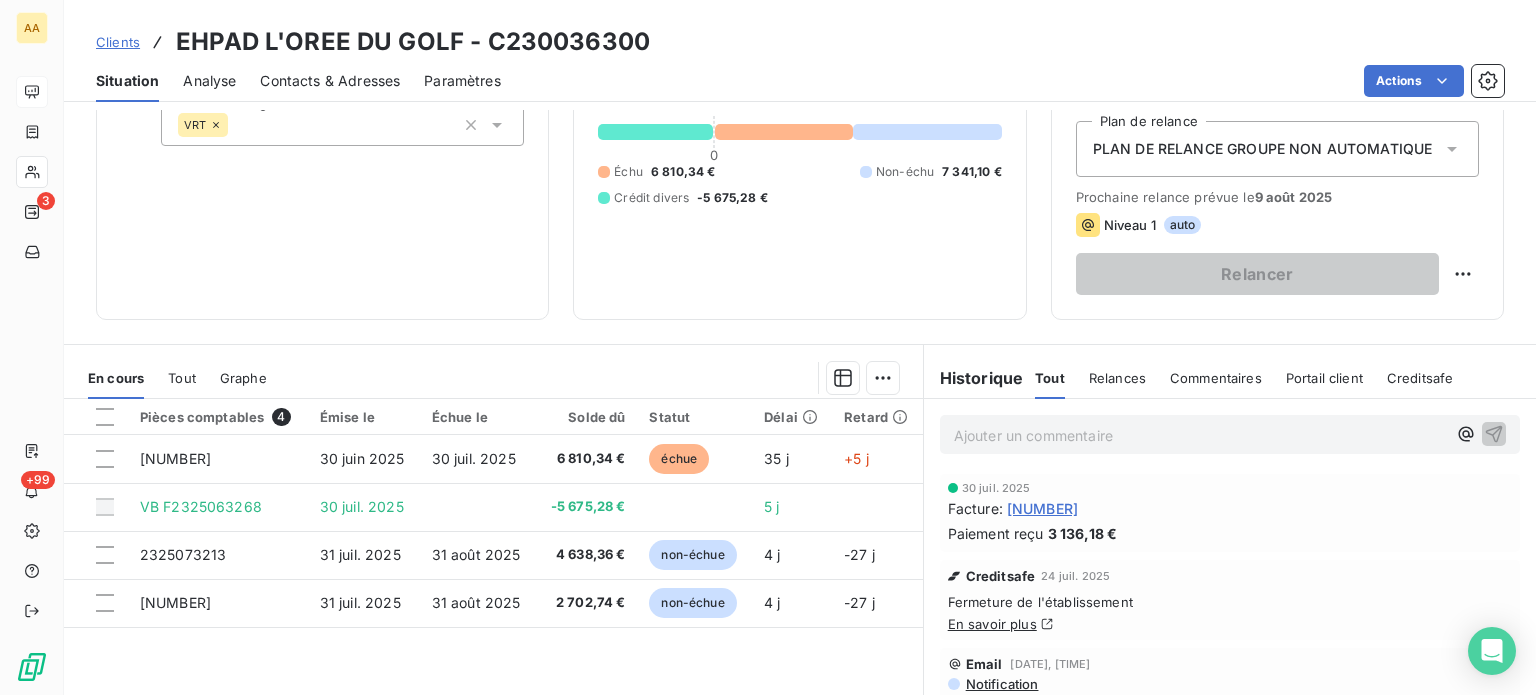 scroll, scrollTop: 300, scrollLeft: 0, axis: vertical 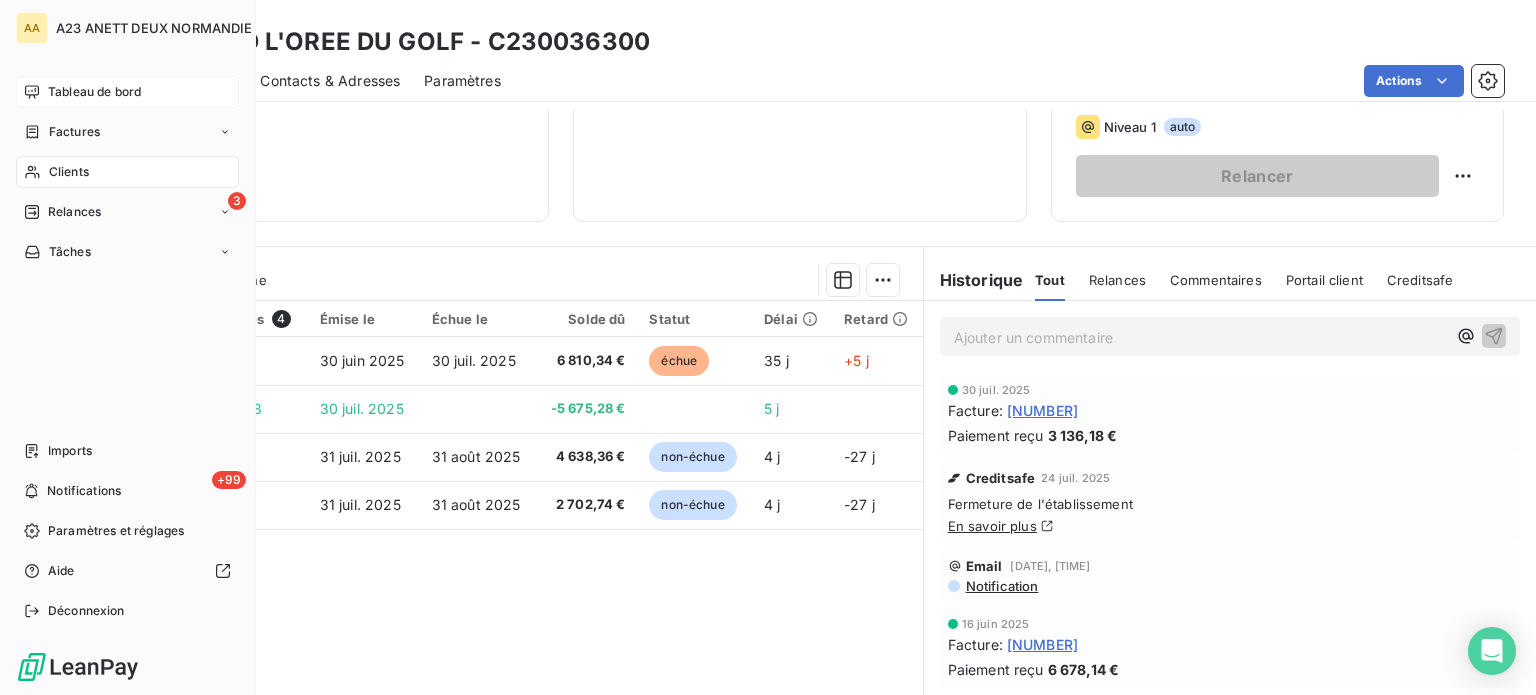 click on "Tableau de bord" at bounding box center [94, 92] 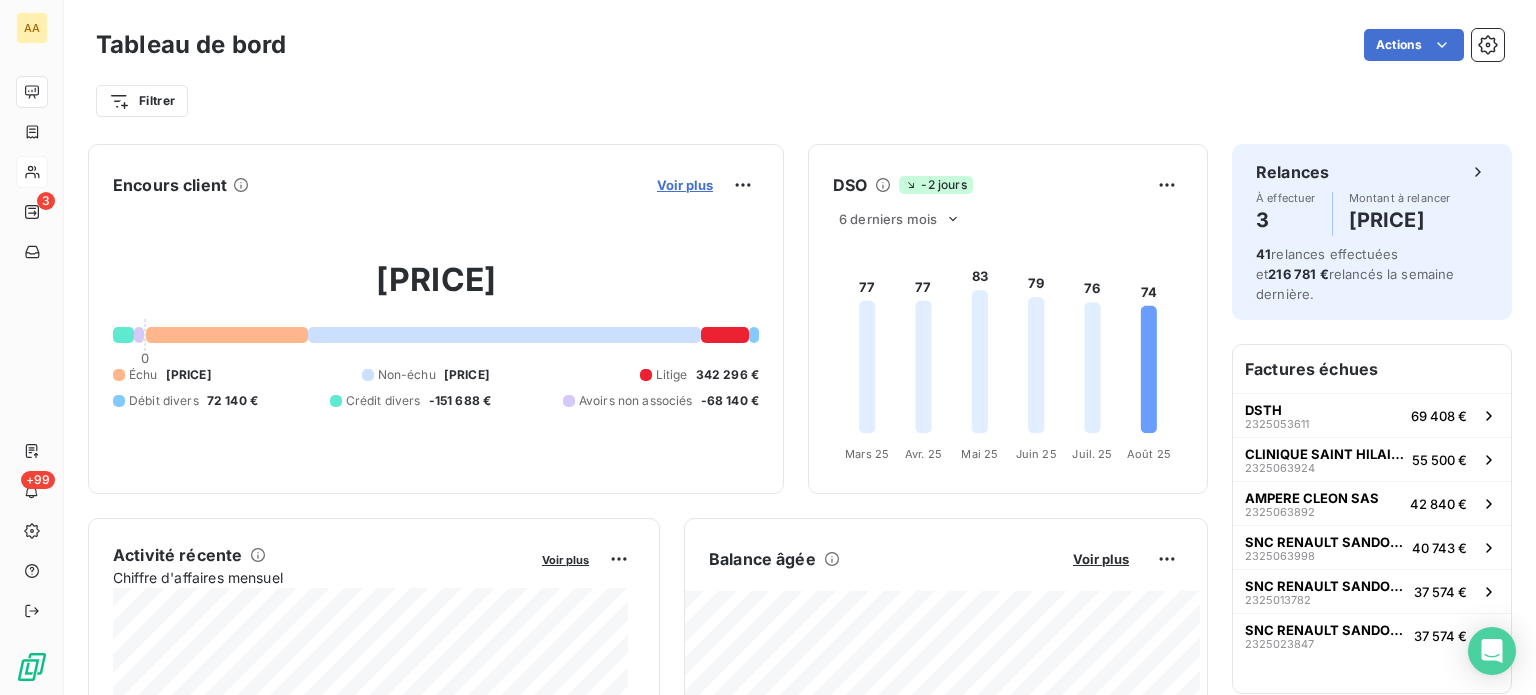 click on "Voir plus" at bounding box center [685, 185] 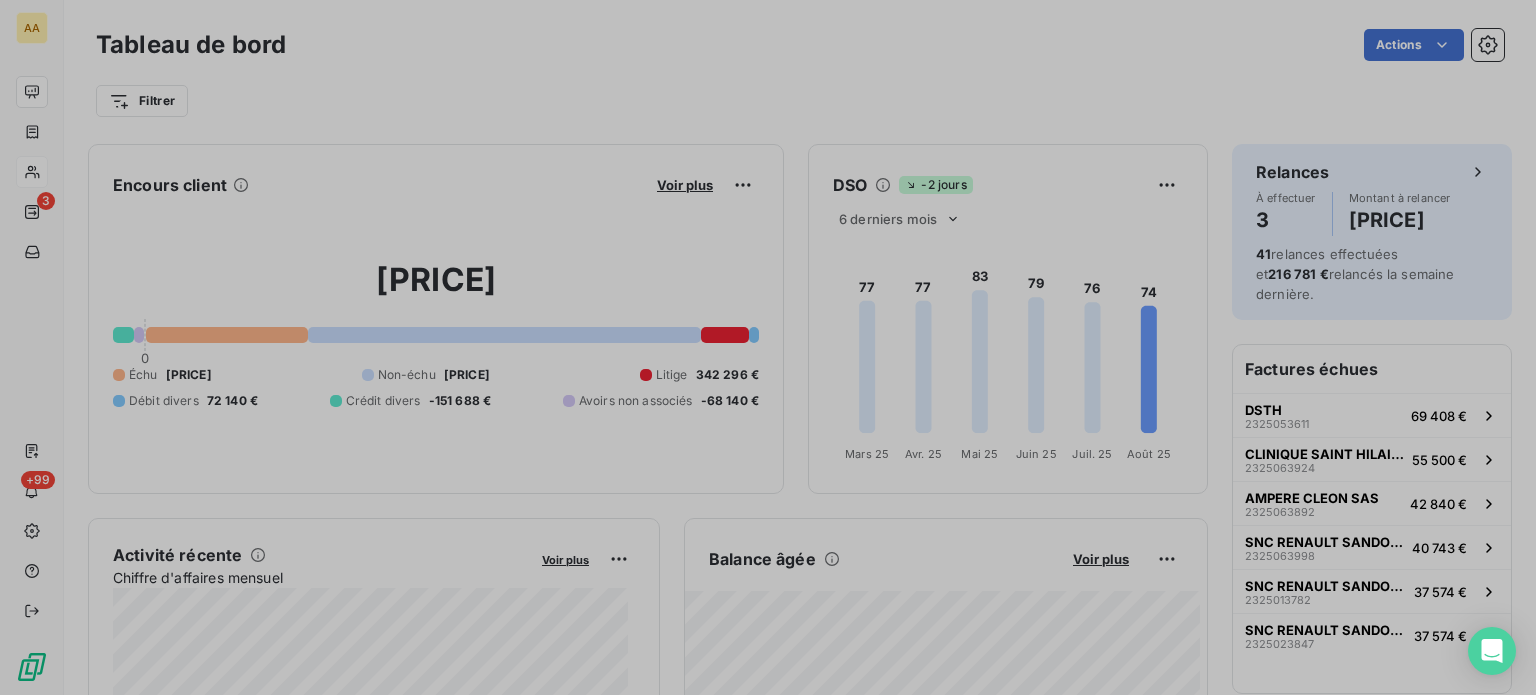 scroll, scrollTop: 16, scrollLeft: 16, axis: both 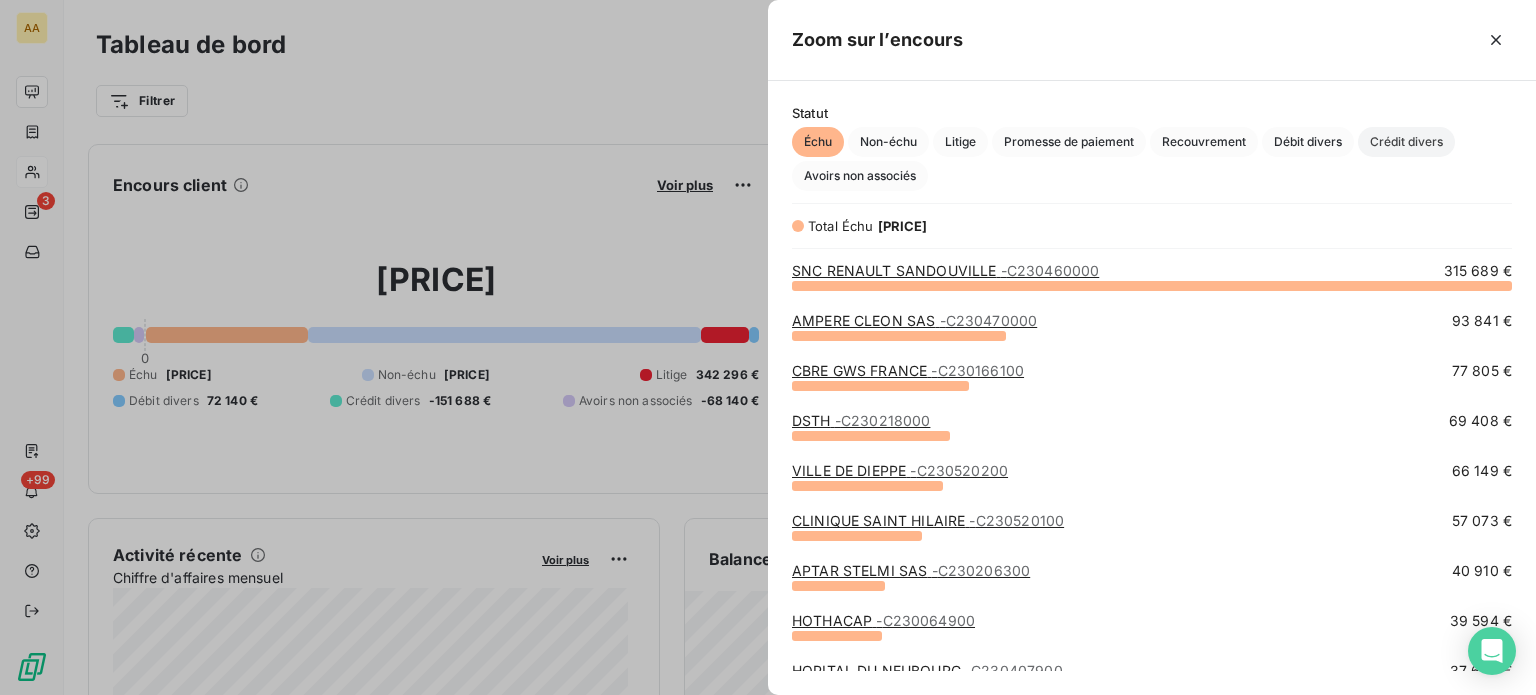click on "Crédit divers" at bounding box center (1406, 142) 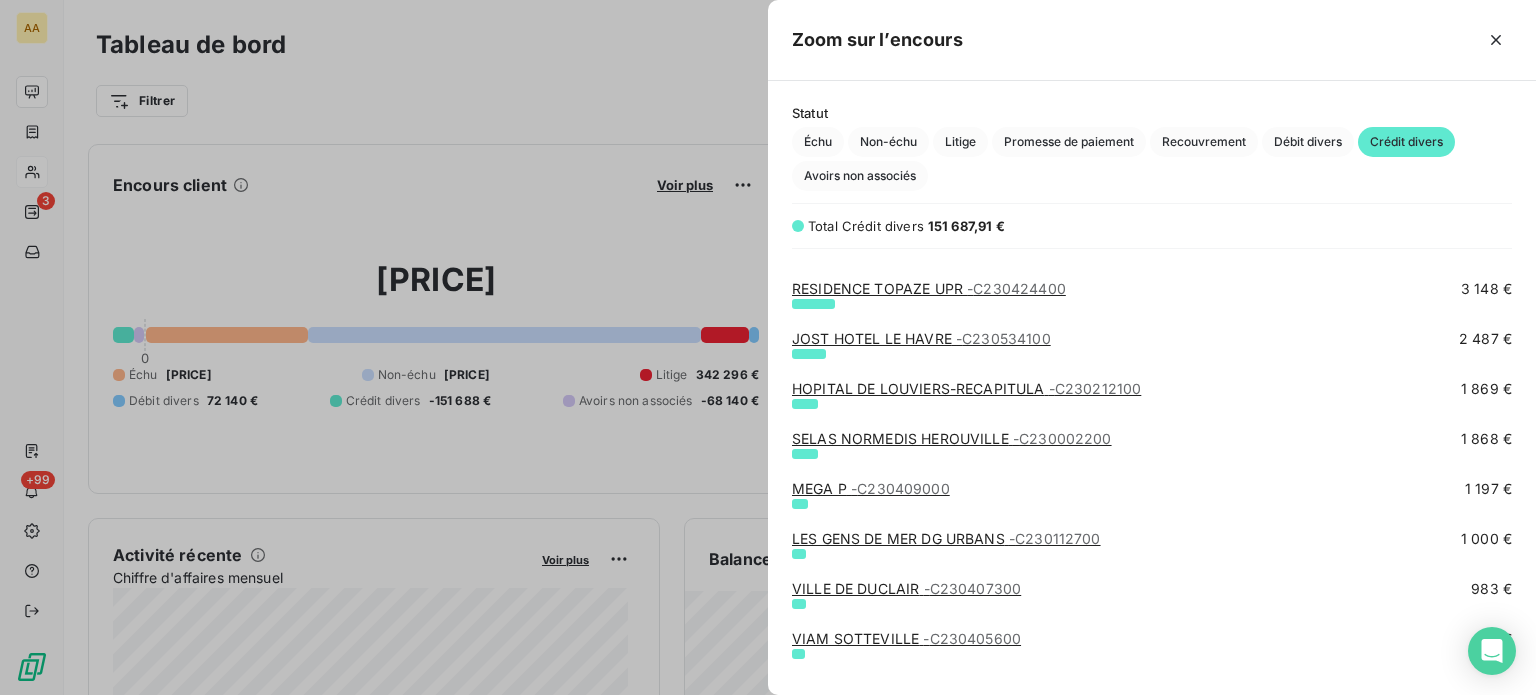 scroll, scrollTop: 200, scrollLeft: 0, axis: vertical 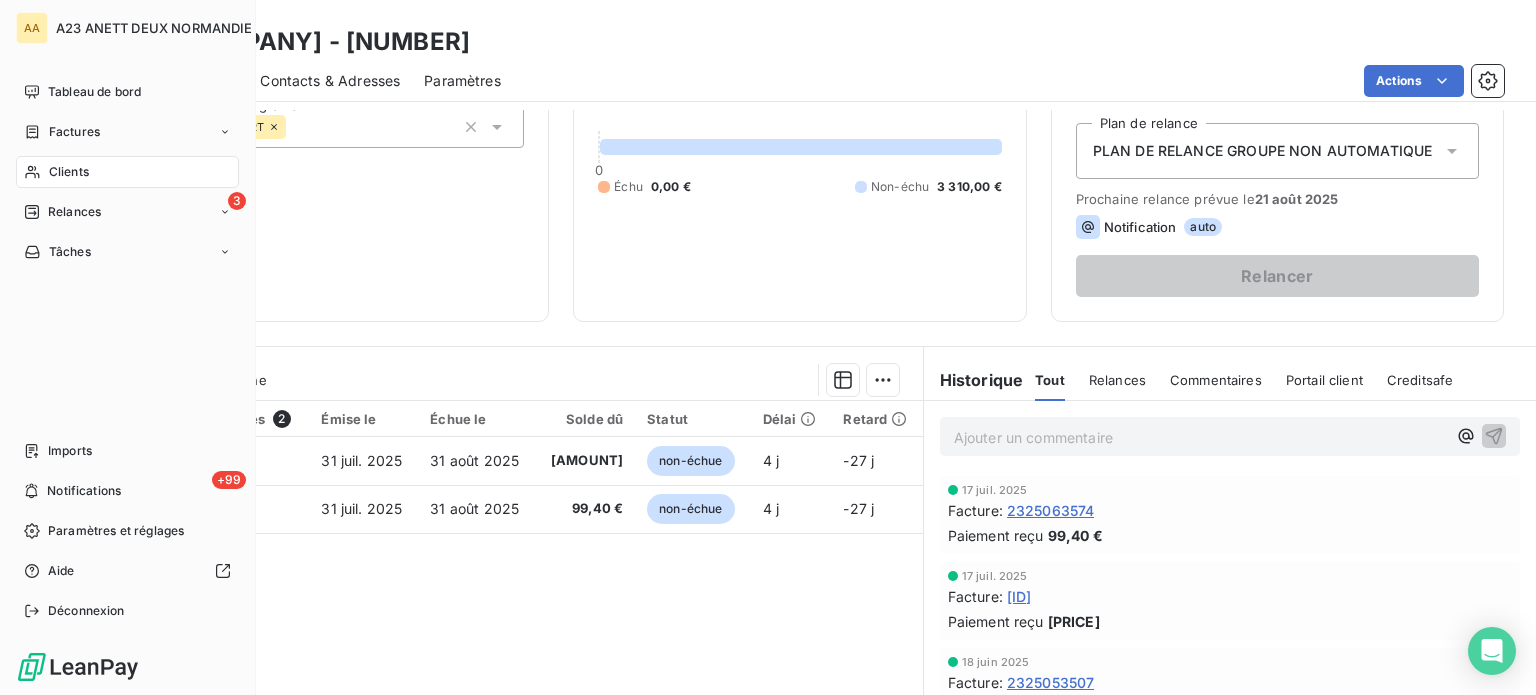 click on "Clients" at bounding box center [127, 172] 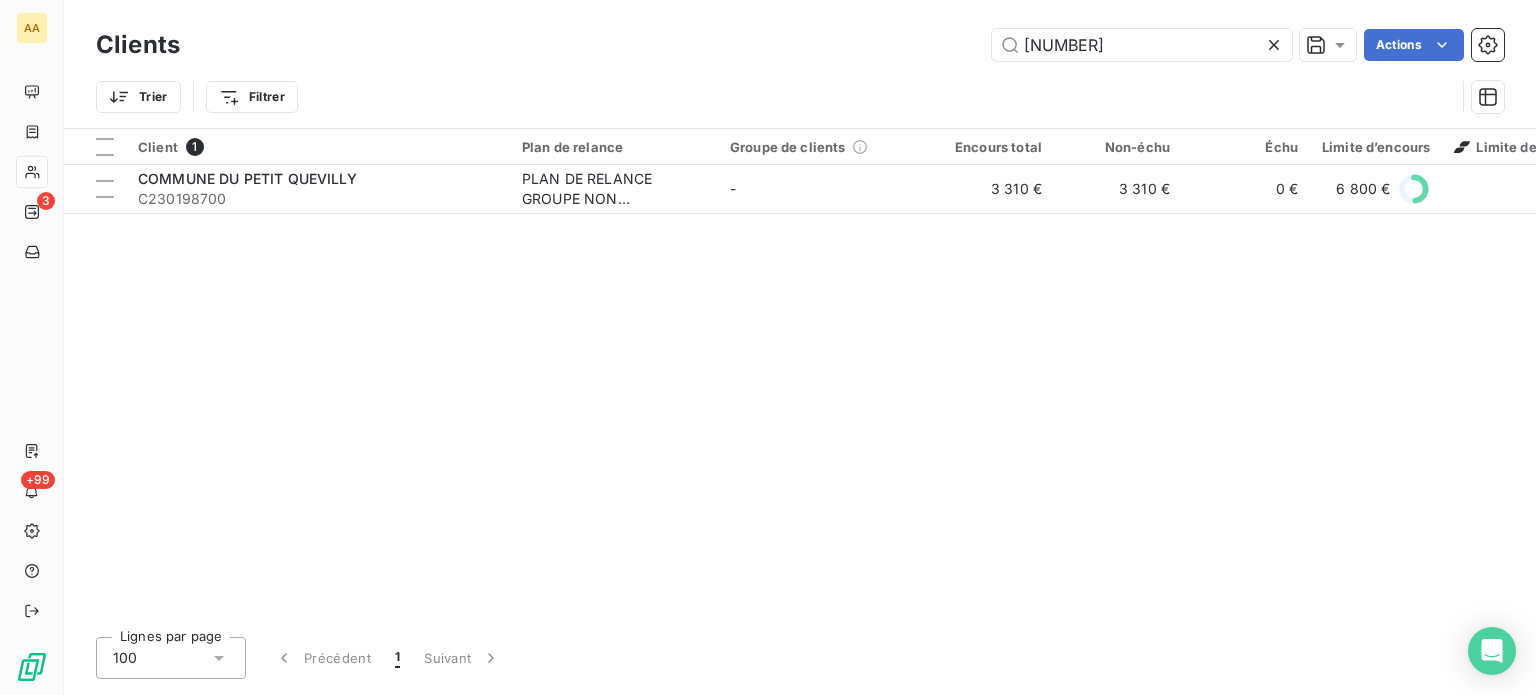 drag, startPoint x: 1113, startPoint y: 47, endPoint x: 804, endPoint y: 43, distance: 309.02588 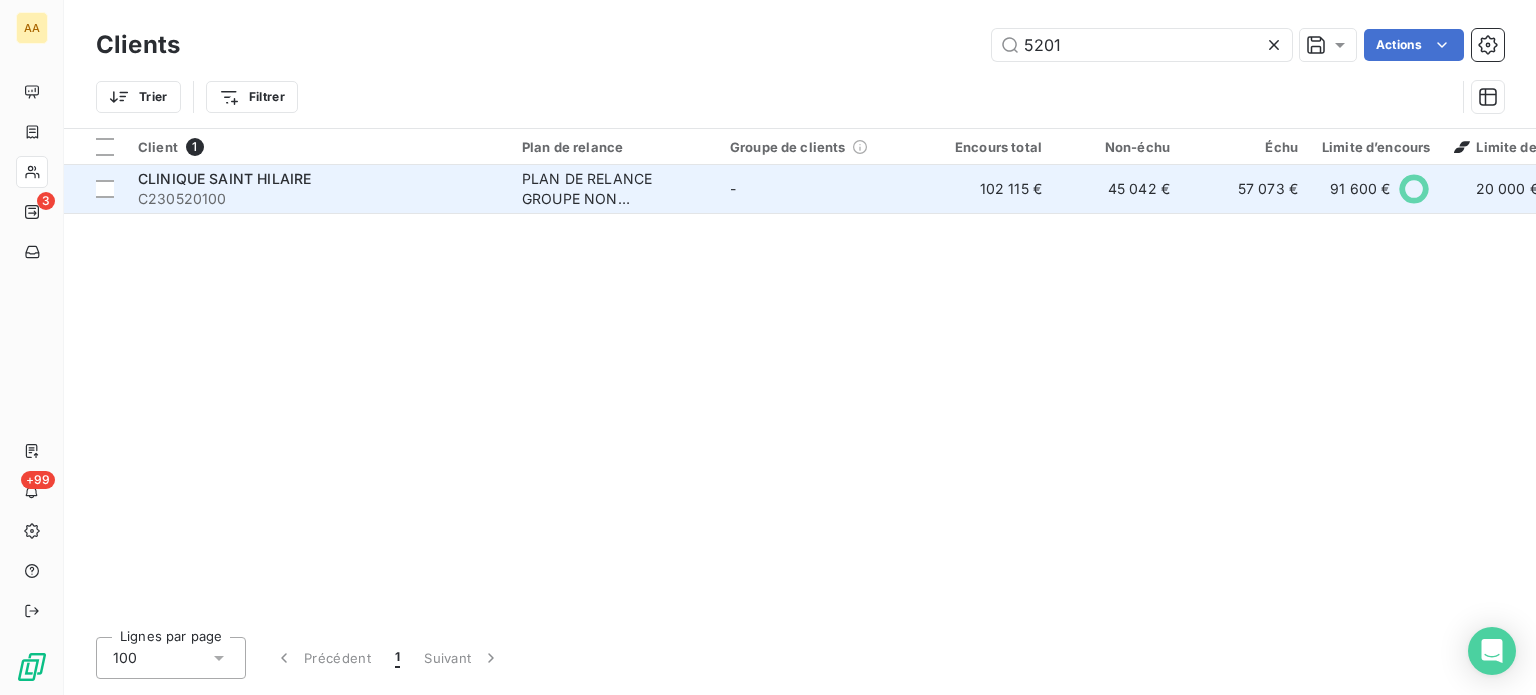 type on "5201" 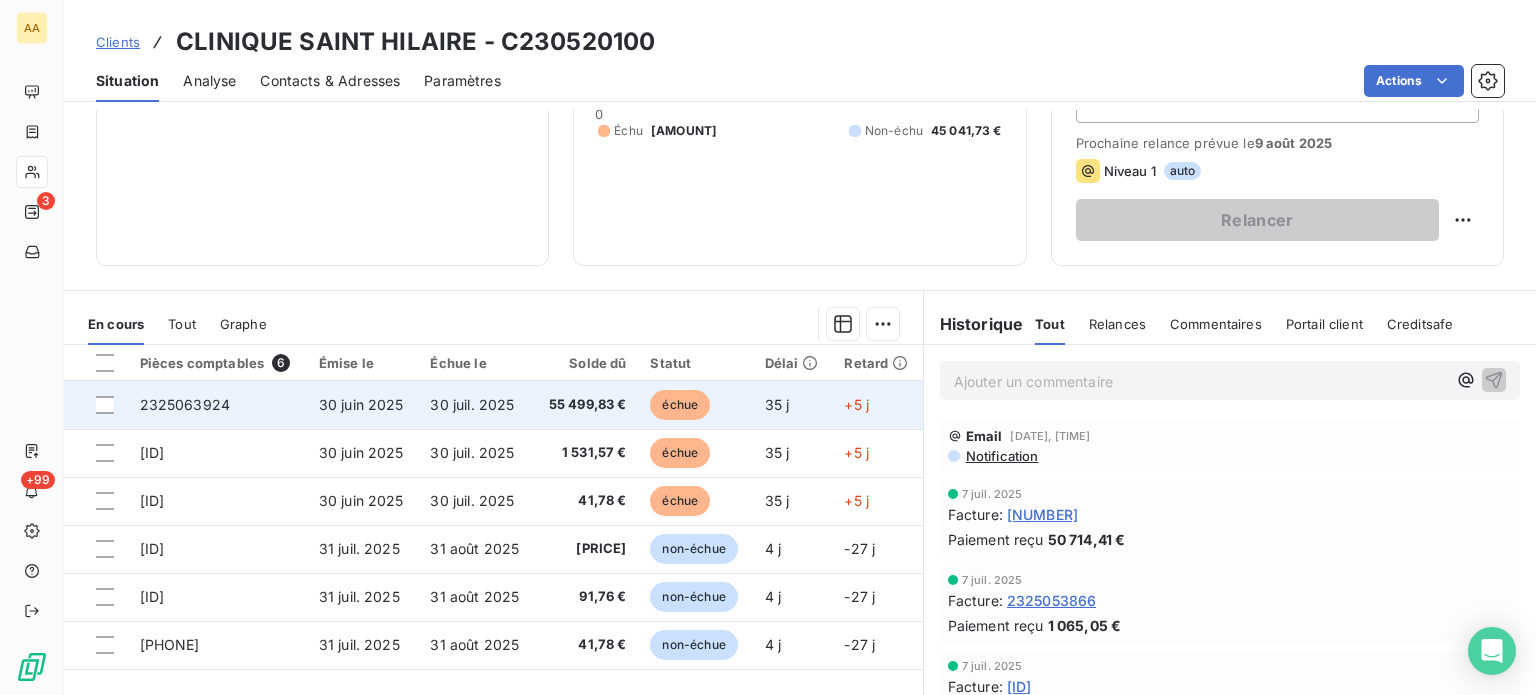 scroll, scrollTop: 300, scrollLeft: 0, axis: vertical 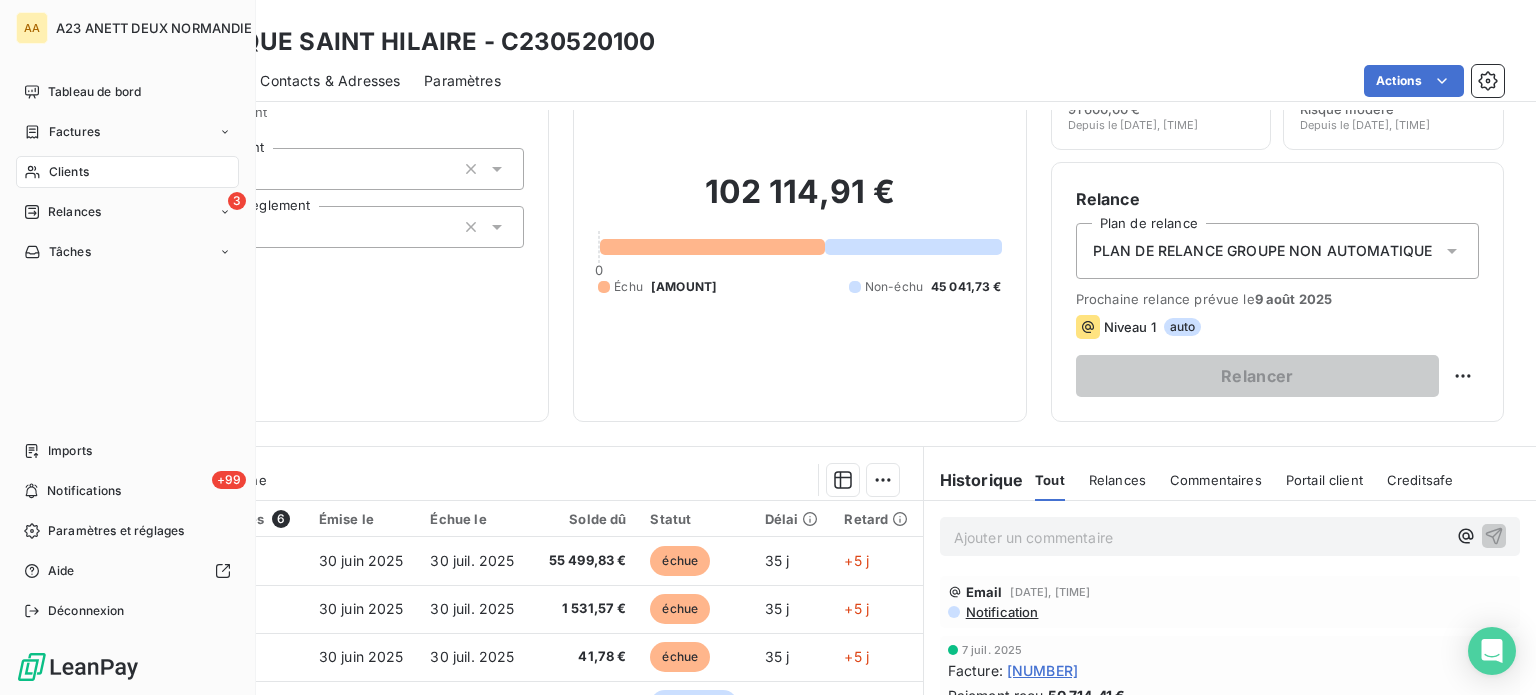 drag, startPoint x: 68, startPoint y: 178, endPoint x: 212, endPoint y: 178, distance: 144 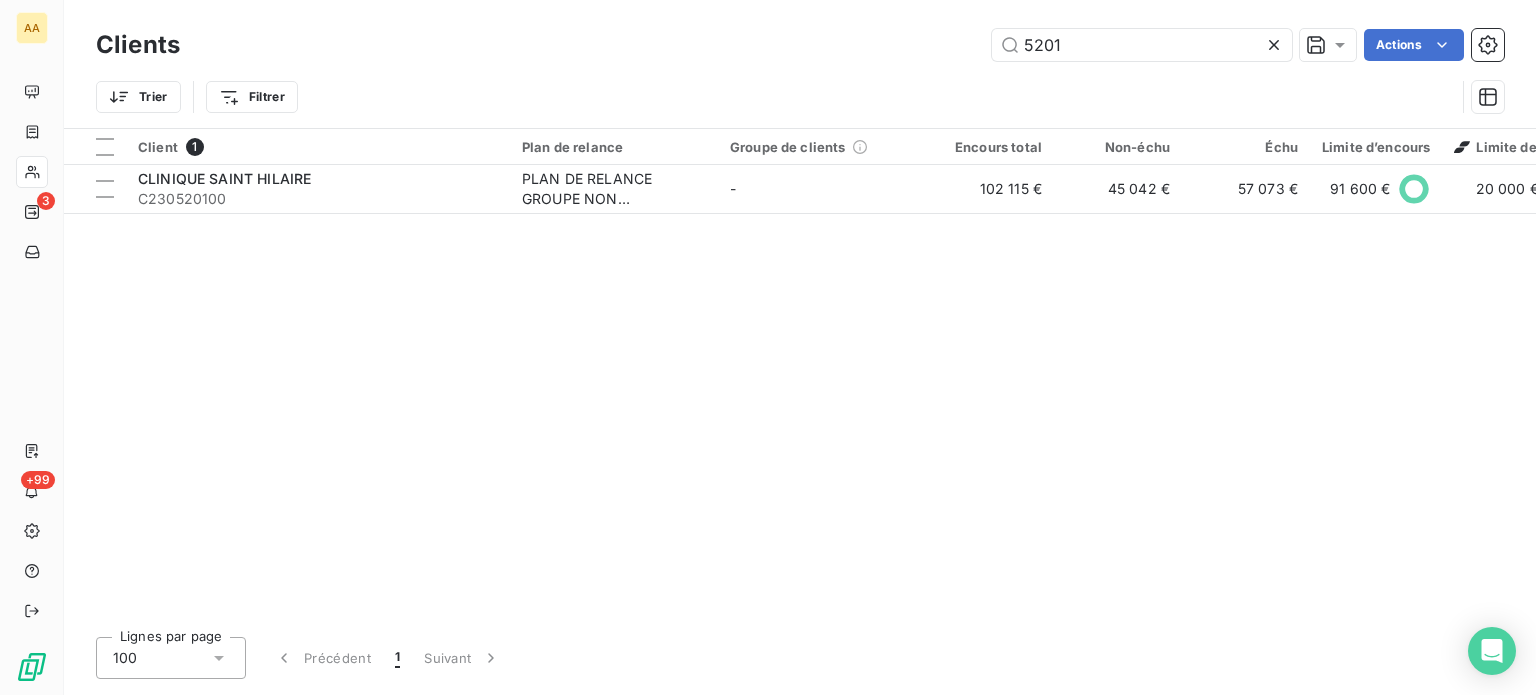 drag, startPoint x: 1140, startPoint y: 45, endPoint x: 670, endPoint y: 38, distance: 470.05212 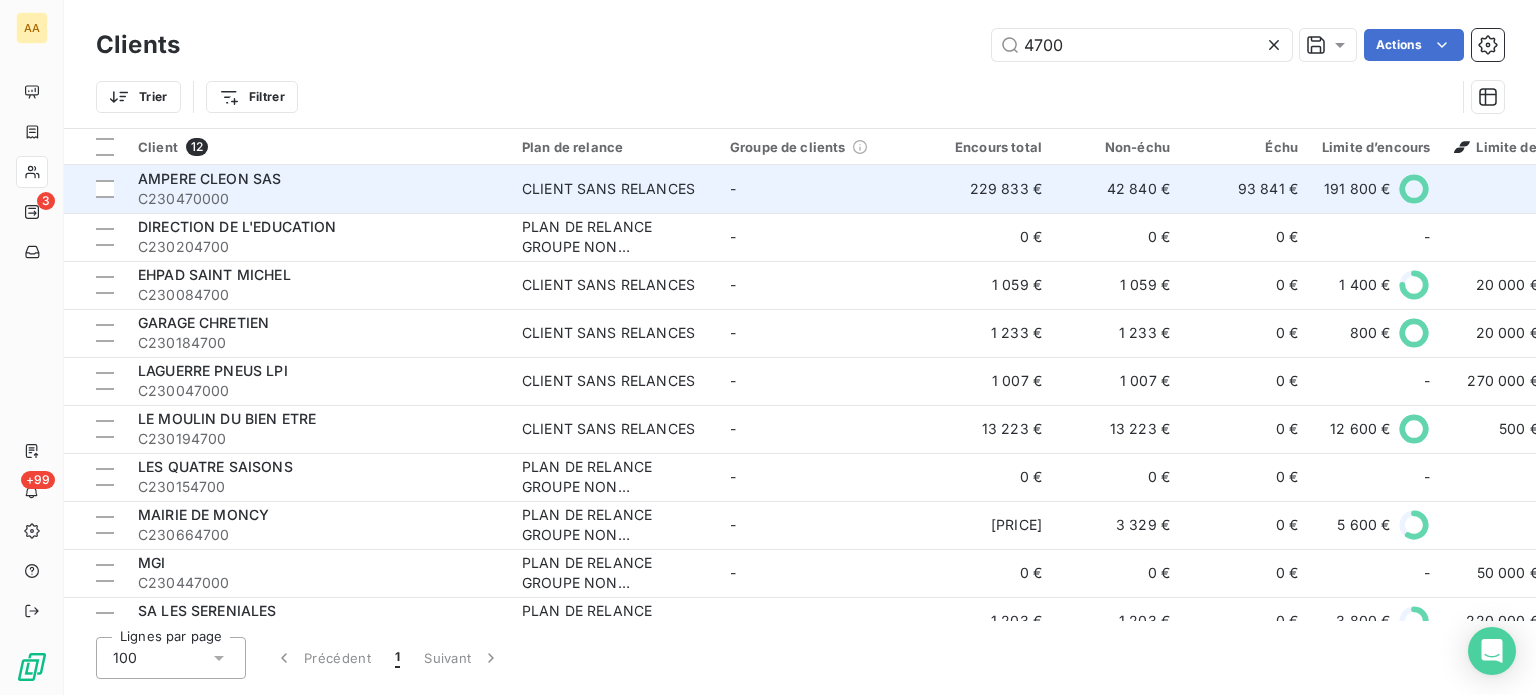 type on "4700" 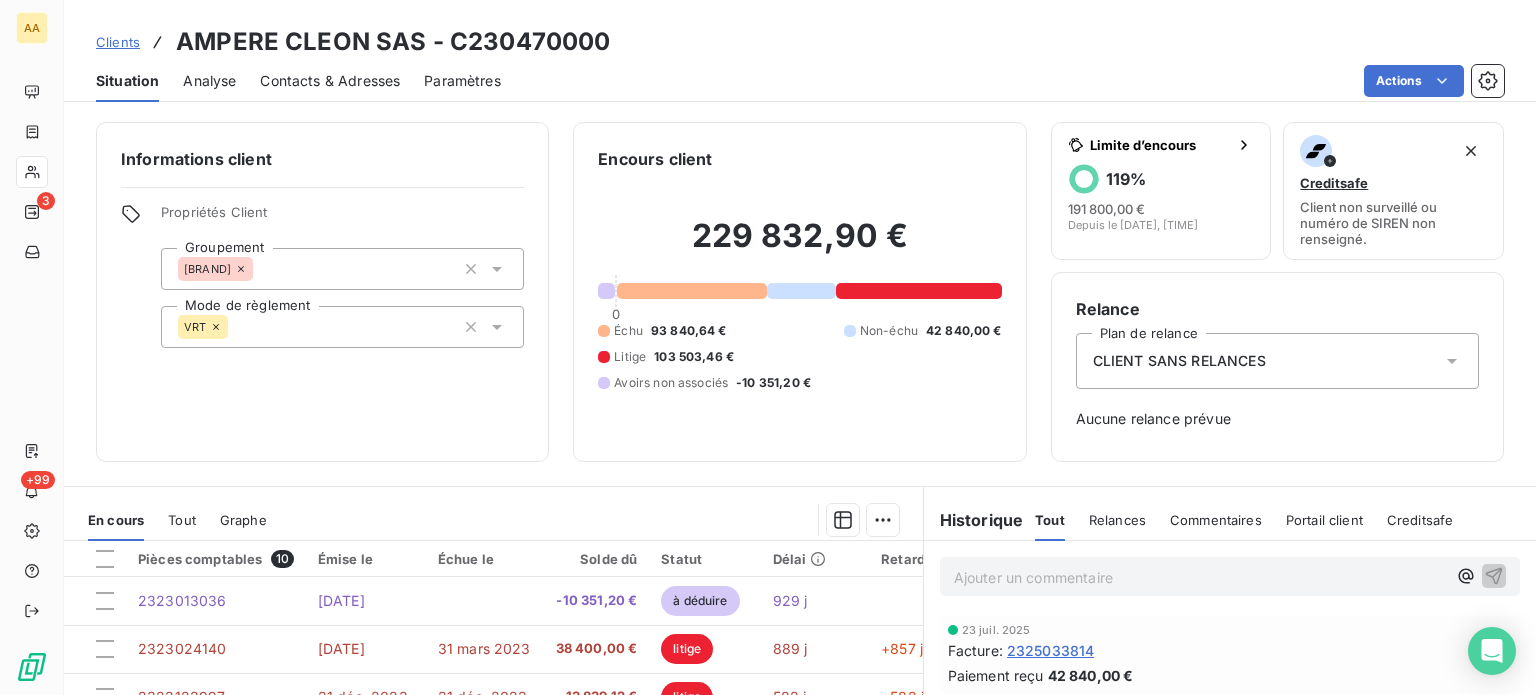 scroll, scrollTop: 100, scrollLeft: 0, axis: vertical 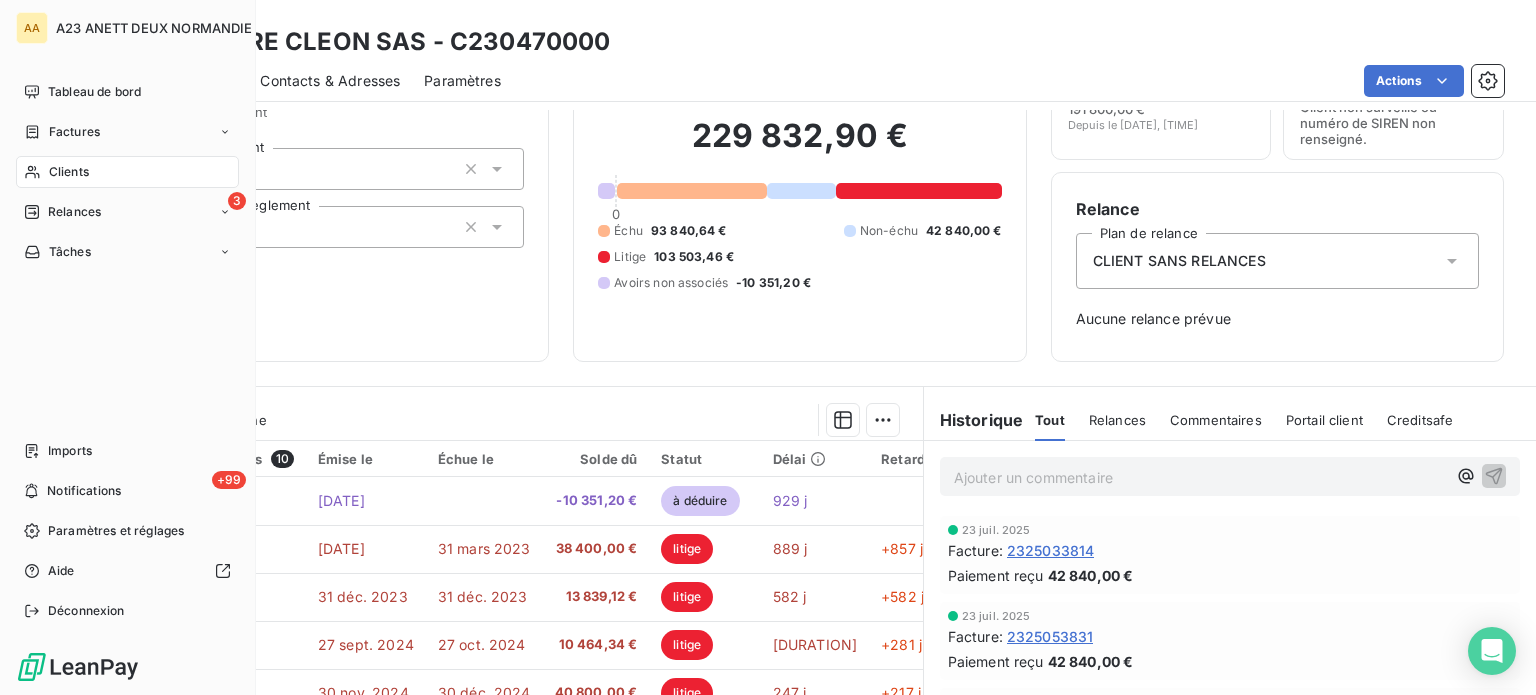 click on "Clients" at bounding box center (69, 172) 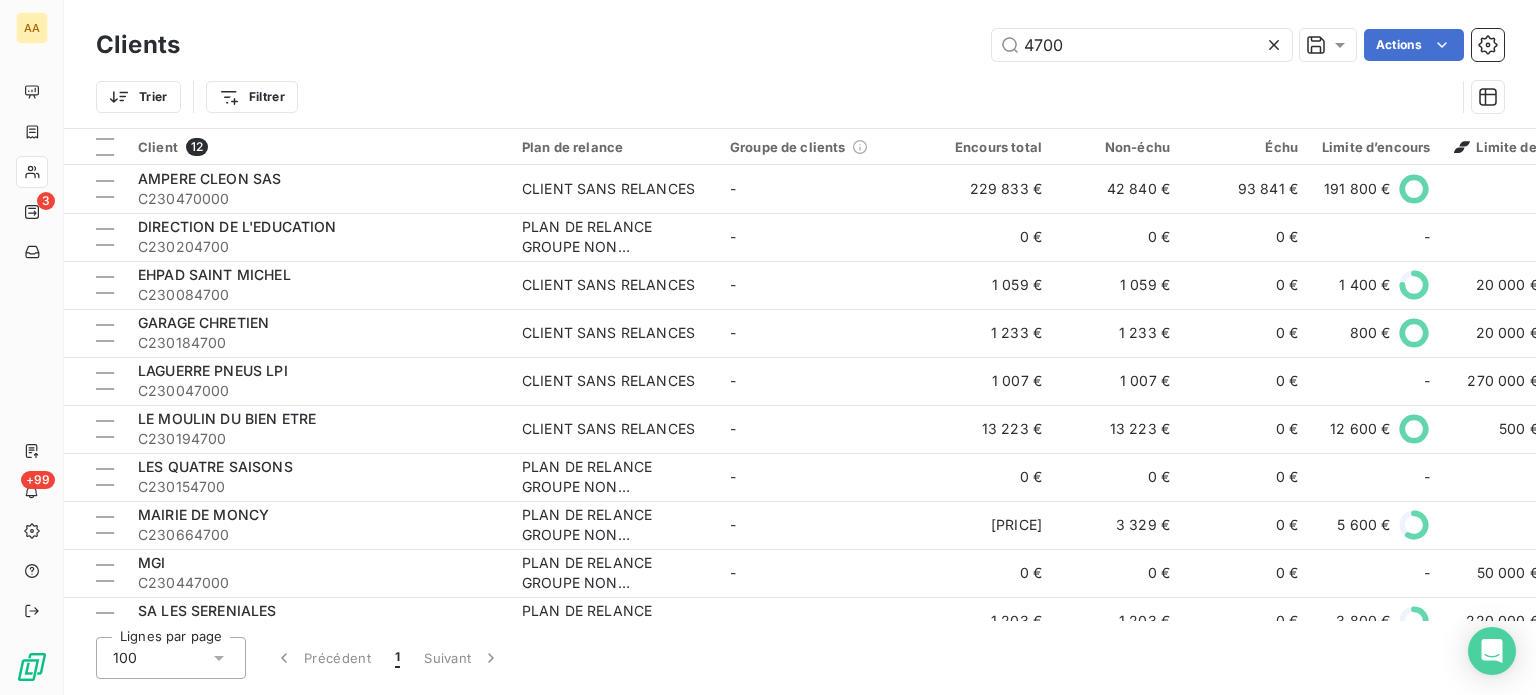 drag, startPoint x: 1021, startPoint y: 60, endPoint x: 889, endPoint y: 74, distance: 132.74034 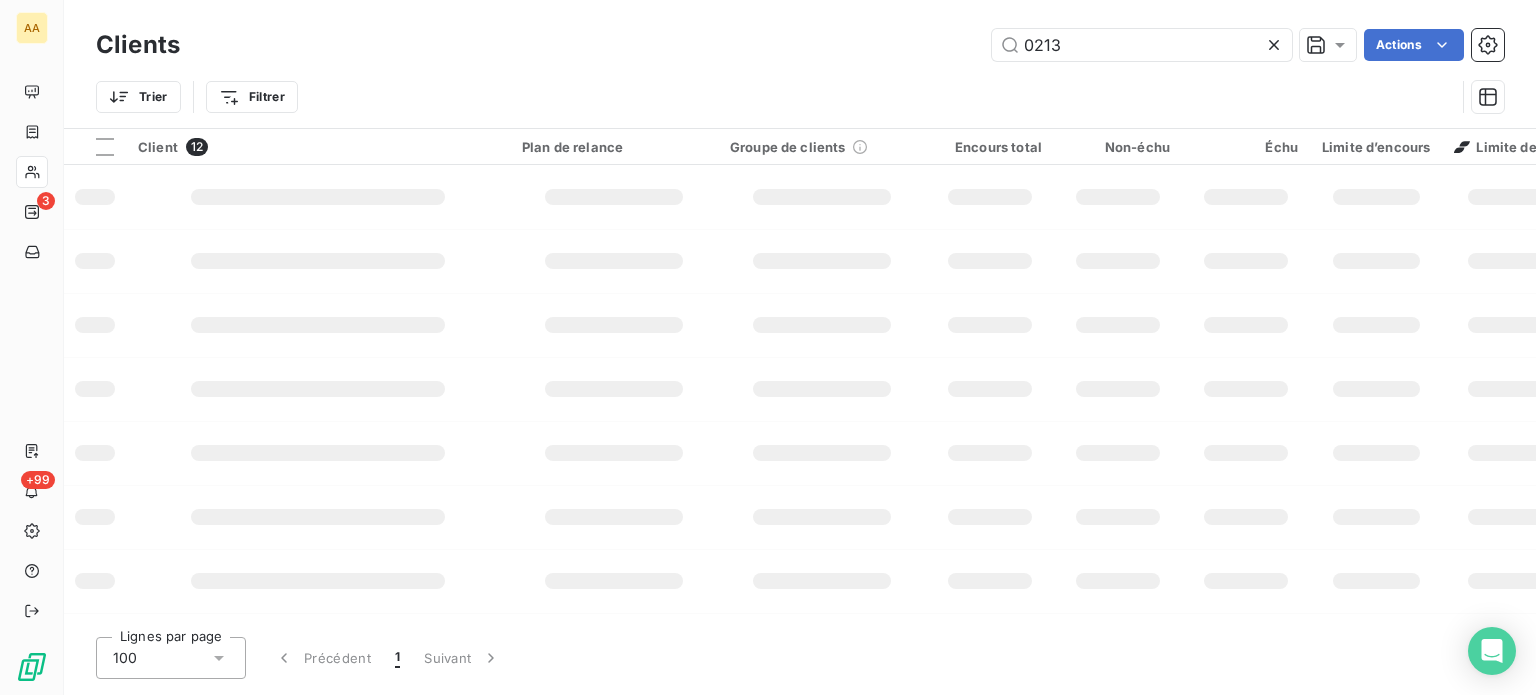 click on "0213" at bounding box center (1142, 45) 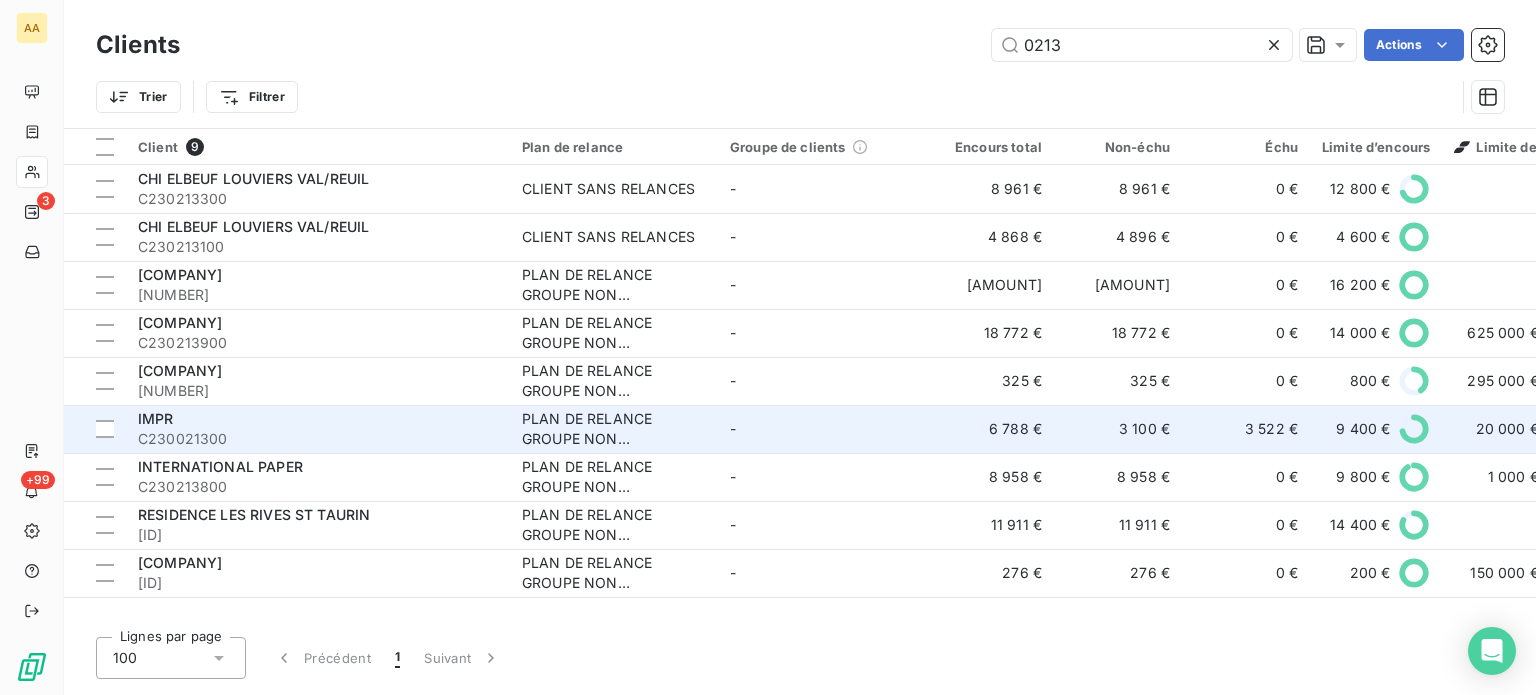 type on "0213" 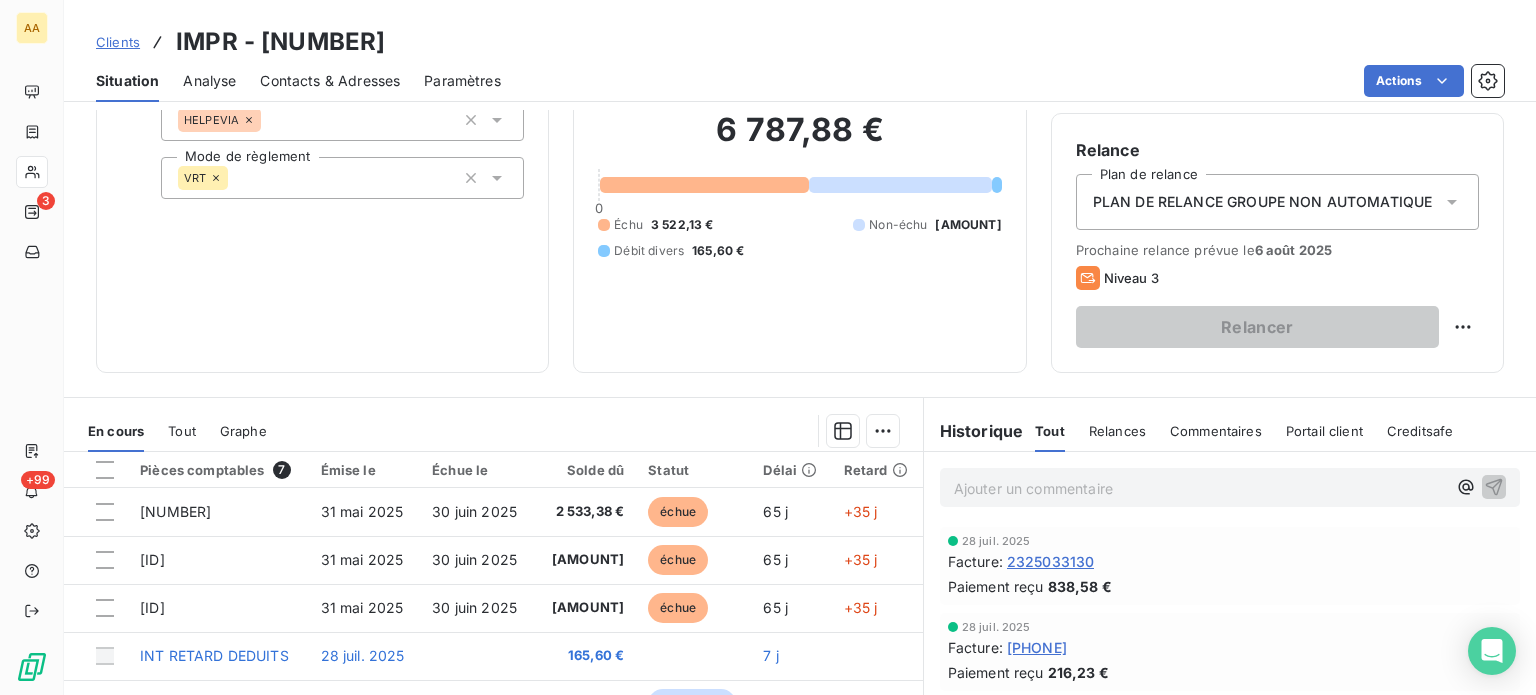 scroll, scrollTop: 200, scrollLeft: 0, axis: vertical 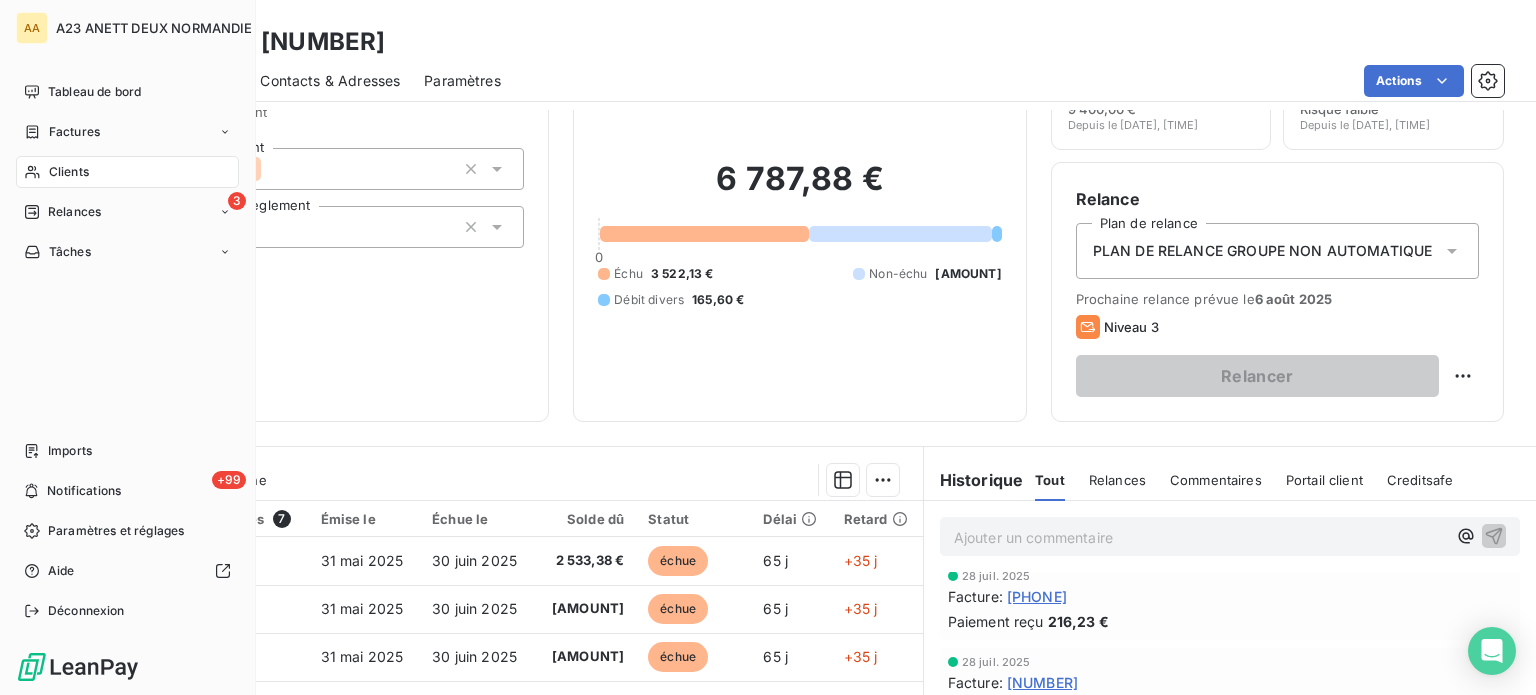click on "Clients" at bounding box center (69, 172) 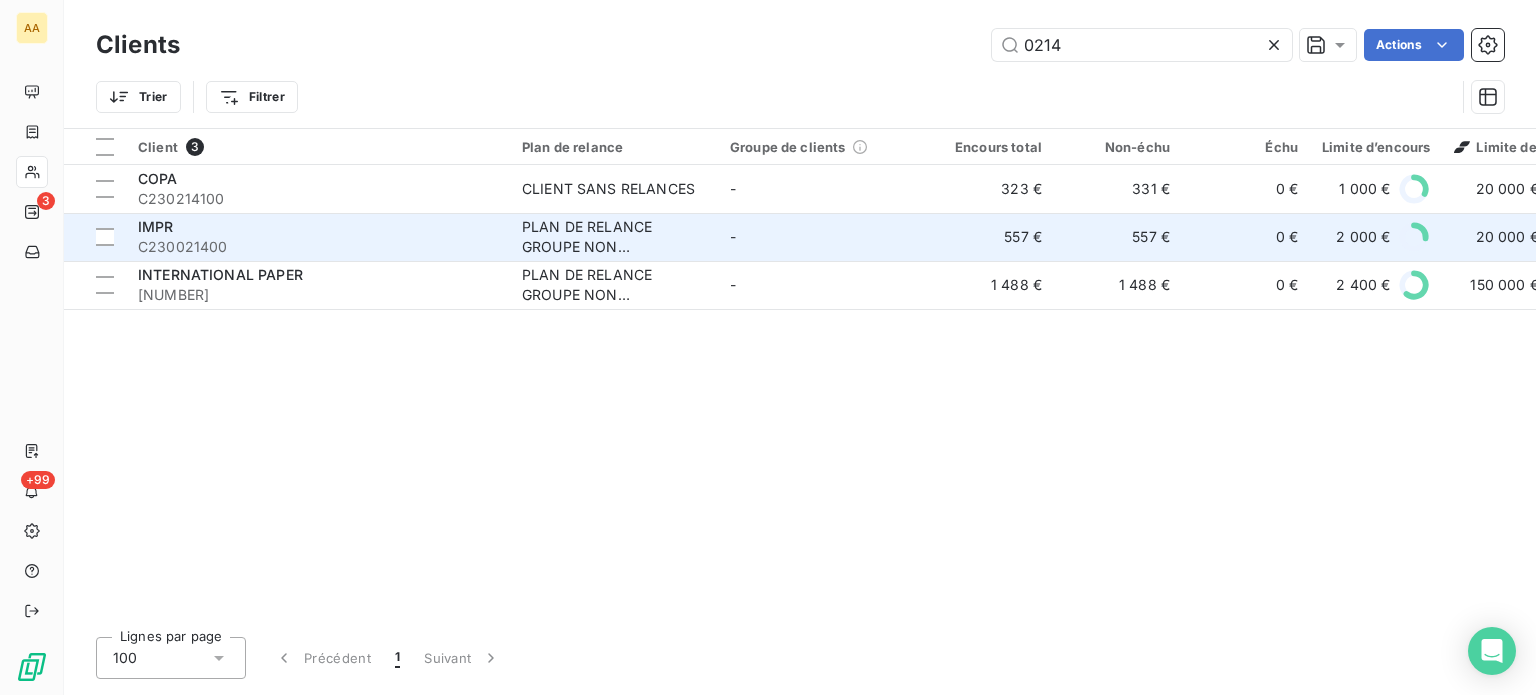 type on "0214" 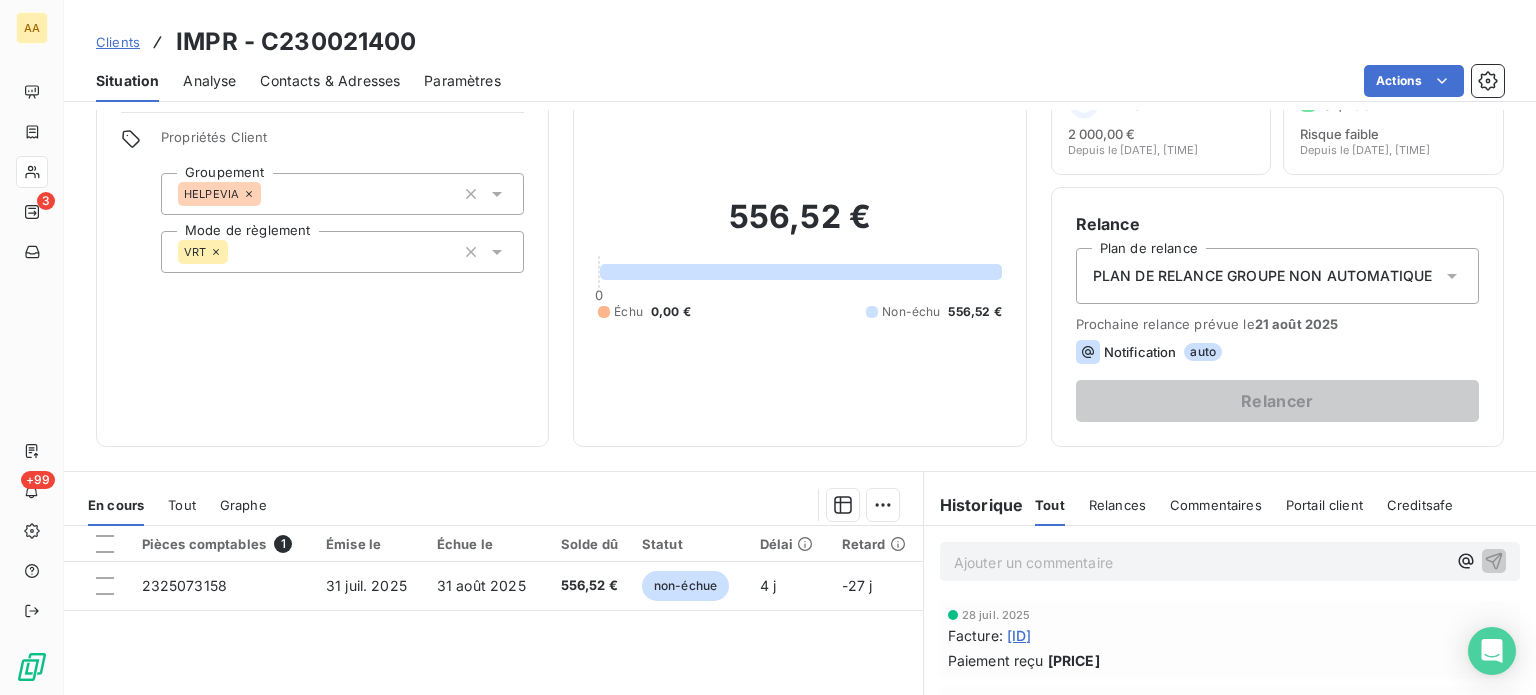 scroll, scrollTop: 200, scrollLeft: 0, axis: vertical 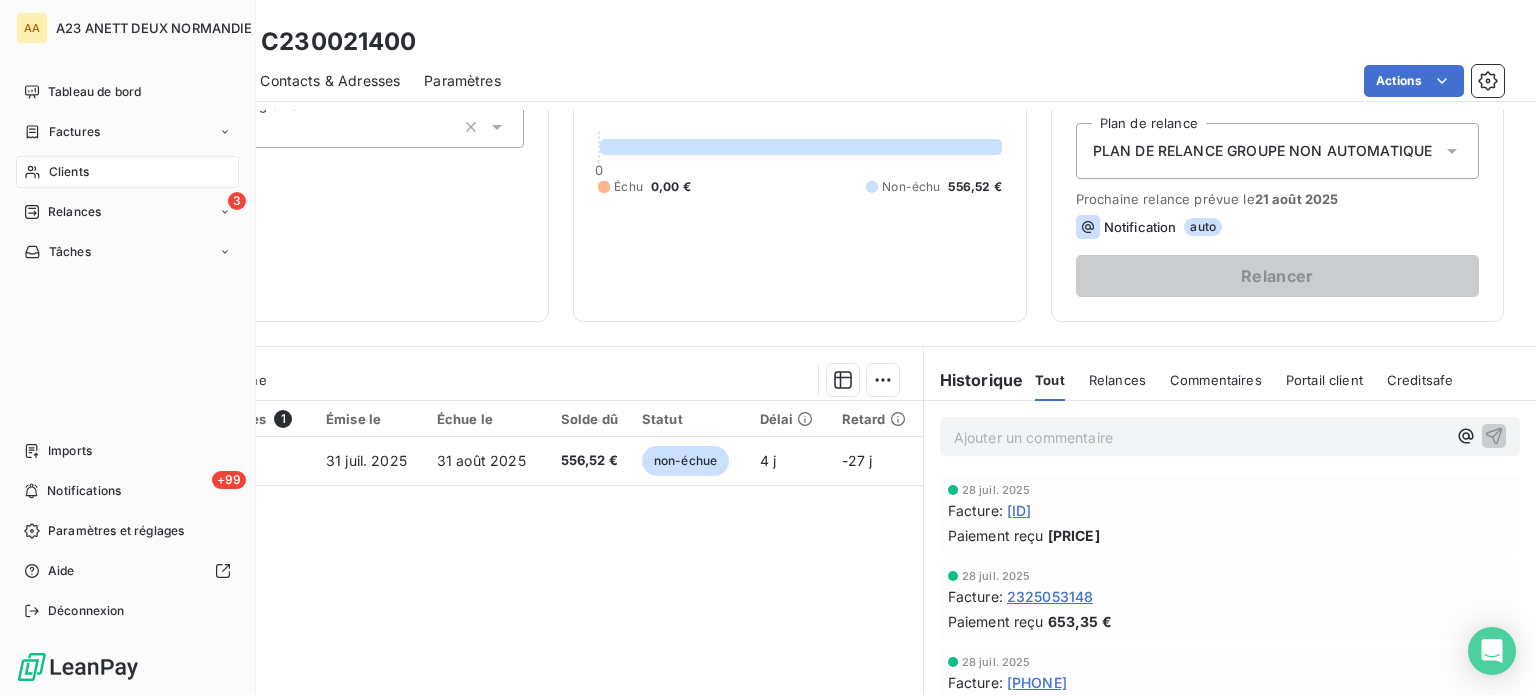 click on "Clients" at bounding box center (69, 172) 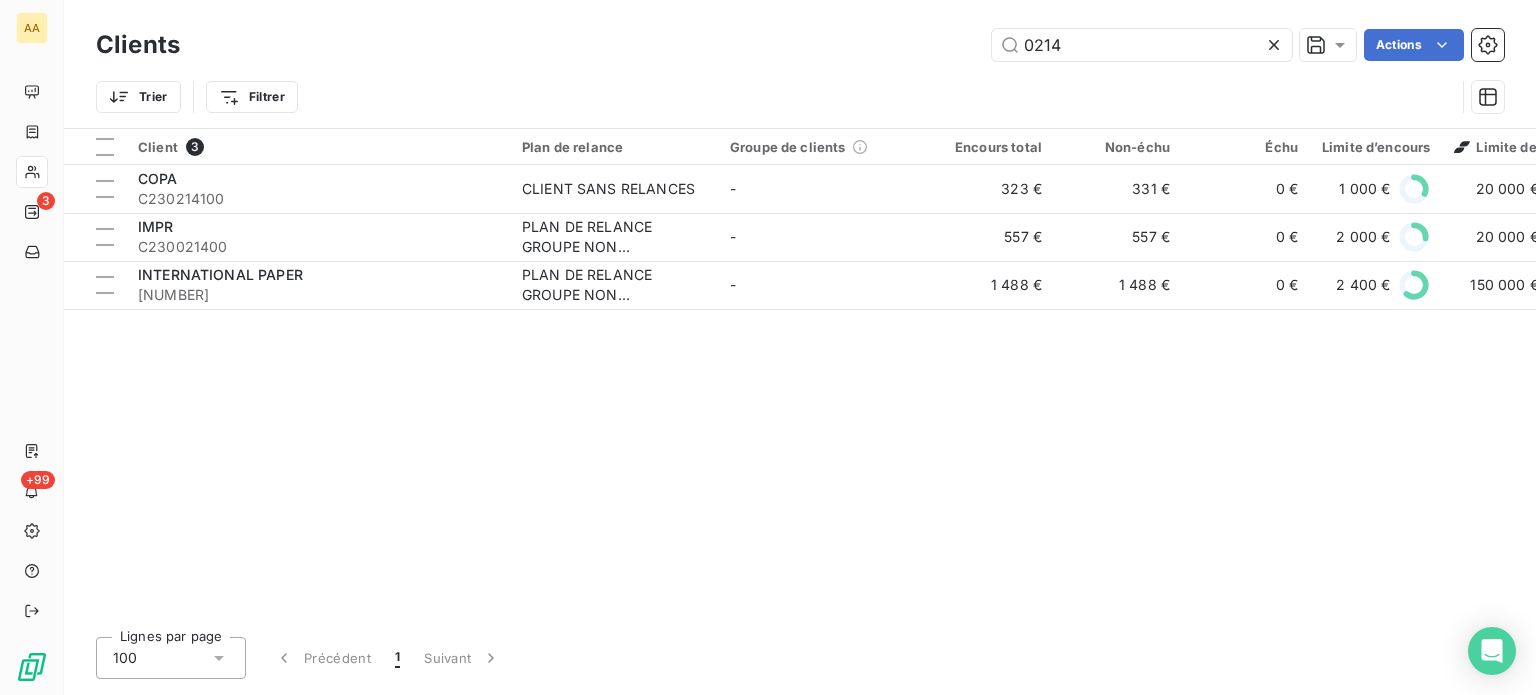 drag, startPoint x: 1060, startPoint y: 43, endPoint x: 905, endPoint y: 60, distance: 155.92947 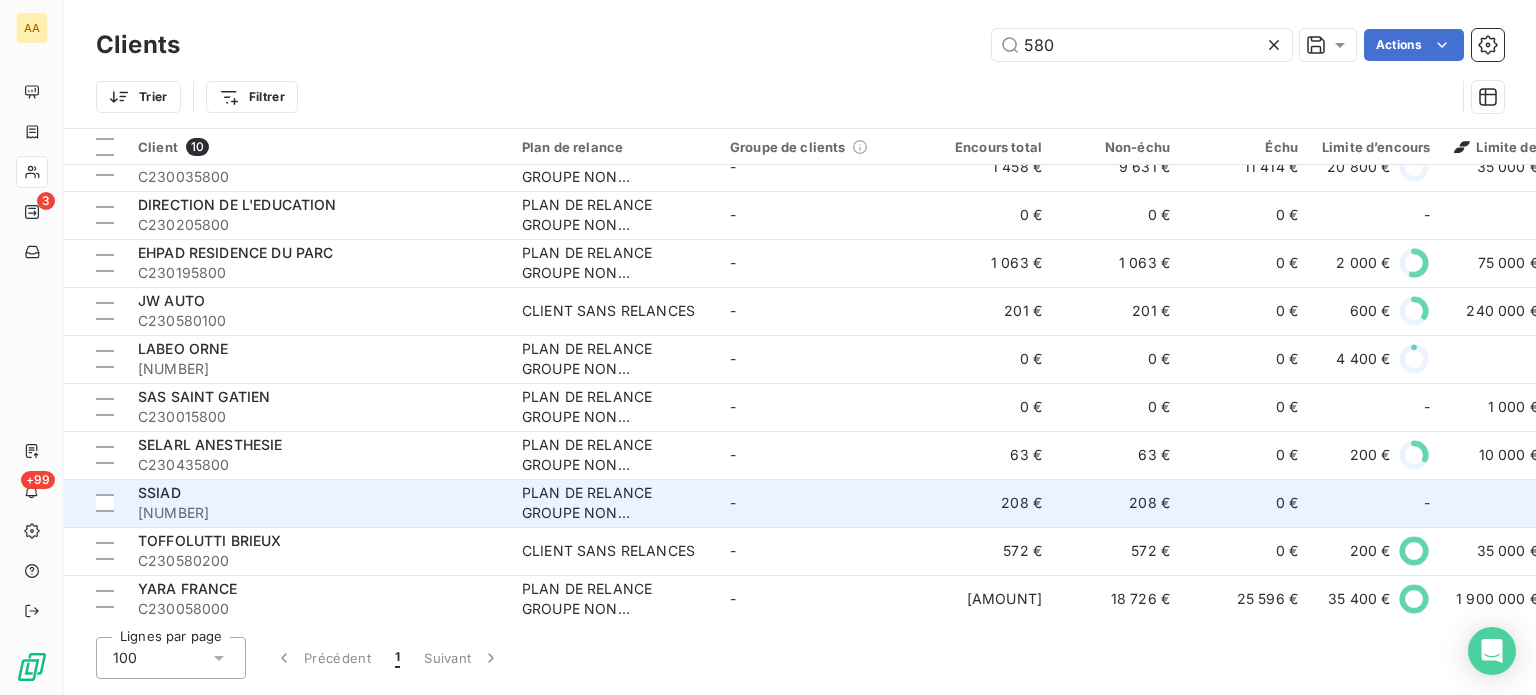 scroll, scrollTop: 32, scrollLeft: 0, axis: vertical 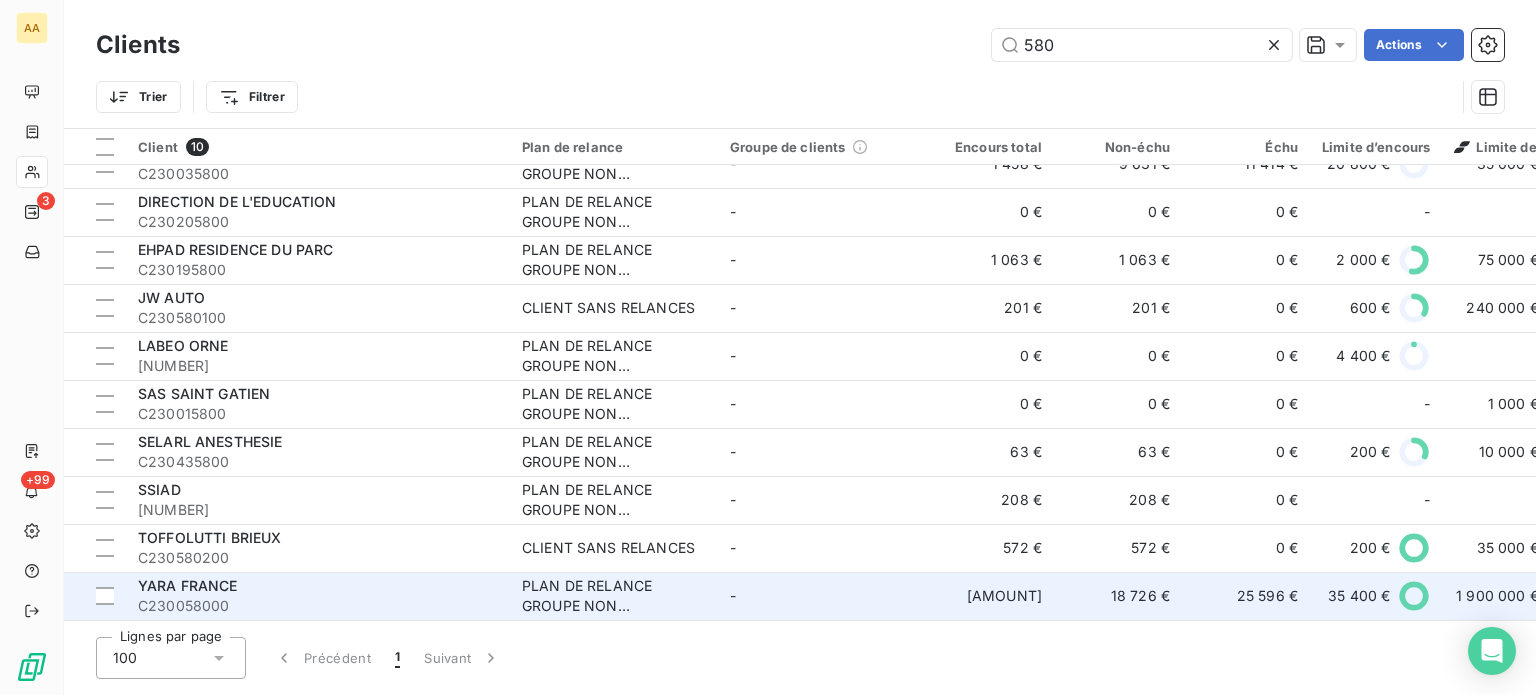 type on "580" 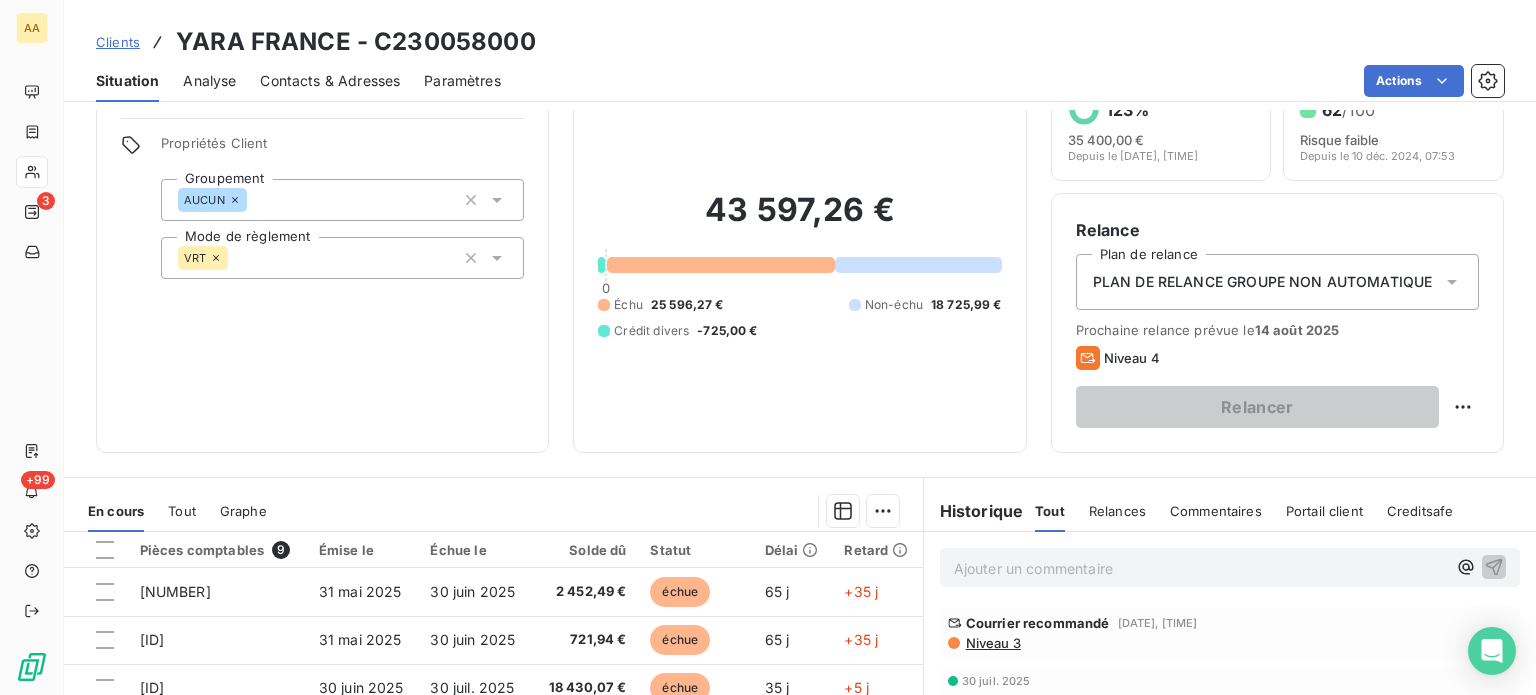 scroll, scrollTop: 100, scrollLeft: 0, axis: vertical 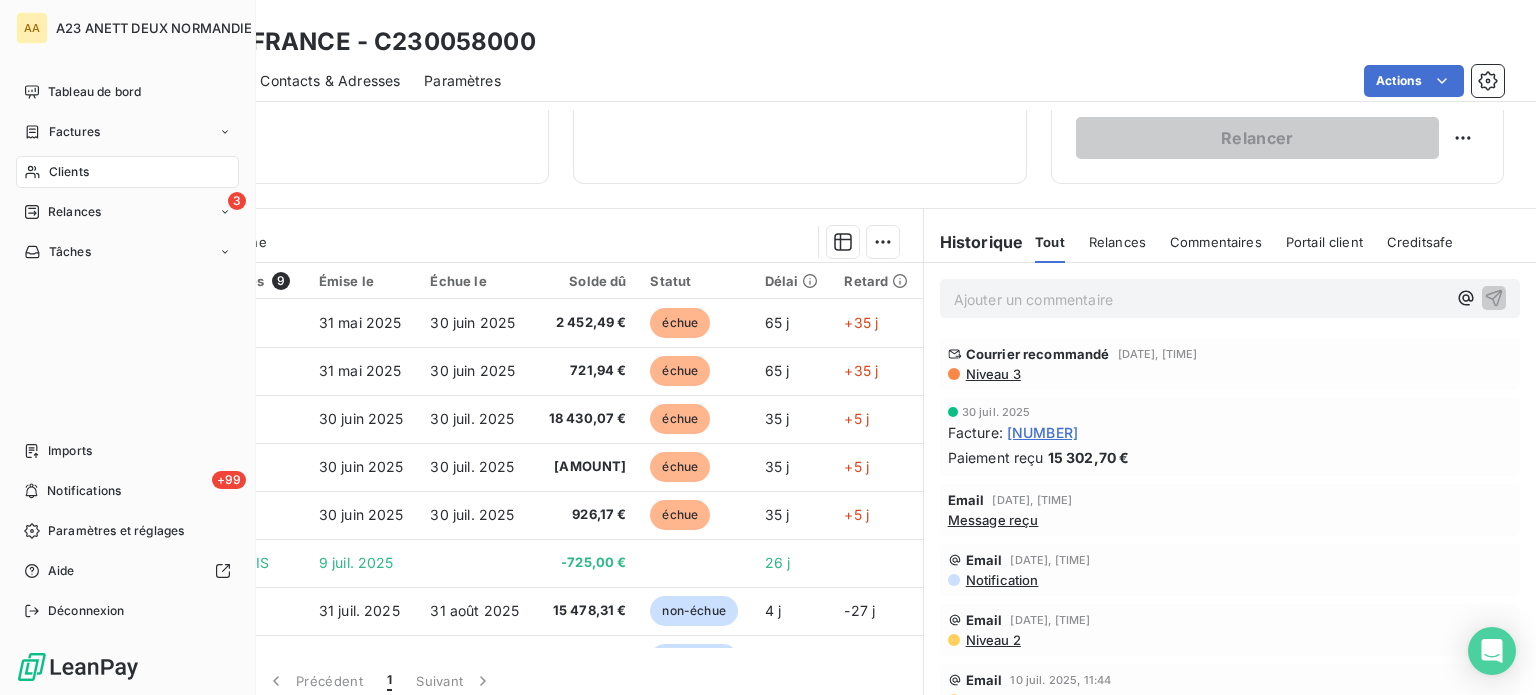 click on "Clients" at bounding box center [69, 172] 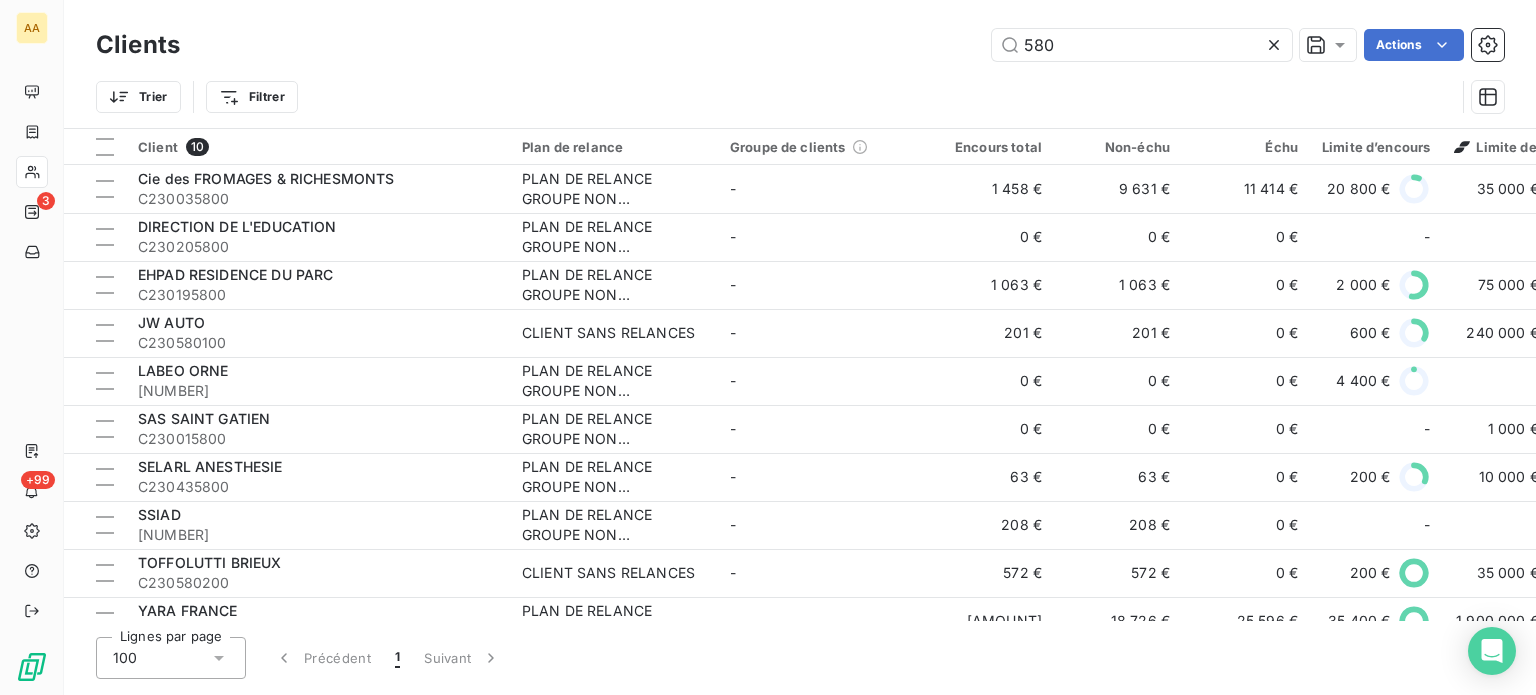 drag, startPoint x: 1084, startPoint y: 47, endPoint x: 691, endPoint y: 49, distance: 393.0051 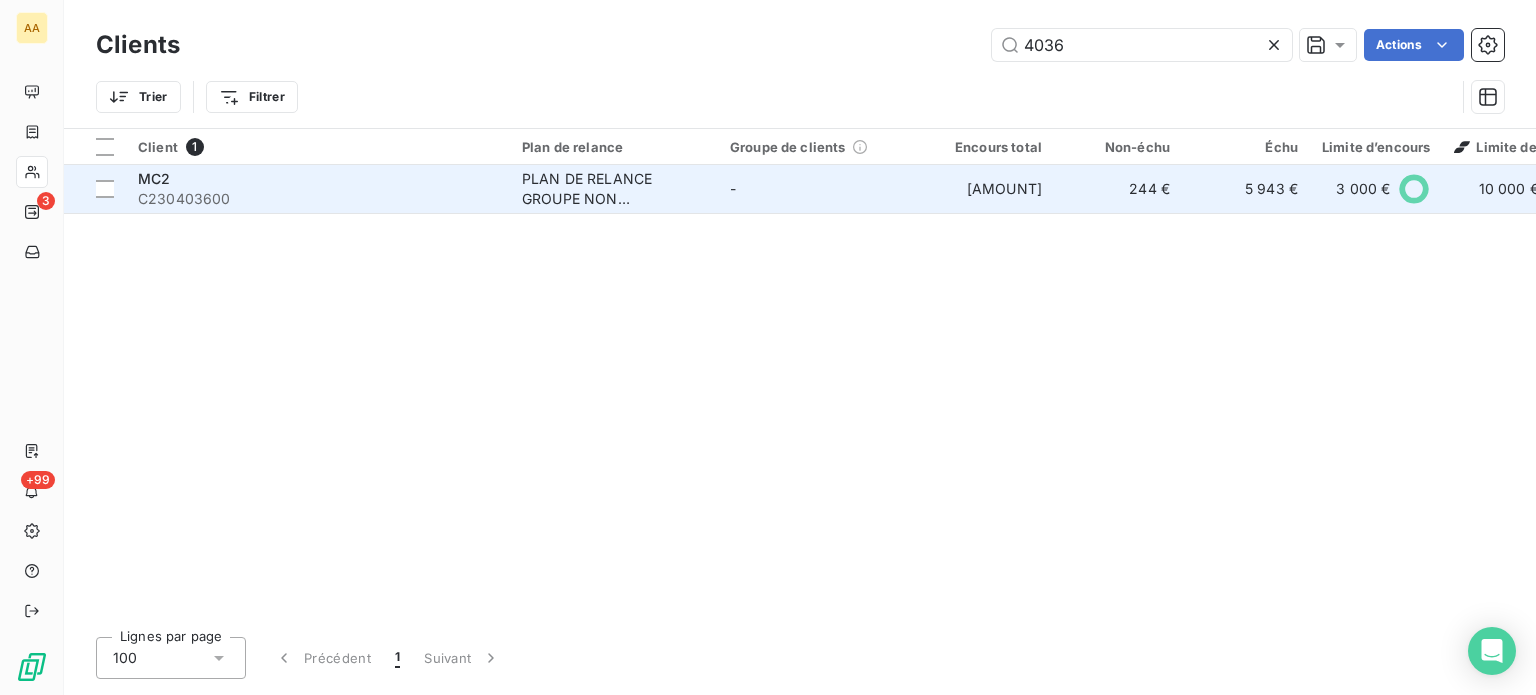 type on "4036" 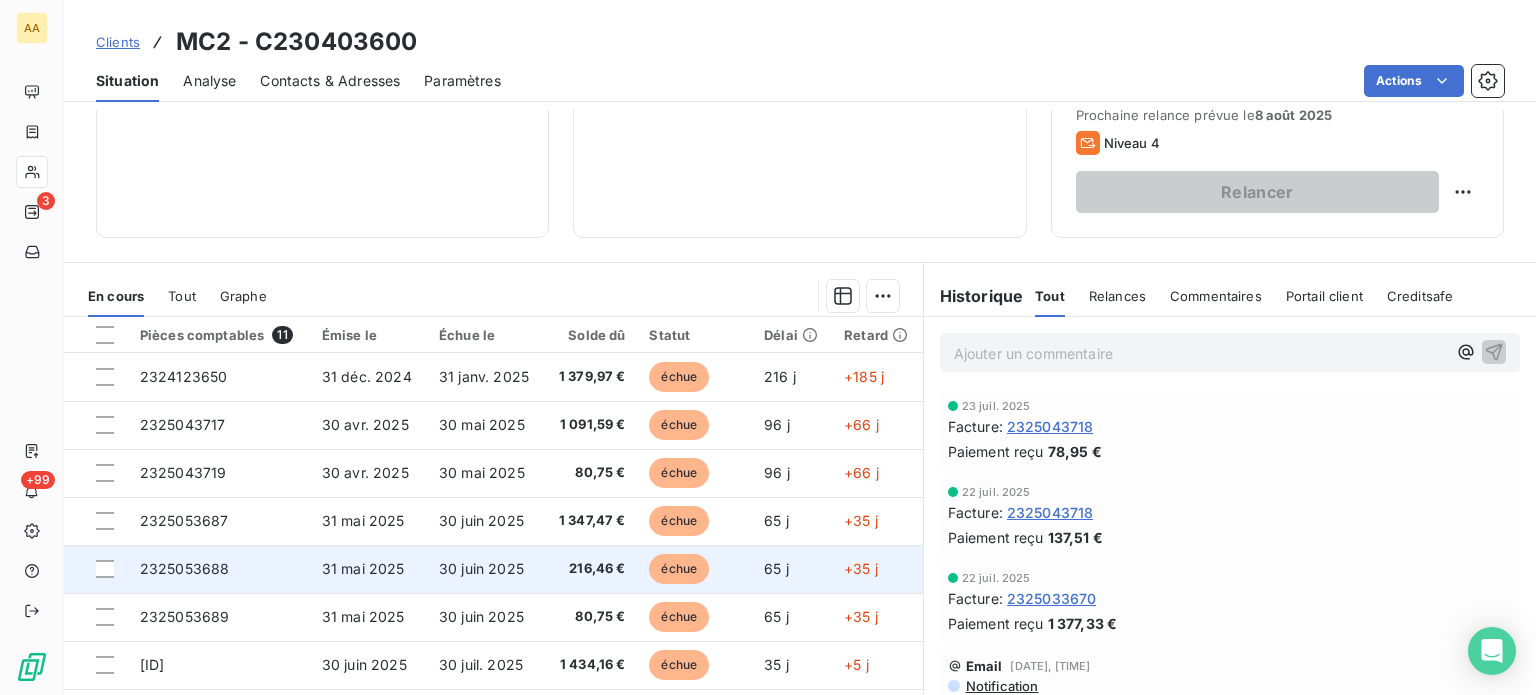 scroll, scrollTop: 300, scrollLeft: 0, axis: vertical 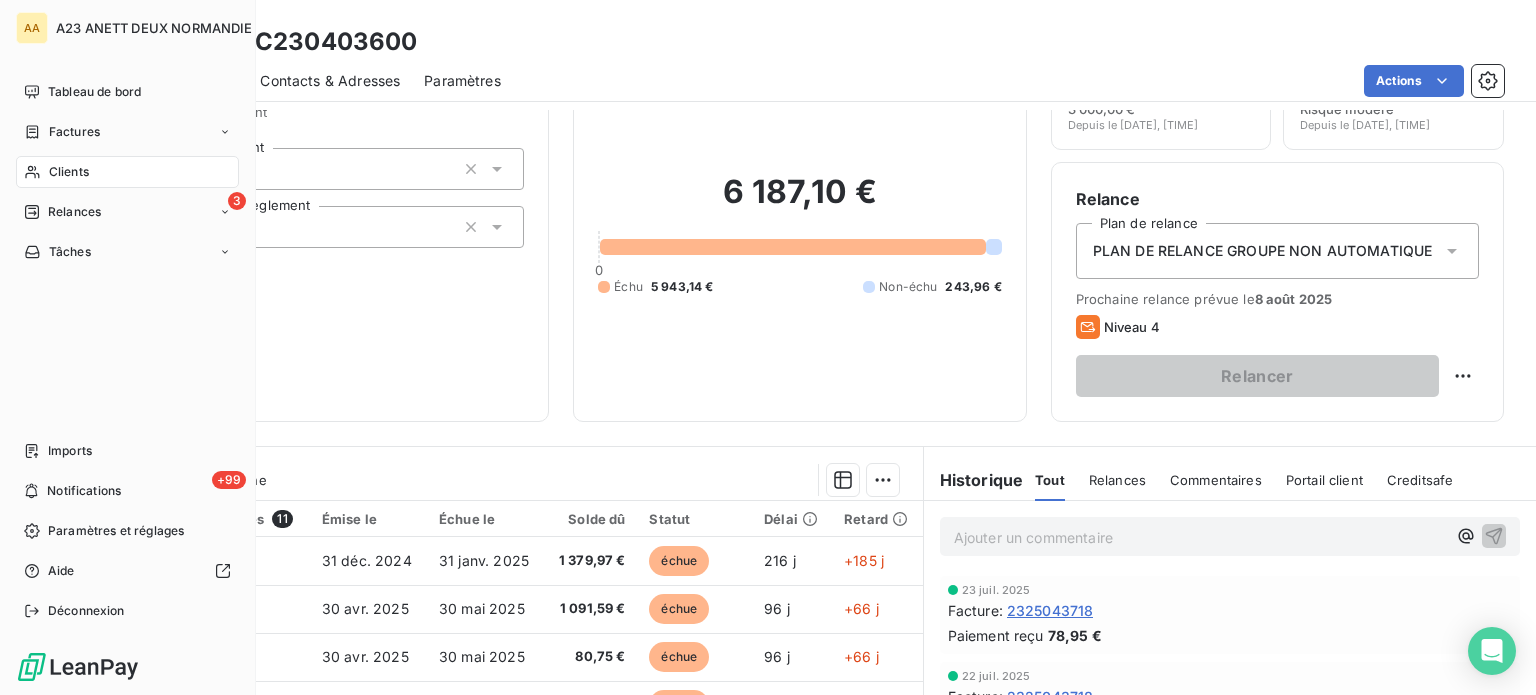 click on "Clients" at bounding box center (69, 172) 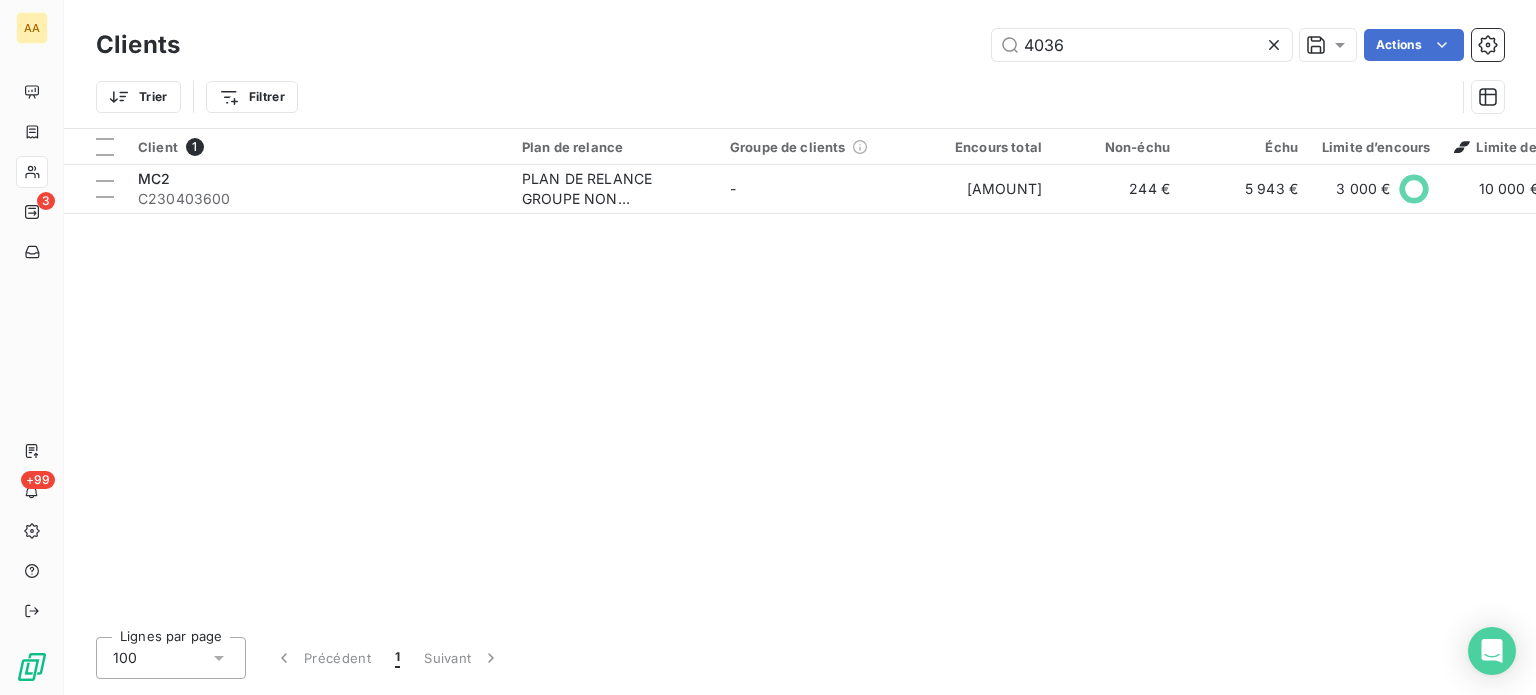 drag, startPoint x: 1104, startPoint y: 51, endPoint x: 708, endPoint y: 59, distance: 396.0808 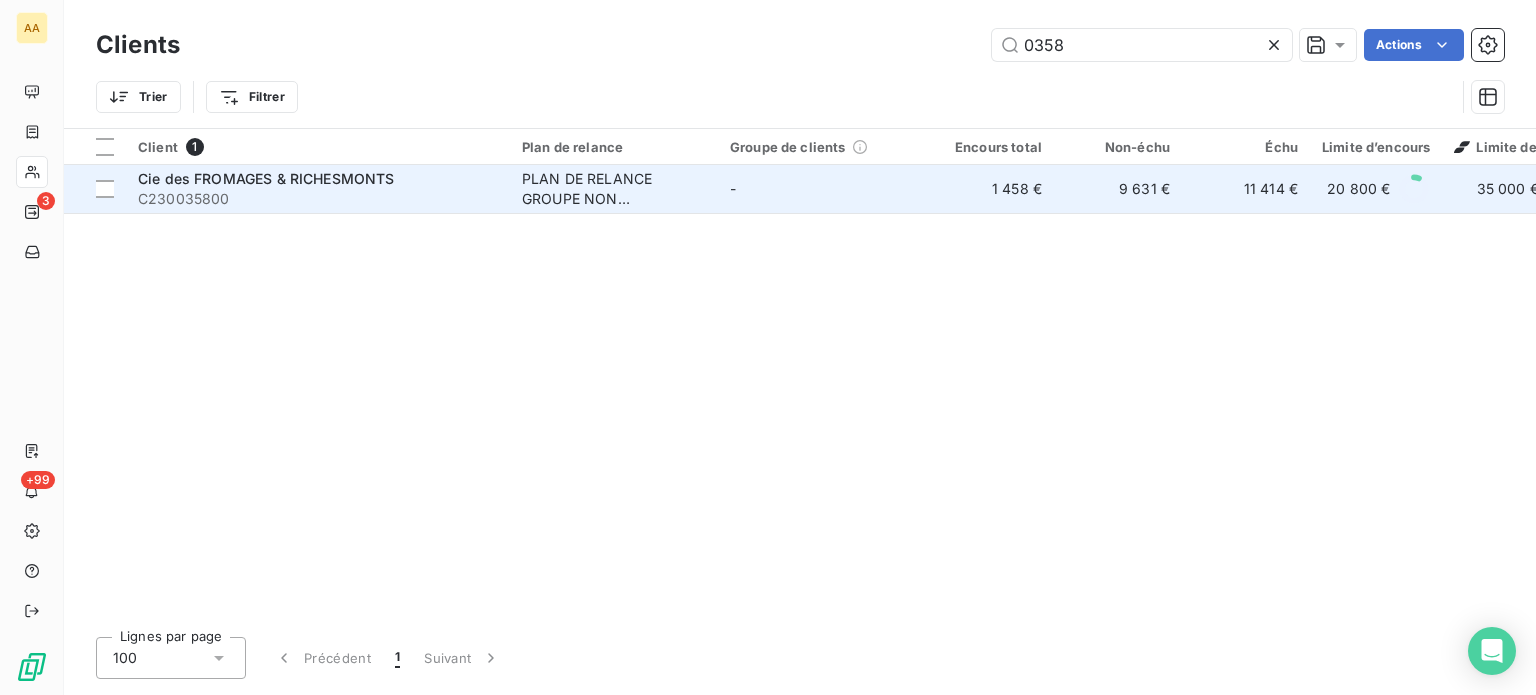 type on "0358" 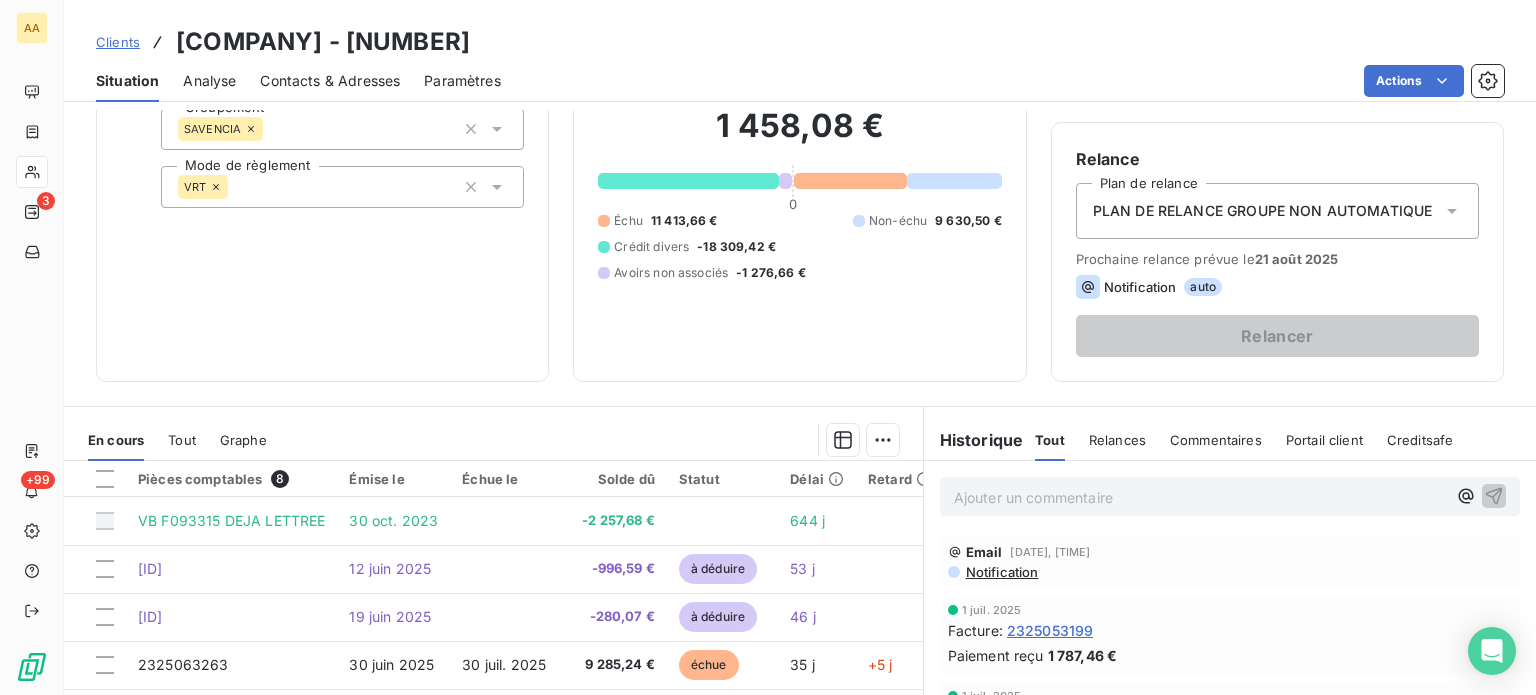scroll, scrollTop: 200, scrollLeft: 0, axis: vertical 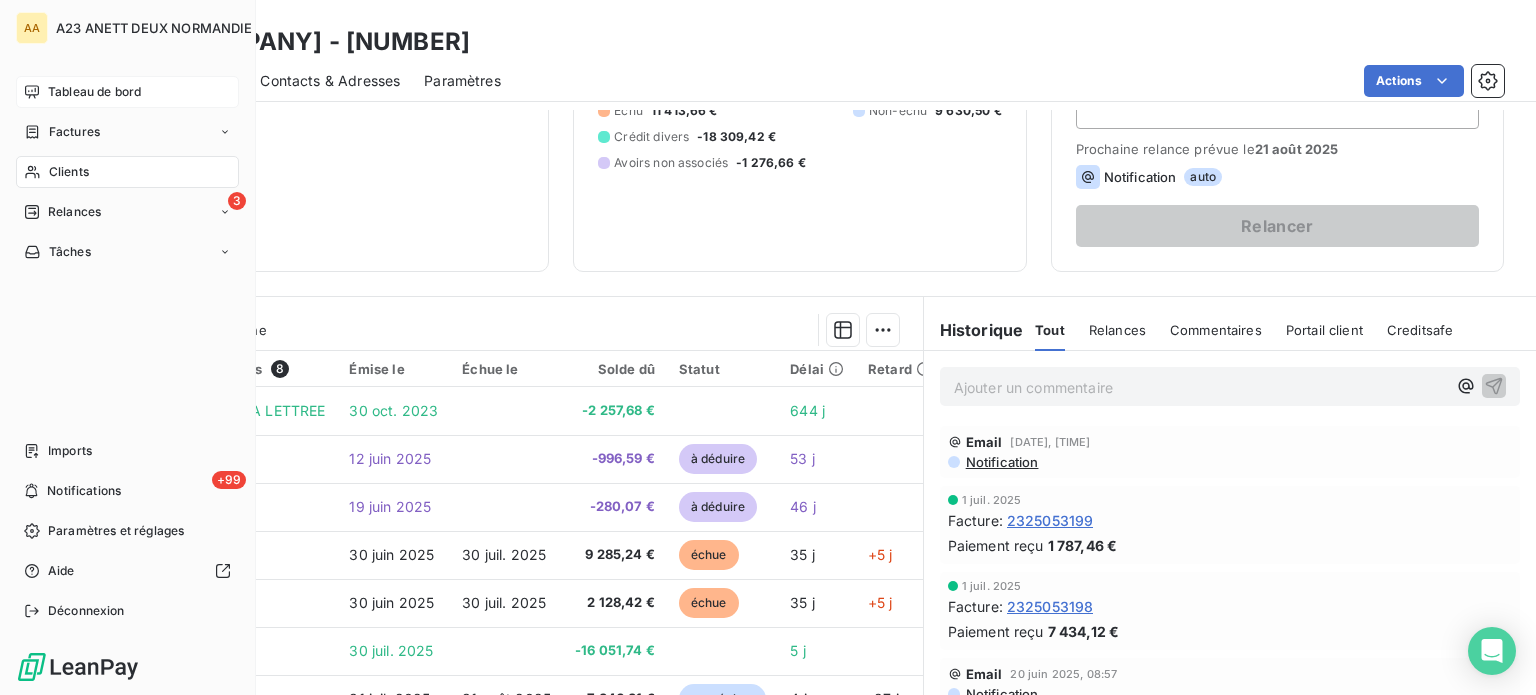 click on "Tableau de bord" at bounding box center [94, 92] 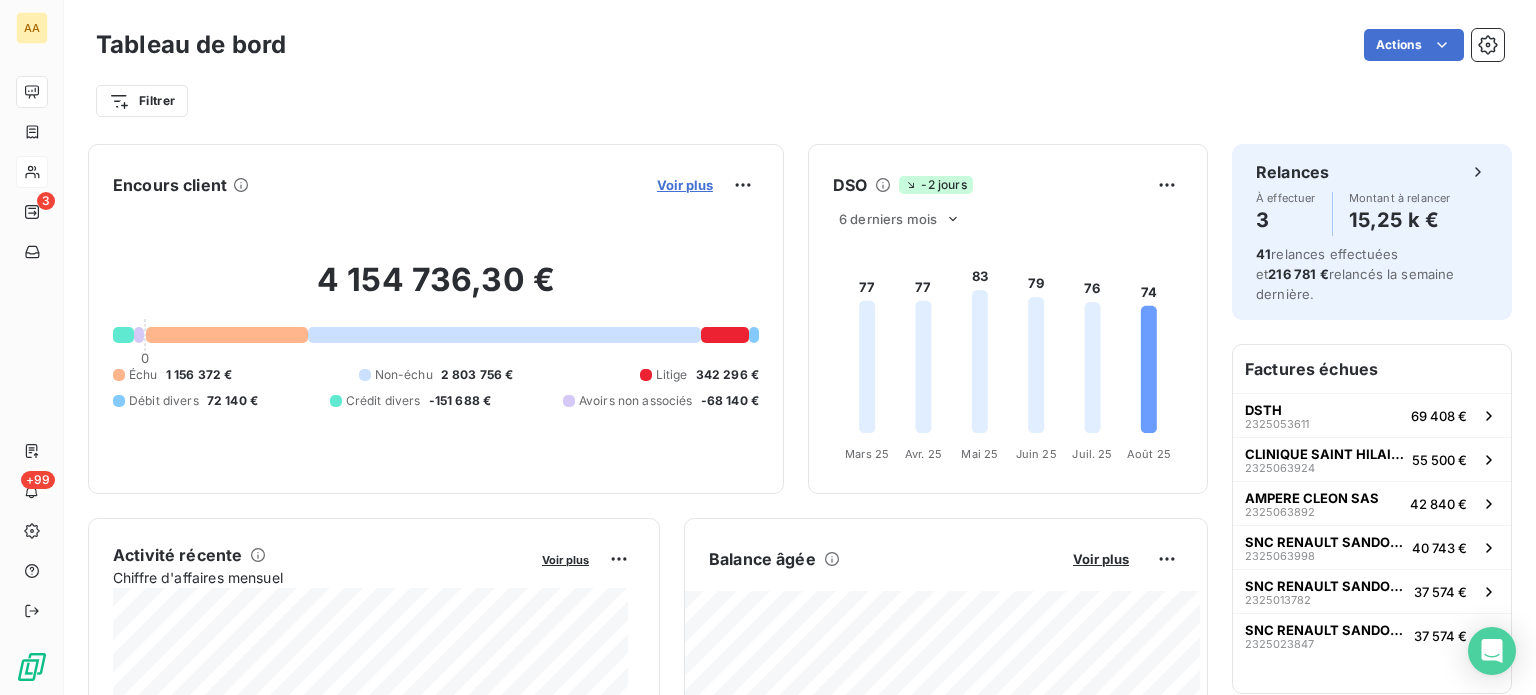 click on "Voir plus" at bounding box center [685, 185] 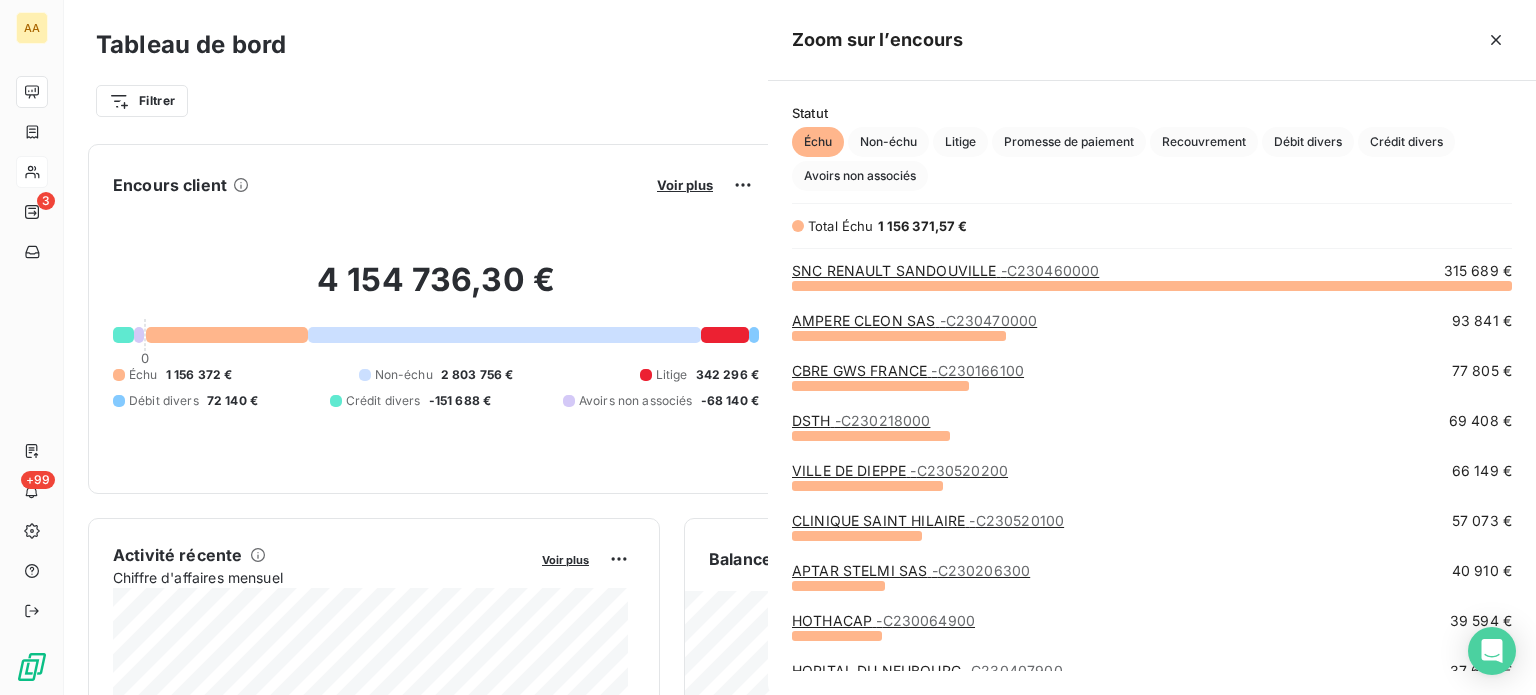 scroll, scrollTop: 16, scrollLeft: 16, axis: both 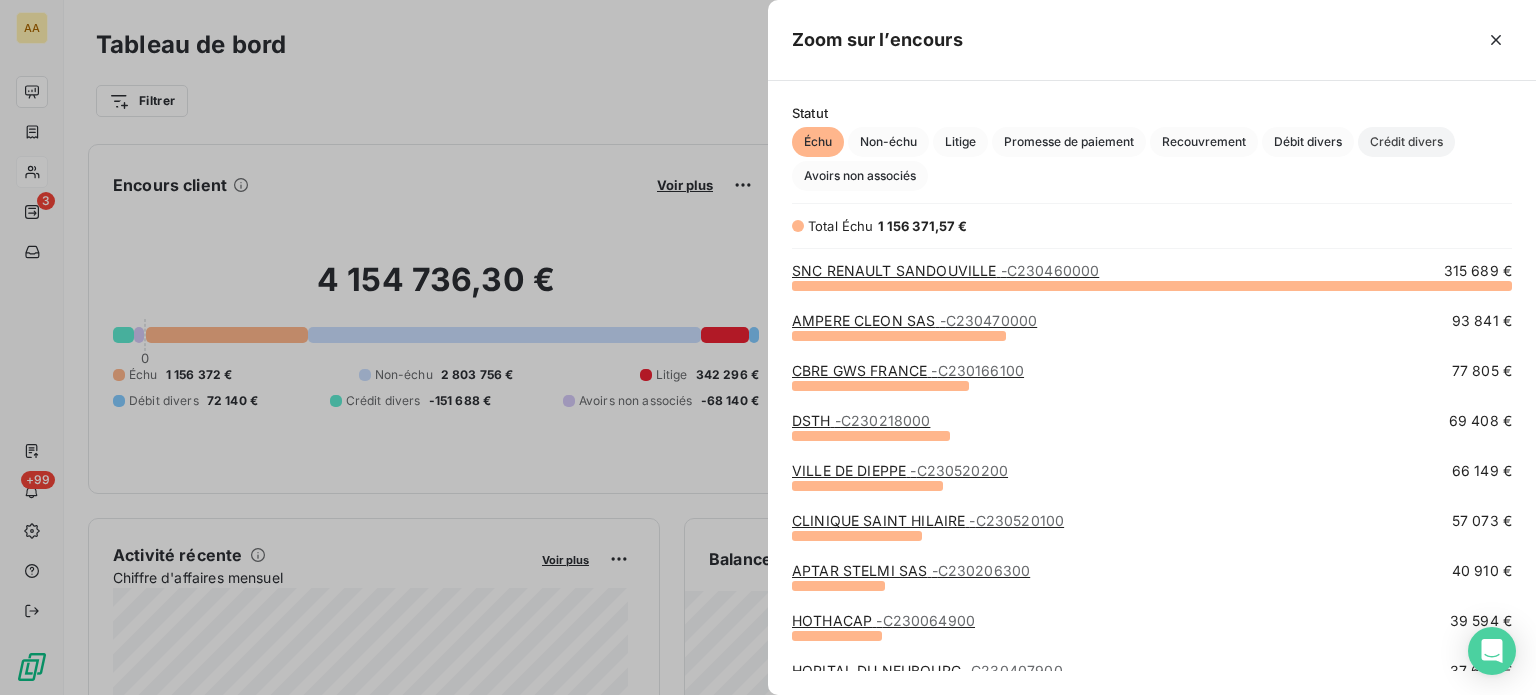 click on "Crédit divers" at bounding box center (1406, 142) 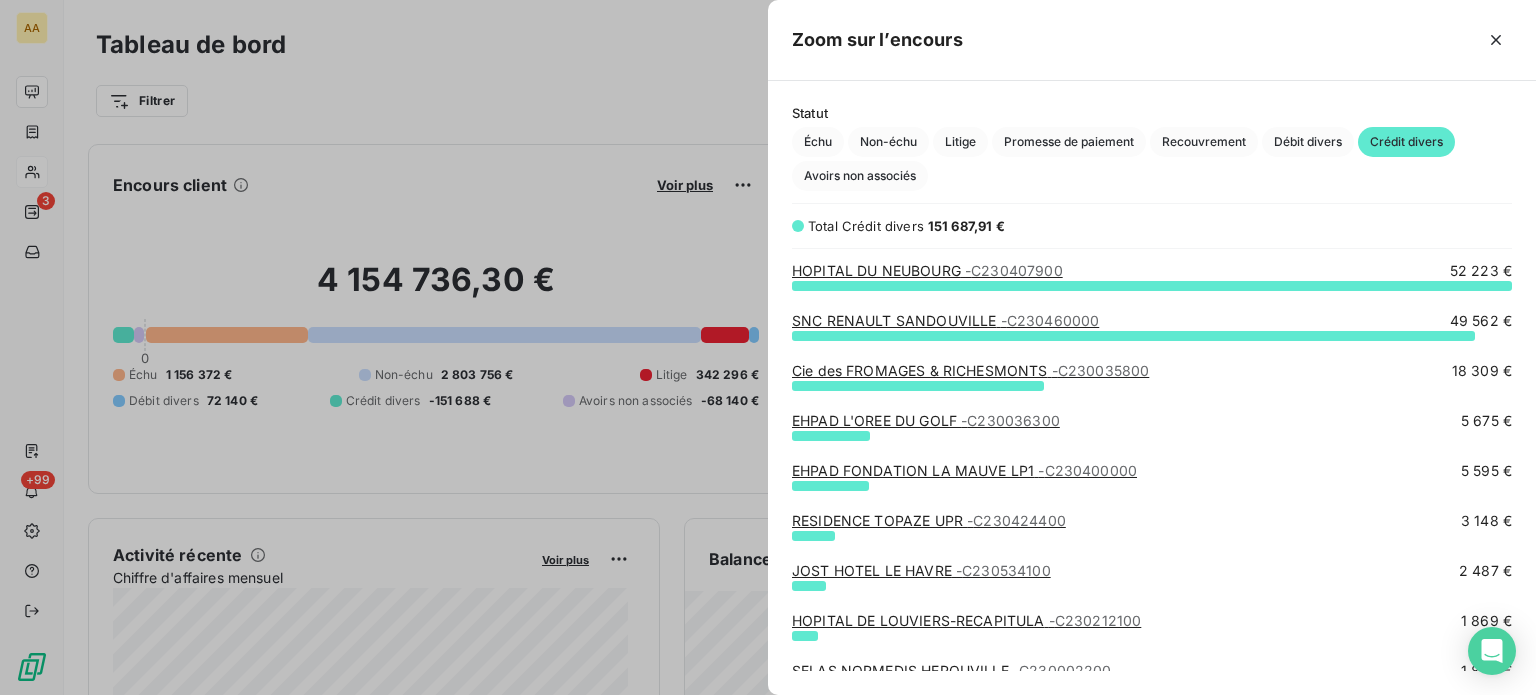 scroll, scrollTop: 16, scrollLeft: 16, axis: both 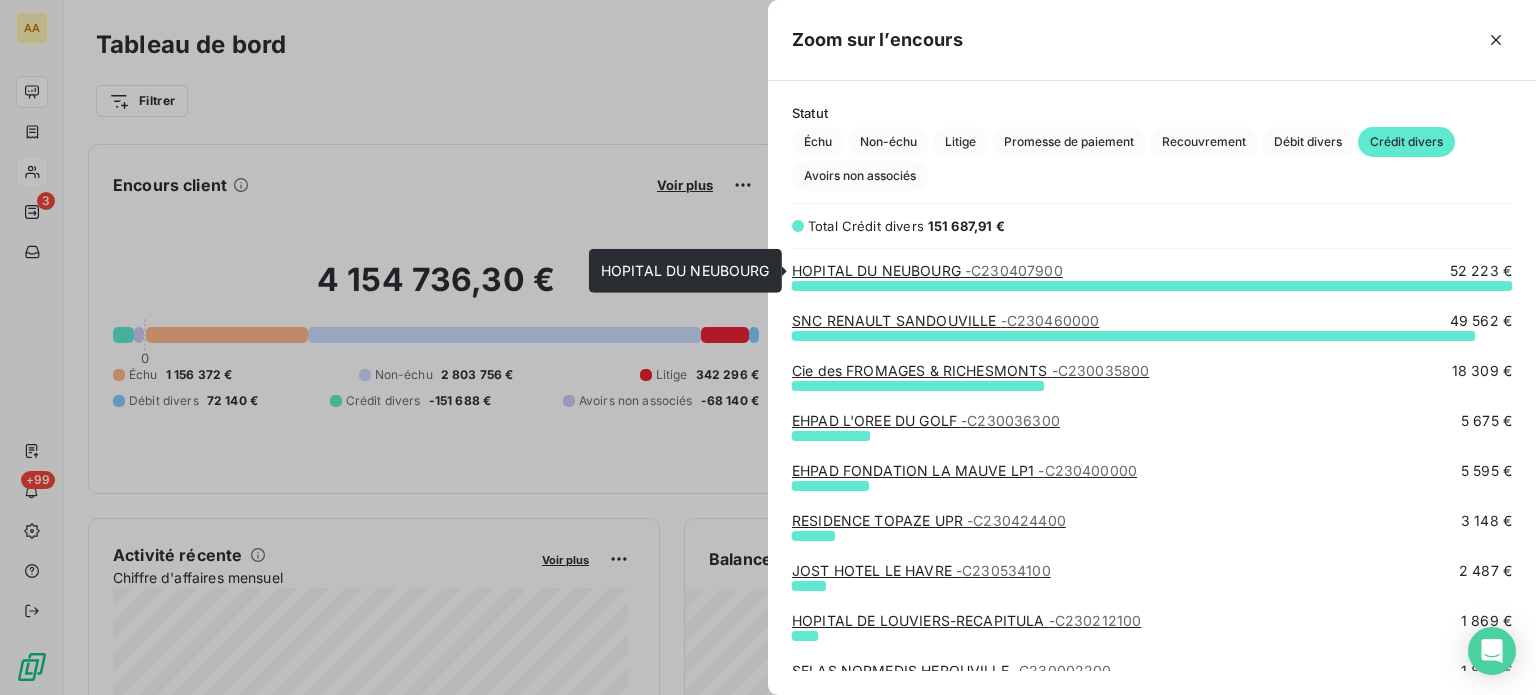 click on "-  C230407900" at bounding box center [1014, 270] 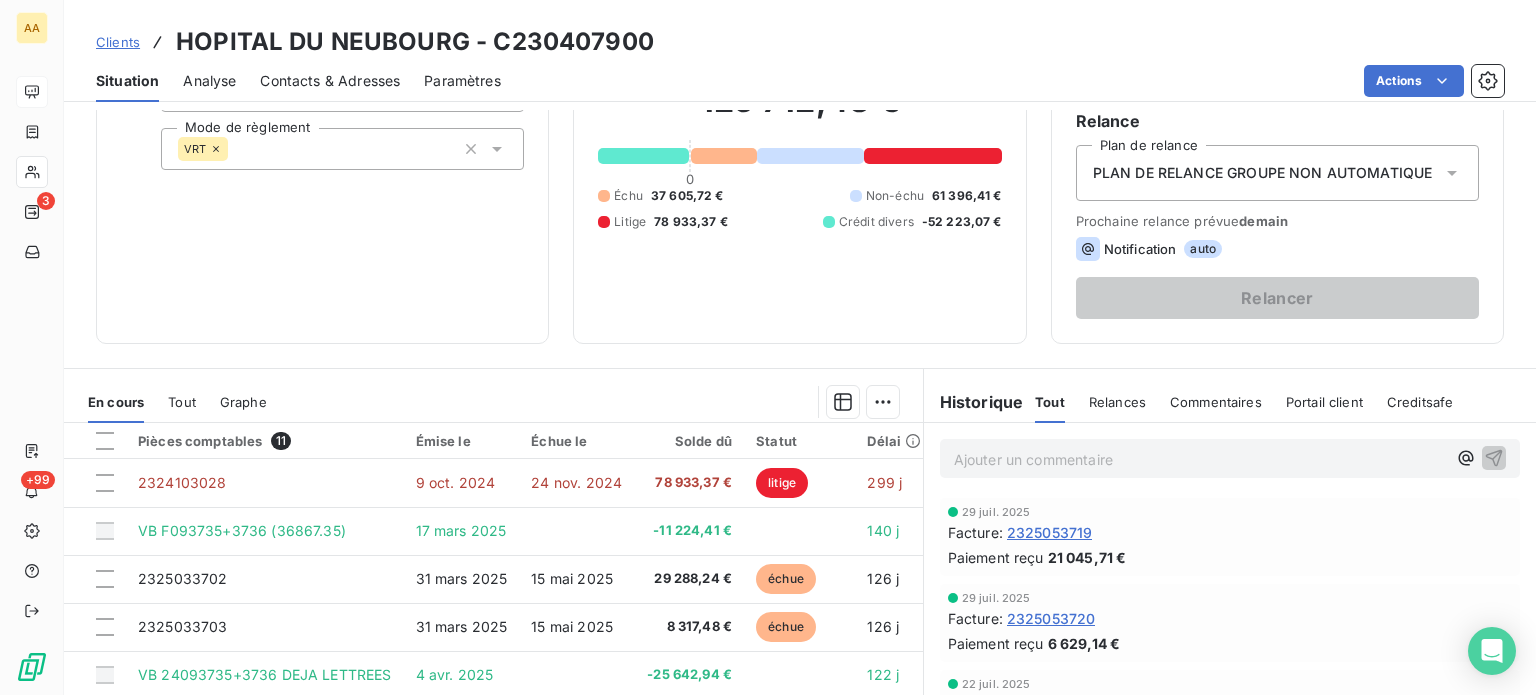 scroll, scrollTop: 200, scrollLeft: 0, axis: vertical 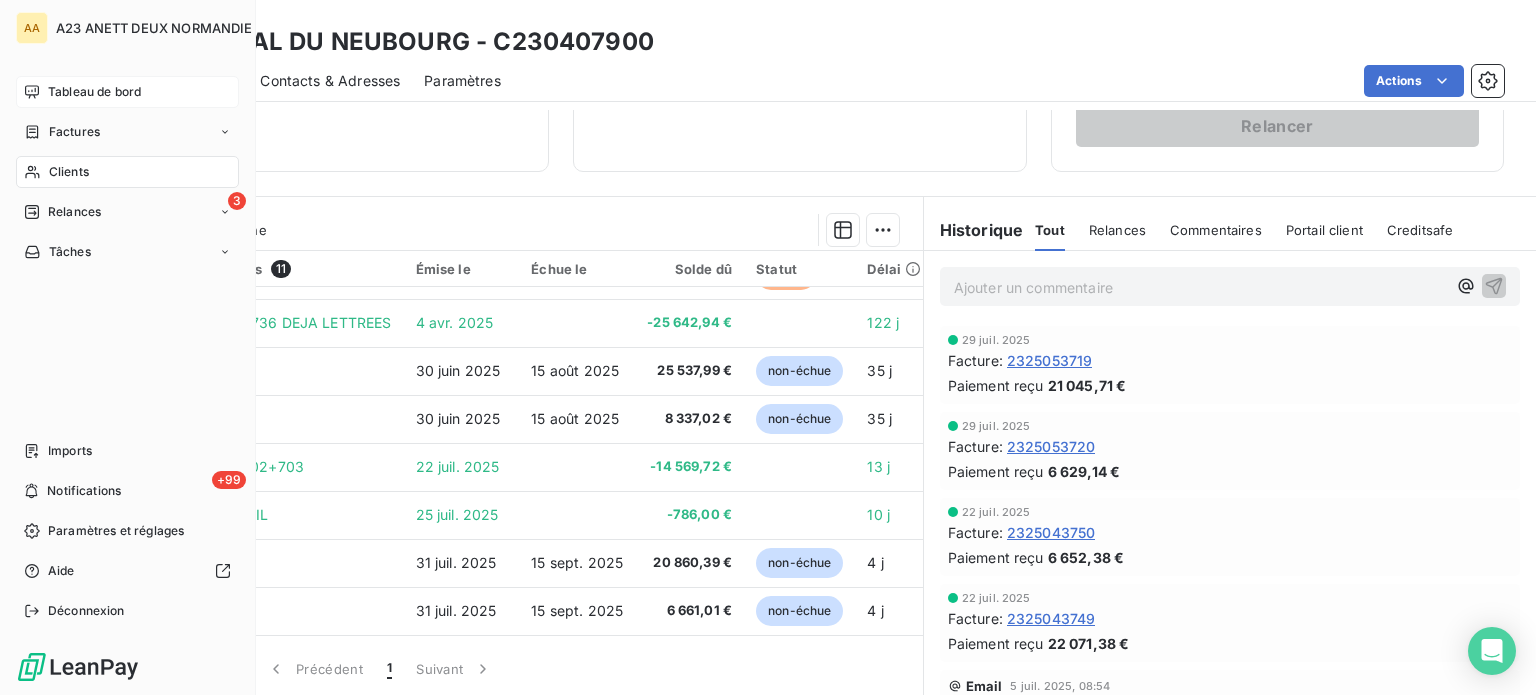 click on "Clients" at bounding box center [69, 172] 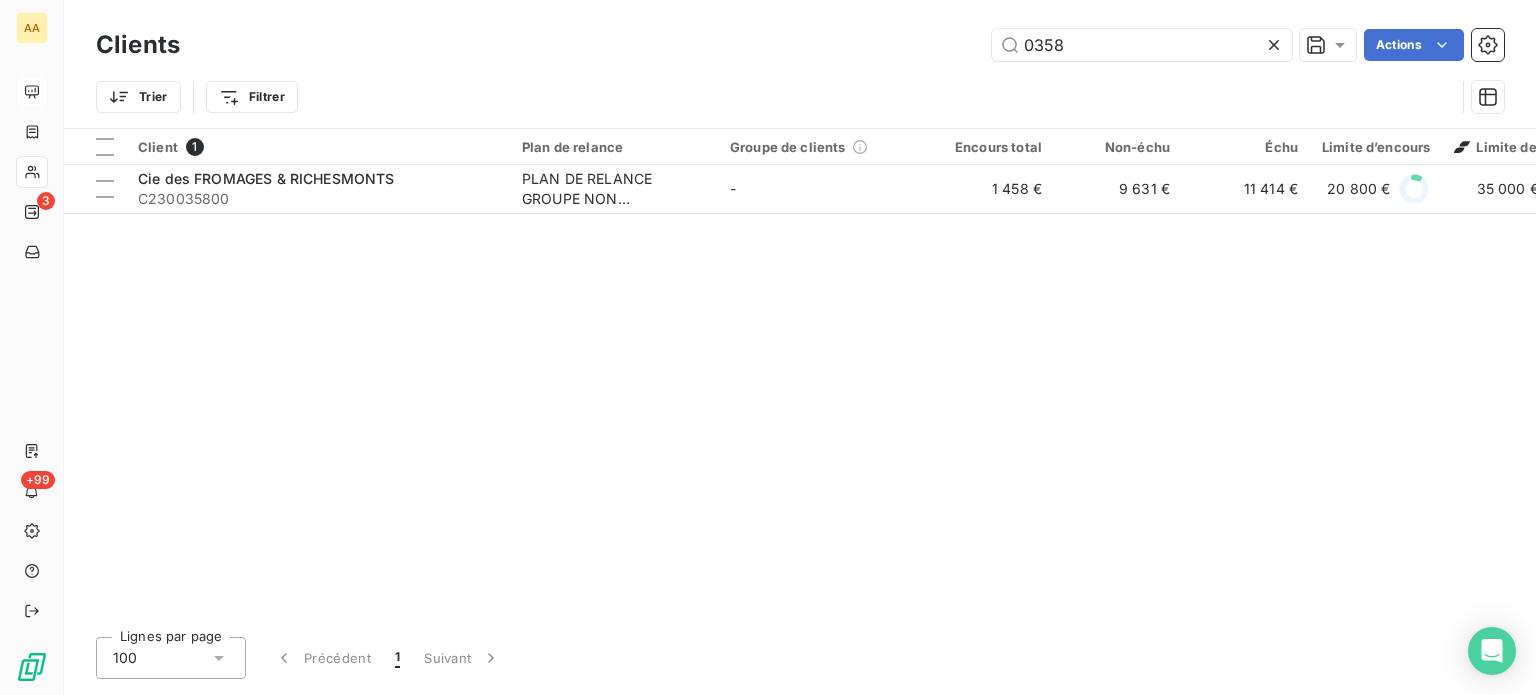 drag, startPoint x: 1102, startPoint y: 42, endPoint x: 869, endPoint y: 44, distance: 233.00859 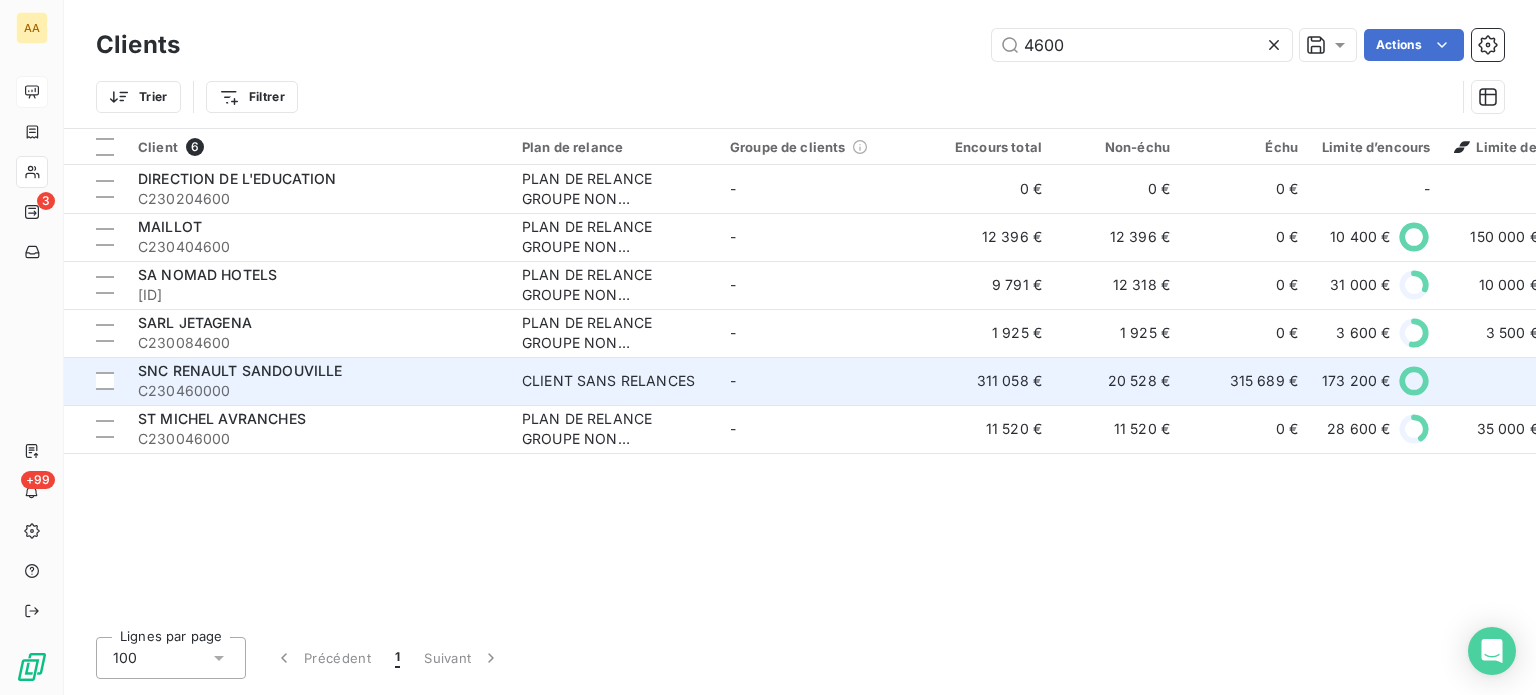 type on "4600" 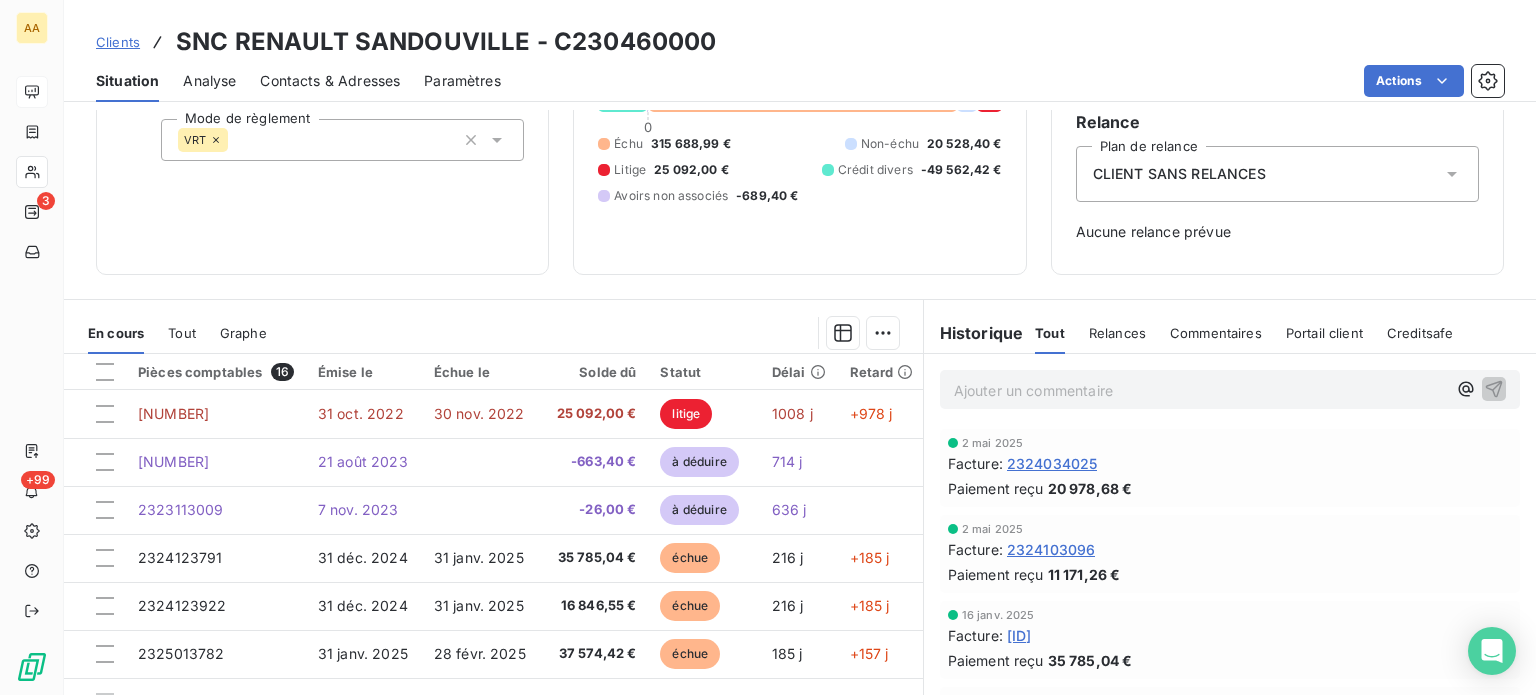 scroll, scrollTop: 289, scrollLeft: 0, axis: vertical 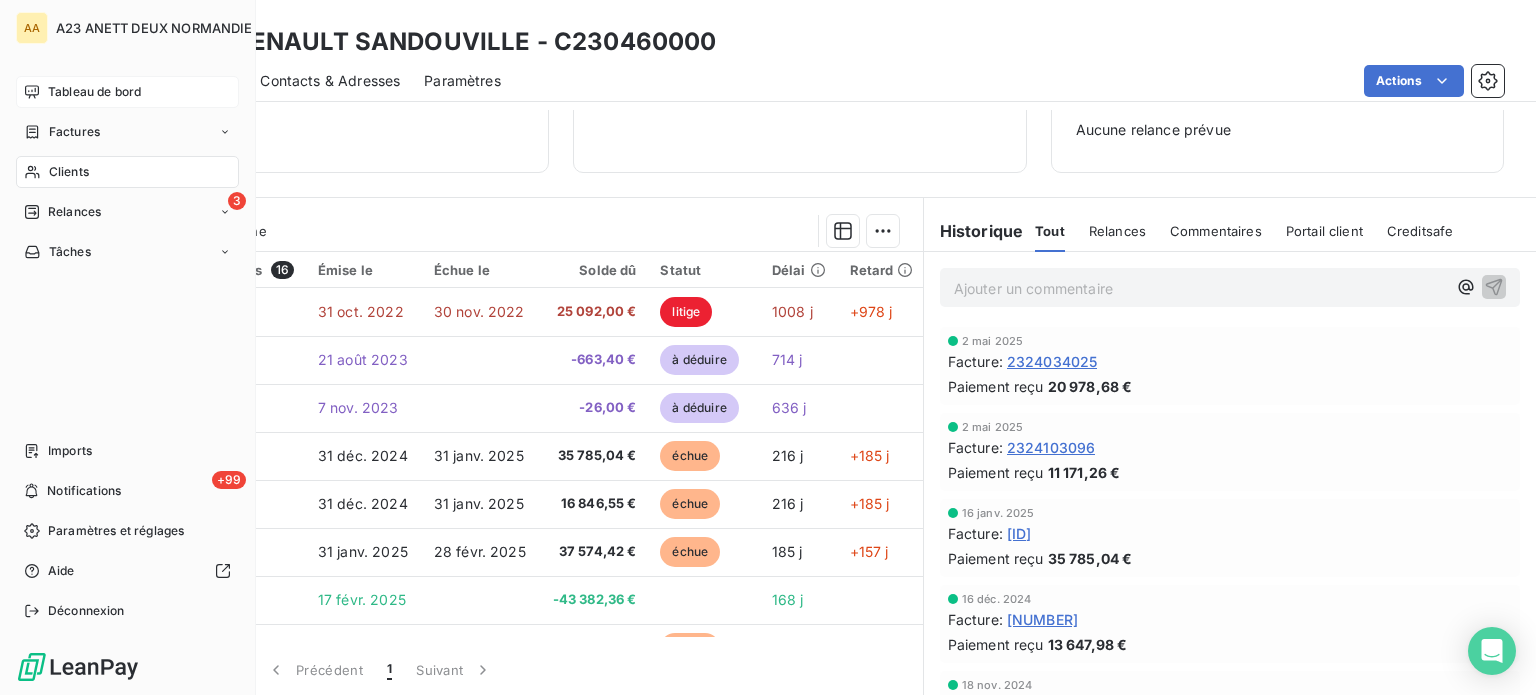 click on "Clients" at bounding box center [69, 172] 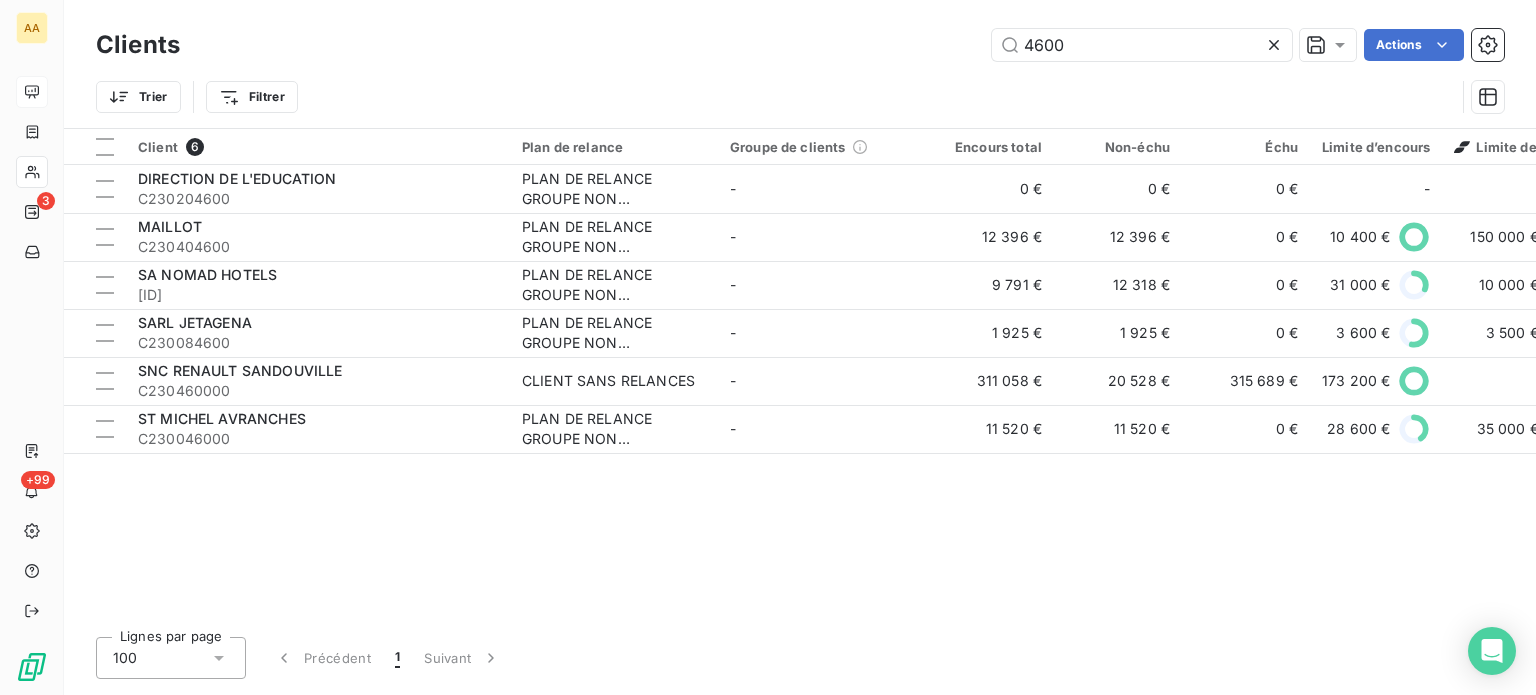 drag, startPoint x: 1101, startPoint y: 51, endPoint x: 835, endPoint y: 87, distance: 268.42505 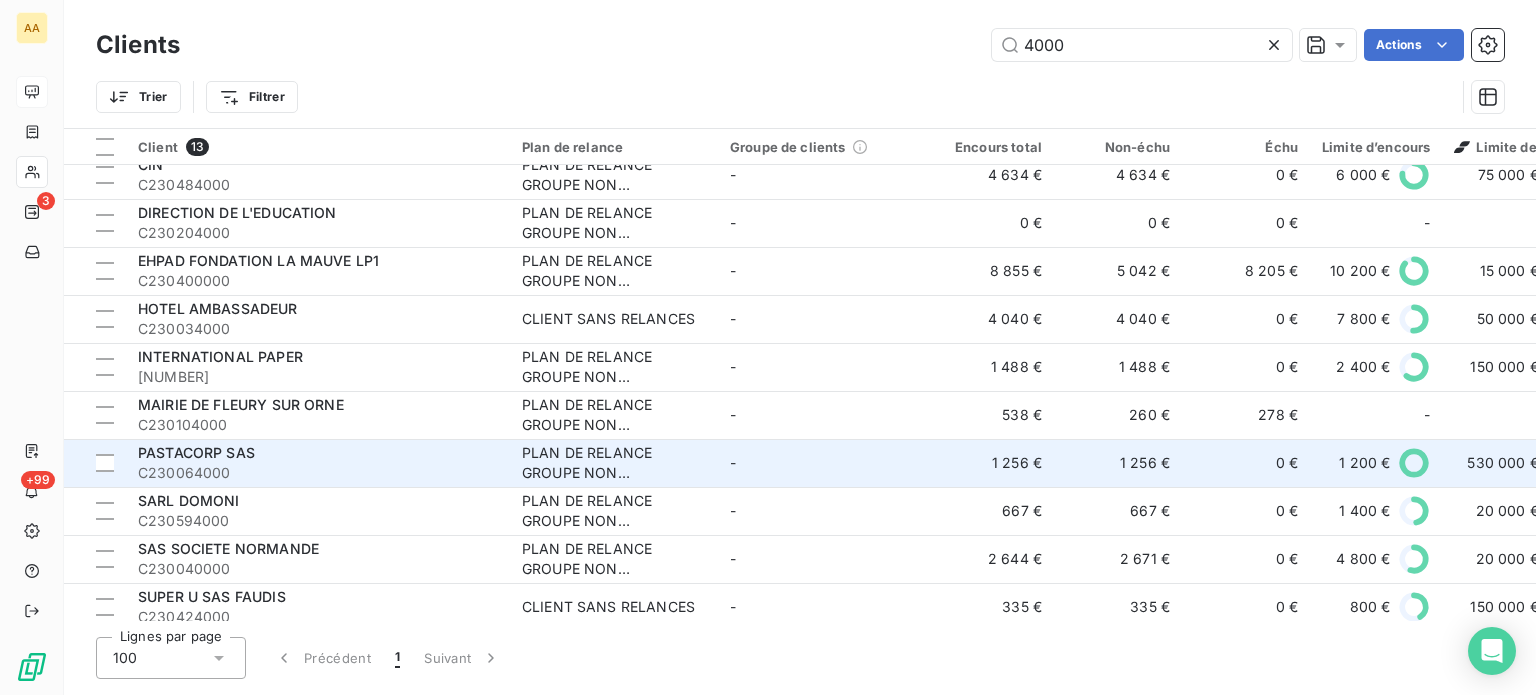scroll, scrollTop: 76, scrollLeft: 0, axis: vertical 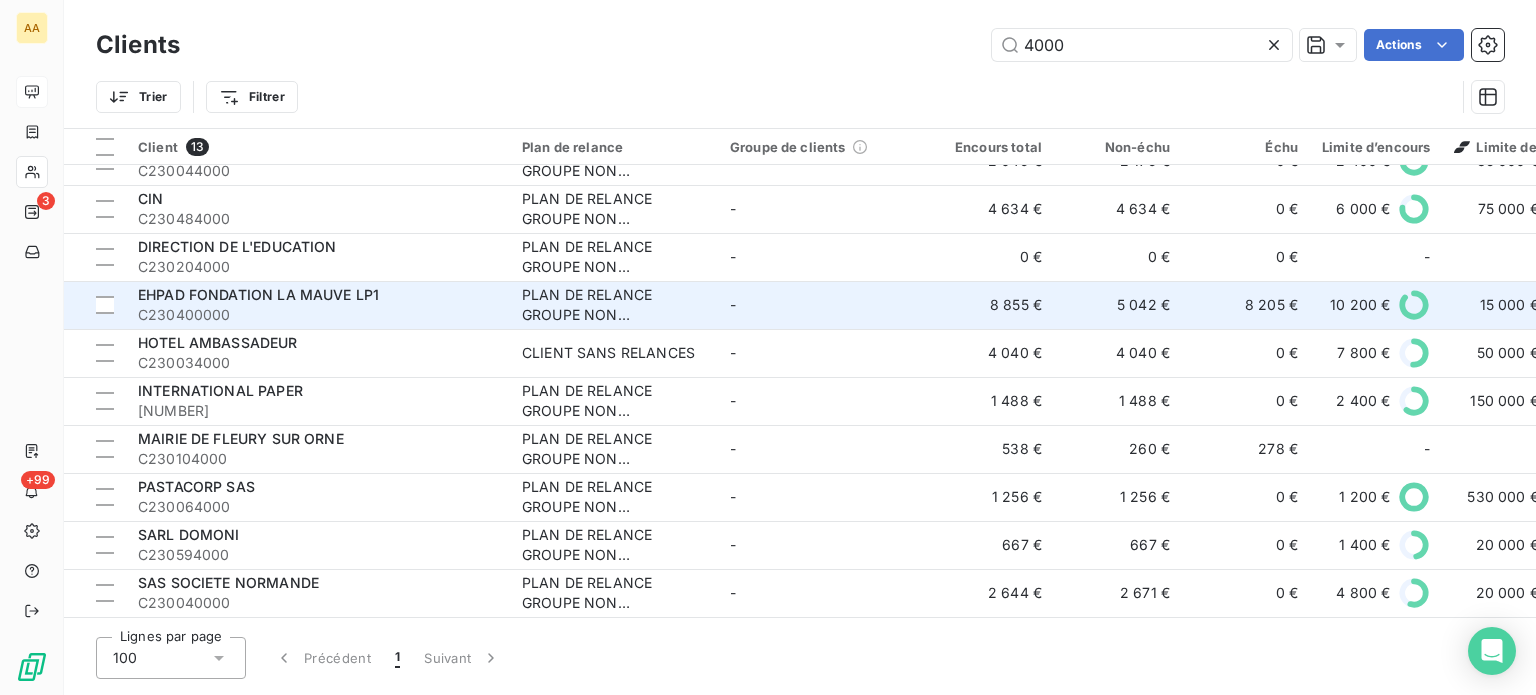 type on "4000" 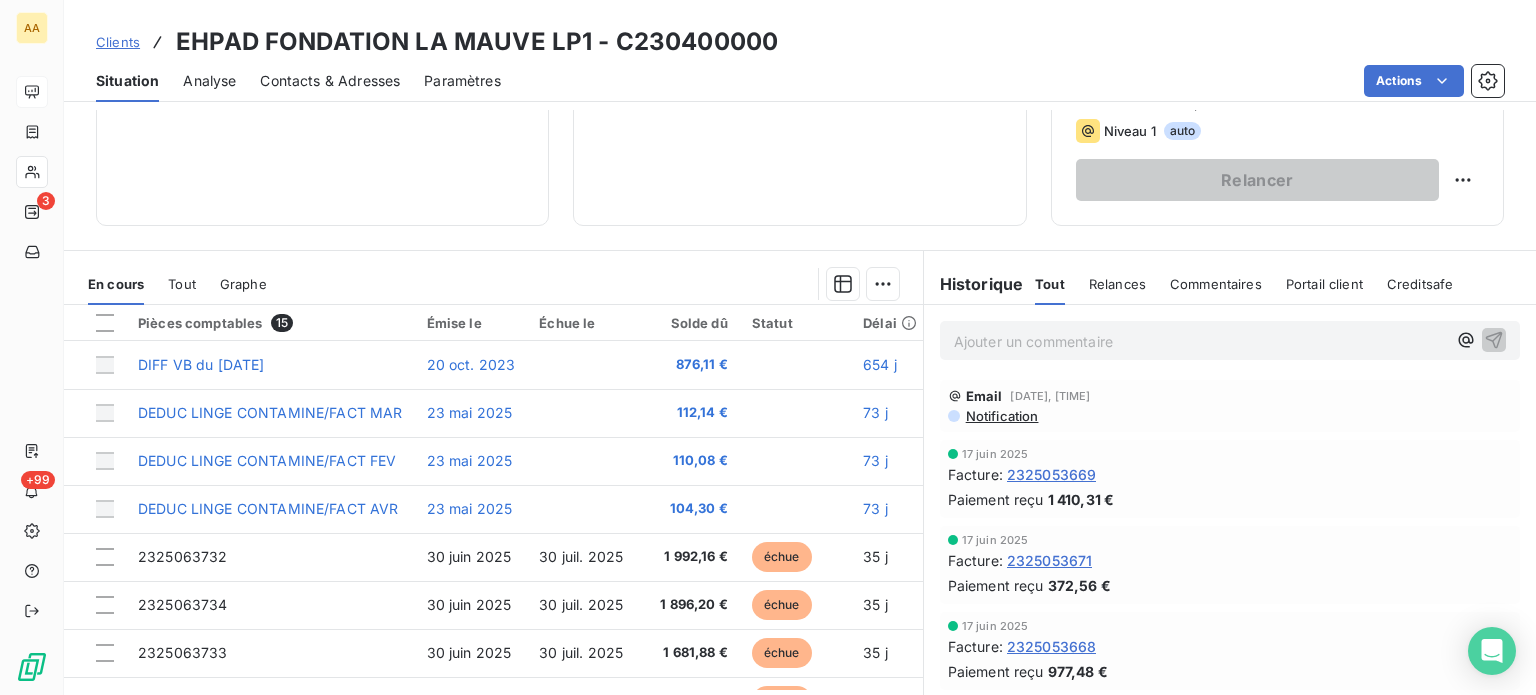 scroll, scrollTop: 300, scrollLeft: 0, axis: vertical 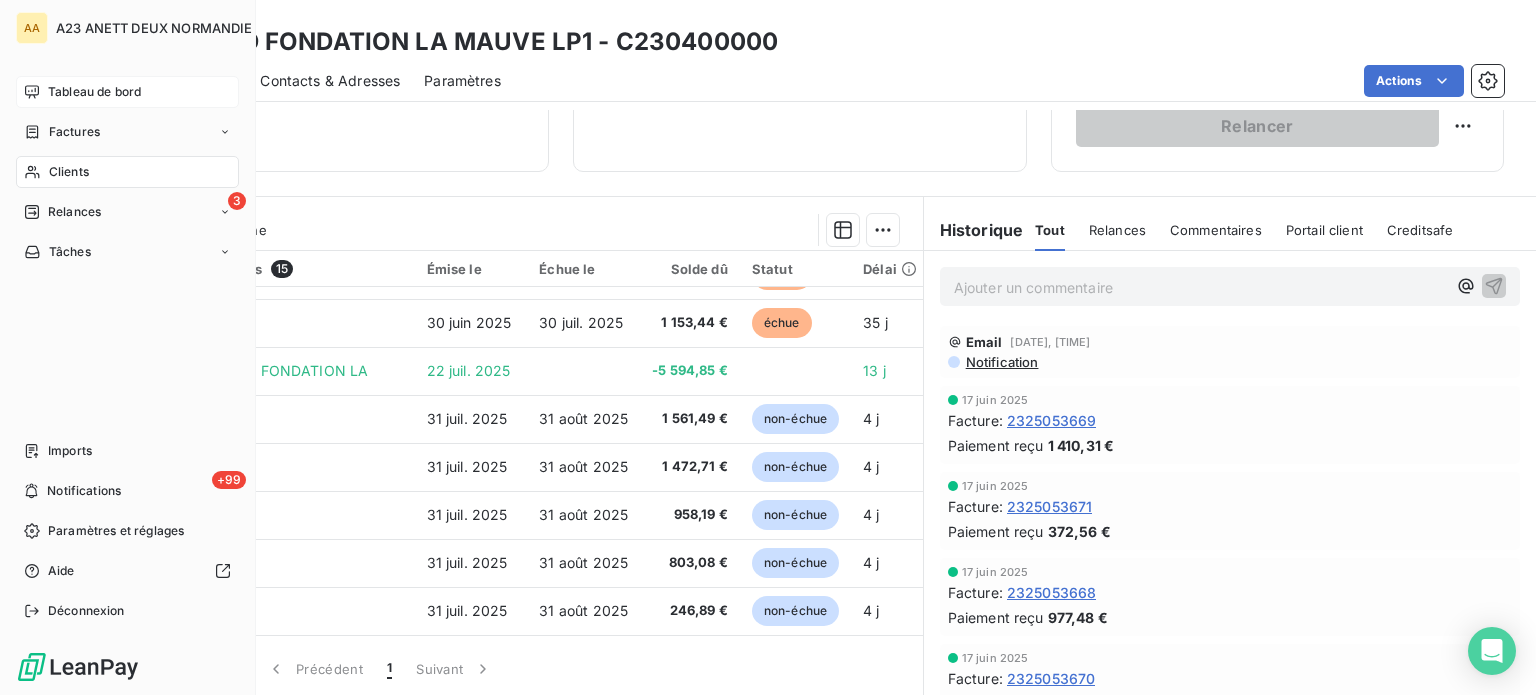 click on "Clients" at bounding box center (69, 172) 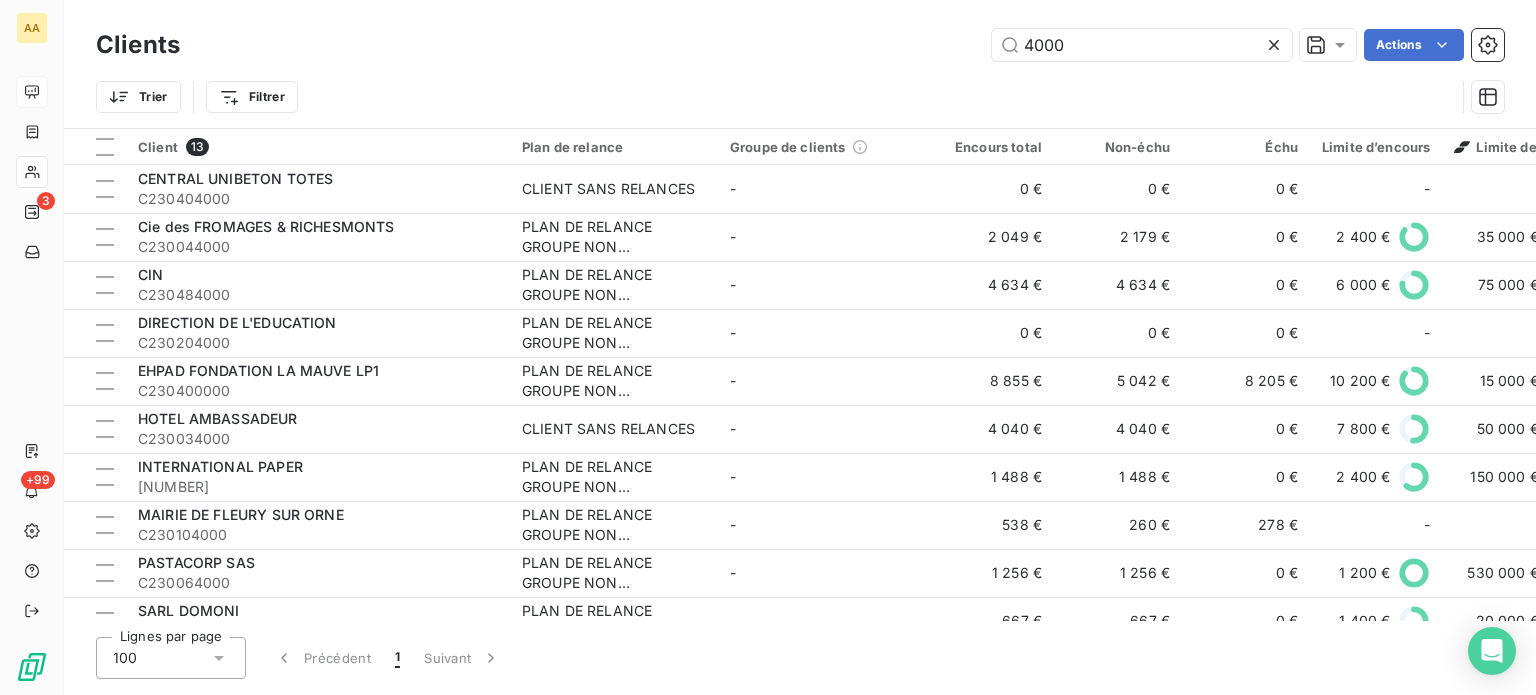 drag, startPoint x: 1140, startPoint y: 50, endPoint x: 732, endPoint y: 43, distance: 408.06006 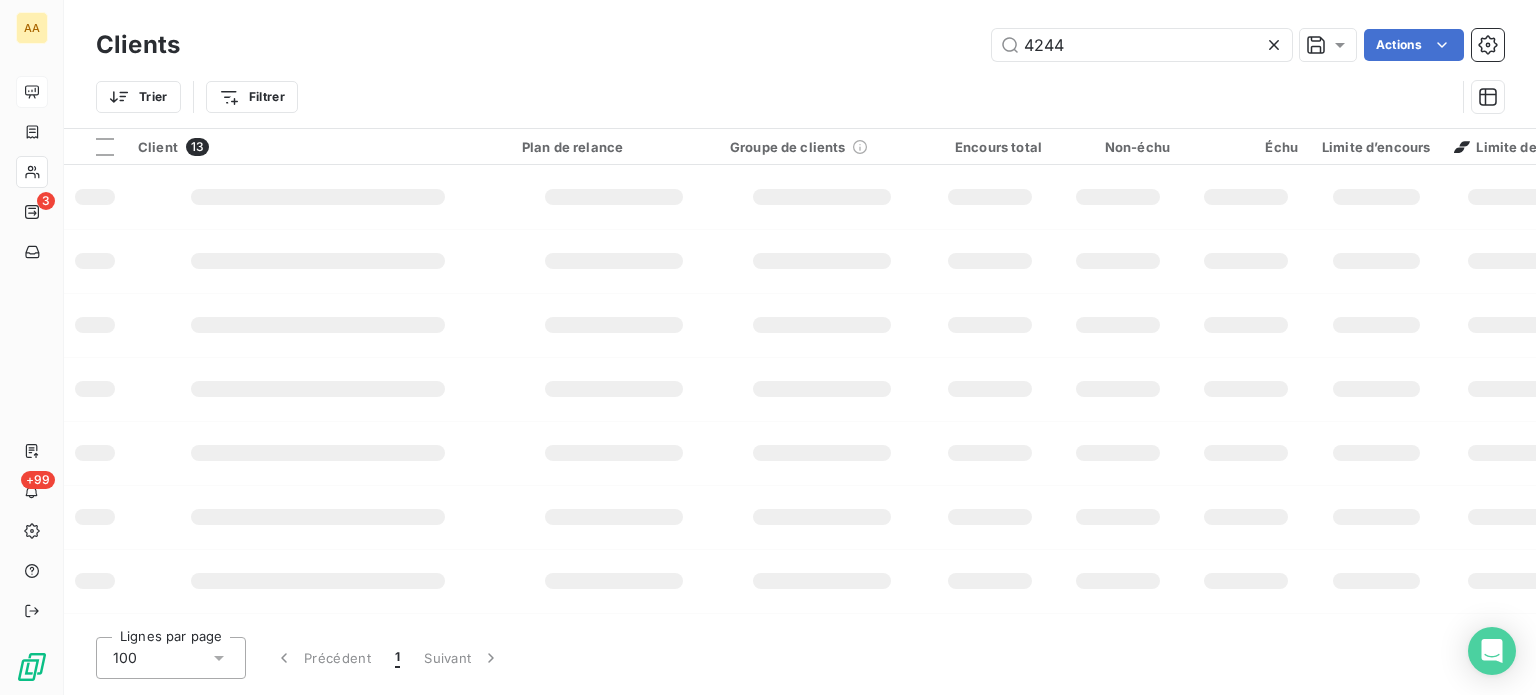 type on "4244" 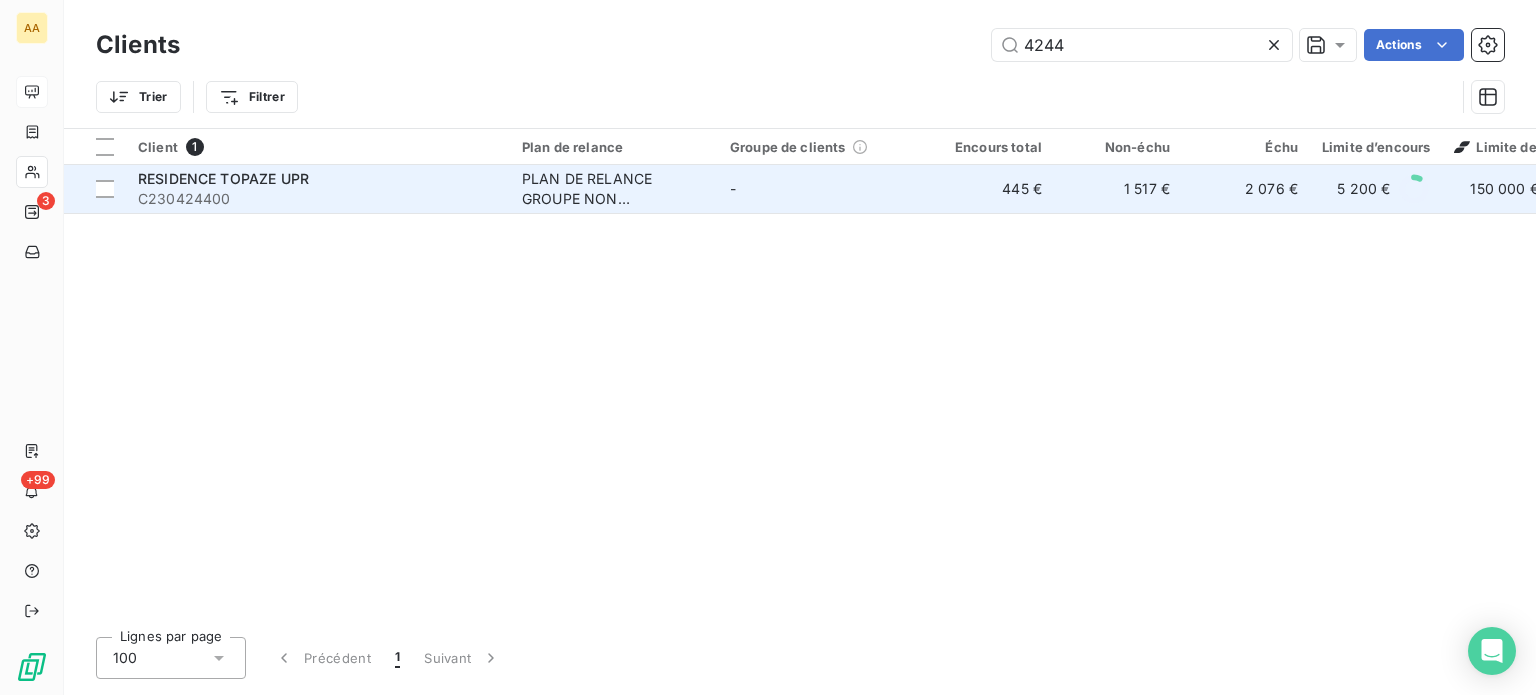 click on "C230424400" at bounding box center (318, 199) 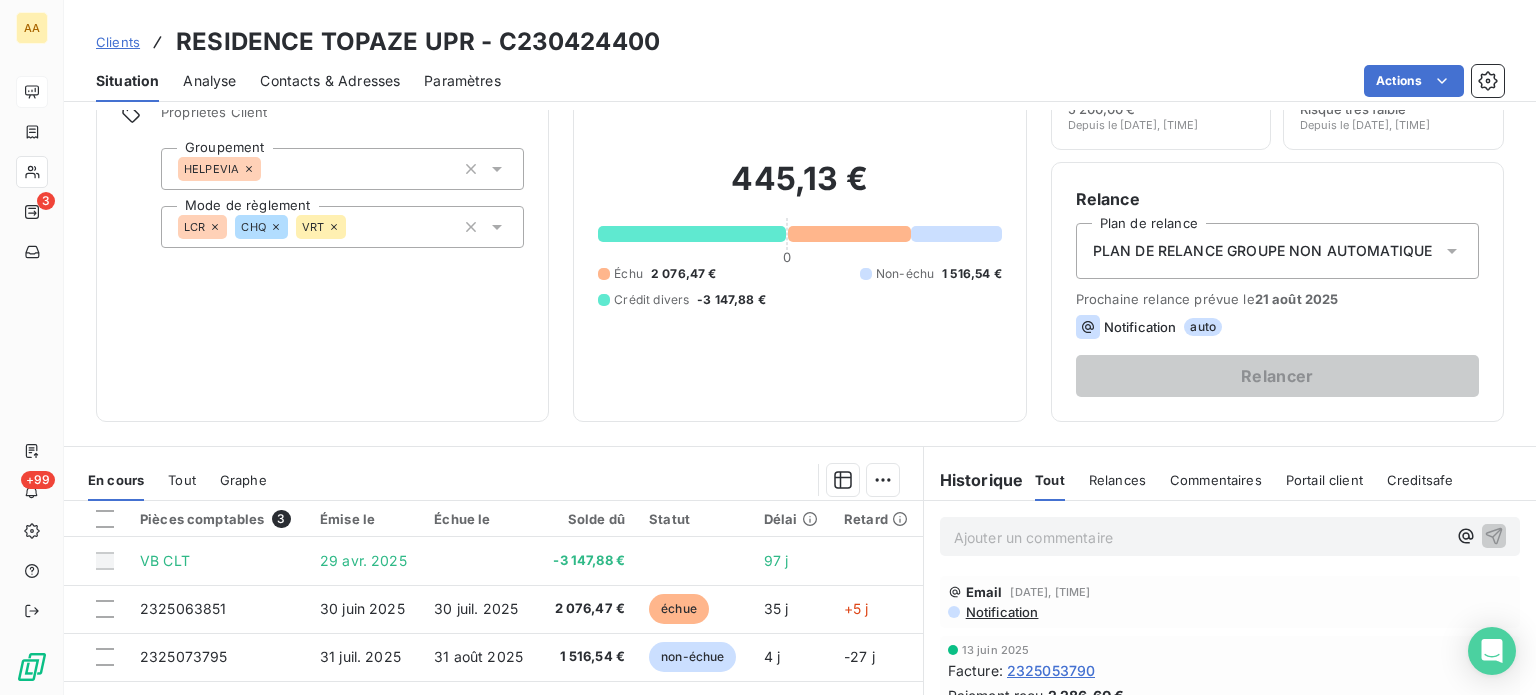 scroll, scrollTop: 200, scrollLeft: 0, axis: vertical 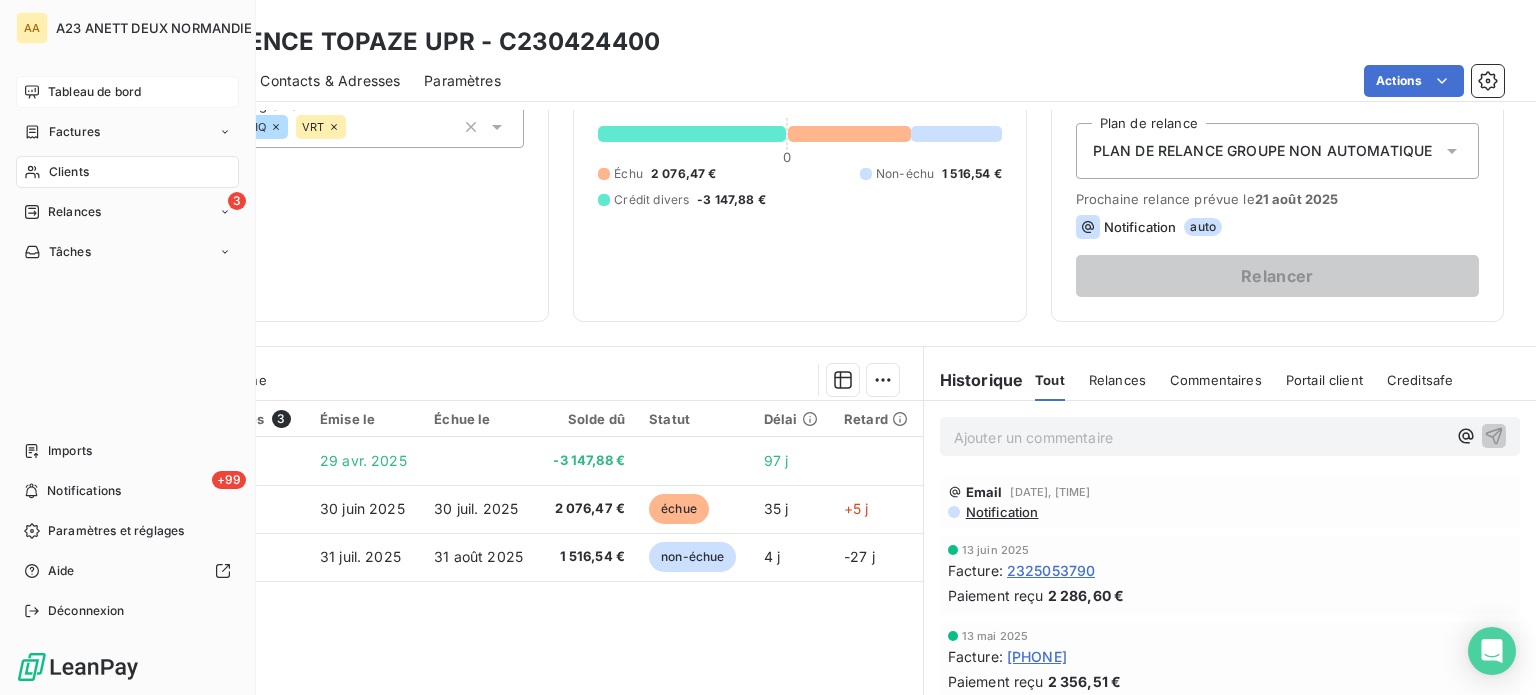 click on "Clients" at bounding box center [69, 172] 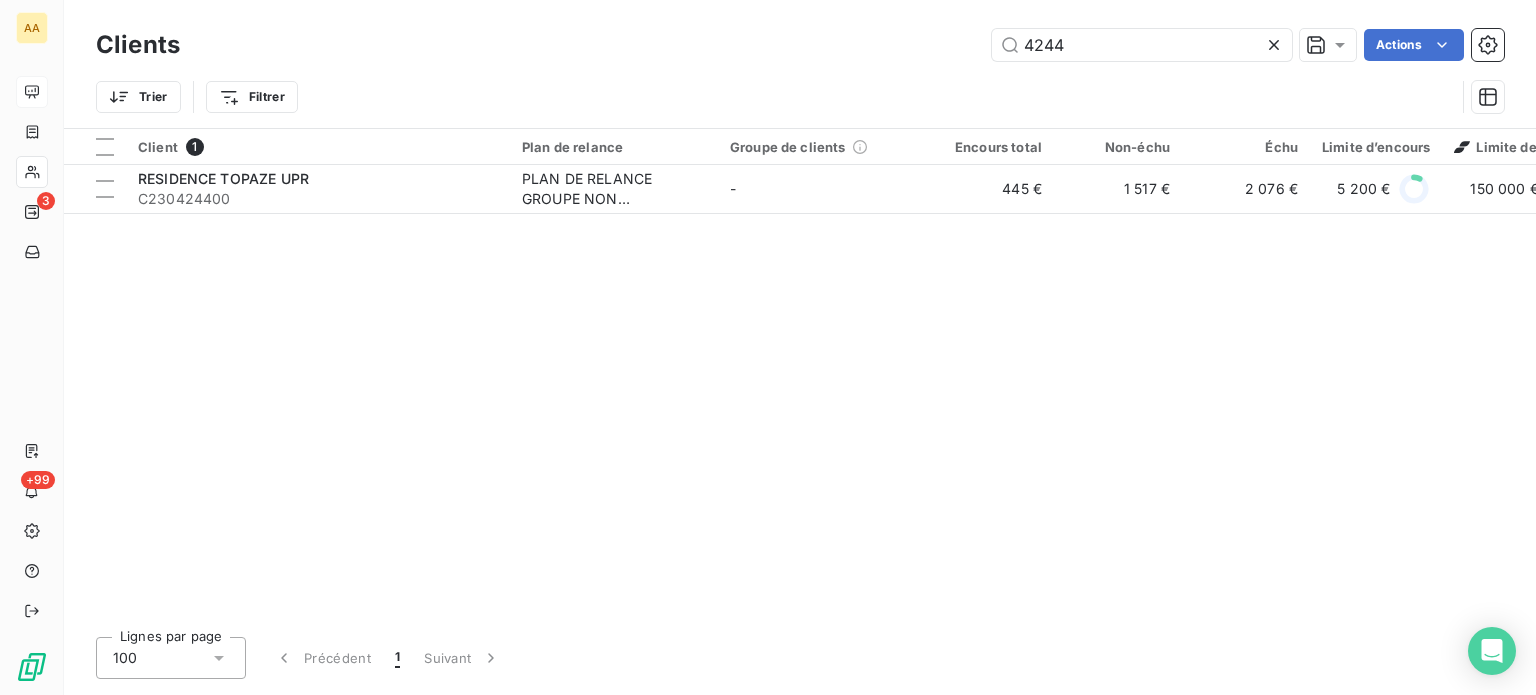 drag, startPoint x: 1092, startPoint y: 30, endPoint x: 816, endPoint y: 90, distance: 282.44644 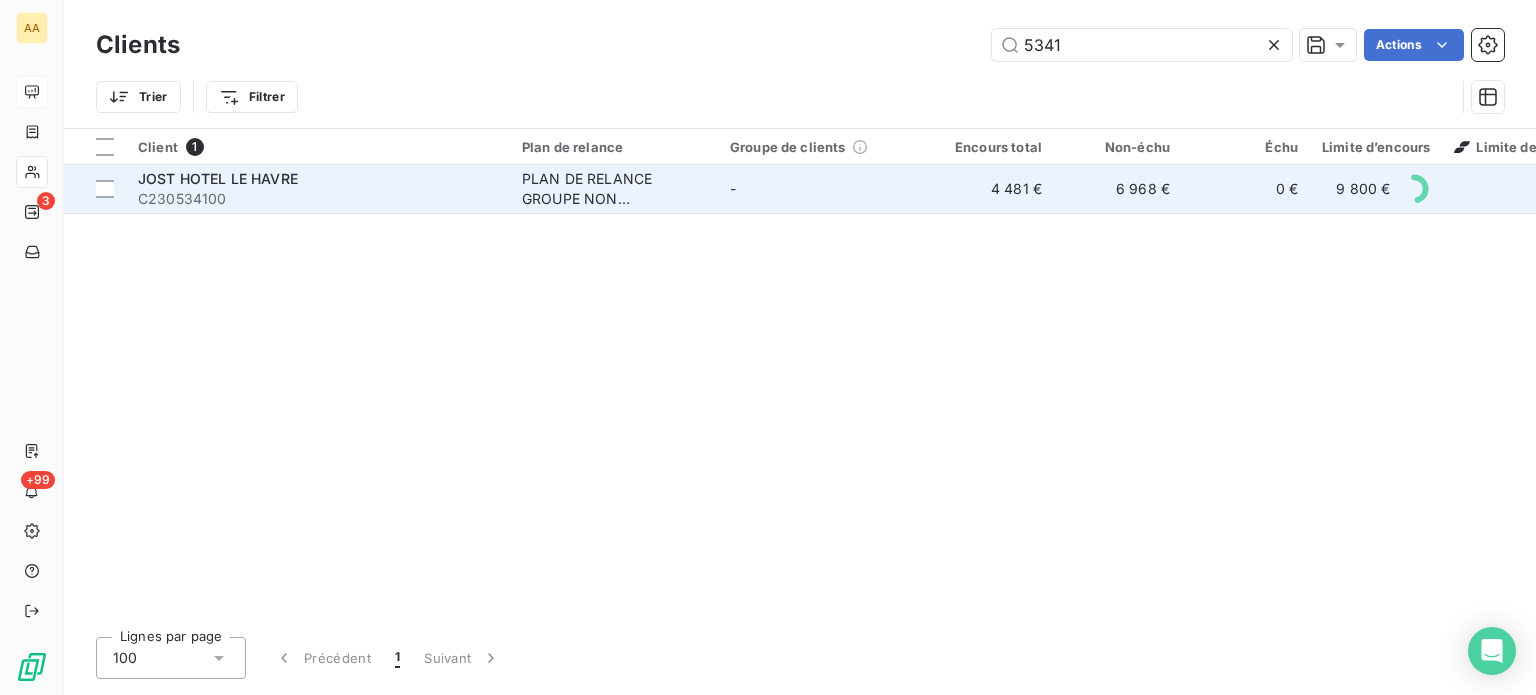 type on "5341" 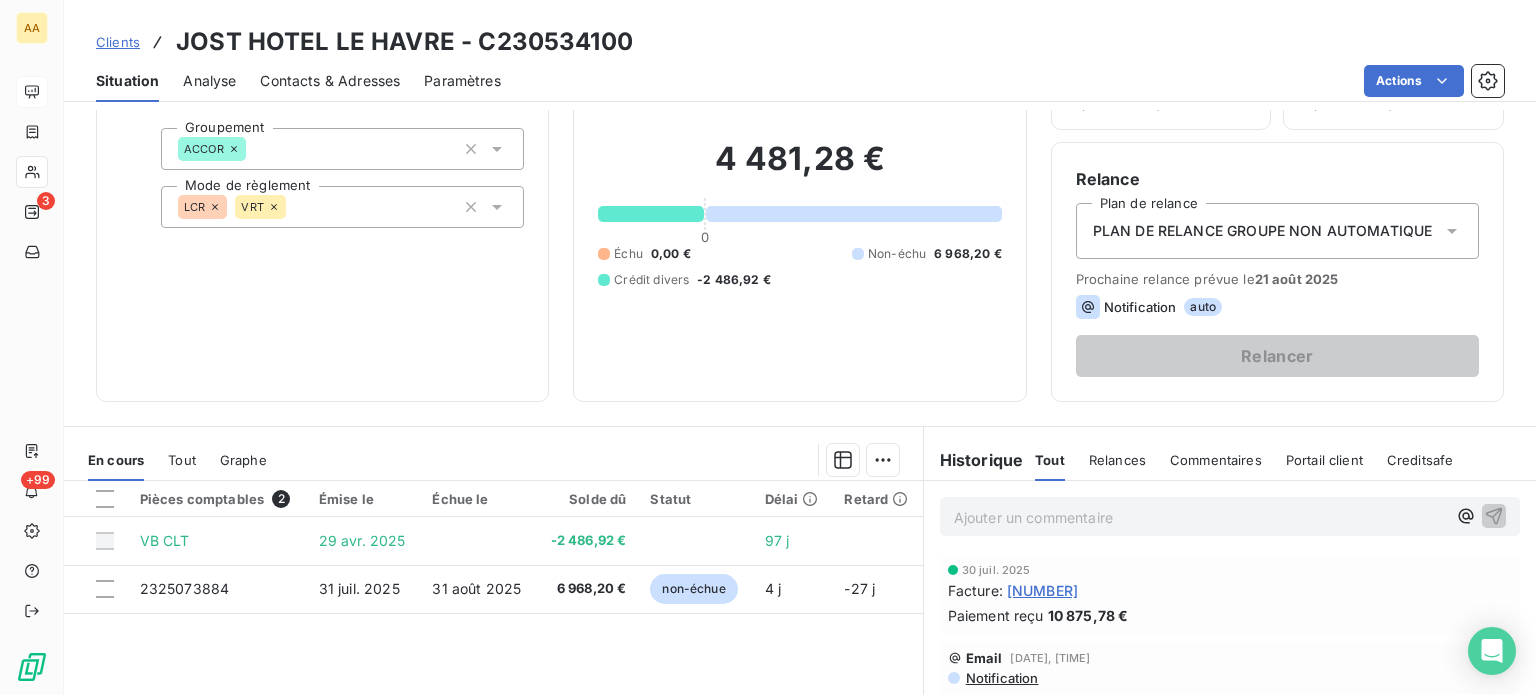 scroll, scrollTop: 200, scrollLeft: 0, axis: vertical 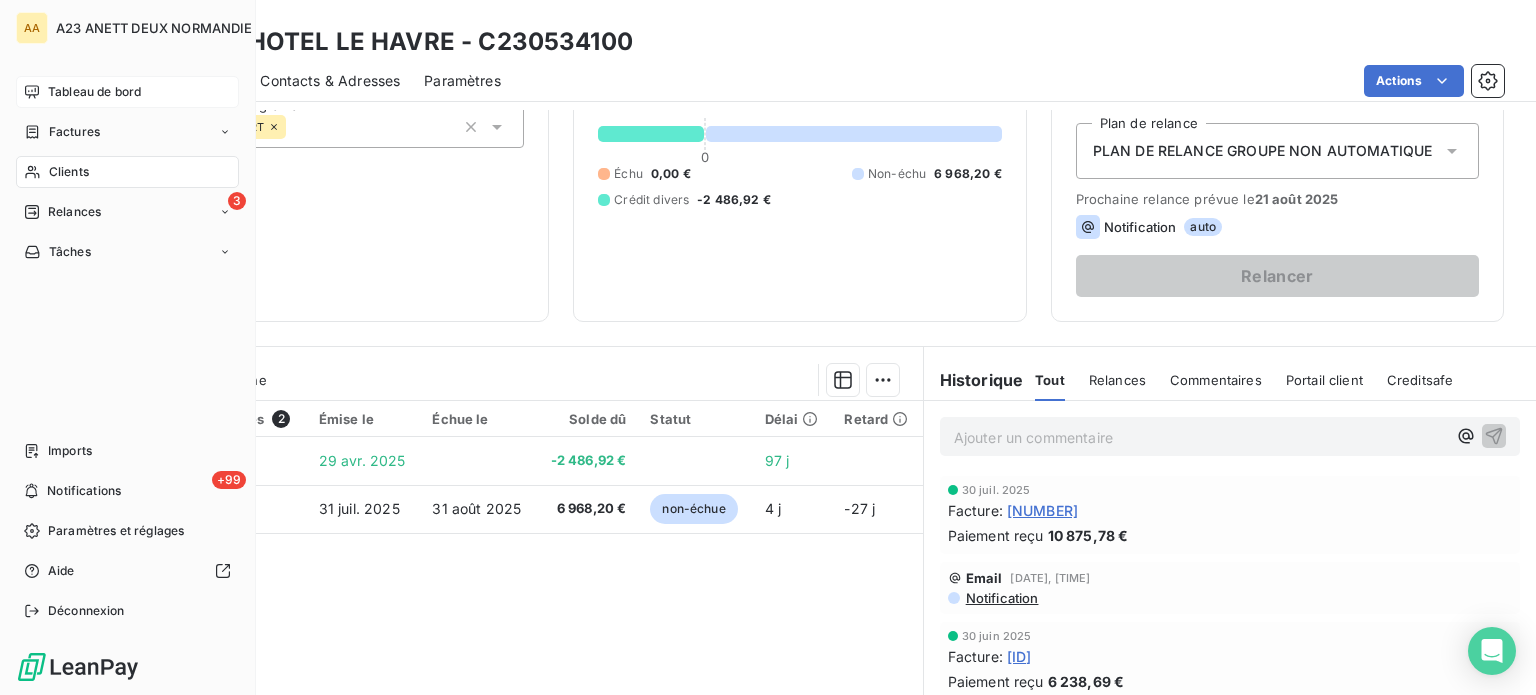 click on "Clients" at bounding box center (69, 172) 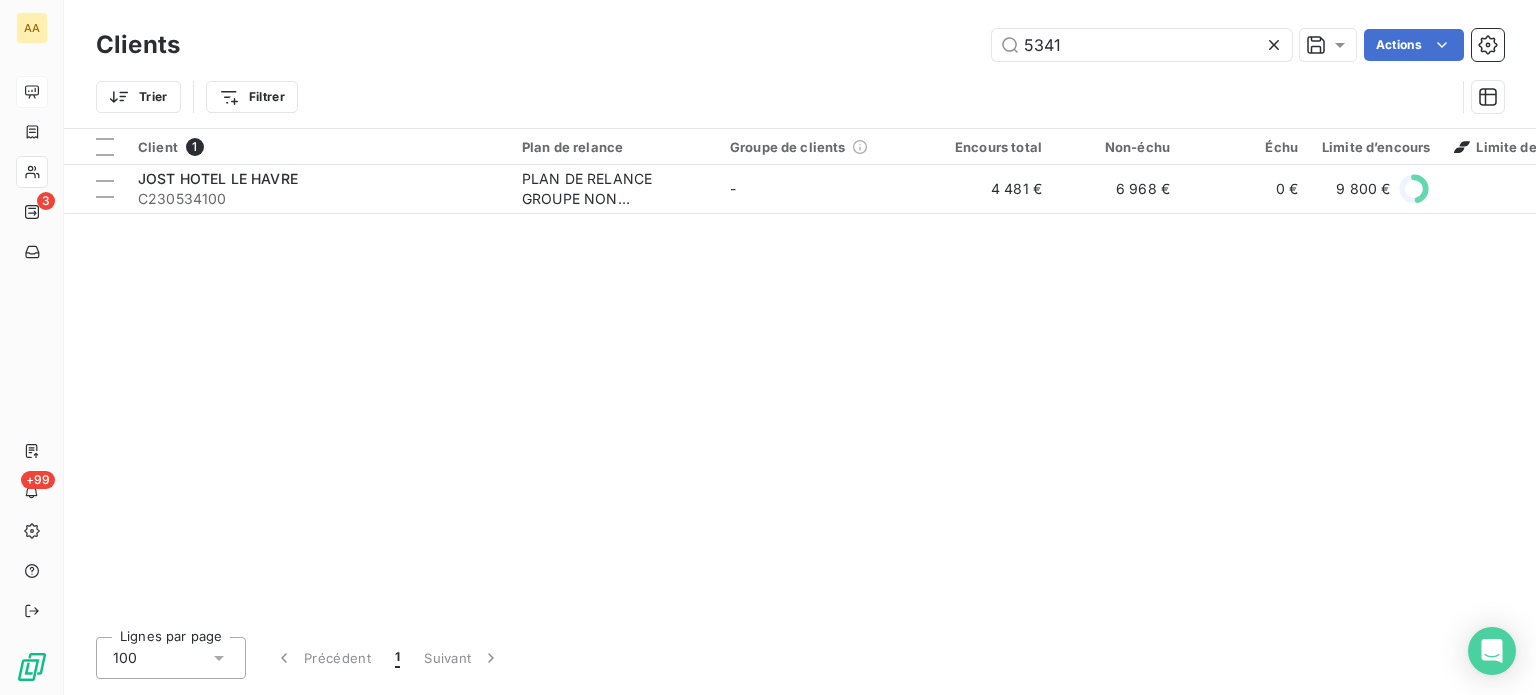 drag, startPoint x: 1092, startPoint y: 42, endPoint x: 889, endPoint y: 35, distance: 203.12065 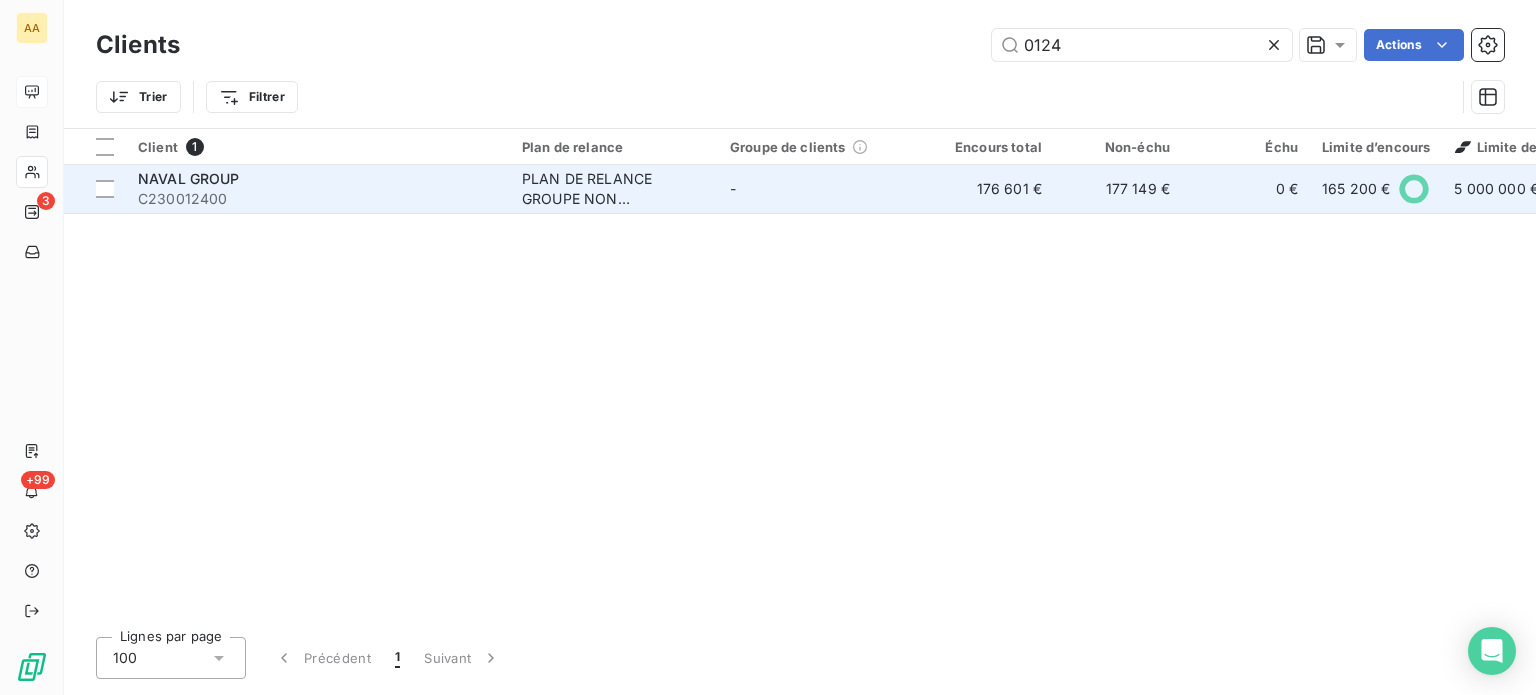 type on "0124" 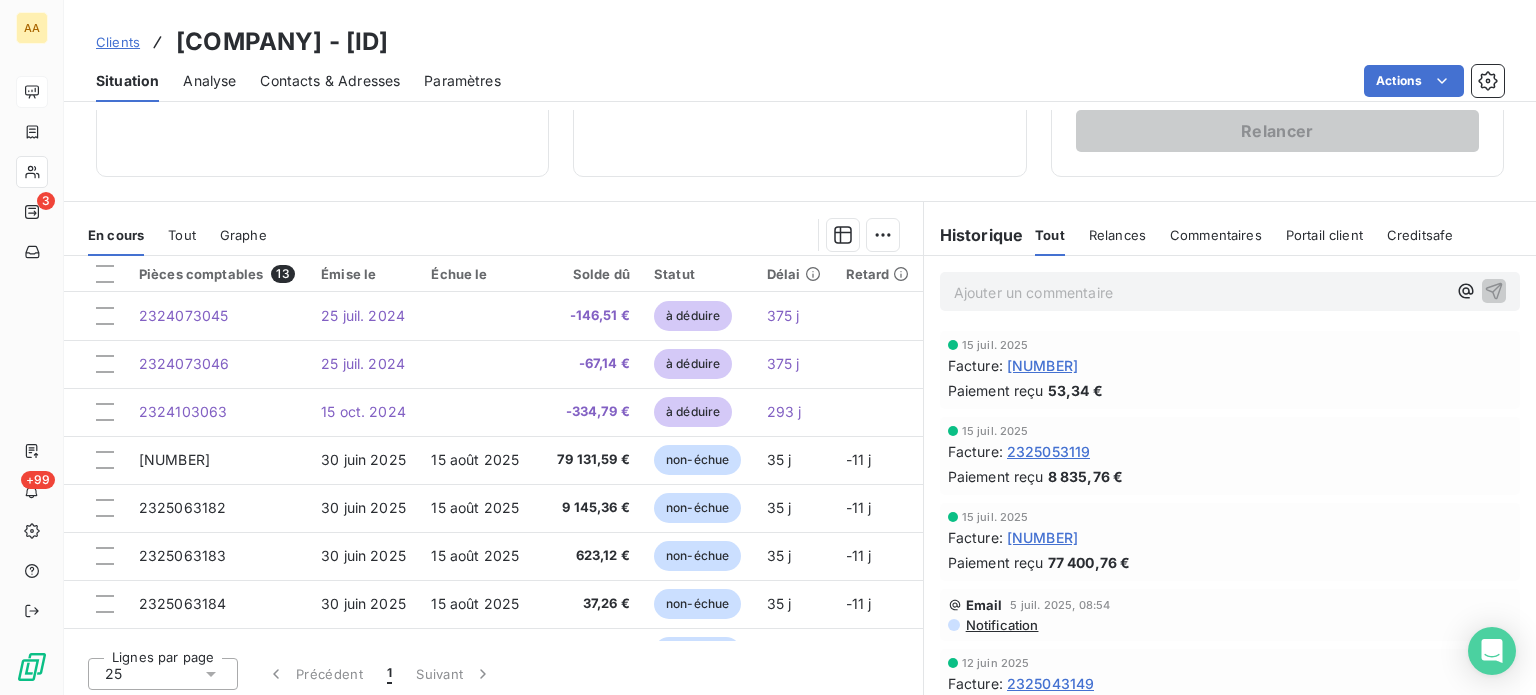 scroll, scrollTop: 350, scrollLeft: 0, axis: vertical 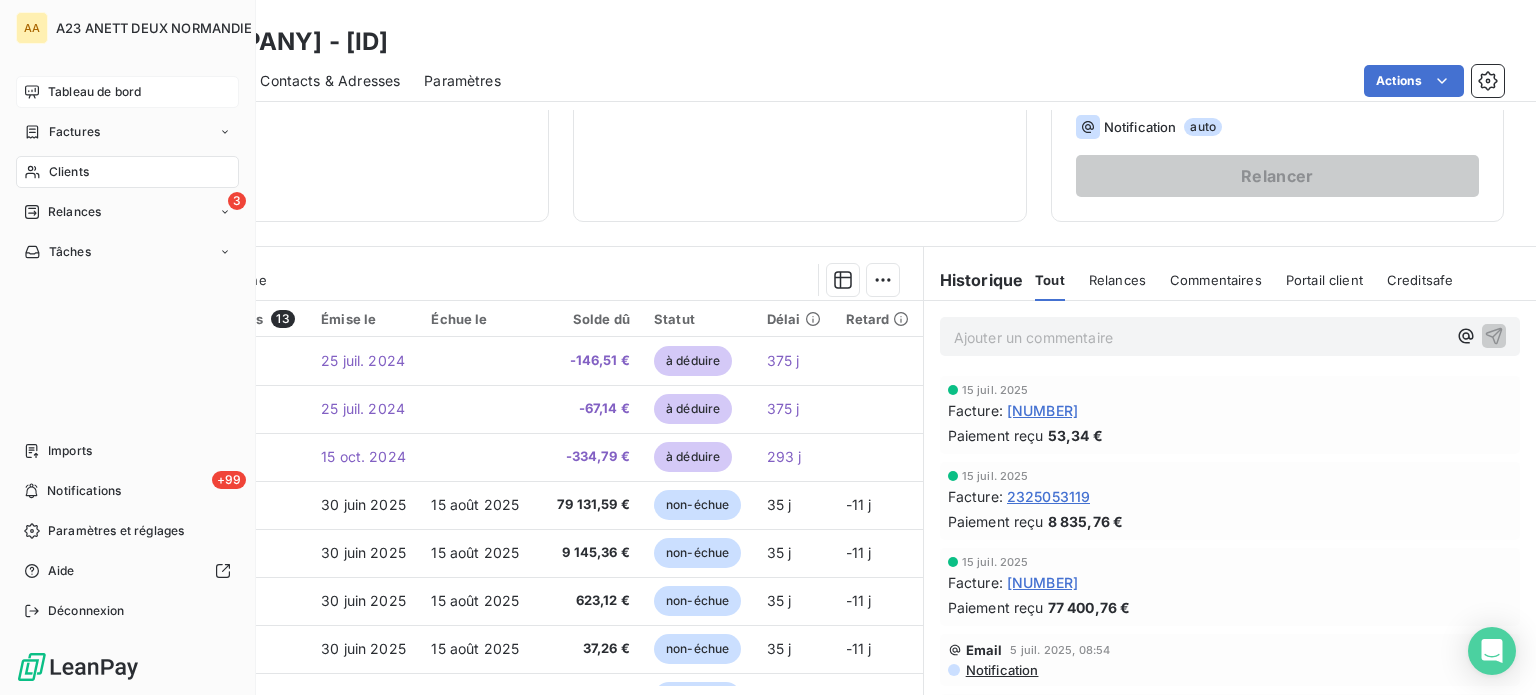 click on "Tableau de bord" at bounding box center (94, 92) 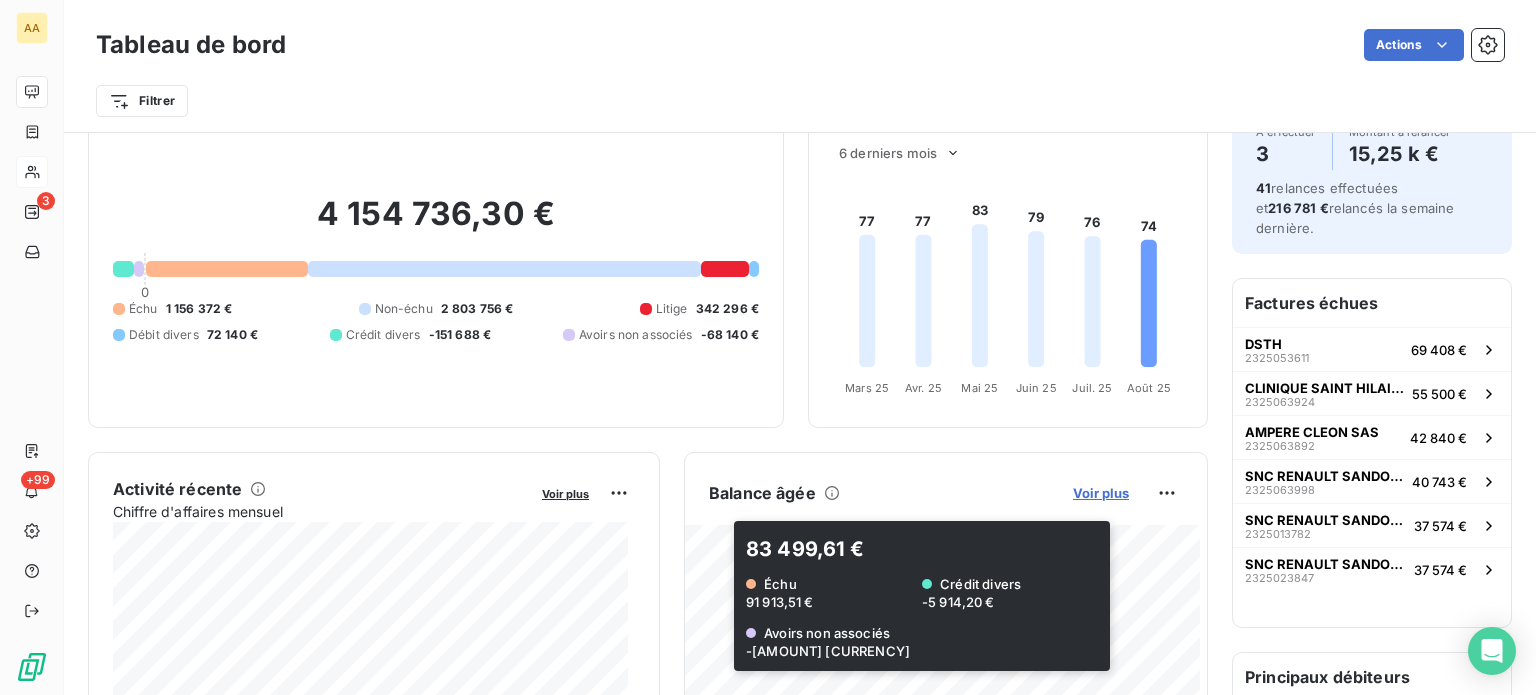 scroll, scrollTop: 100, scrollLeft: 0, axis: vertical 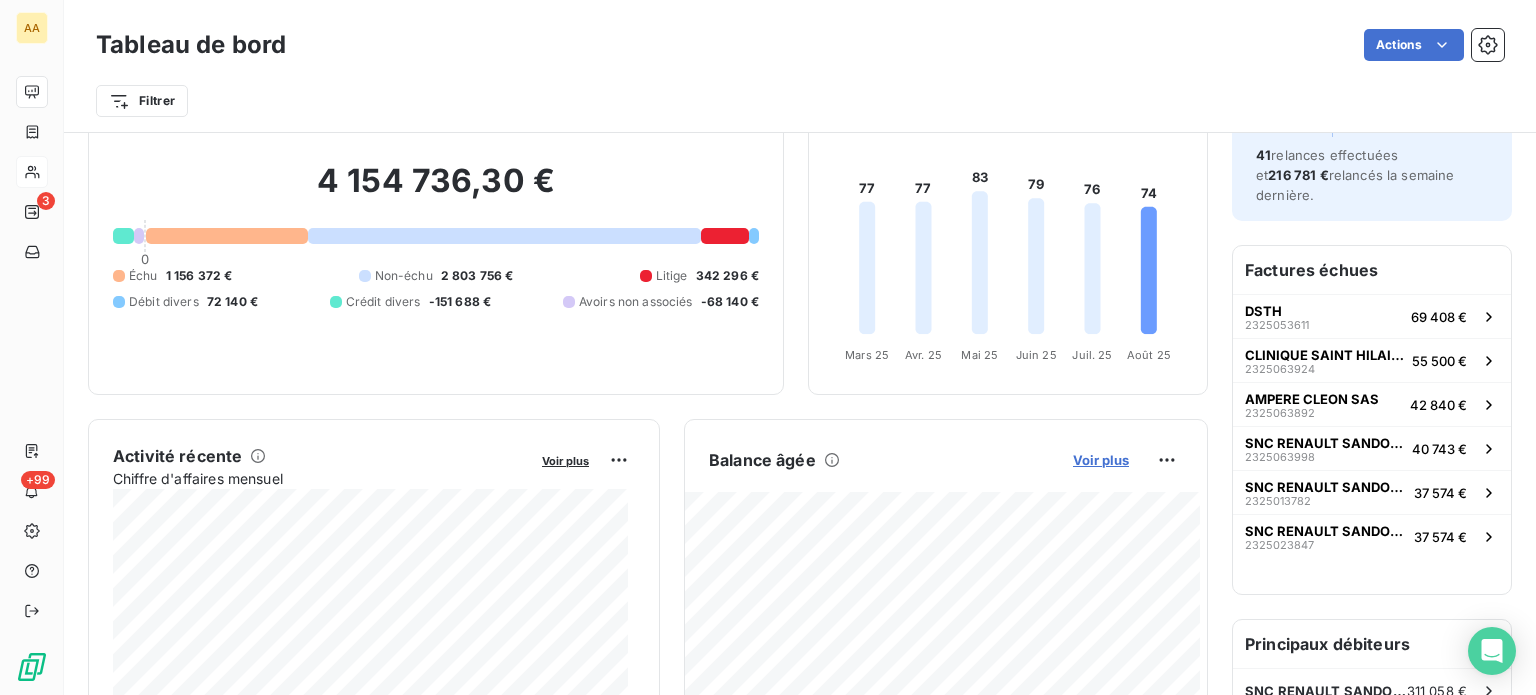 click on "Voir plus" at bounding box center [1101, 460] 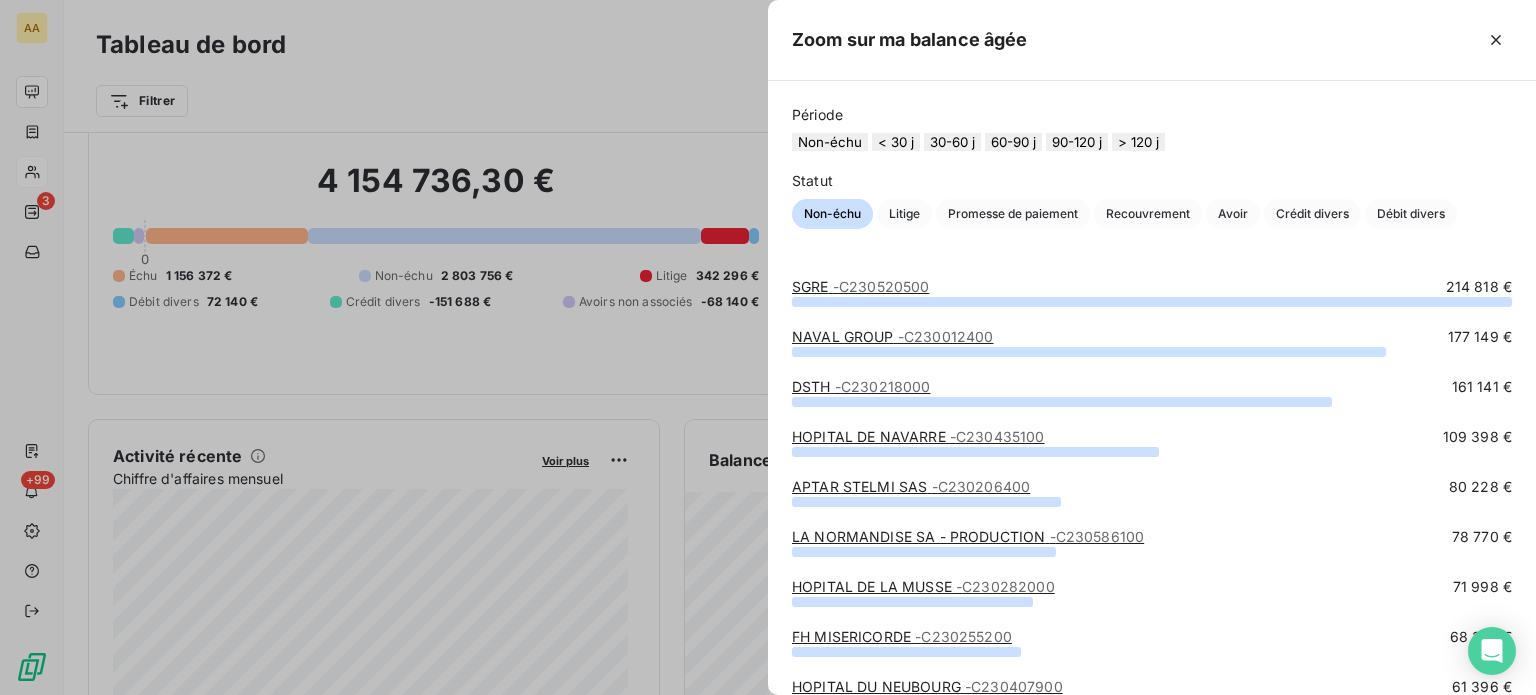 click at bounding box center (768, 347) 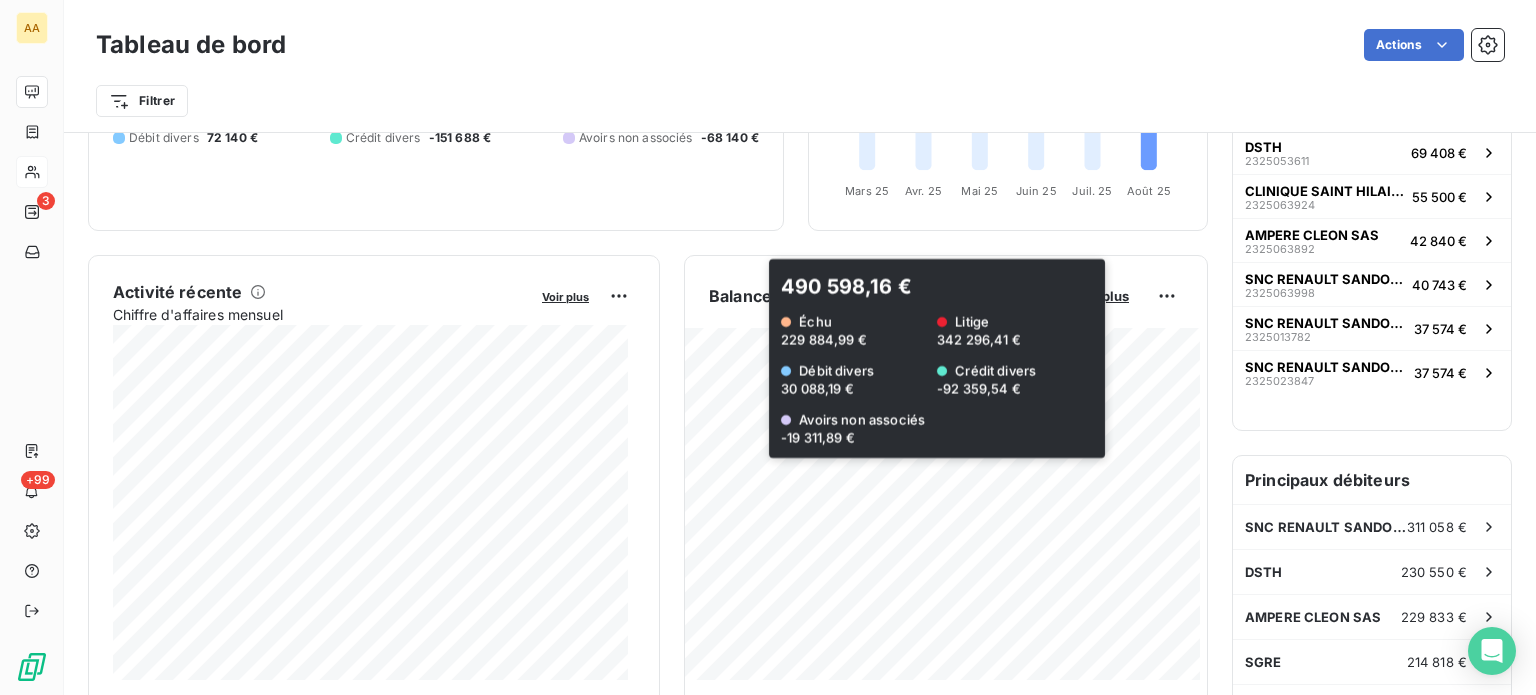 scroll, scrollTop: 300, scrollLeft: 0, axis: vertical 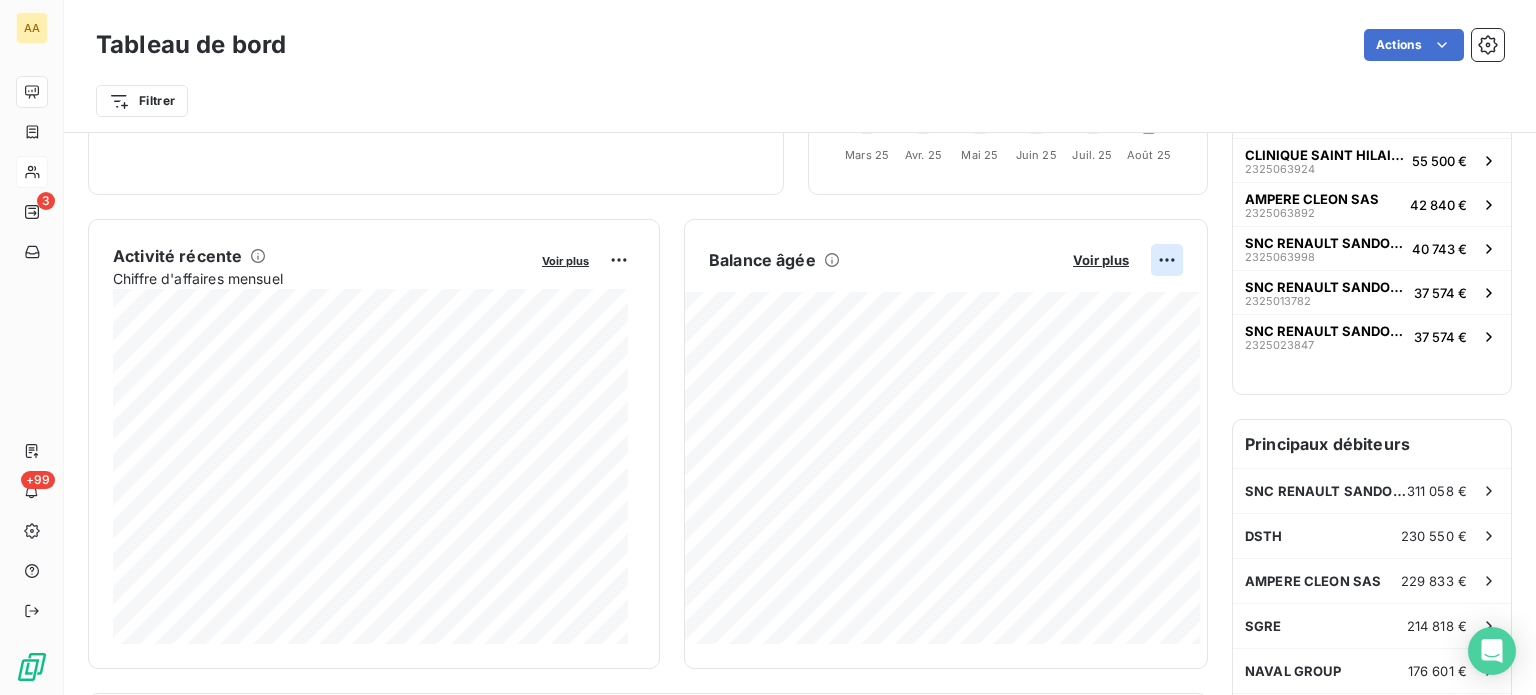 click on "AA 3 +99 Tableau de bord Actions Filtrer Encours client   Voir plus 4 154 736,30 € 0 Échu 1 156 372 € Non-échu 2 803 756 €   Litige 342 296 € Débit divers 72 140 € Crédit divers -151 688 € Avoirs non associés -68 140 € DSO -2 jours 6 derniers mois 77 77 83 79 76 74 Mars 25 Mars 25 Avr. 25 Avr. 25 Mai 25 Mai 25 Juin 25 Juin 25 Juil. 25 Juil. 25 Août 25 Août 25 Activité récente Chiffre d'affaires mensuel Voir plus Balance âgée Voir plus
136 405,50 €
Échu
142 820,20 €
Débit divers
1 302,93 € Crédit divers 3" at bounding box center [768, 347] 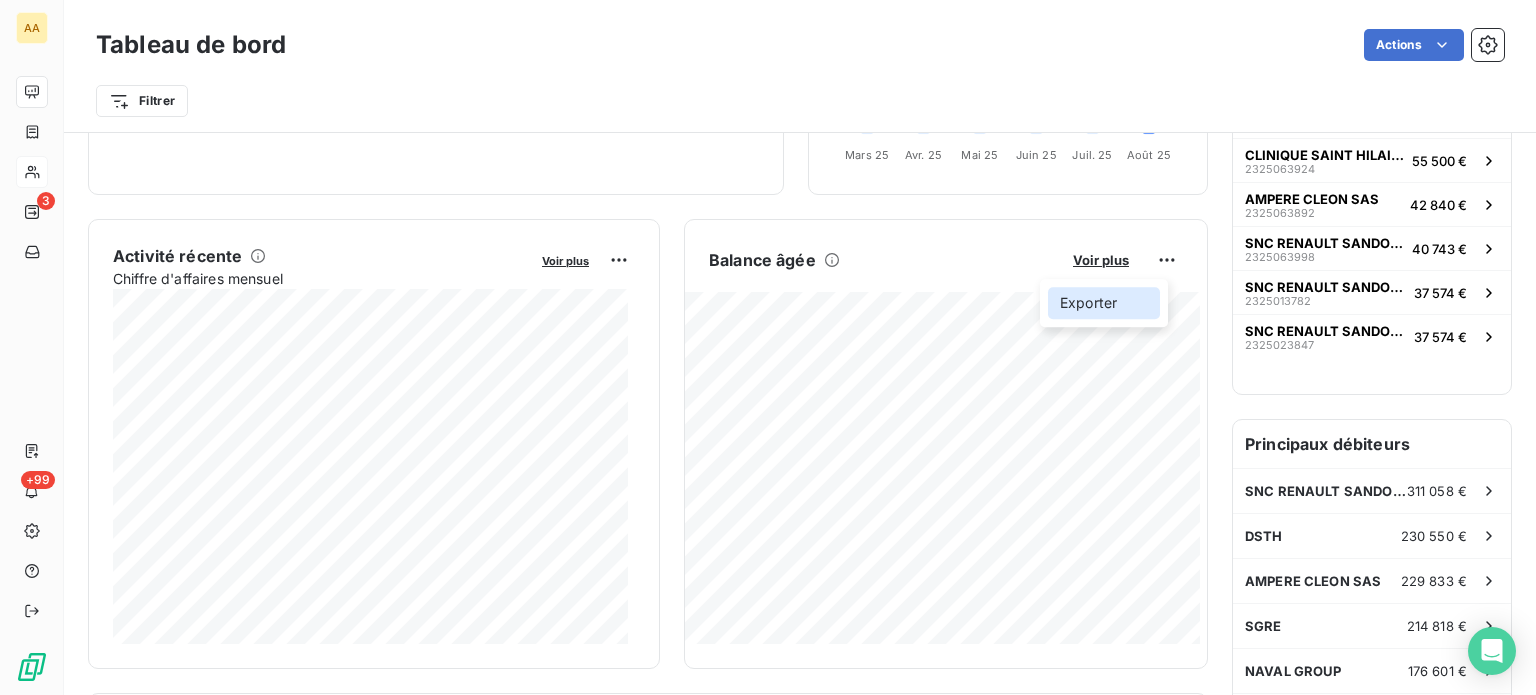 click on "Exporter" at bounding box center (1104, 303) 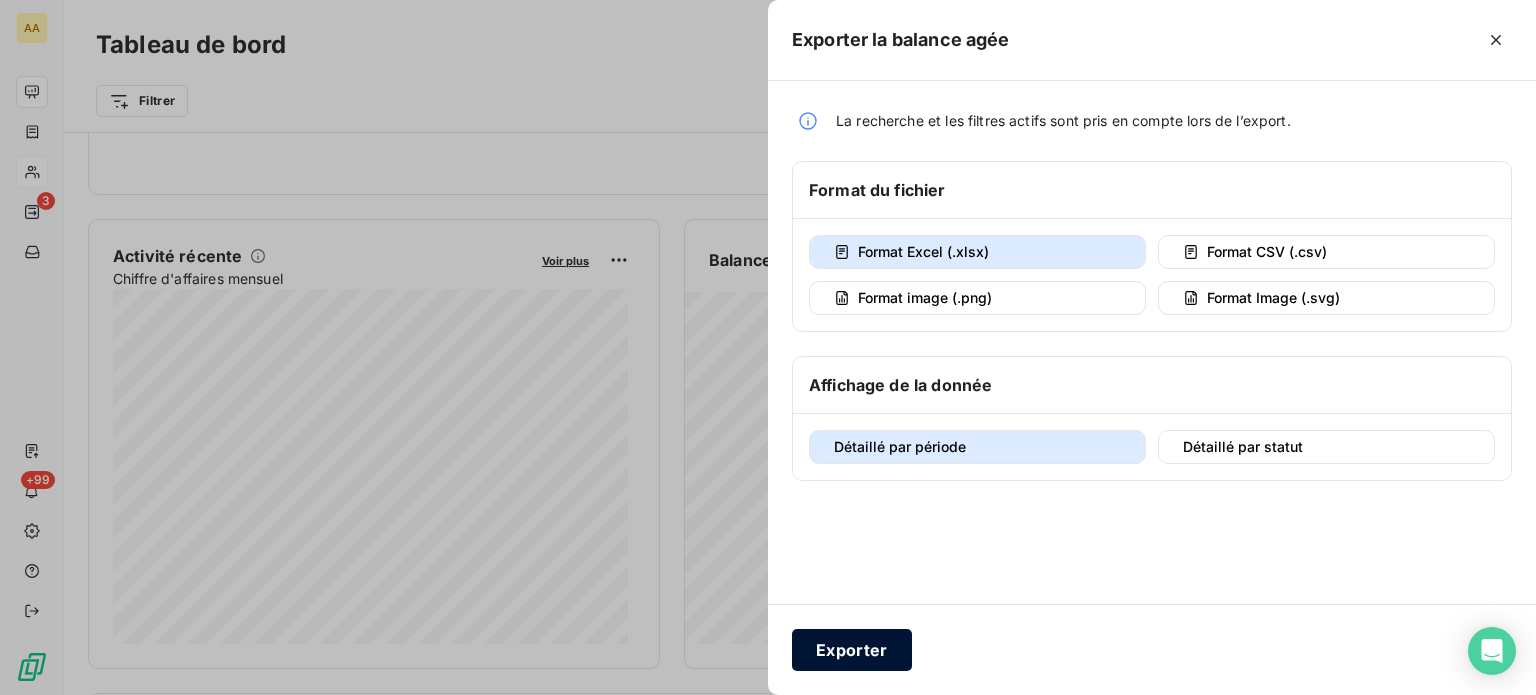 click on "Exporter" at bounding box center [852, 650] 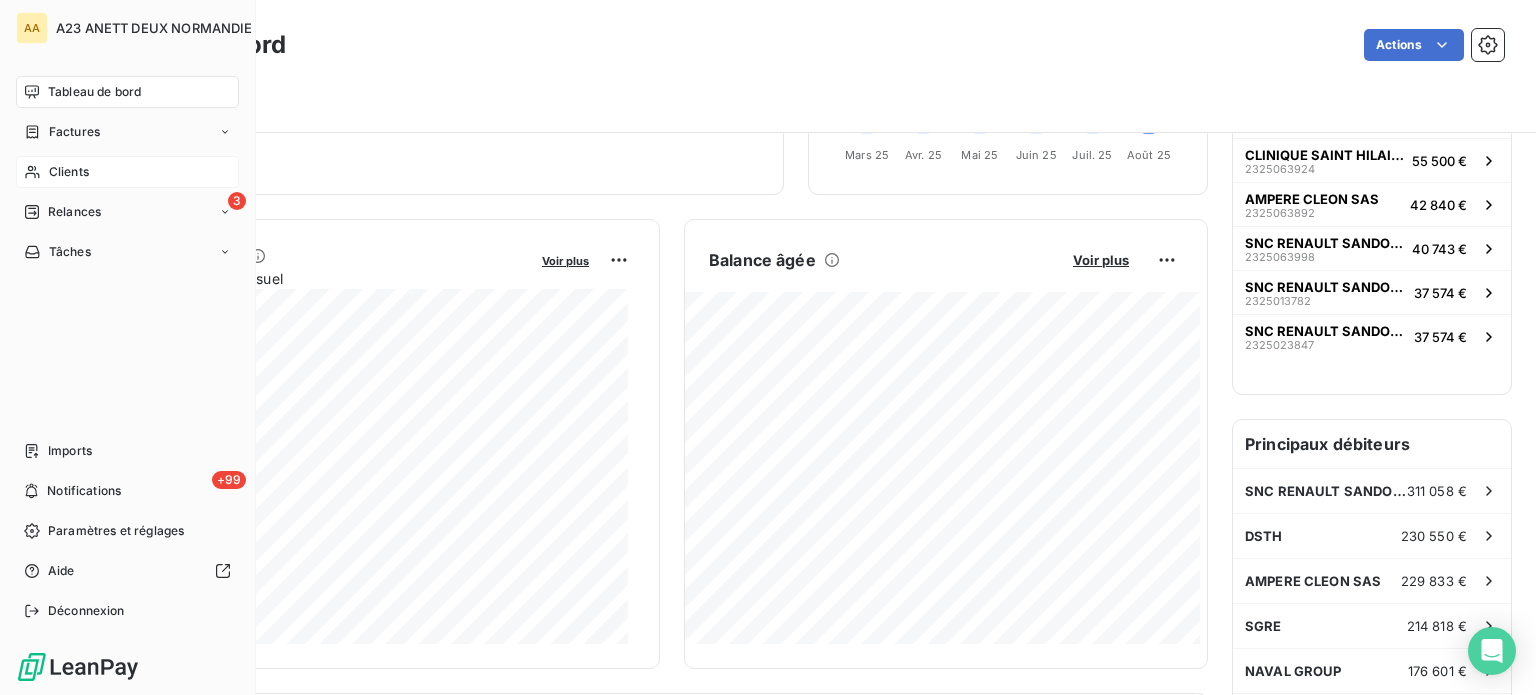click on "Clients" at bounding box center [69, 172] 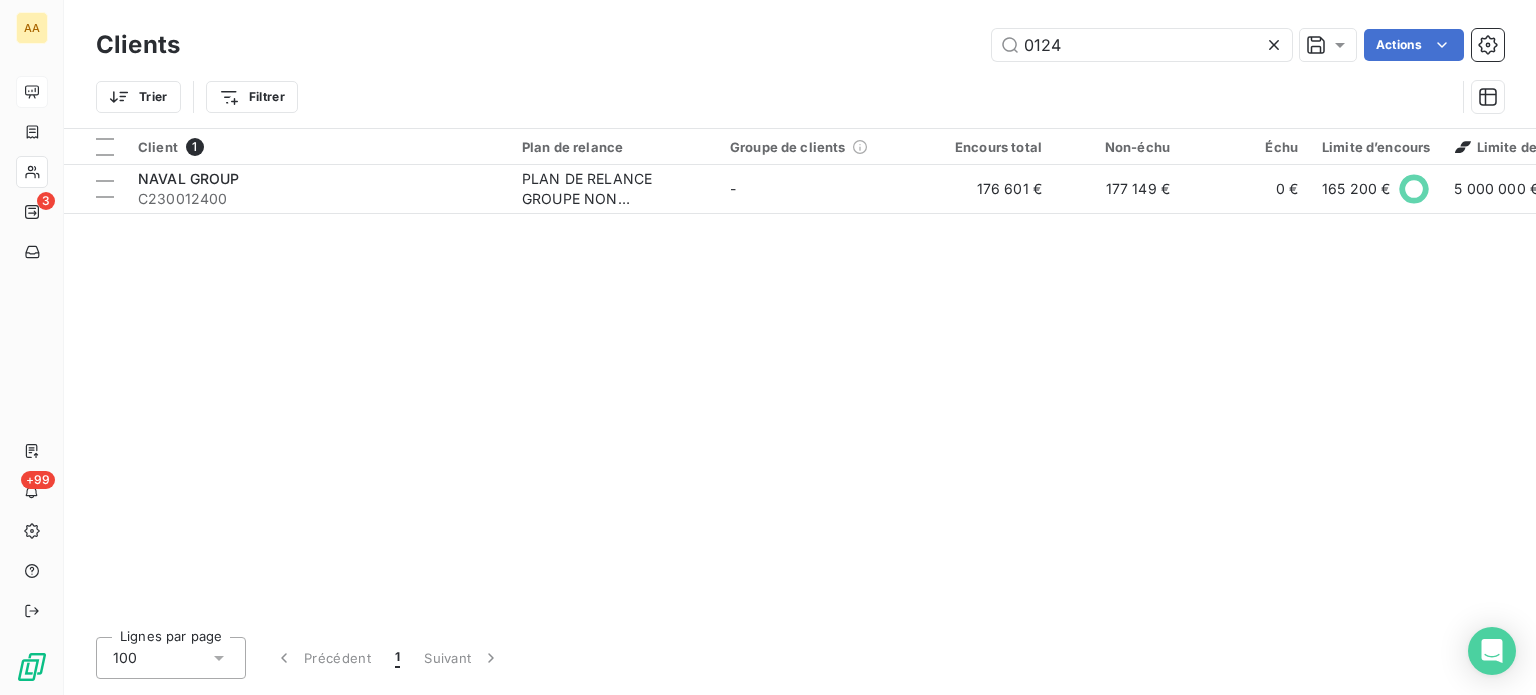 drag, startPoint x: 1078, startPoint y: 59, endPoint x: 860, endPoint y: 88, distance: 219.92044 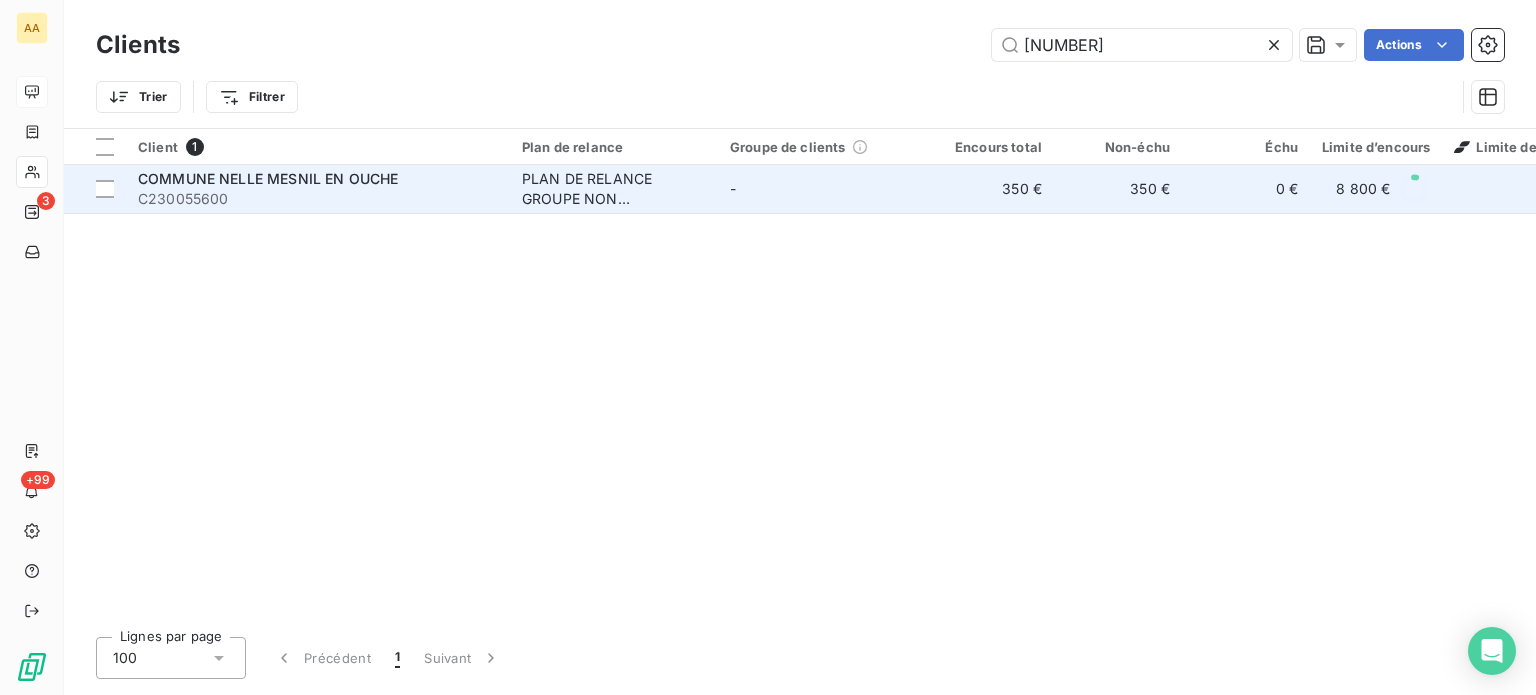 type on "[NUMBER]" 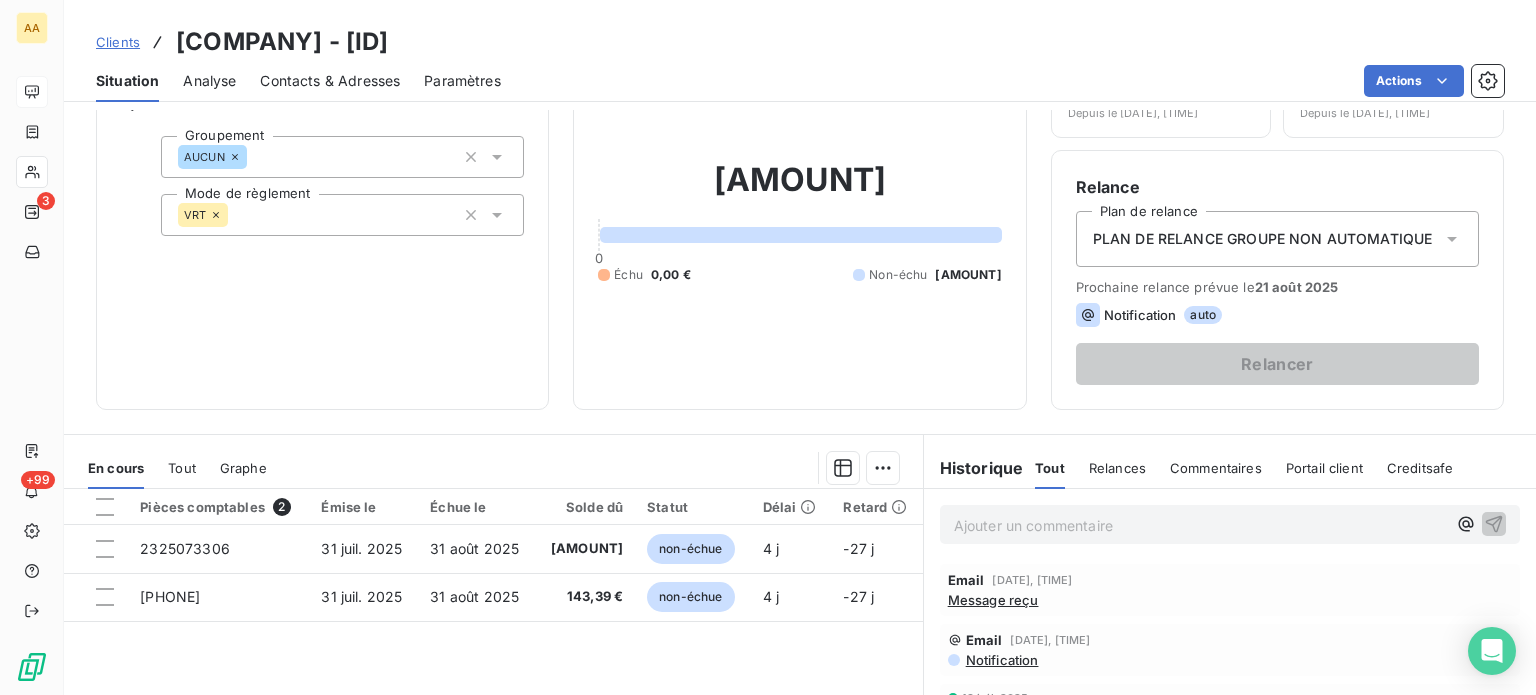 scroll, scrollTop: 200, scrollLeft: 0, axis: vertical 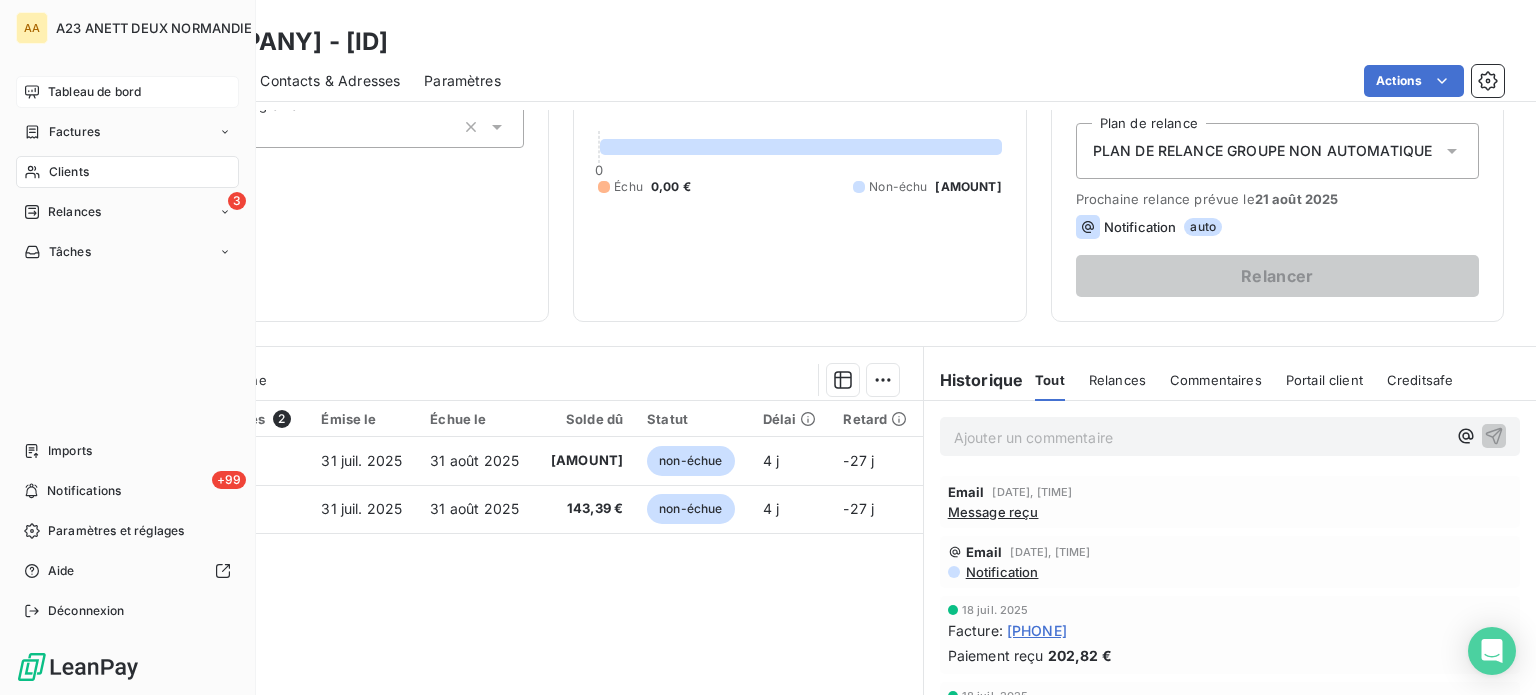click on "Clients" at bounding box center (69, 172) 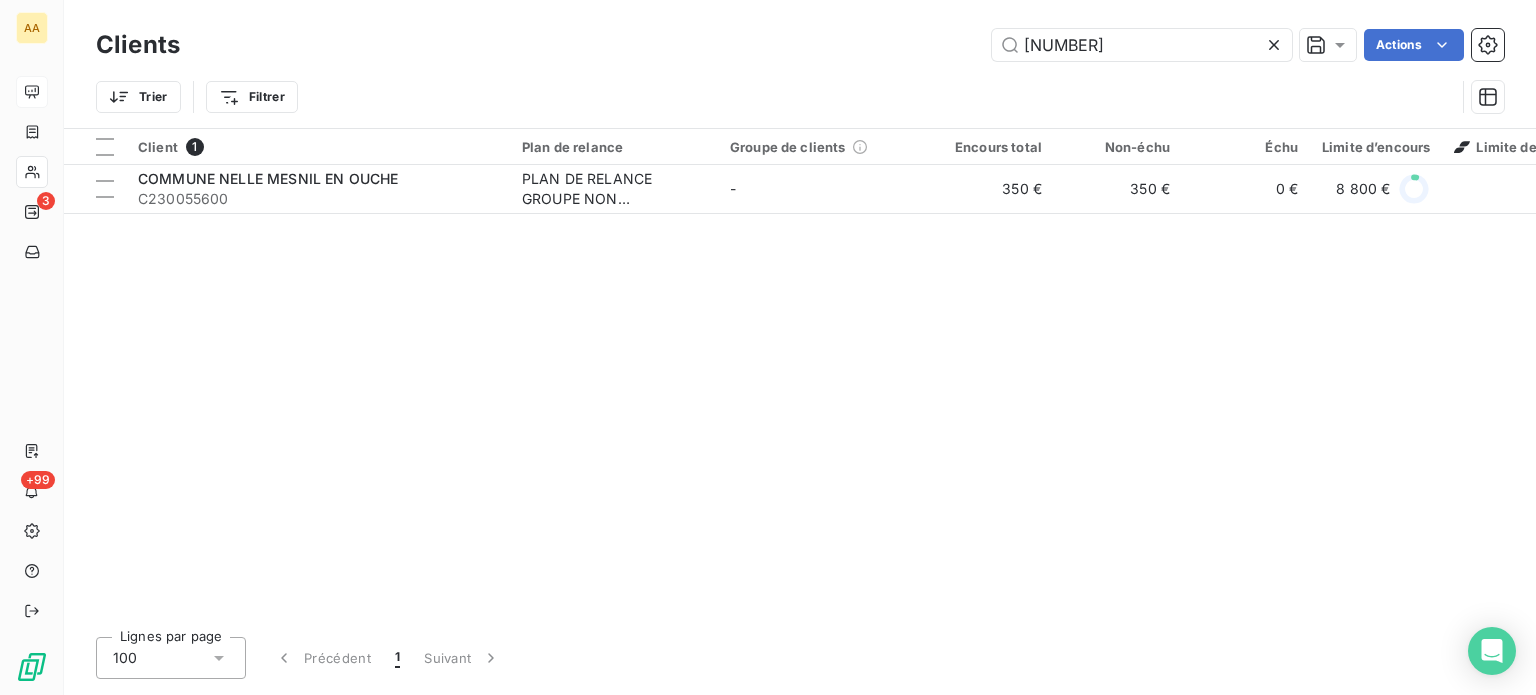drag, startPoint x: 894, startPoint y: 62, endPoint x: 696, endPoint y: 64, distance: 198.0101 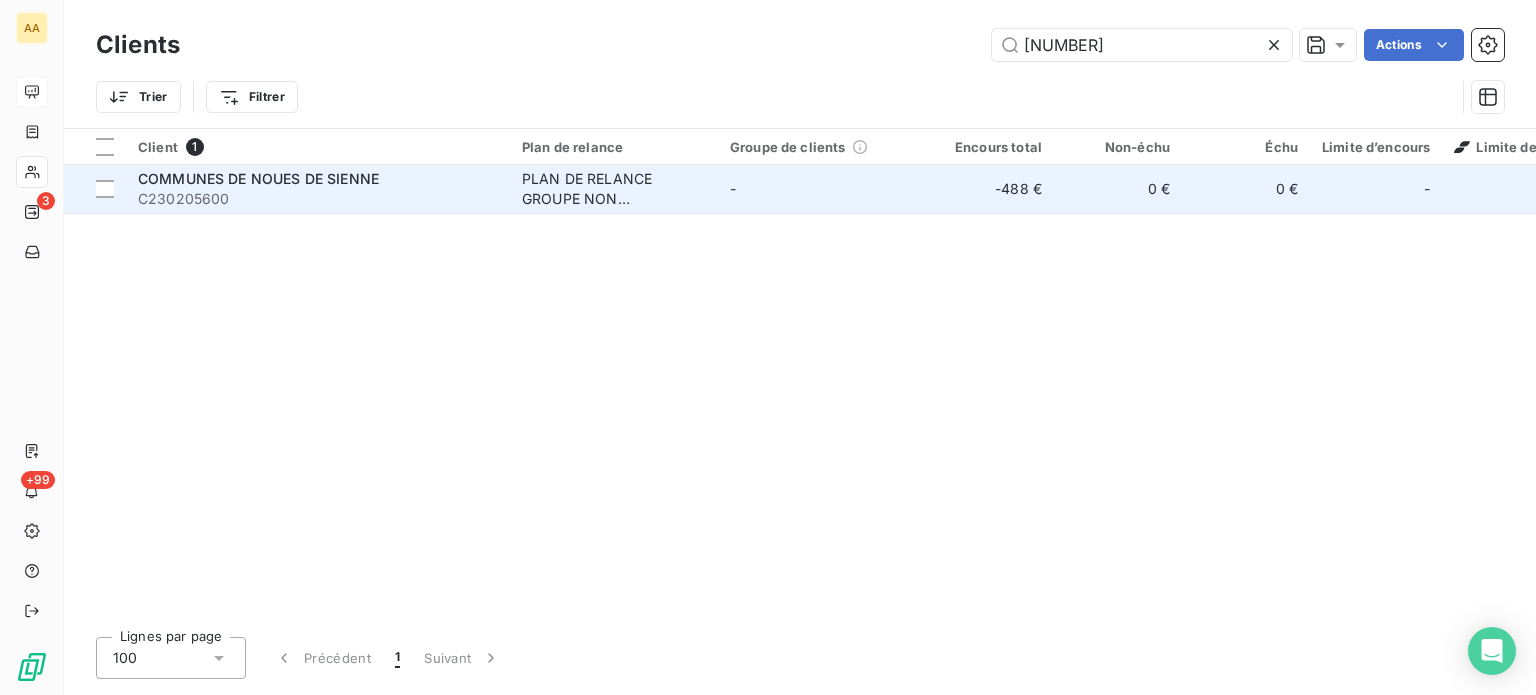 type on "[NUMBER]" 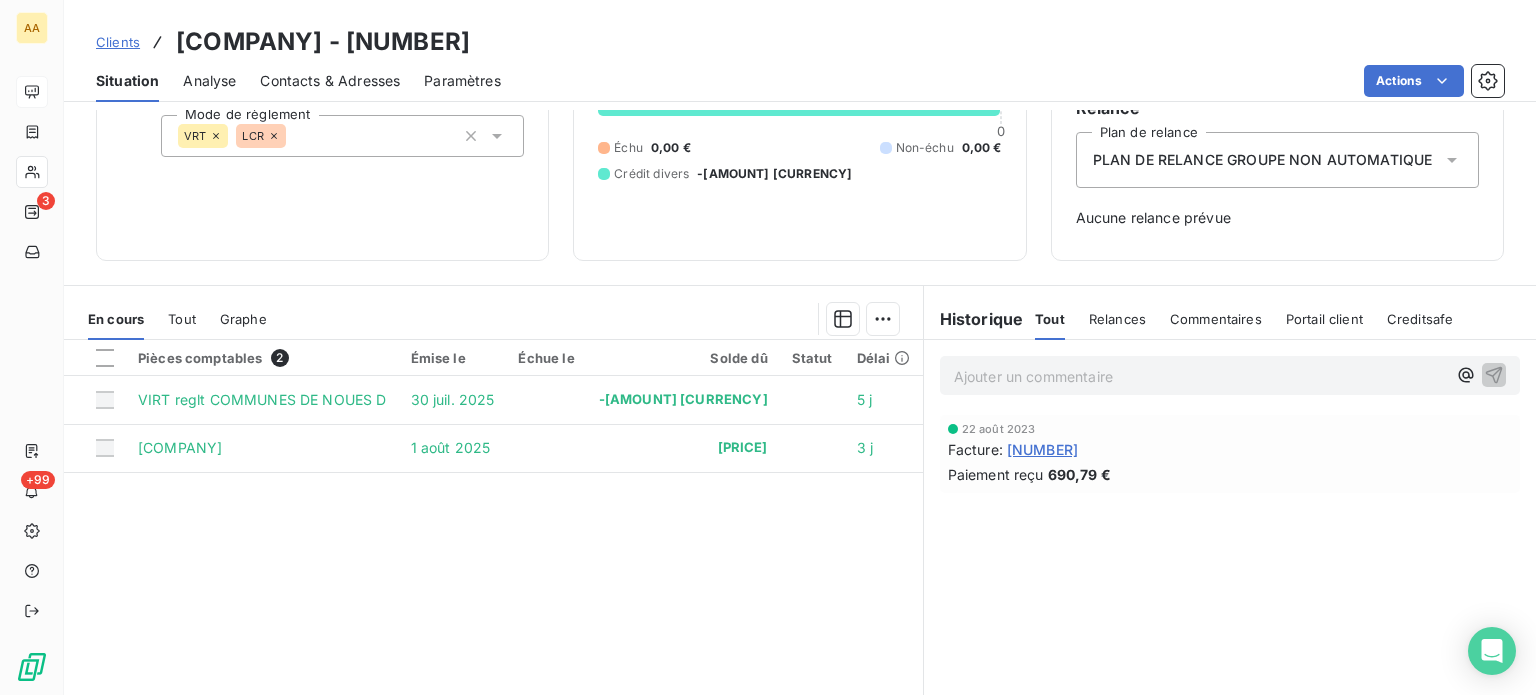 scroll, scrollTop: 200, scrollLeft: 0, axis: vertical 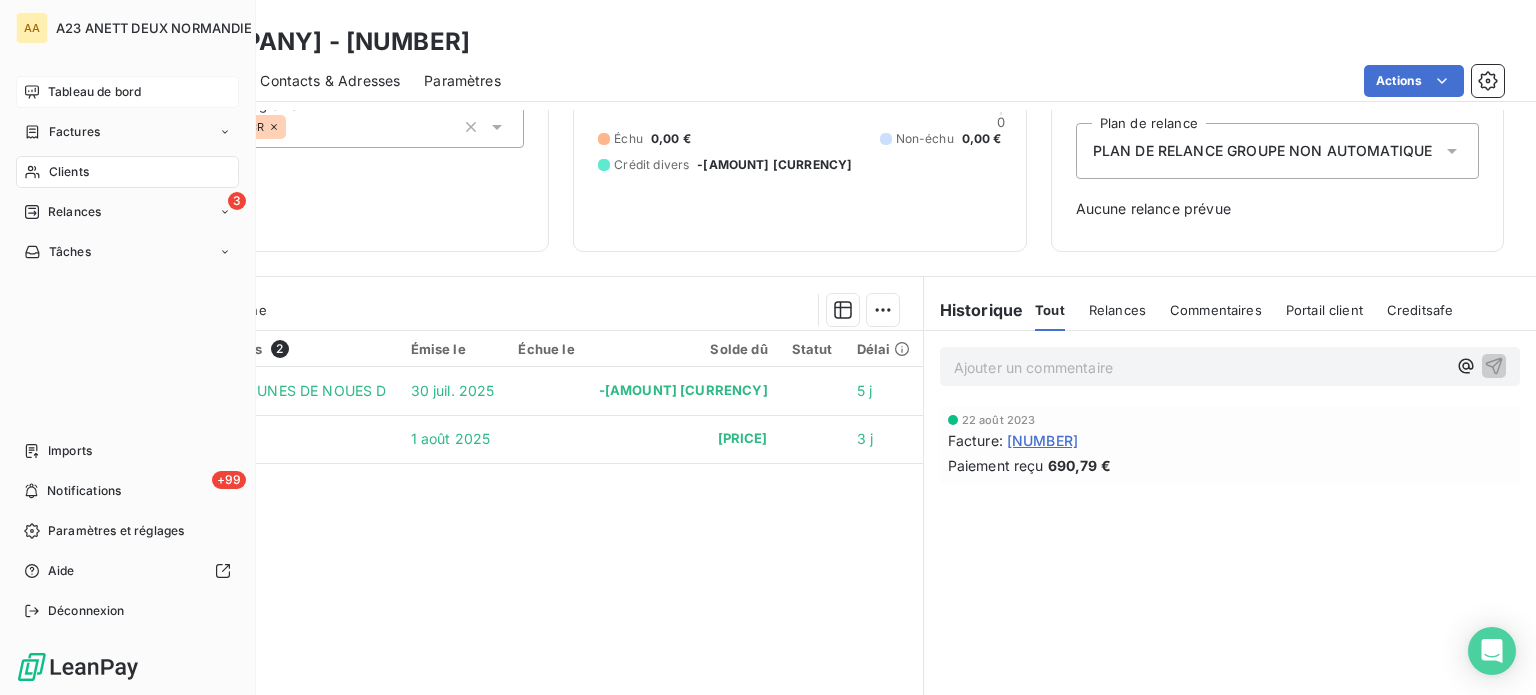 click on "Clients" at bounding box center [127, 172] 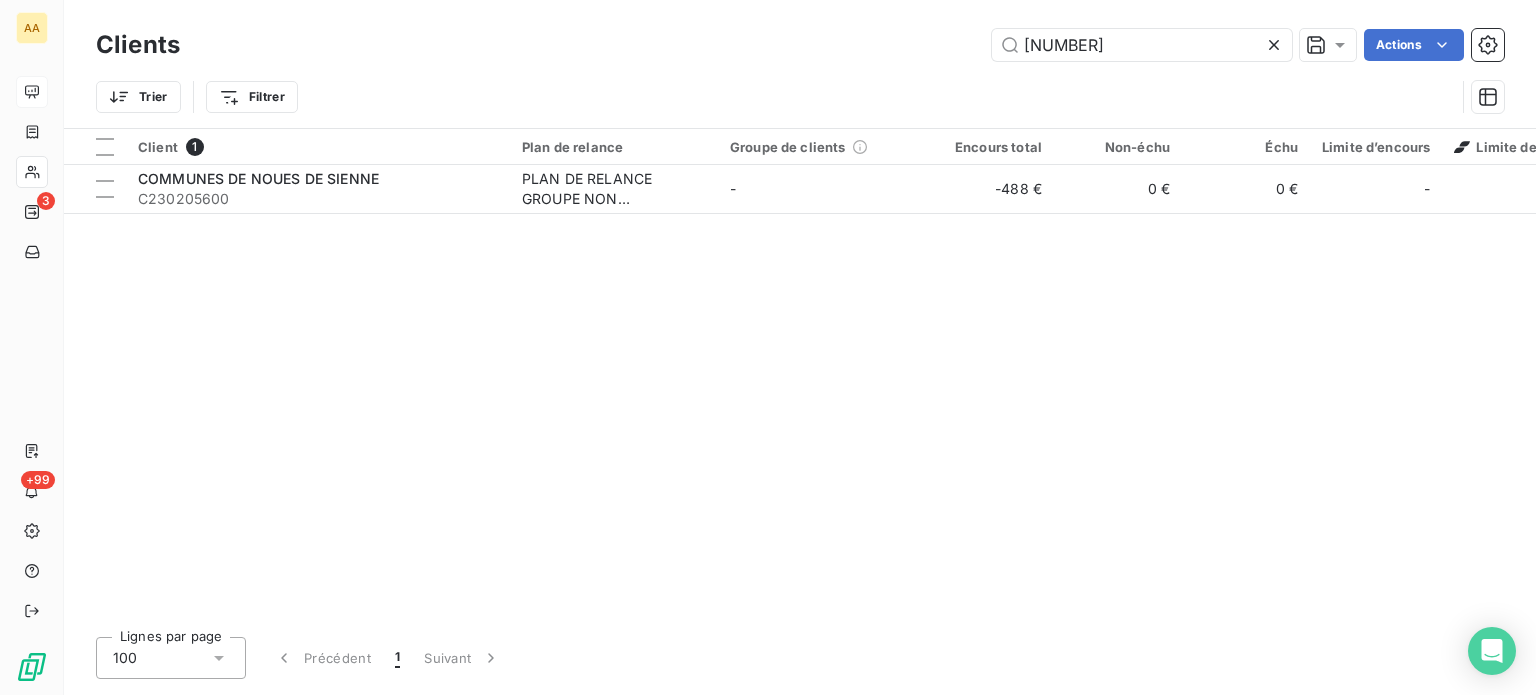 drag, startPoint x: 1072, startPoint y: 58, endPoint x: 755, endPoint y: 18, distance: 319.5137 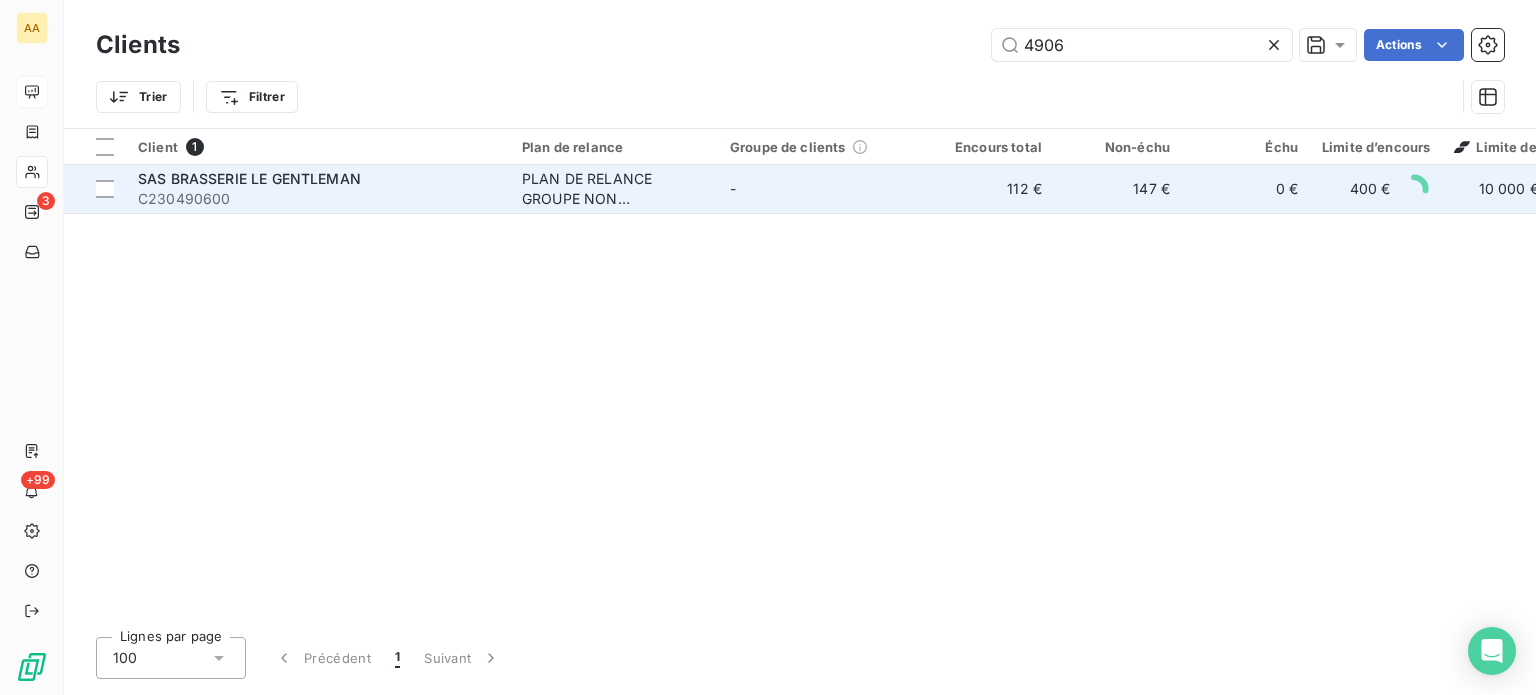 type on "4906" 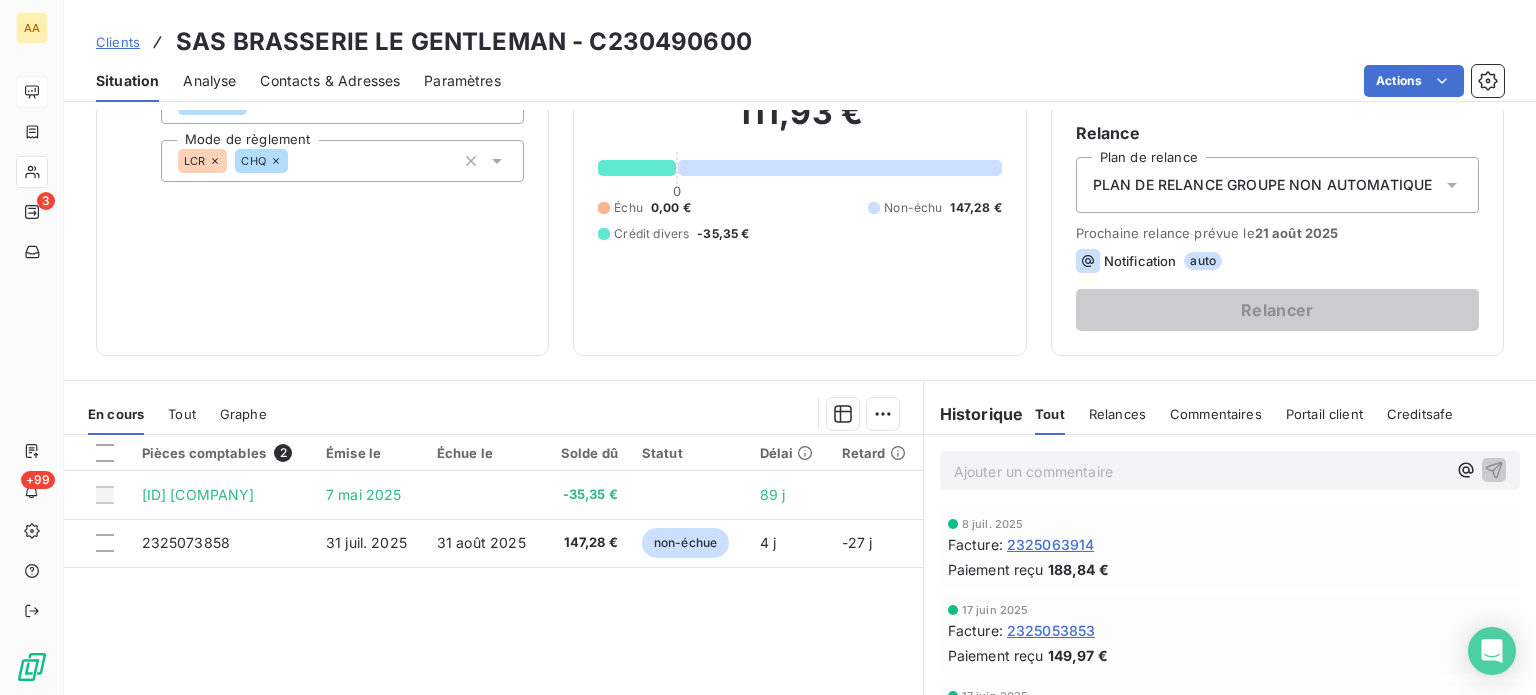 scroll, scrollTop: 200, scrollLeft: 0, axis: vertical 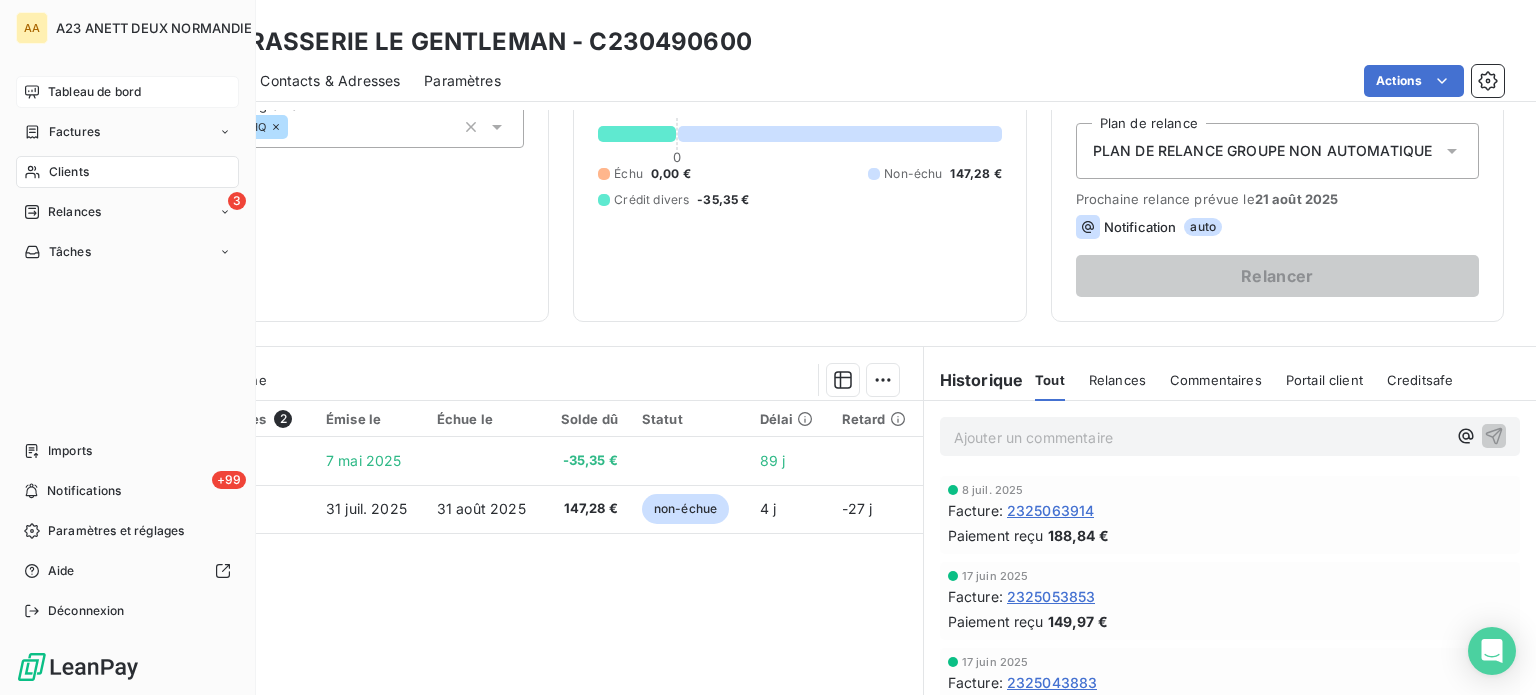 click on "Tableau de bord" at bounding box center [94, 92] 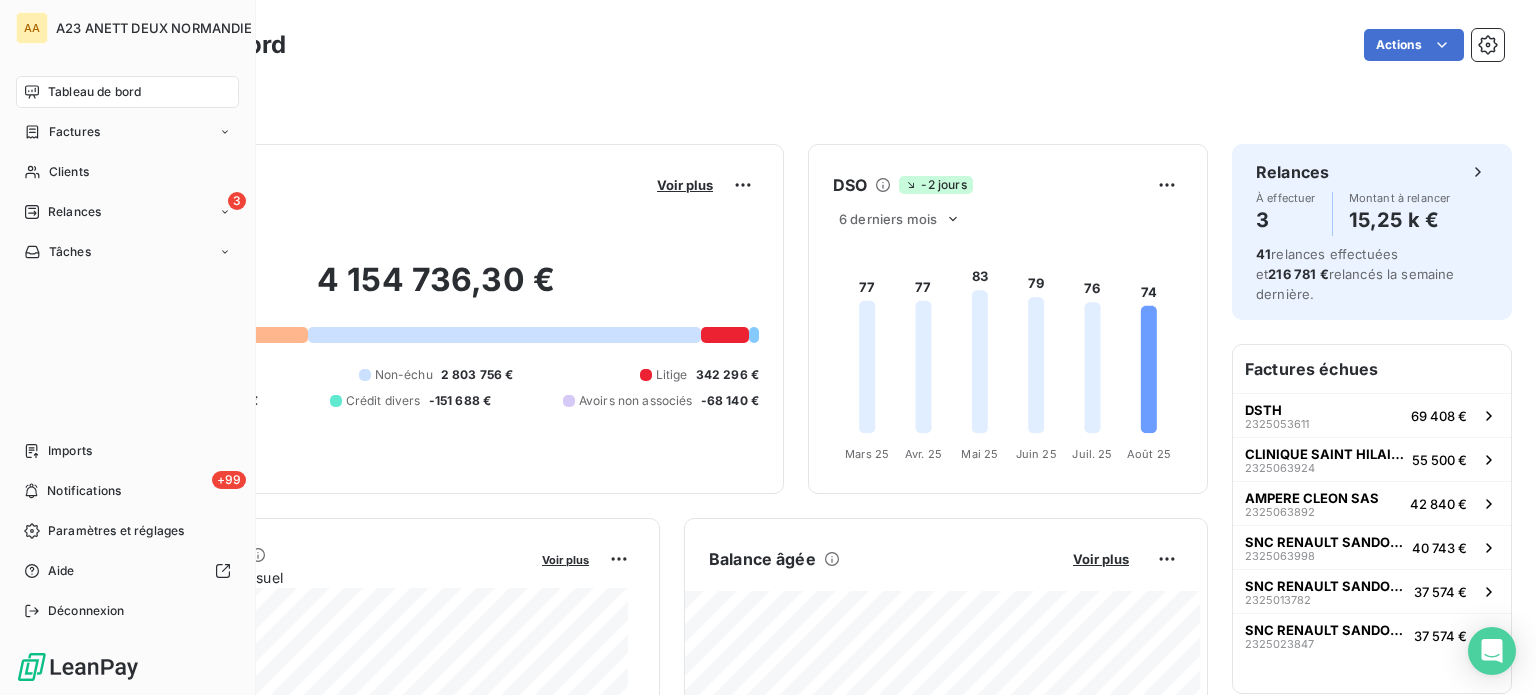 click on "Tableau de bord" at bounding box center (94, 92) 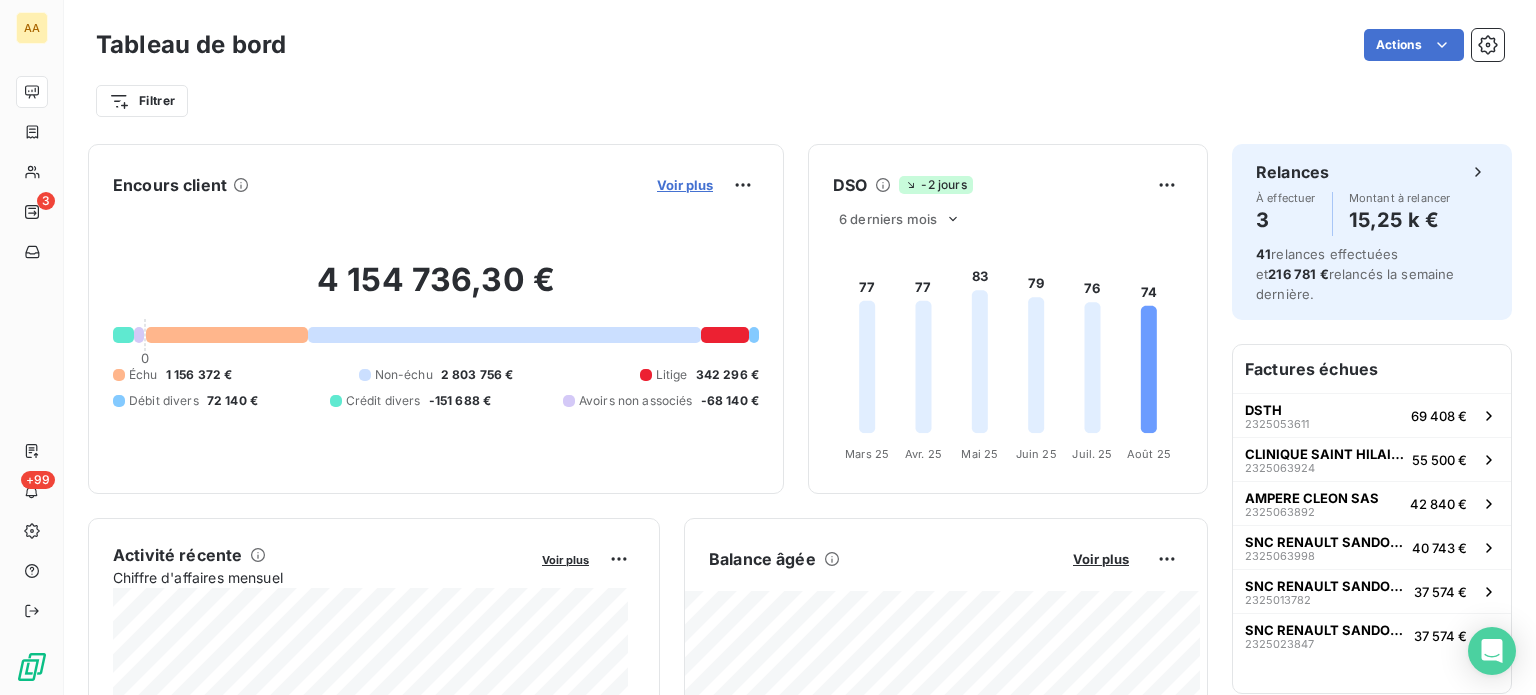 click on "Voir plus" at bounding box center (685, 185) 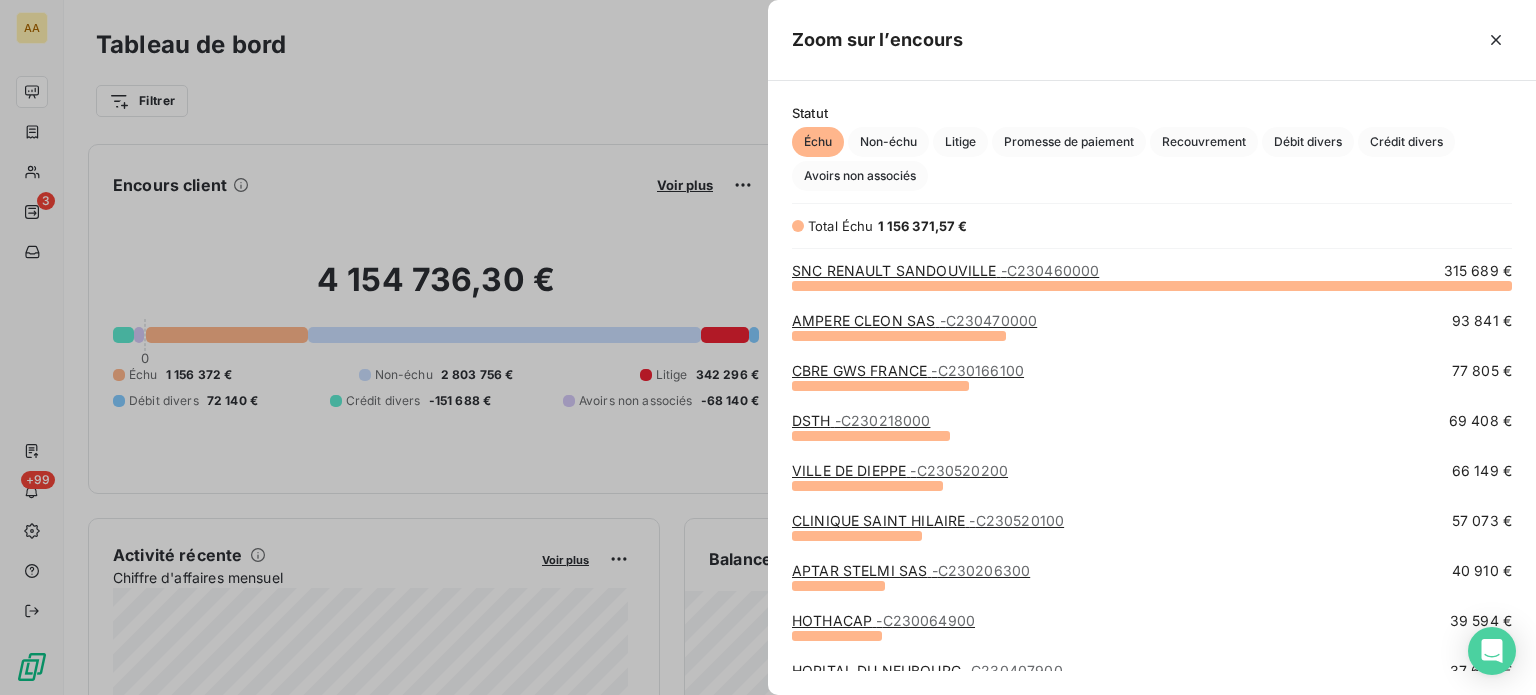 scroll, scrollTop: 16, scrollLeft: 16, axis: both 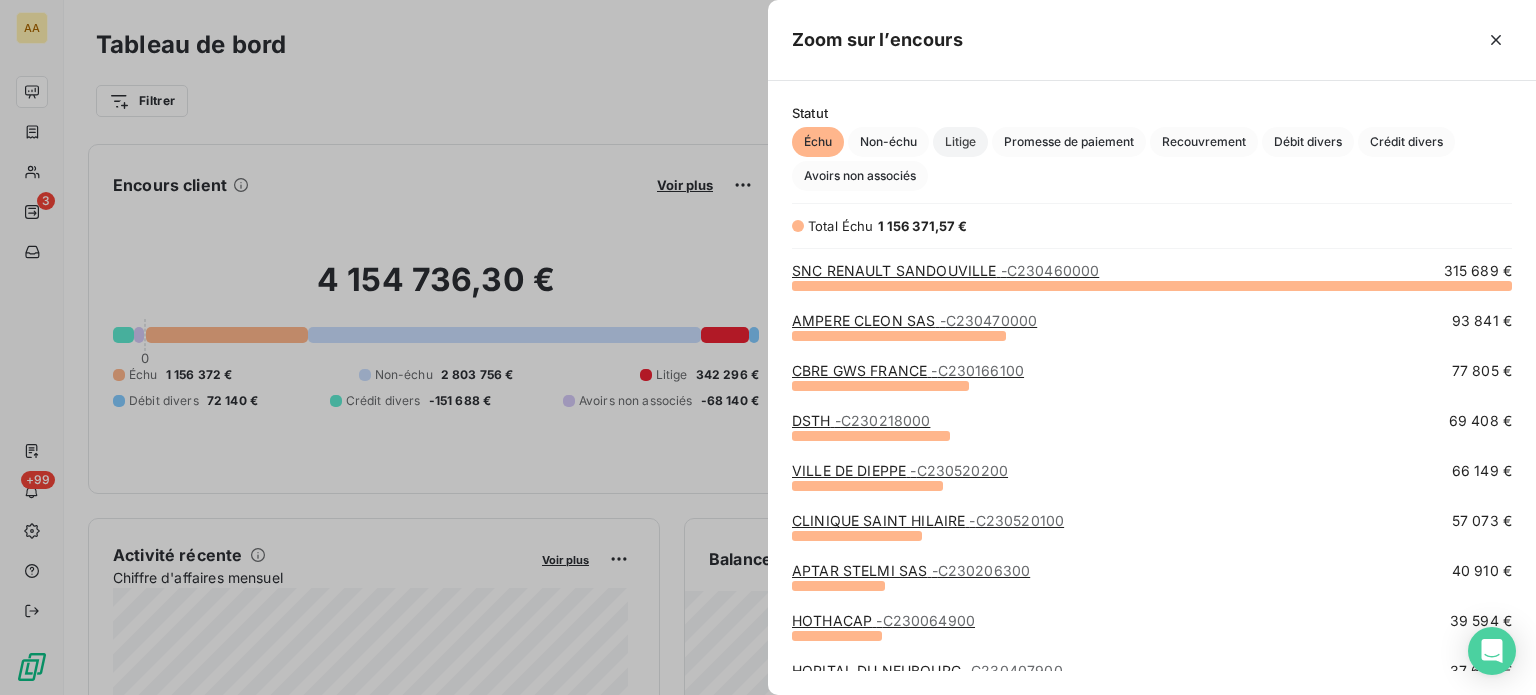 click on "Litige" at bounding box center (960, 142) 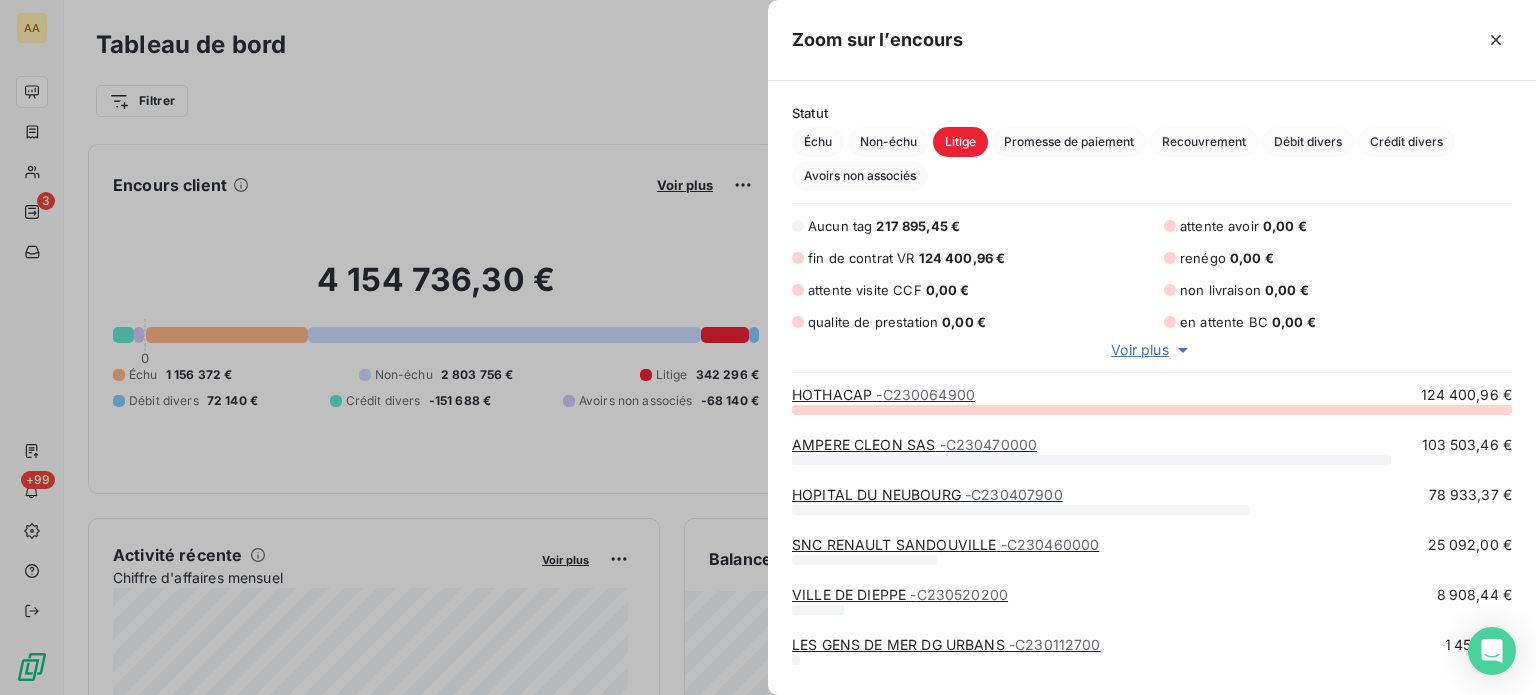 scroll, scrollTop: 16, scrollLeft: 16, axis: both 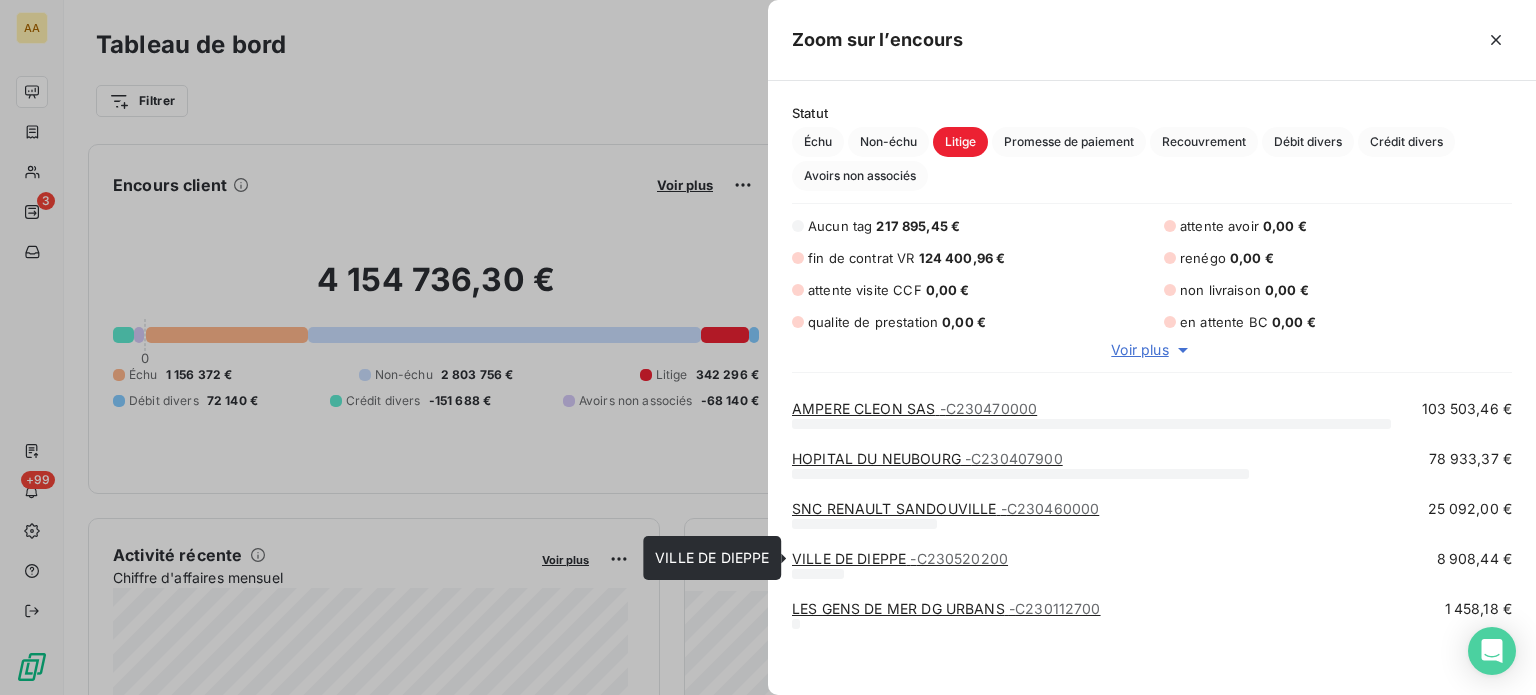 click on "- [NUMBER]" at bounding box center [959, 558] 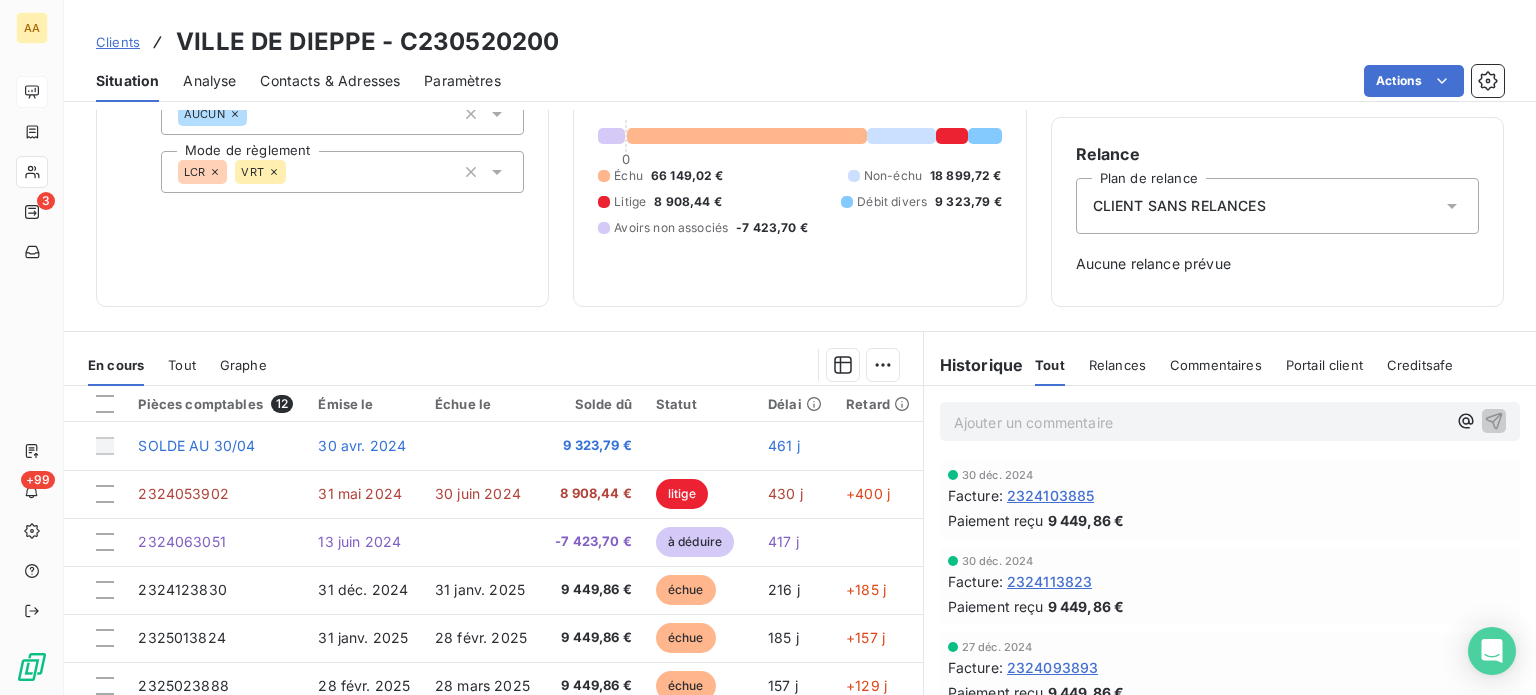 scroll, scrollTop: 200, scrollLeft: 0, axis: vertical 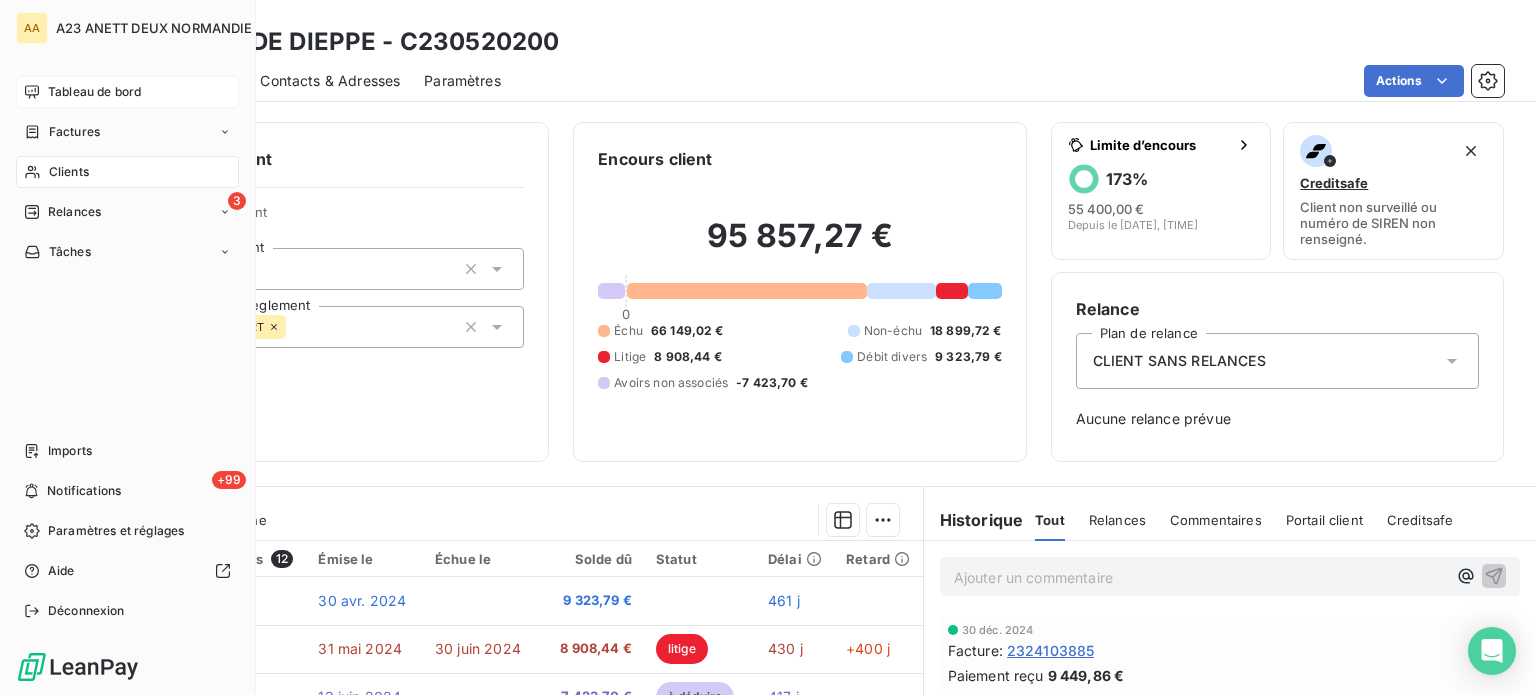 click on "Tableau de bord" at bounding box center (94, 92) 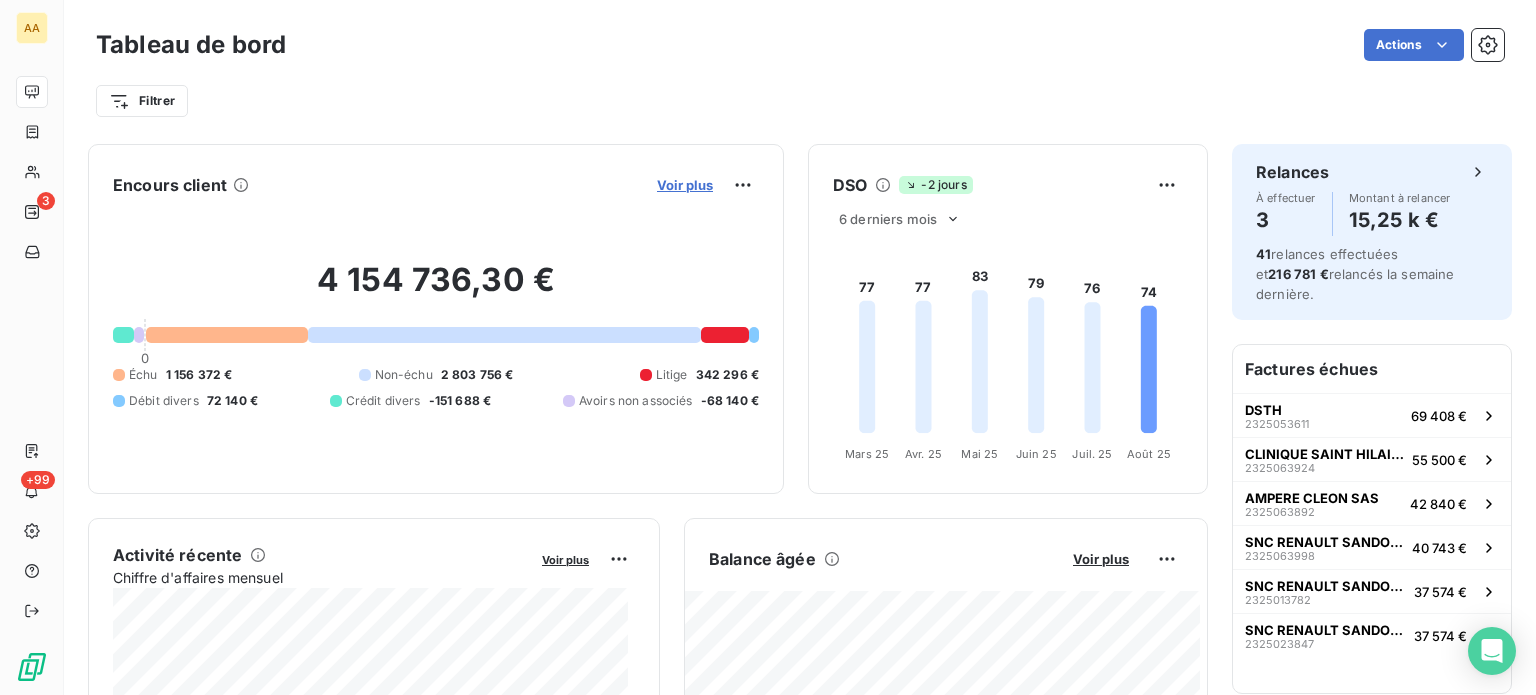 click on "Voir plus" at bounding box center (685, 185) 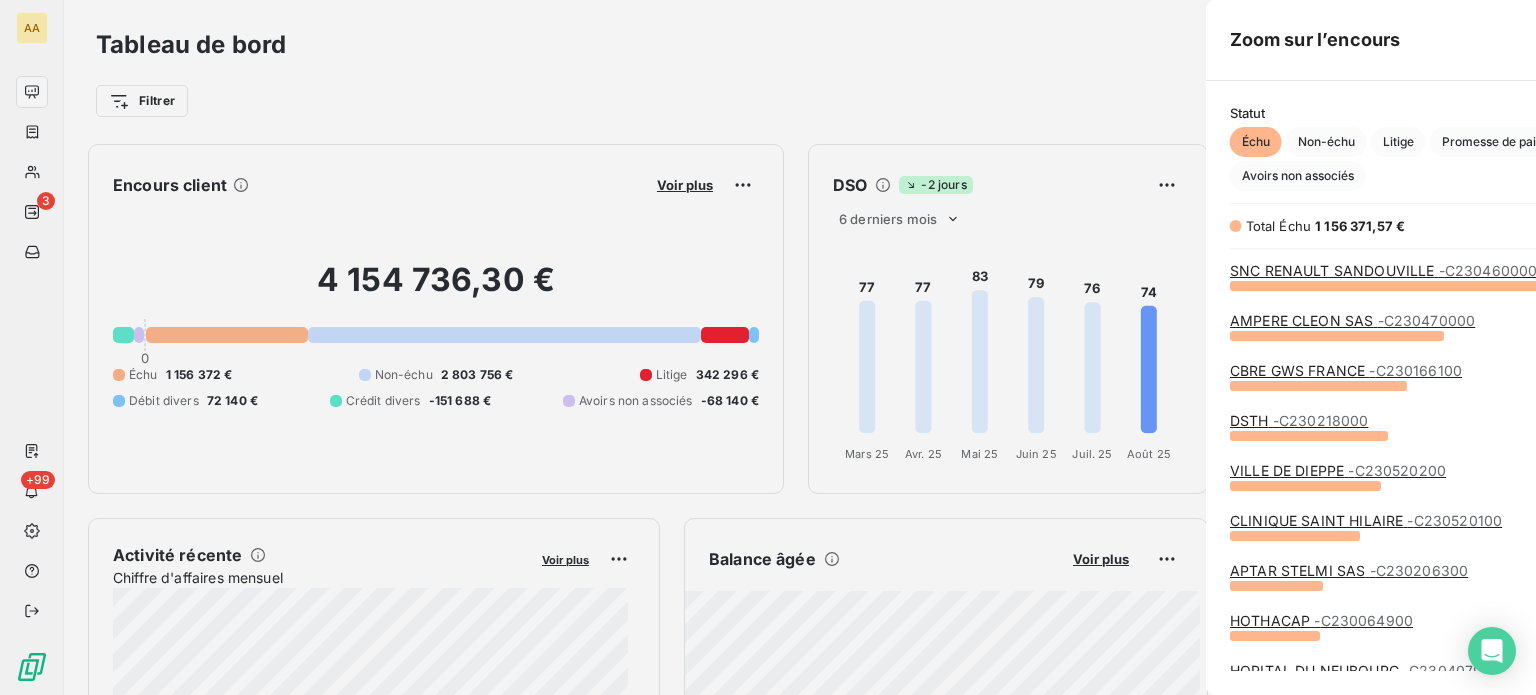 scroll, scrollTop: 16, scrollLeft: 16, axis: both 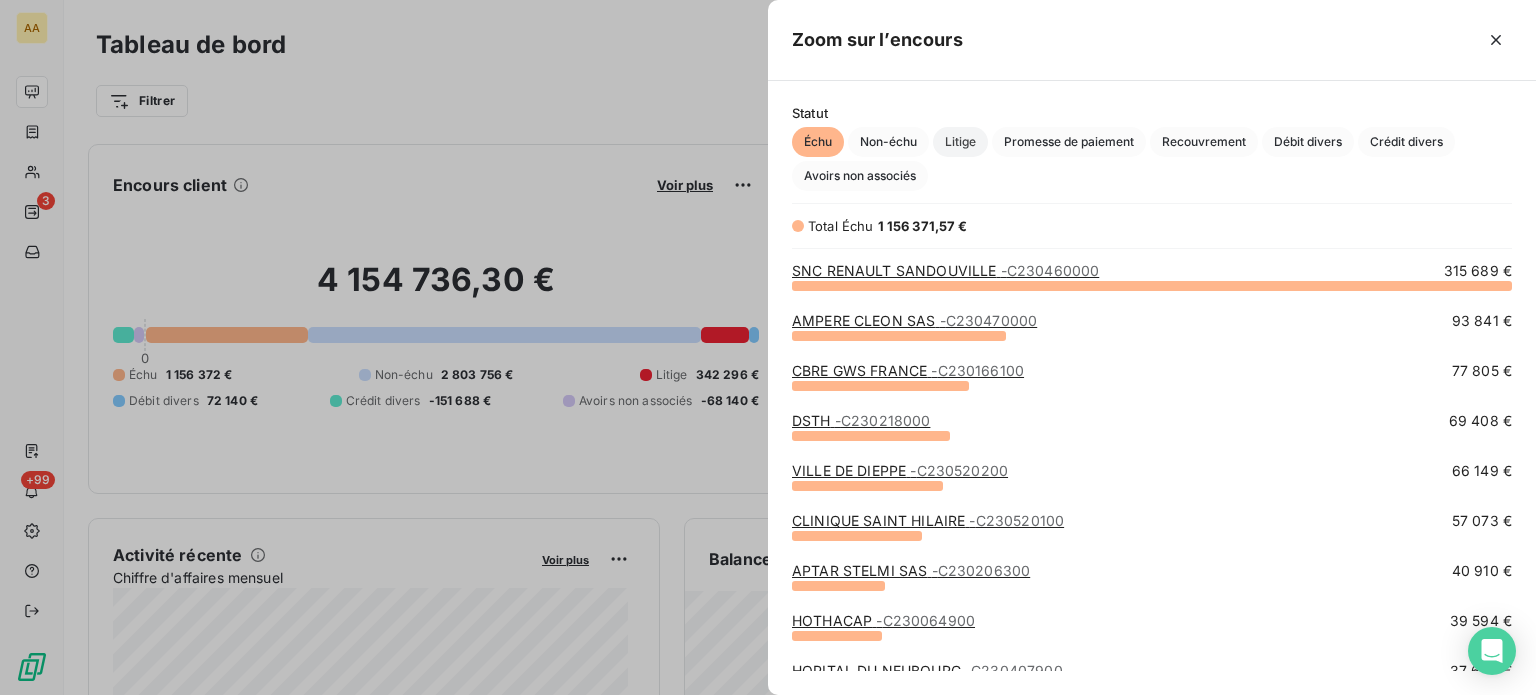 click on "Litige" at bounding box center (960, 142) 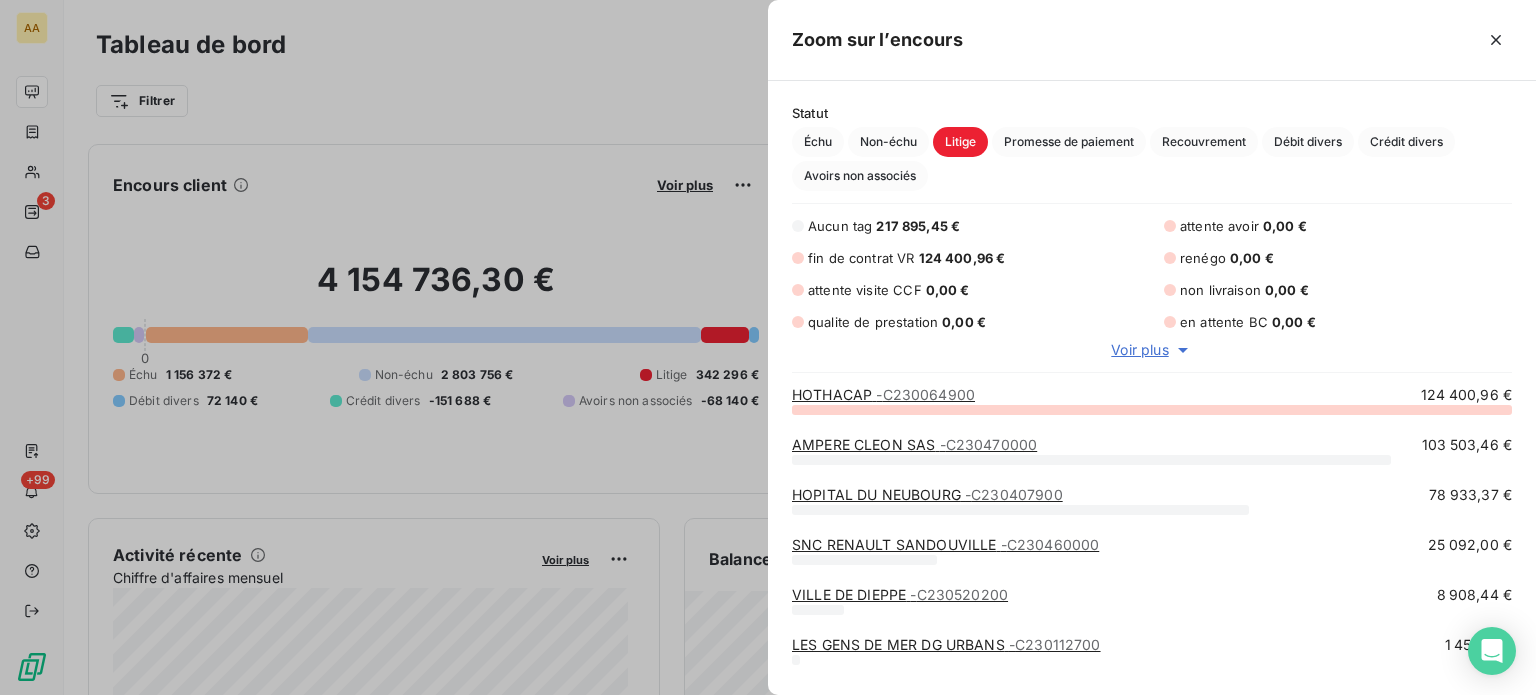 scroll, scrollTop: 36, scrollLeft: 0, axis: vertical 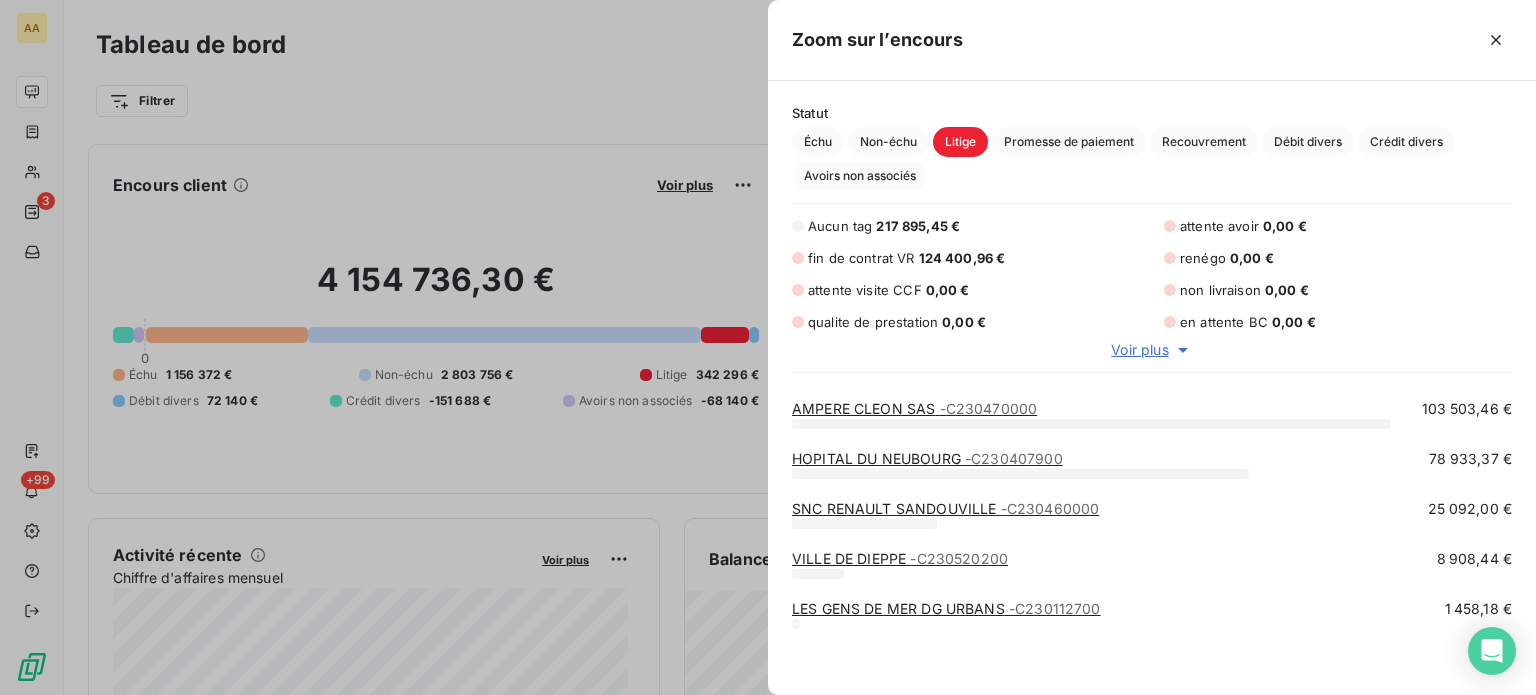 click at bounding box center [768, 347] 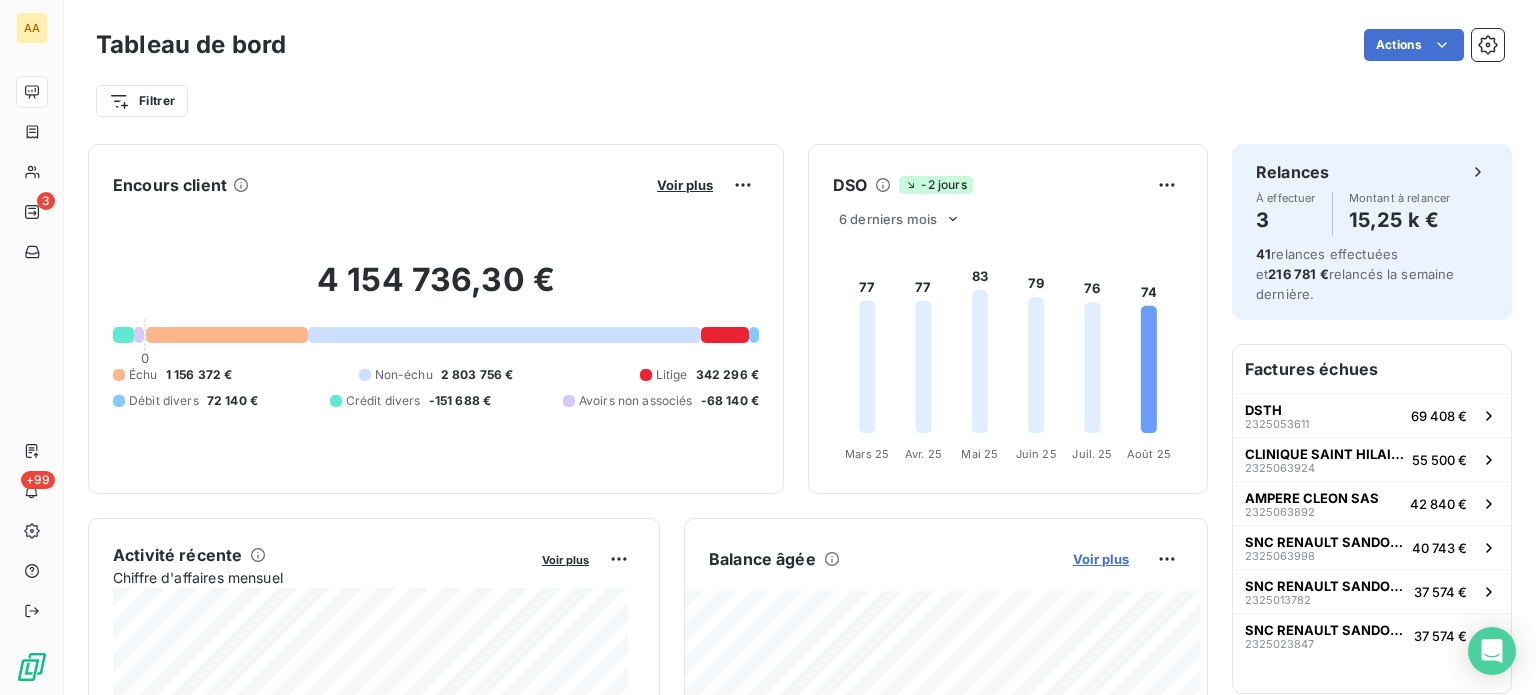 click on "Voir plus" at bounding box center [1101, 559] 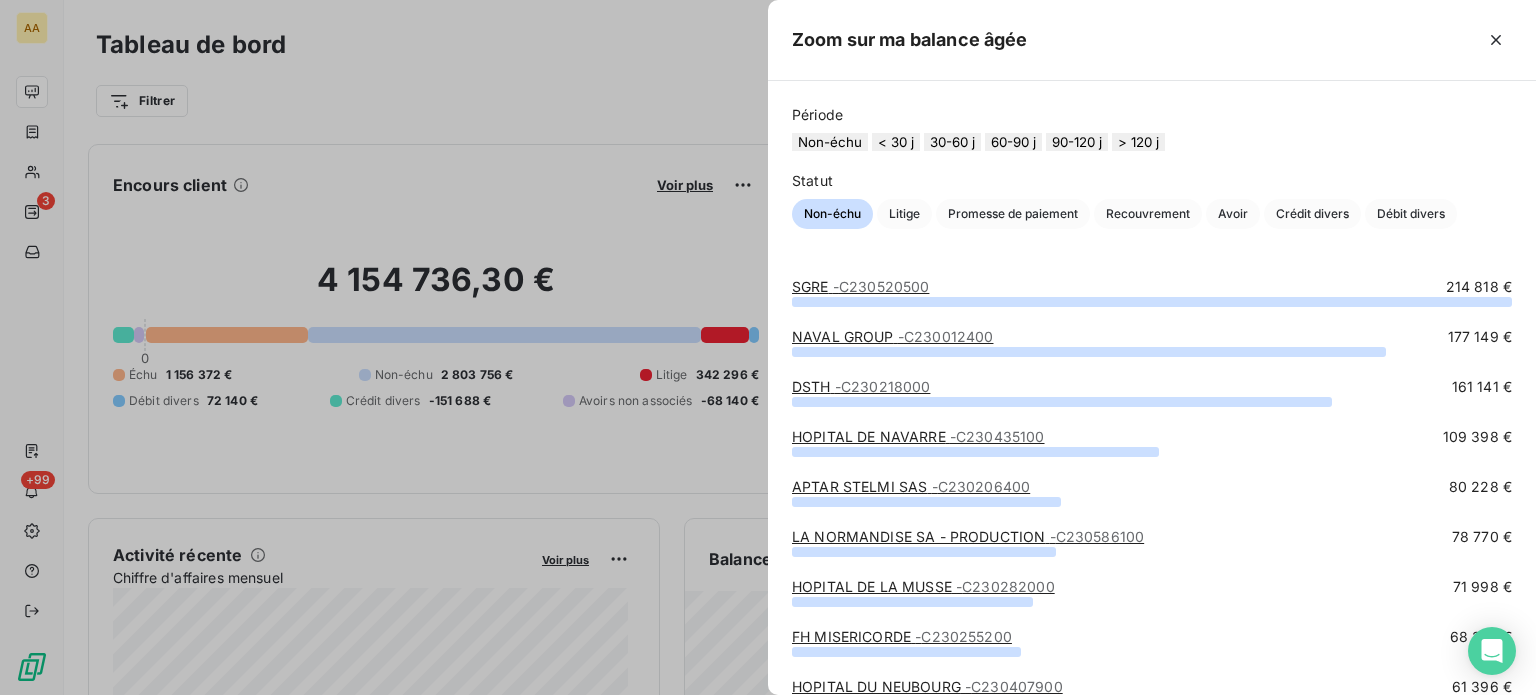 click at bounding box center (768, 347) 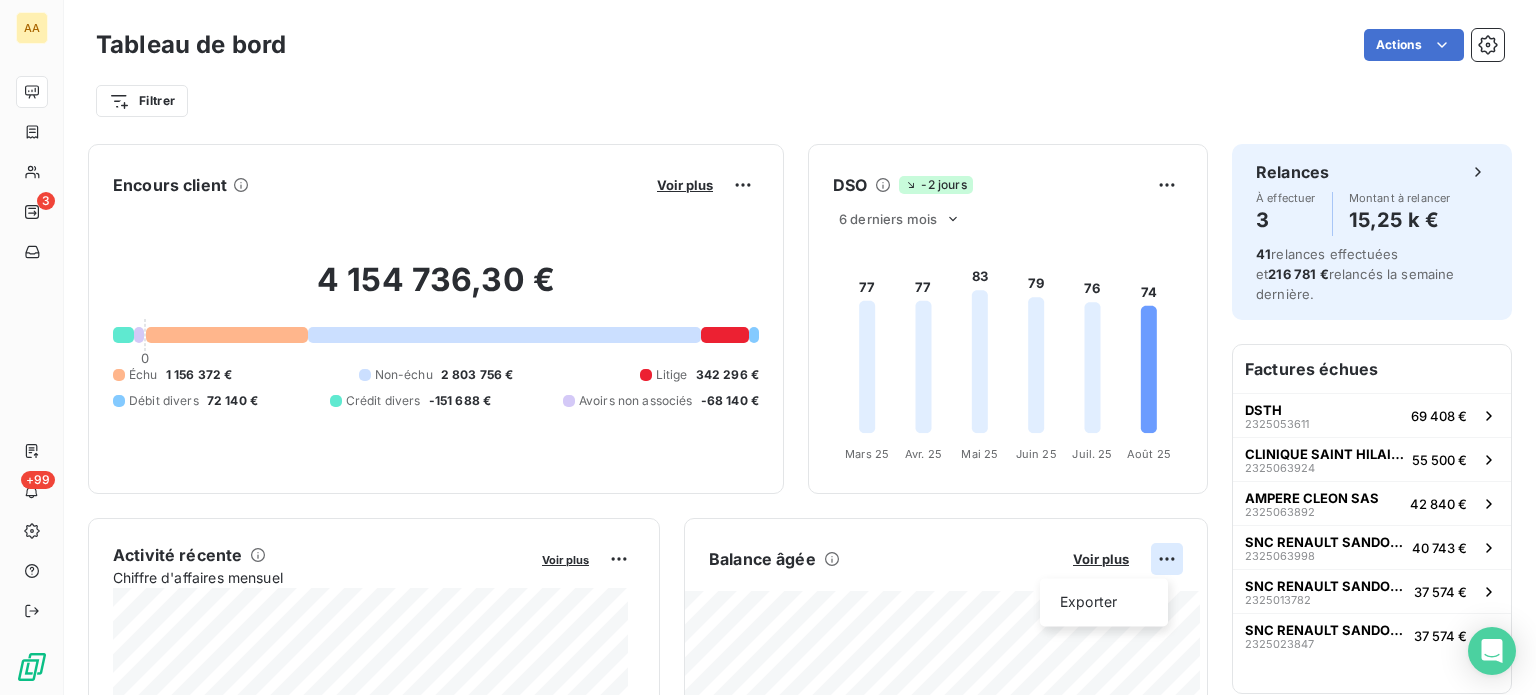 click on "AA 3 +99 Tableau de bord Actions Filtrer Encours client   Voir plus 4 154 736,30 € 0 Échu 1 156 372 € Non-échu 2 803 756 €   Litige 342 296 € Débit divers 72 140 € Crédit divers -151 688 € Avoirs non associés -68 140 € DSO -2 jours 6 derniers mois 77 77 83 79 76 74 Mars 25 Mars 25 Avr. 25 Avr. 25 Mai 25 Mai 25 Juin 25 Juin 25 Juil. 25 Juil. 25 Août 25 Août 25 Activité récente Chiffre d'affaires mensuel Voir plus Balance âgée Voir plus Exporter
490 598,16 €
Échu
229 884,99 €
Litige
342 296,41 €
3" at bounding box center [768, 347] 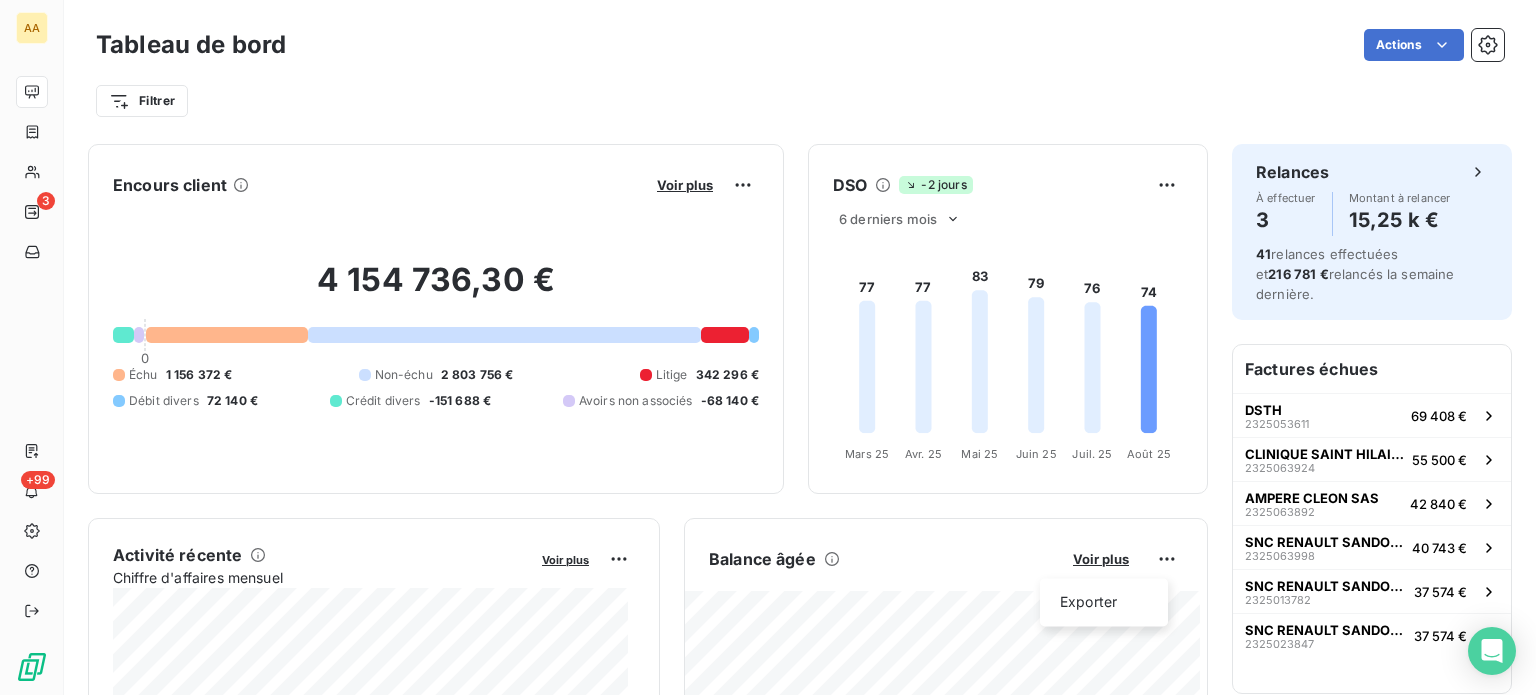 click on "AA 3 +99 Tableau de bord Actions Filtrer Encours client   Voir plus 4 154 736,30 € 0 Échu 1 156 372 € Non-échu 2 803 756 €   Litige 342 296 € Débit divers 72 140 € Crédit divers -151 688 € Avoirs non associés -68 140 € DSO -2 jours 6 derniers mois 77 77 83 79 76 74 Mars 25 Mars 25 Avr. 25 Avr. 25 Mai 25 Mai 25 Juin 25 Juin 25 Juil. 25 Juil. 25 Août 25 Août 25 Activité récente Chiffre d'affaires mensuel Voir plus Balance âgée Voir plus Exporter
490 598,16 €
Échu
229 884,99 €
Litige
342 296,41 €
3" at bounding box center (768, 347) 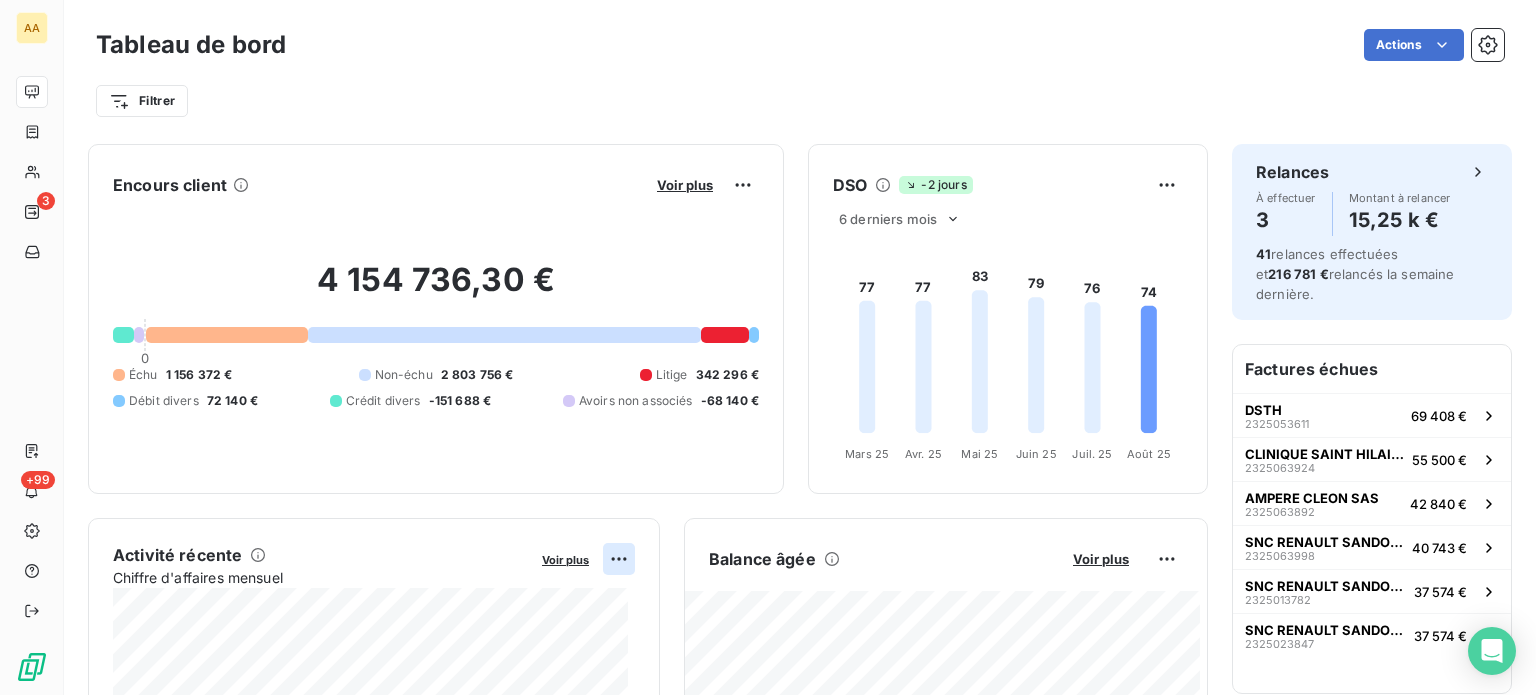 click on "AA 3 +99 Tableau de bord Actions Filtrer Encours client Voir plus [PRICE] Échu [PRICE] Non-échu [PRICE] Litige [PRICE] Débit divers [PRICE] Crédit divers [PRICE] Avoirs non associés [PRICE] DSO -2 jours 6 derniers mois 77 77 83 79 76 74 Mars 25 Mars 25 Avr. 25 Avr. 25 Mai 25 Mai 25 Juin 25 Juin 25 Juil. 25 Juil. 25 Août 25 Août 25 Activité récente Chiffre d'affaires mensuel Voir plus Balance âgée Voir plus
[PRICE]
Échu
[PRICE]
Litige
[PRICE]
3" at bounding box center (768, 347) 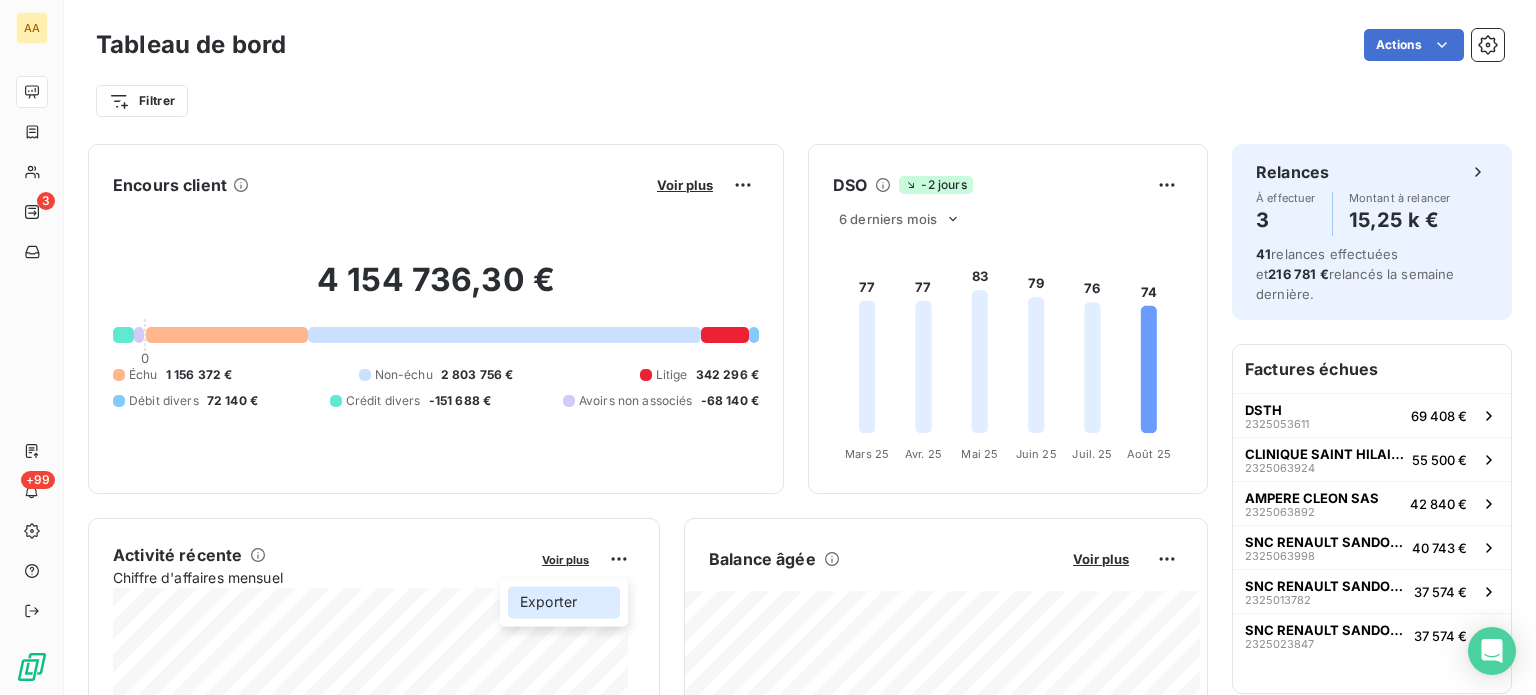 click on "Exporter" at bounding box center [564, 602] 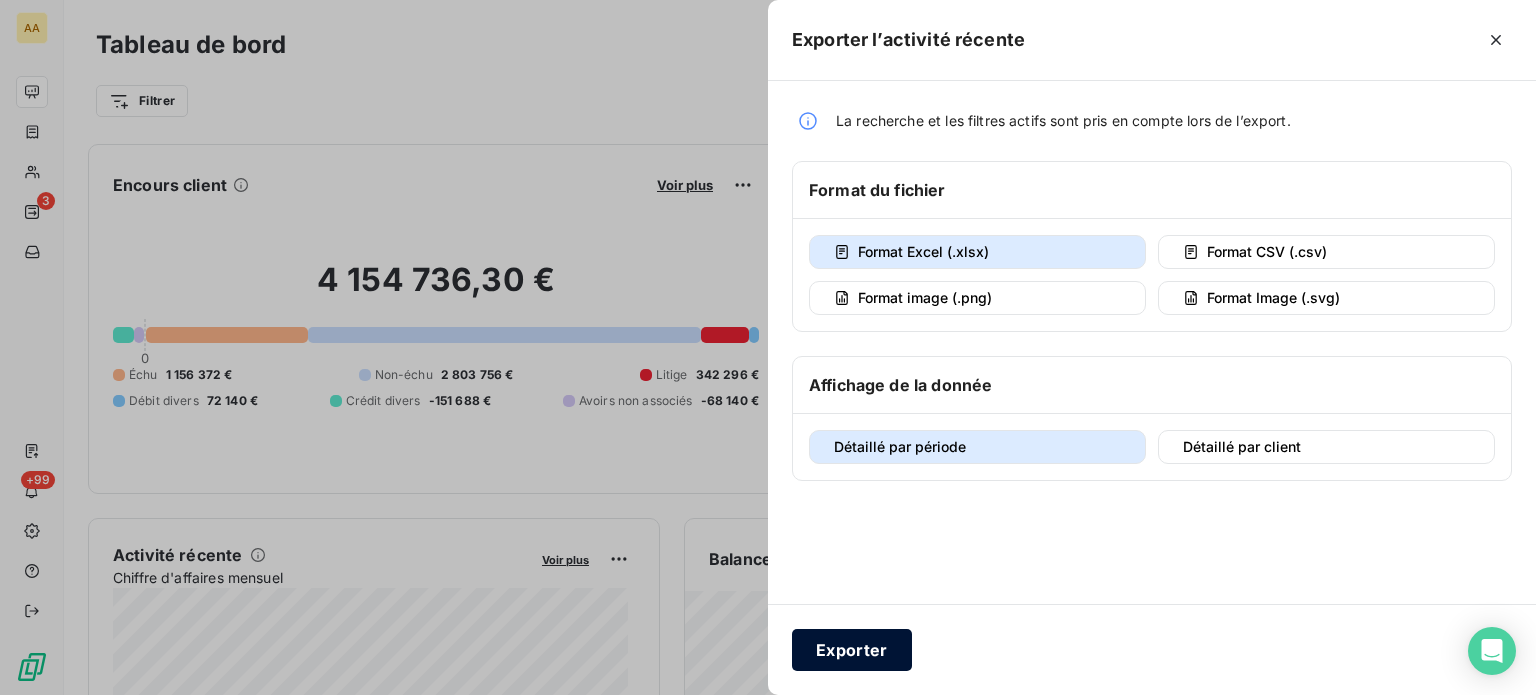 click on "Exporter" at bounding box center (852, 650) 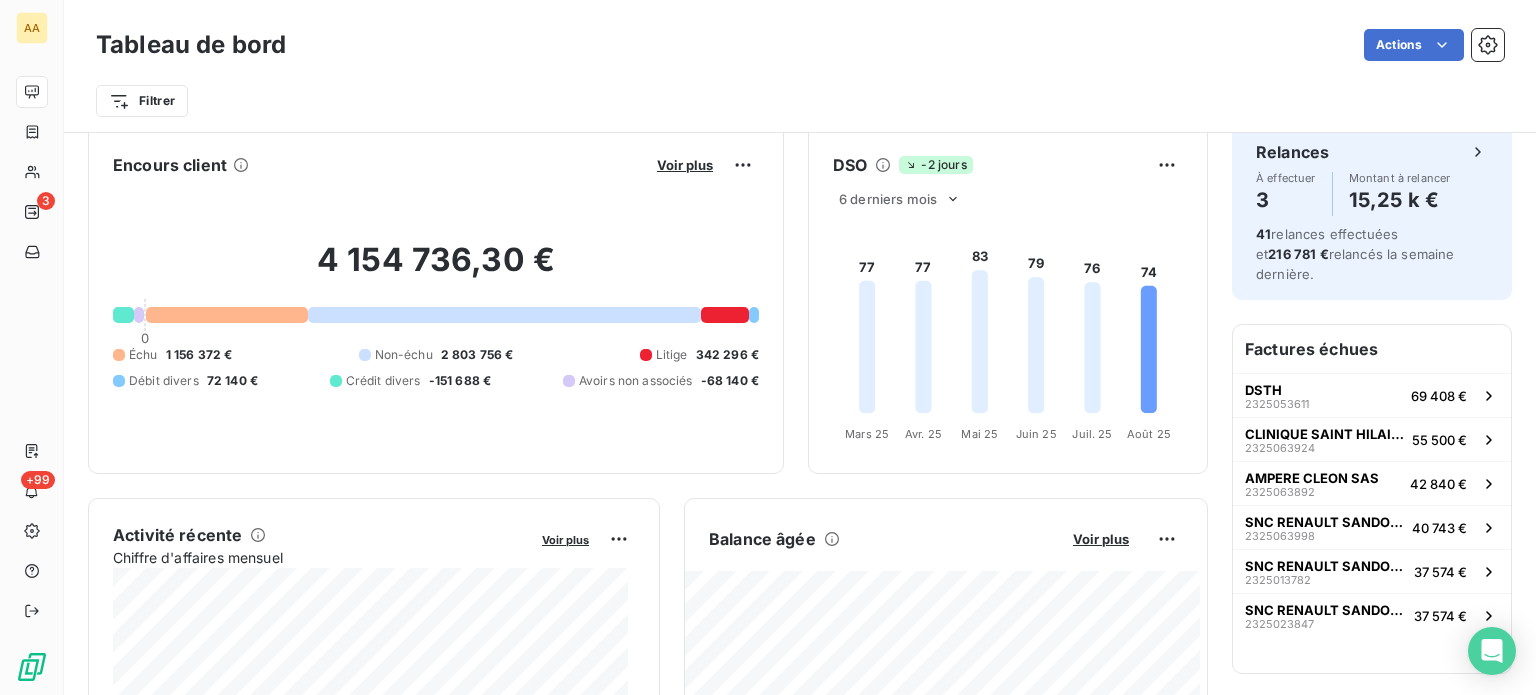 scroll, scrollTop: 0, scrollLeft: 0, axis: both 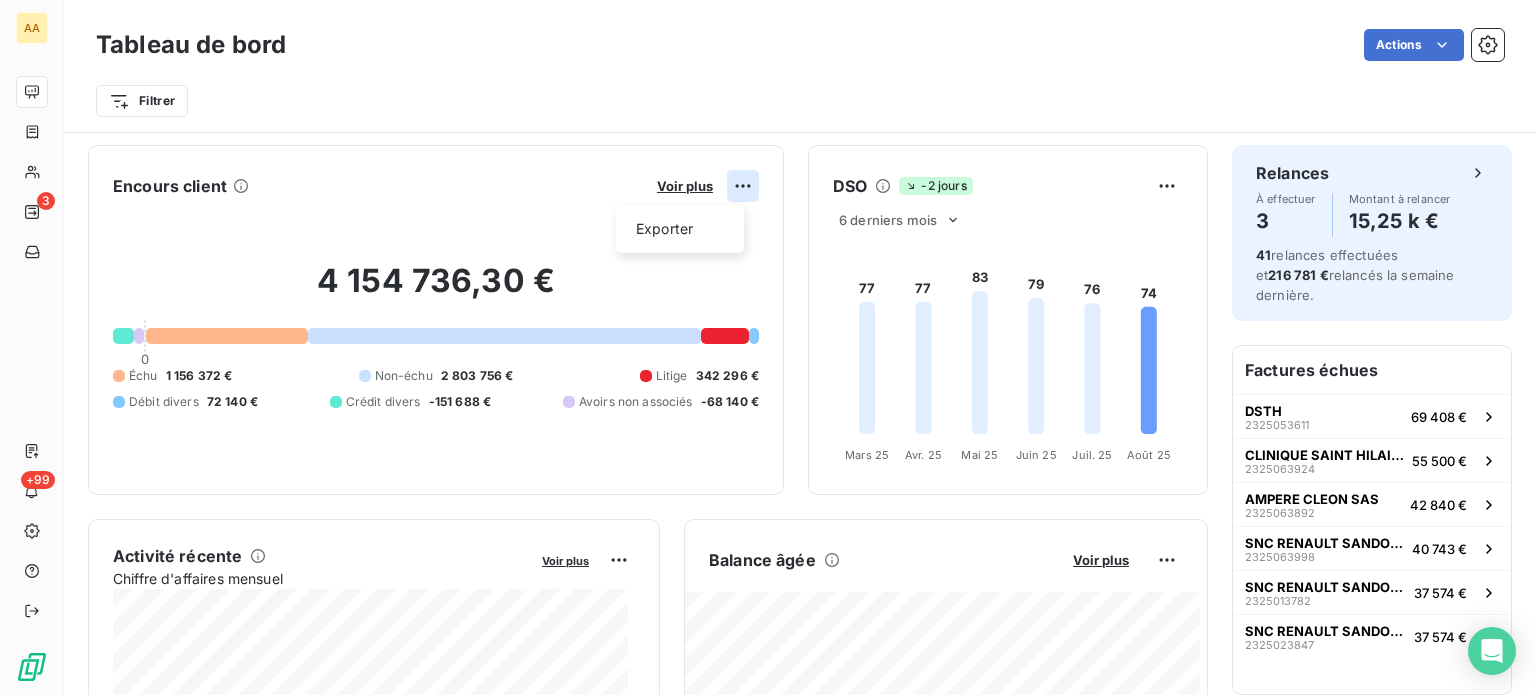 click on "AA 3 +99 Tableau de bord Actions Filtrer Encours client Voir plus Exporter [PRICE] Échu [PRICE] Non-échu [PRICE] Litige [PRICE] Débit divers [PRICE] Crédit divers [PRICE] Avoirs non associés [PRICE] DSO -2 jours 6 derniers mois 77 77 83 79 76 74 Mars 25 Mars 25 Avr. 25 Avr. 25 Mai 25 Mai 25 Juin 25 Juin 25 Juil. 25 Juil. 25 Août 25 Août 25 Activité récente Chiffre d'affaires mensuel Voir plus Balance âgée Voir plus
[PRICE]
Échu
[PRICE]
Litige
[PRICE]
3" at bounding box center [768, 347] 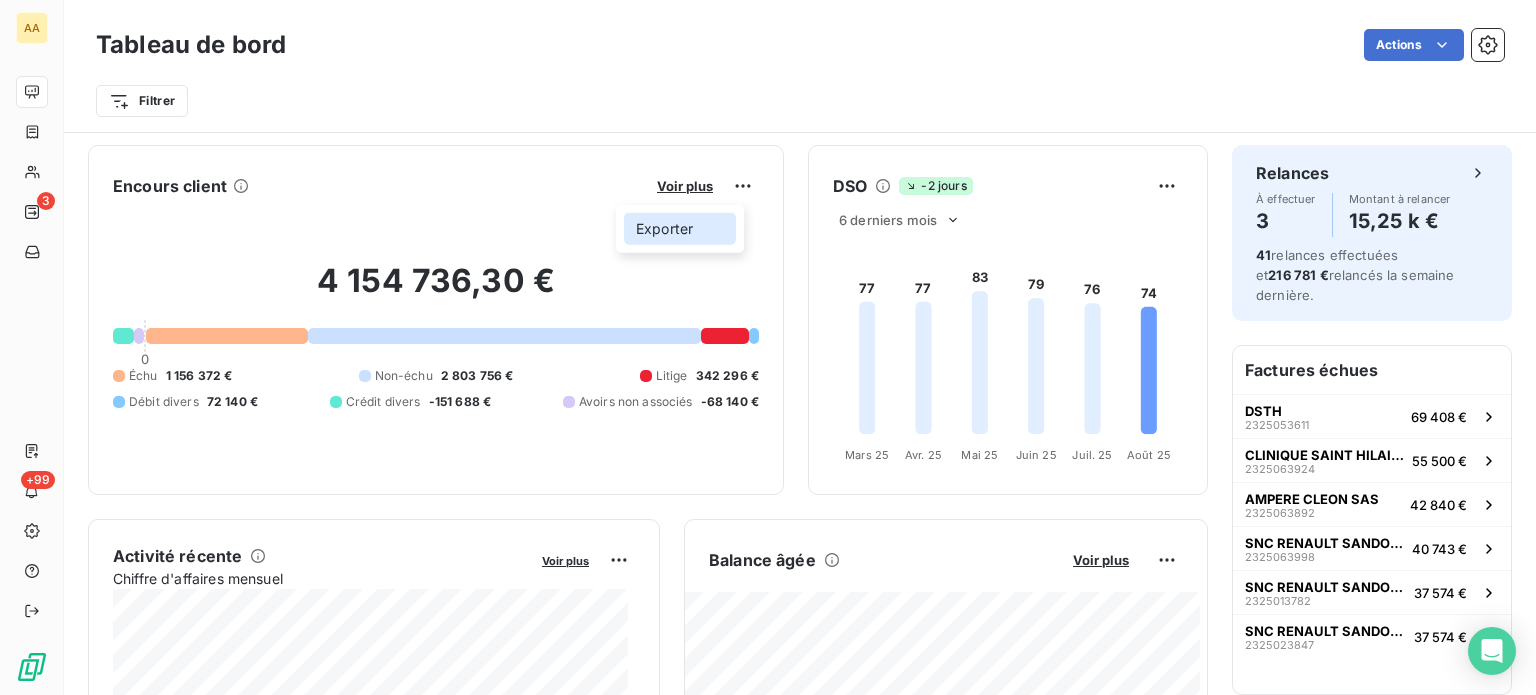 click on "Exporter" at bounding box center (680, 229) 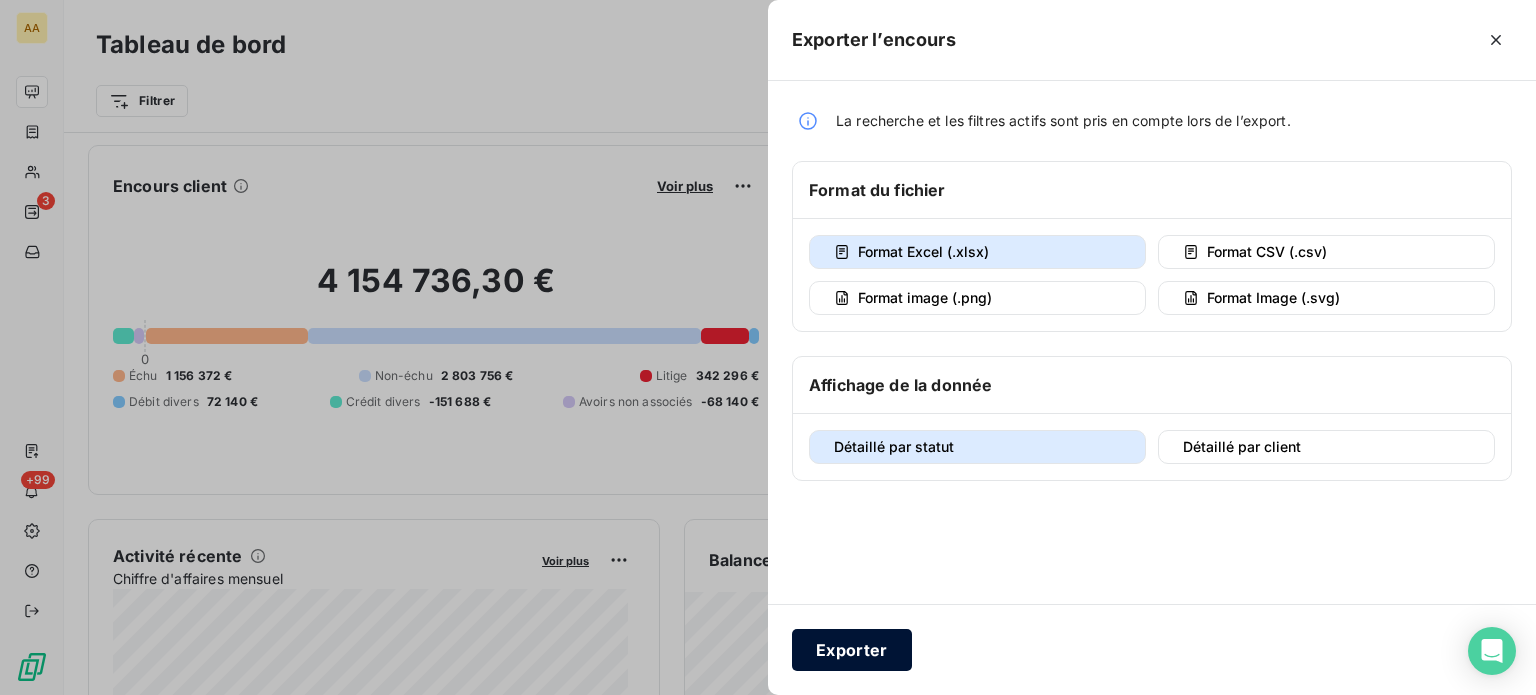 click on "Exporter" at bounding box center [852, 650] 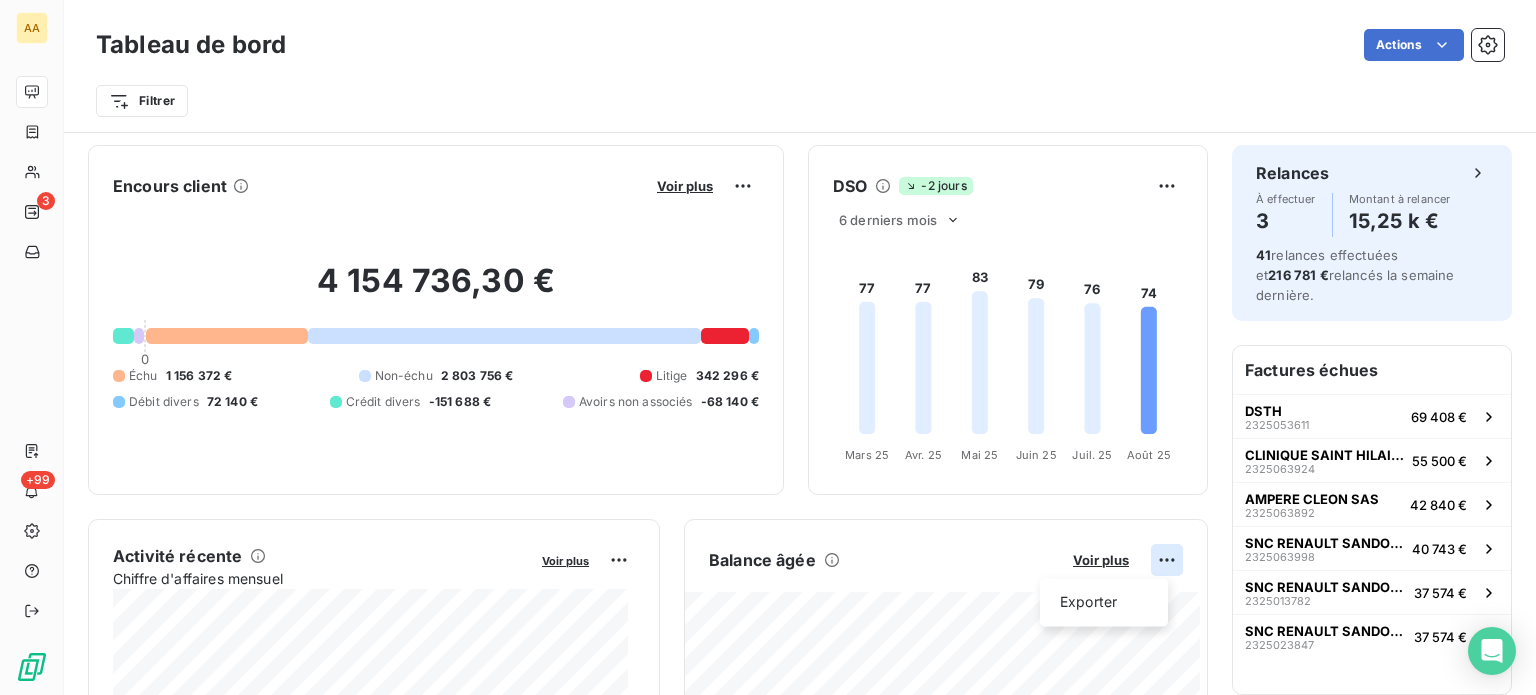 click on "AA 3 +99 Tableau de bord Actions Filtrer Encours client   Voir plus 4 154 736,30 € 0 Échu 1 156 372 € Non-échu 2 803 756 €   Litige 342 296 € Débit divers 72 140 € Crédit divers -151 688 € Avoirs non associés -68 140 € DSO -2 jours 6 derniers mois 77 77 83 79 76 74 Mars 25 Mars 25 Avr. 25 Avr. 25 Mai 25 Mai 25 Juin 25 Juin 25 Juil. 25 Juil. 25 Août 25 Août 25 Activité récente Chiffre d'affaires mensuel Voir plus Balance âgée Voir plus Exporter
490 598,16 €
Échu
229 884,99 €
Litige
342 296,41 €
3" at bounding box center [768, 347] 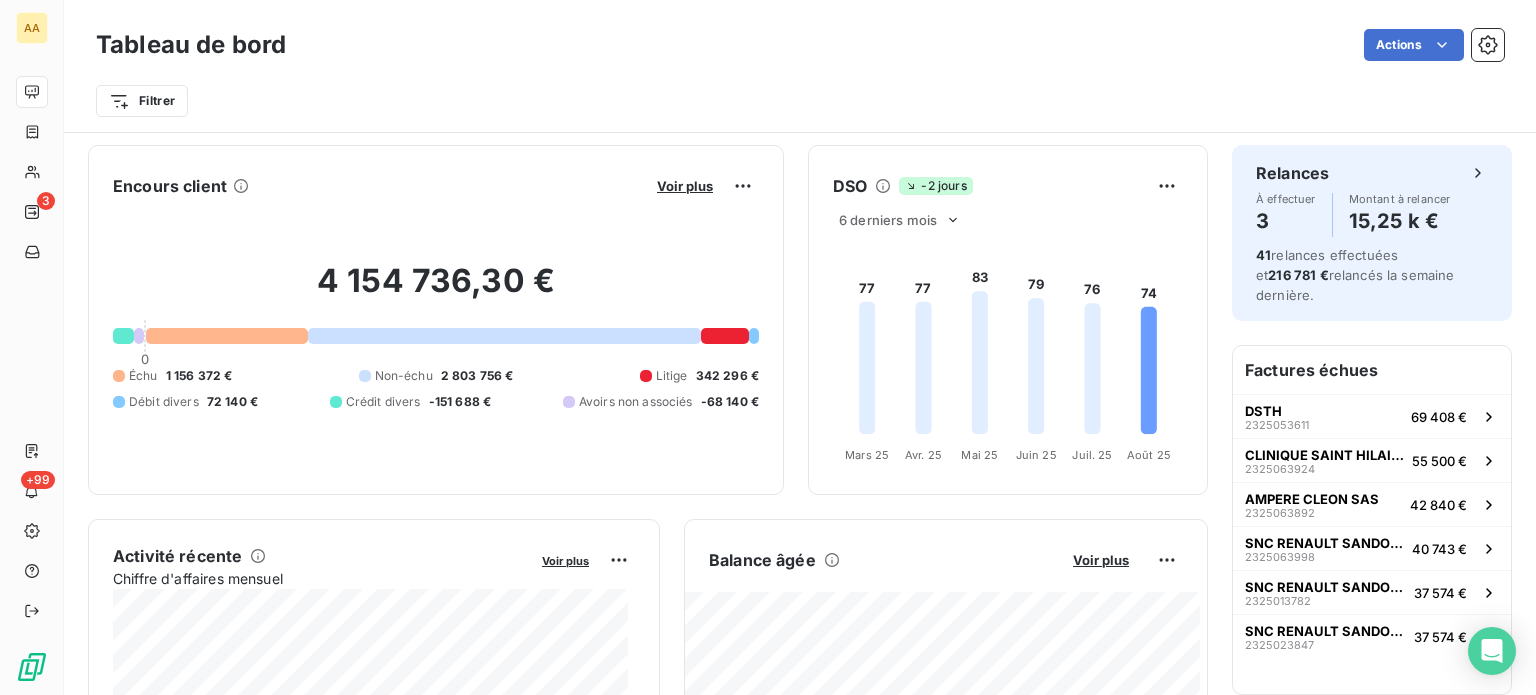 click on "AA 3 +99 Tableau de bord Actions Filtrer Encours client Voir plus [PRICE] Échu [PRICE] Non-échu [PRICE] Litige [PRICE] Débit divers [PRICE] Crédit divers [PRICE] Avoirs non associés [PRICE] DSO -2 jours 6 derniers mois 77 77 83 79 76 74 Mars 25 Mars 25 Avr. 25 Avr. 25 Mai 25 Mai 25 Juin 25 Juin 25 Juil. 25 Juil. 25 Août 25 Août 25 Activité récente Chiffre d'affaires mensuel Voir plus Balance âgée Voir plus
[PRICE]
Échu
[PRICE]
Litige
[PRICE]
3" at bounding box center (768, 347) 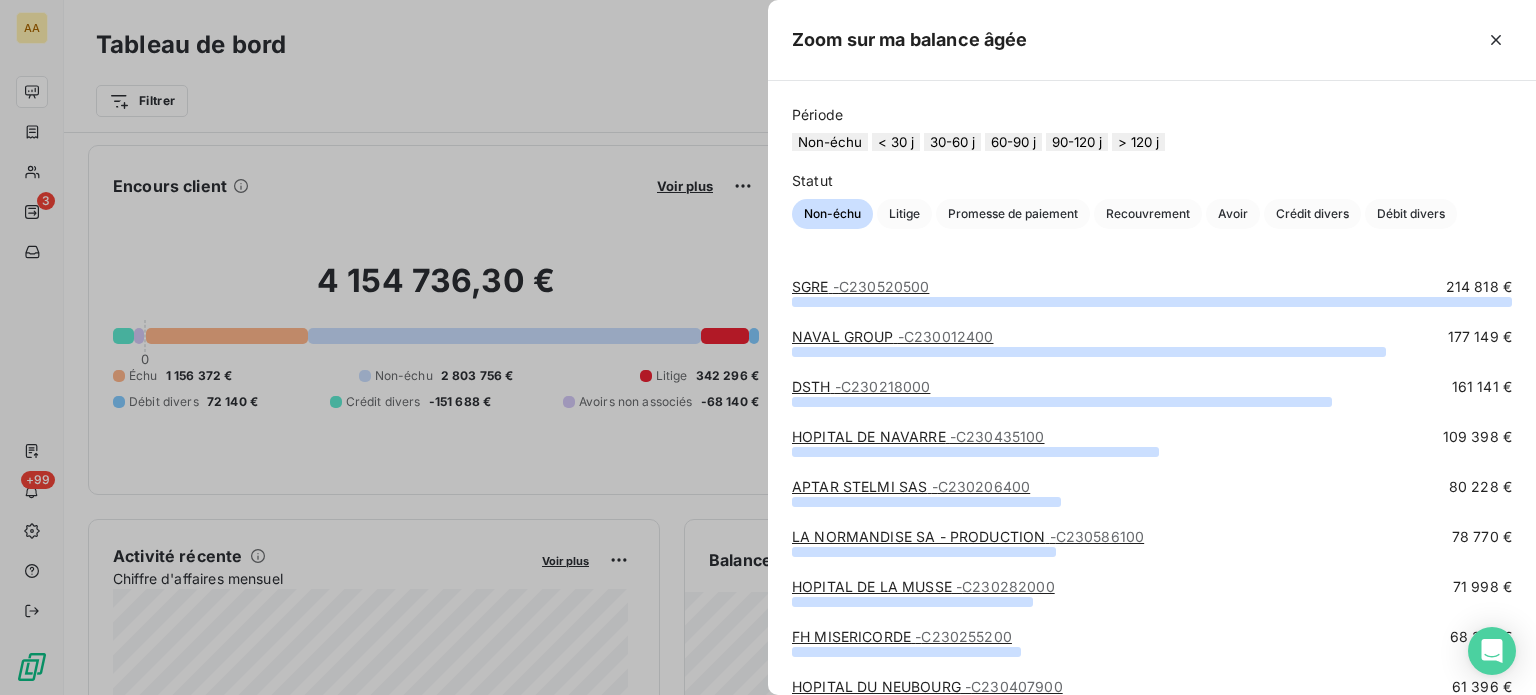 click at bounding box center [768, 347] 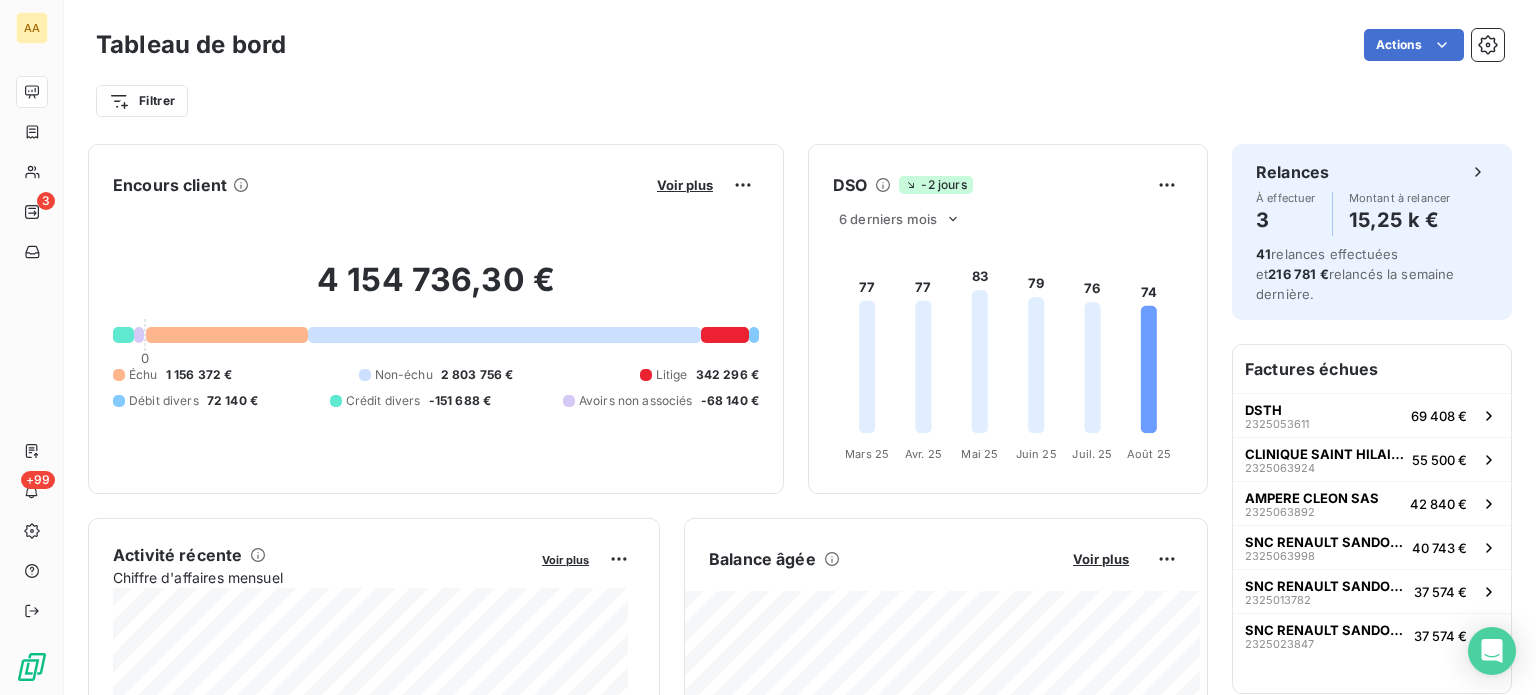 scroll, scrollTop: 0, scrollLeft: 0, axis: both 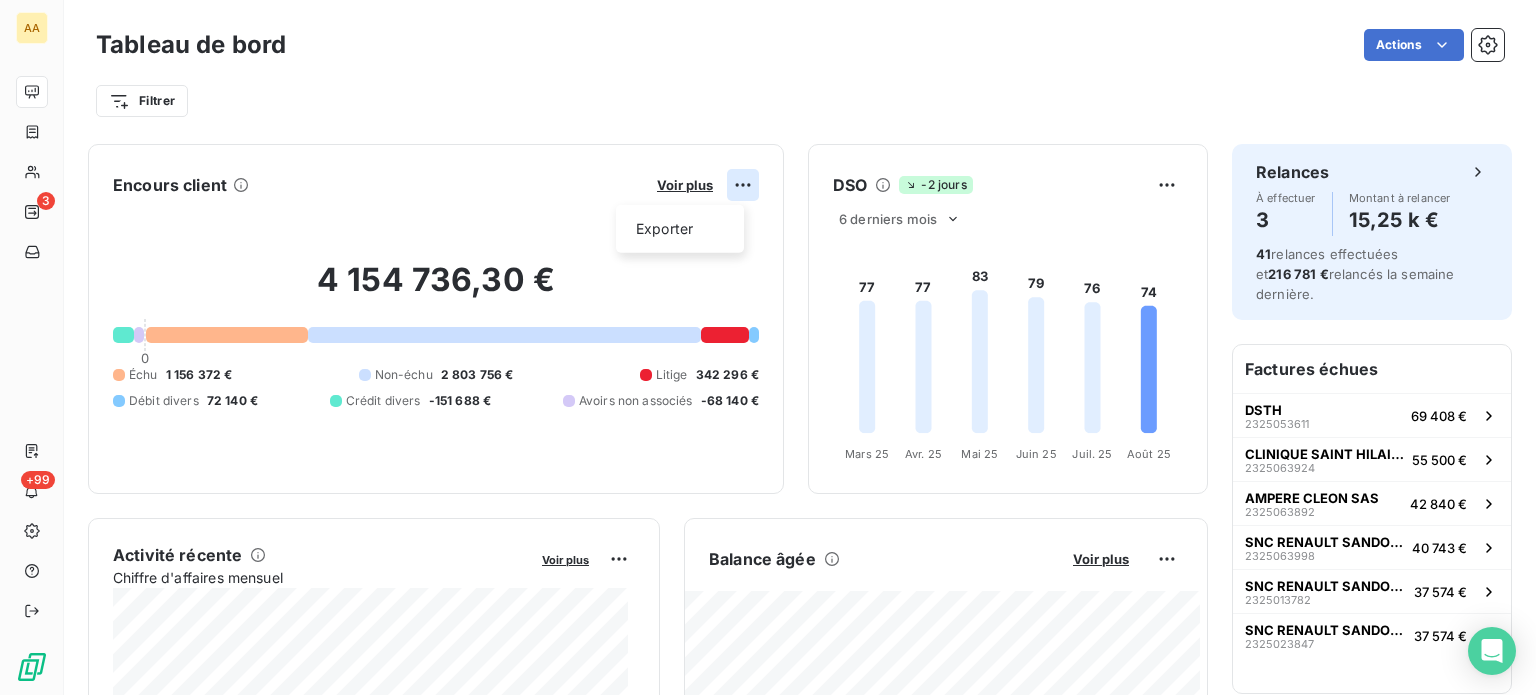click on "AA 3 +99 Tableau de bord Actions Filtrer Encours client Voir plus Exporter [PRICE] Échu [PRICE] Non-échu [PRICE] Litige [PRICE] Débit divers [PRICE] Crédit divers [PRICE] Avoirs non associés [PRICE] DSO -2 jours 6 derniers mois 77 77 83 79 76 74 Mars 25 Mars 25 Avr. 25 Avr. 25 Mai 25 Mai 25 Juin 25 Juin 25 Juil. 25 Juil. 25 Août 25 Août 25 Activité récente Chiffre d'affaires mensuel Voir plus Balance âgée Voir plus
[PRICE]
Échu
[PRICE]
Débit divers
[PRICE] 3 41" at bounding box center (768, 347) 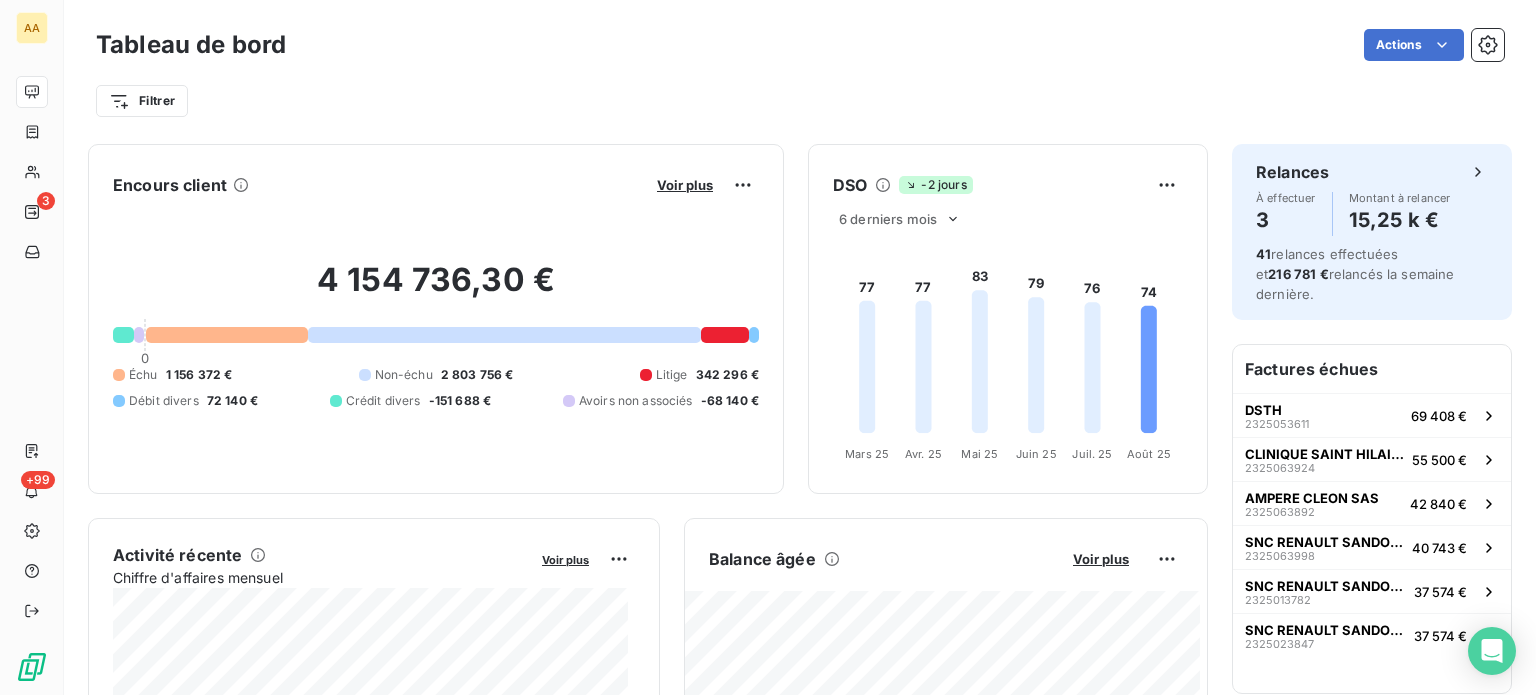 click on "AA 3 +99 Tableau de bord Actions Filtrer Encours client   Voir plus 4 154 736,30 € 0 Échu 1 156 372 € Non-échu 2 803 756 €   Litige 342 296 € Débit divers 72 140 € Crédit divers -151 688 € Avoirs non associés -68 140 € DSO -2 jours 6 derniers mois 77 77 83 79 76 74 Mars 25 Mars 25 Avr. 25 Avr. 25 Mai 25 Mai 25 Juin 25 Juin 25 Juil. 25 Juil. 25 Août 25 Août 25 Activité récente Chiffre d'affaires mensuel Voir plus Balance âgée Voir plus
136 405,50 €
Échu
142 820,20 €
Débit divers
1 302,93 € Crédit divers 3" at bounding box center (768, 347) 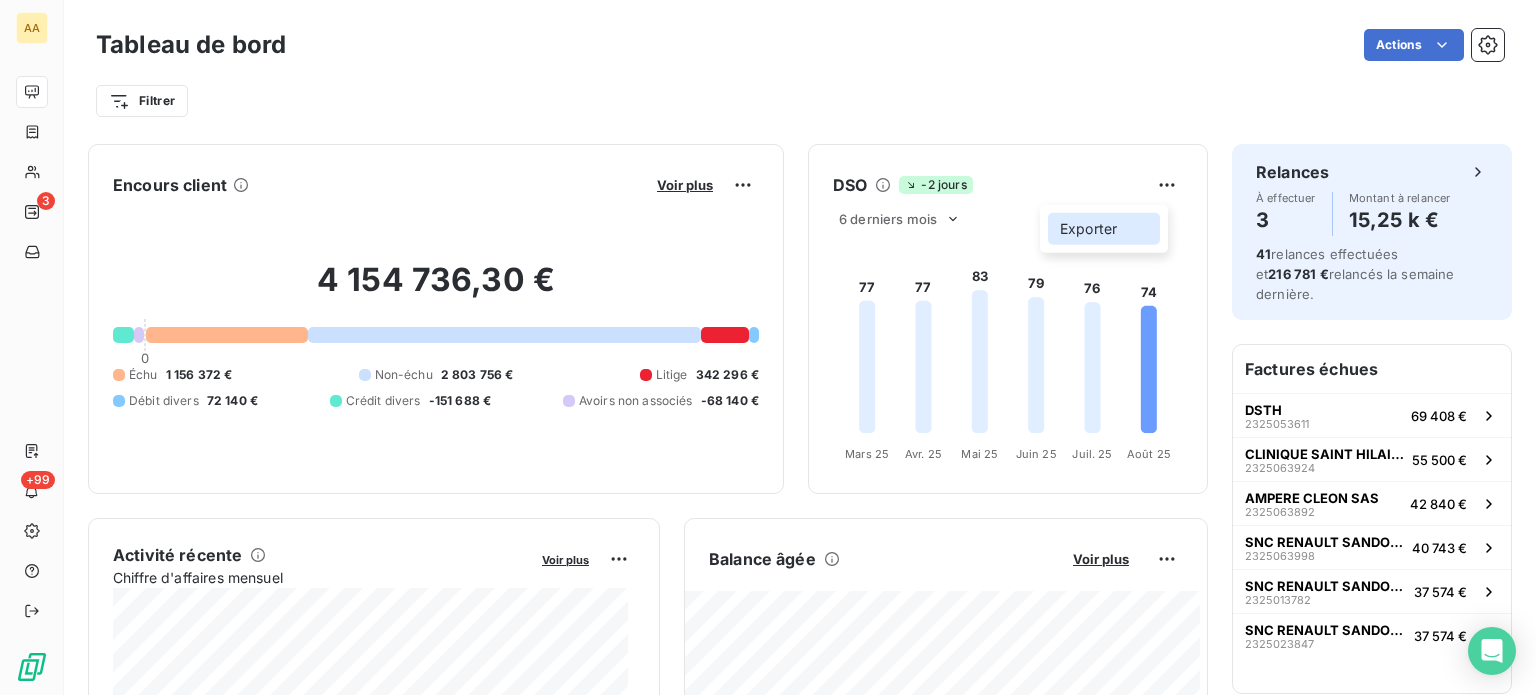 click on "Exporter" at bounding box center [1104, 229] 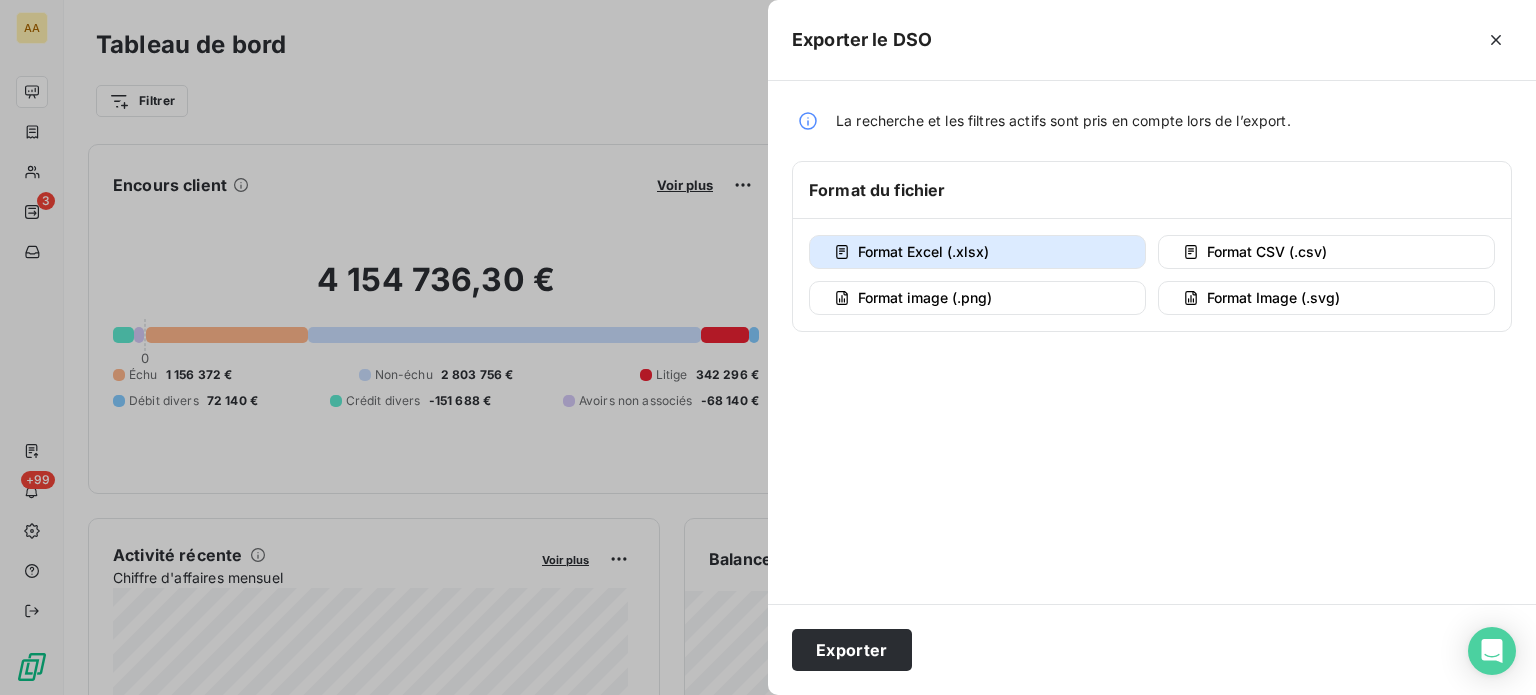 click at bounding box center (768, 347) 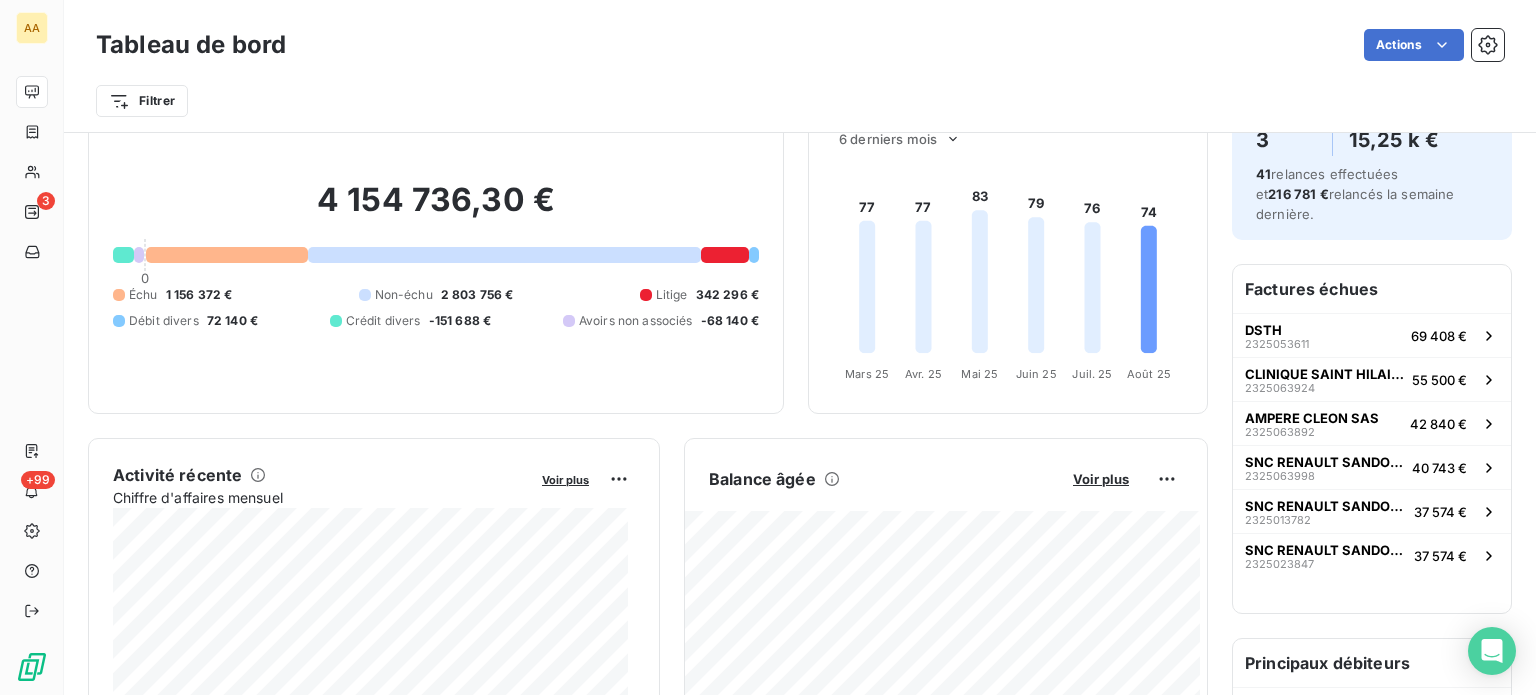 scroll, scrollTop: 202, scrollLeft: 0, axis: vertical 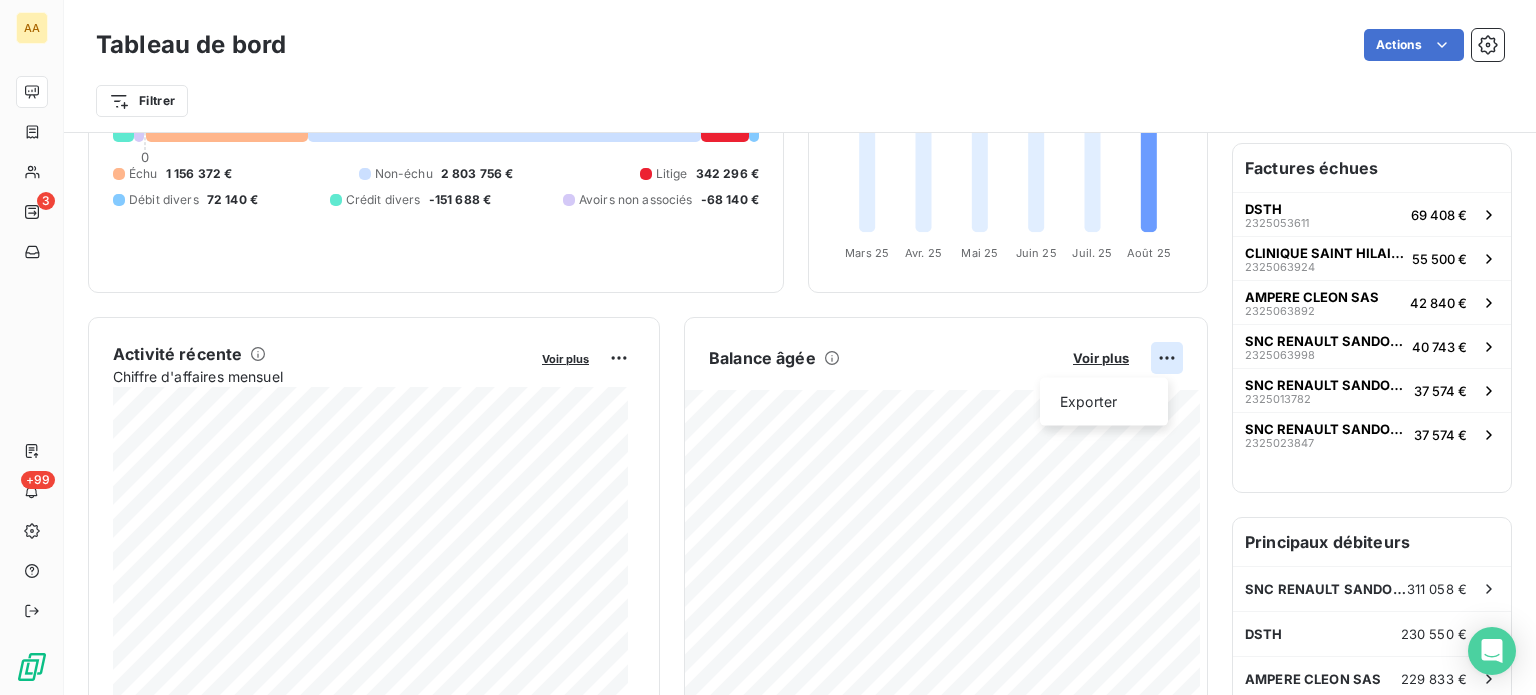 click on "AA 3 +99 Tableau de bord Actions Filtrer Encours client   Voir plus 4 154 736,30 € 0 Échu 1 156 372 € Non-échu 2 803 756 €   Litige 342 296 € Débit divers 72 140 € Crédit divers -151 688 € Avoirs non associés -68 140 € DSO -2 jours 6 derniers mois 77 77 83 79 76 74 Mars 25 Mars 25 Avr. 25 Avr. 25 Mai 25 Mai 25 Juin 25 Juin 25 Juil. 25 Juil. 25 Août 25 Août 25 Activité récente Chiffre d'affaires mensuel Voir plus Balance âgée Voir plus Exporter
490 598,16 €
Échu
229 884,99 €
Litige
342 296,41 €
3" at bounding box center (768, 347) 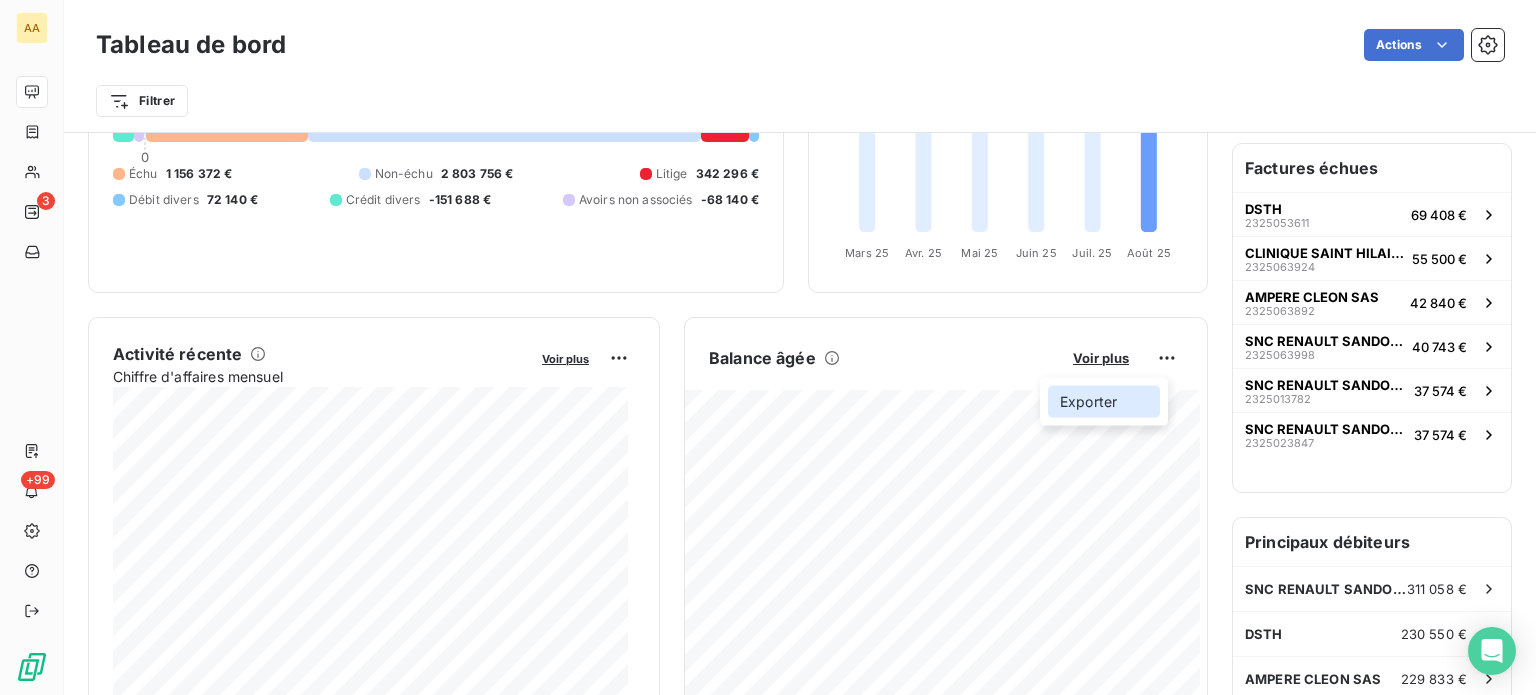 click on "Exporter" at bounding box center (1104, 402) 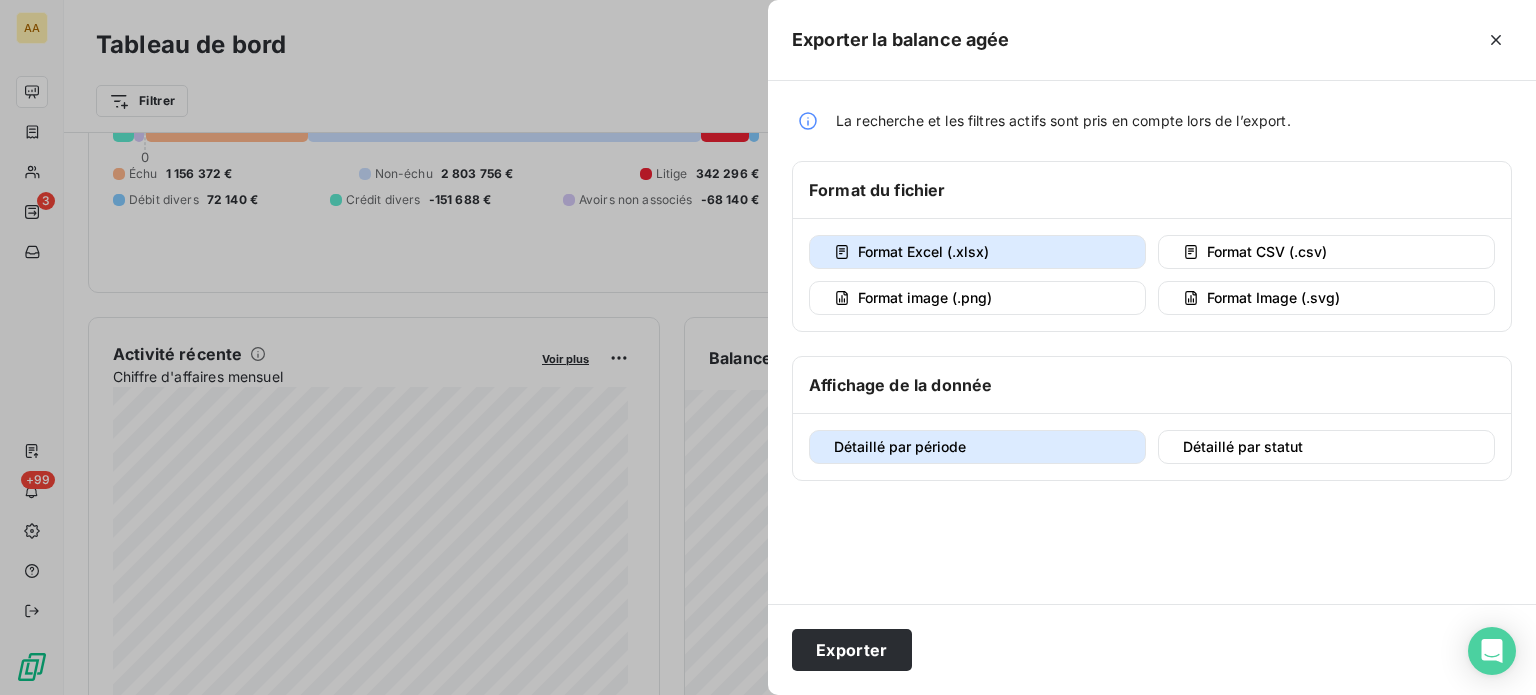 click at bounding box center [768, 347] 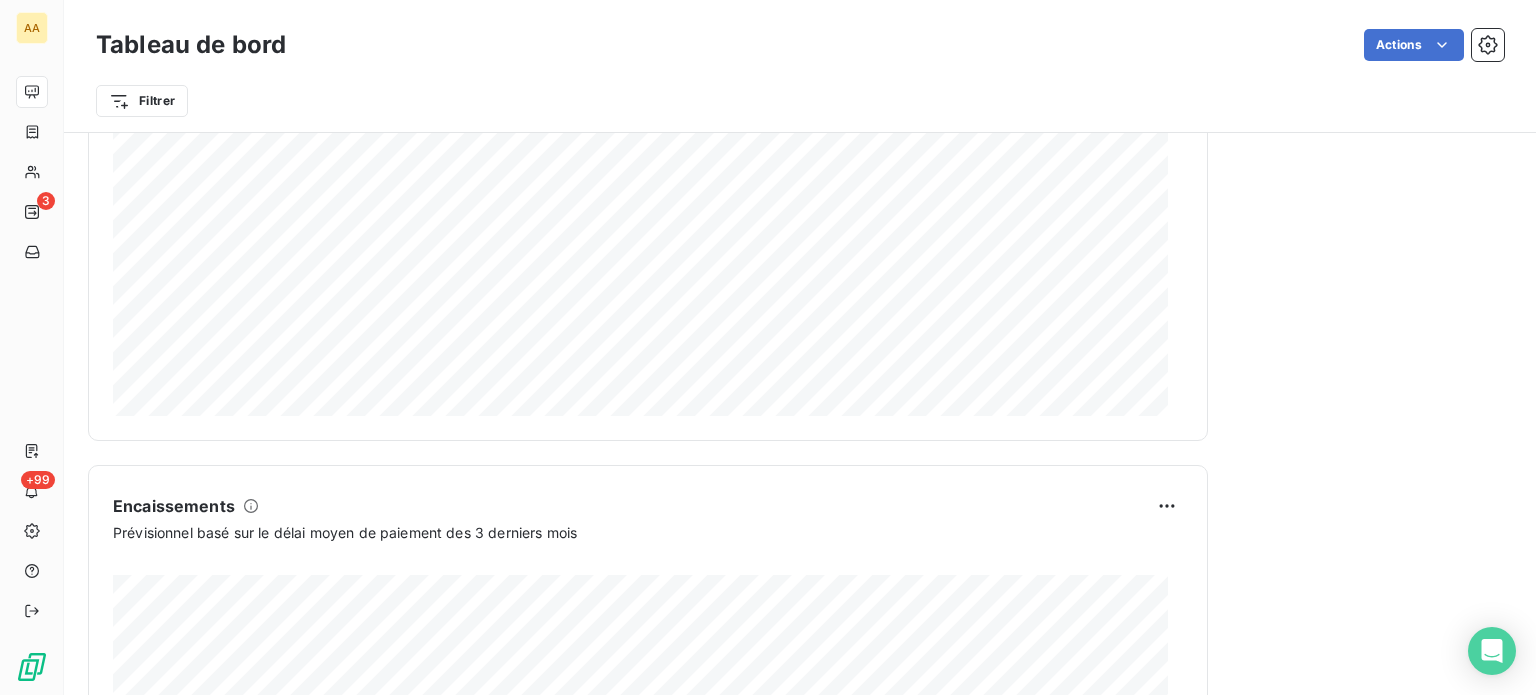 scroll, scrollTop: 1253, scrollLeft: 0, axis: vertical 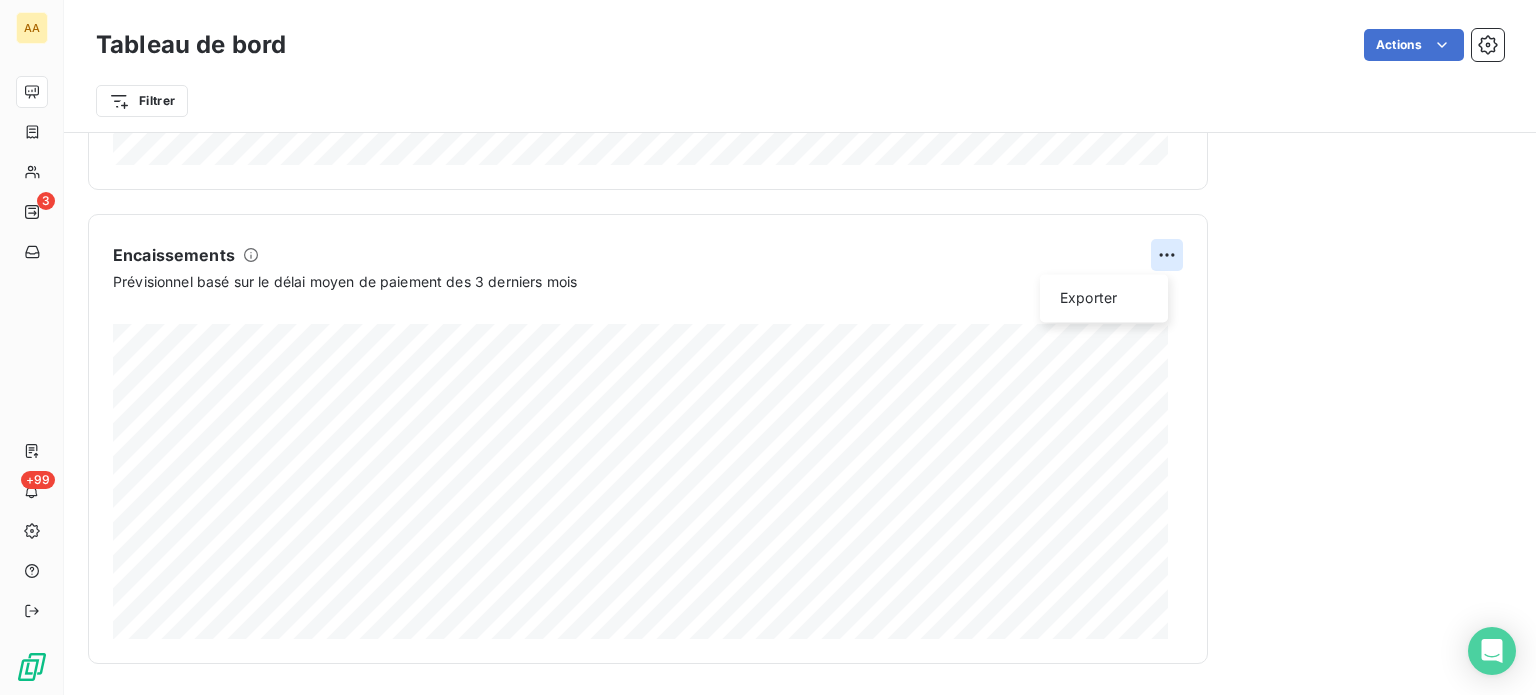 click on "AA [NUMBER] Tableau de bord Actions Filtrer Encours client Voir plus [AMOUNT] [NUMBER] [AMOUNT] [AMOUNT] [AMOUNT] [AMOUNT] [AMOUNT] [AMOUNT] [NUMBER] [DATE] [DATE] [DATE] [DATE] [DATE] [DATE] [DATE] [DATE] [DATE] [DATE] [DATE] [DATE] Activité récente Chiffre d'affaires mensuel Voir plus Balance âgée Voir plus
[AMOUNT]
Non-échu
[AMOUNT]
Relances par montant Encaissements Exporter Prévisionnel basé sur le délai moyen de paiement des 3 derniers mois [NUMBER] [NUMBER] [NUMBER]" at bounding box center [768, 347] 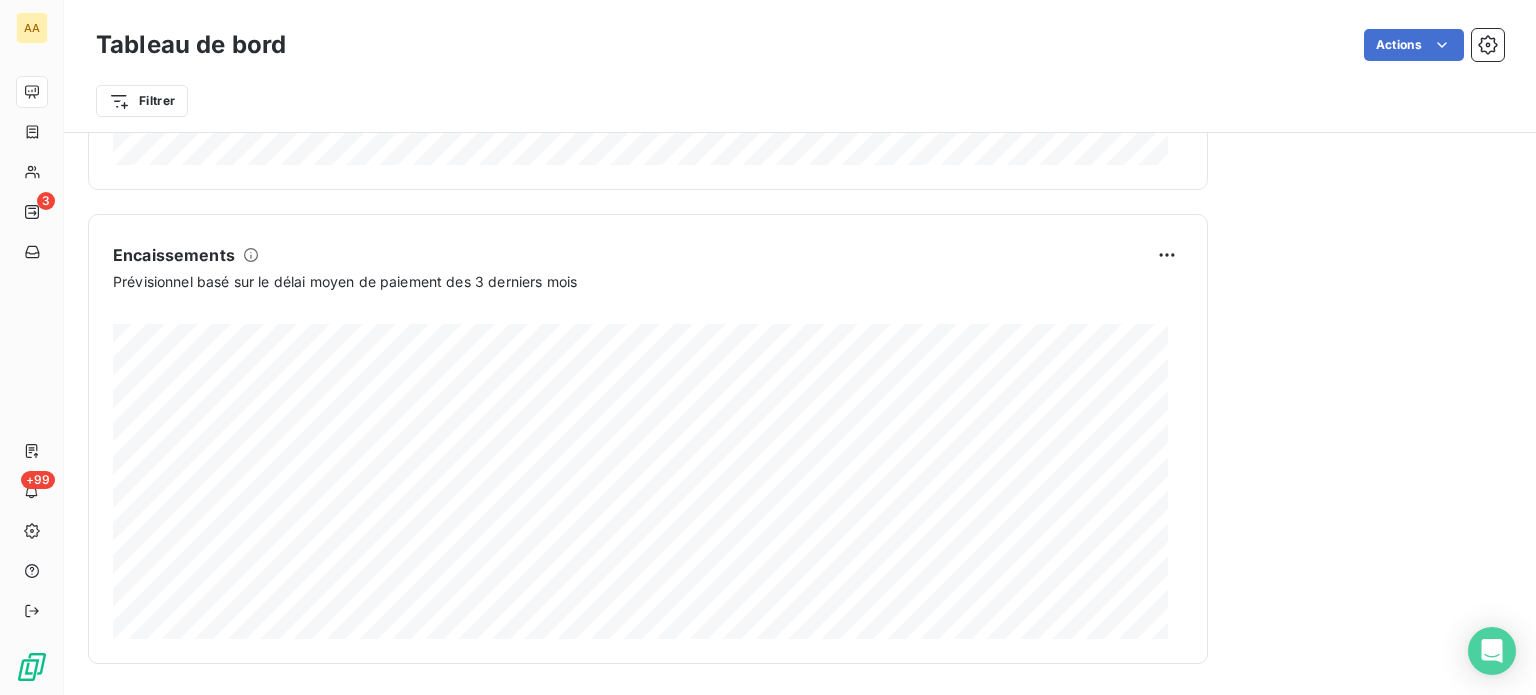 click on "AA 3 +99 Tableau de bord Actions Filtrer Encours client Voir plus [PRICE] Échu [PRICE] Non-échu [PRICE] Litige [PRICE] Débit divers [PRICE] Crédit divers [PRICE] Avoirs non associés [PRICE] DSO -2 jours 6 derniers mois 77 77 83 79 76 74 Mars 25 Mars 25 Avr. 25 Avr. 25 Mai 25 Mai 25 Juin 25 Juin 25 Juil. 25 Juil. 25 Août 25 Août 25 Activité récente Chiffre d'affaires mensuel Voir plus Balance âgée Voir plus
[PRICE]
Non-échu
[PRICE]
3 41" at bounding box center [768, 347] 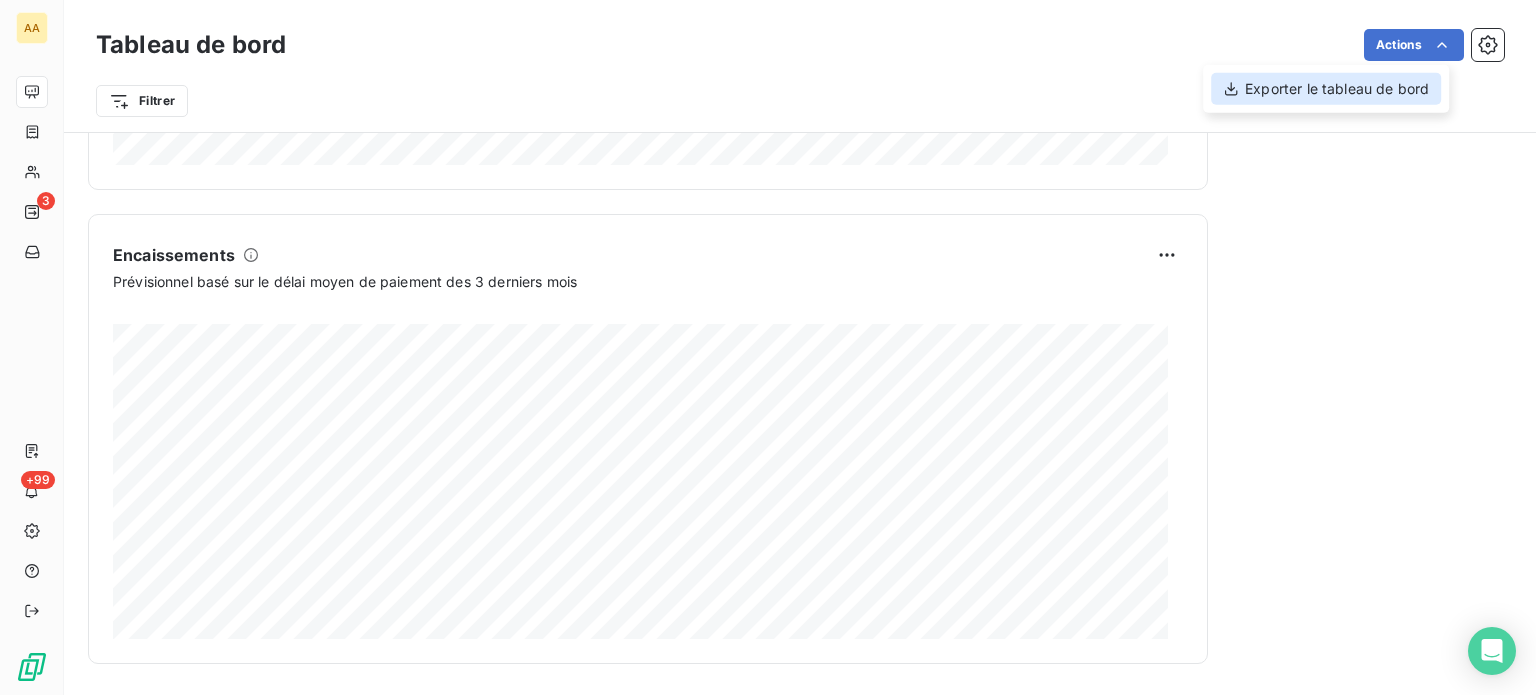 click on "Exporter le tableau de bord" at bounding box center [1326, 89] 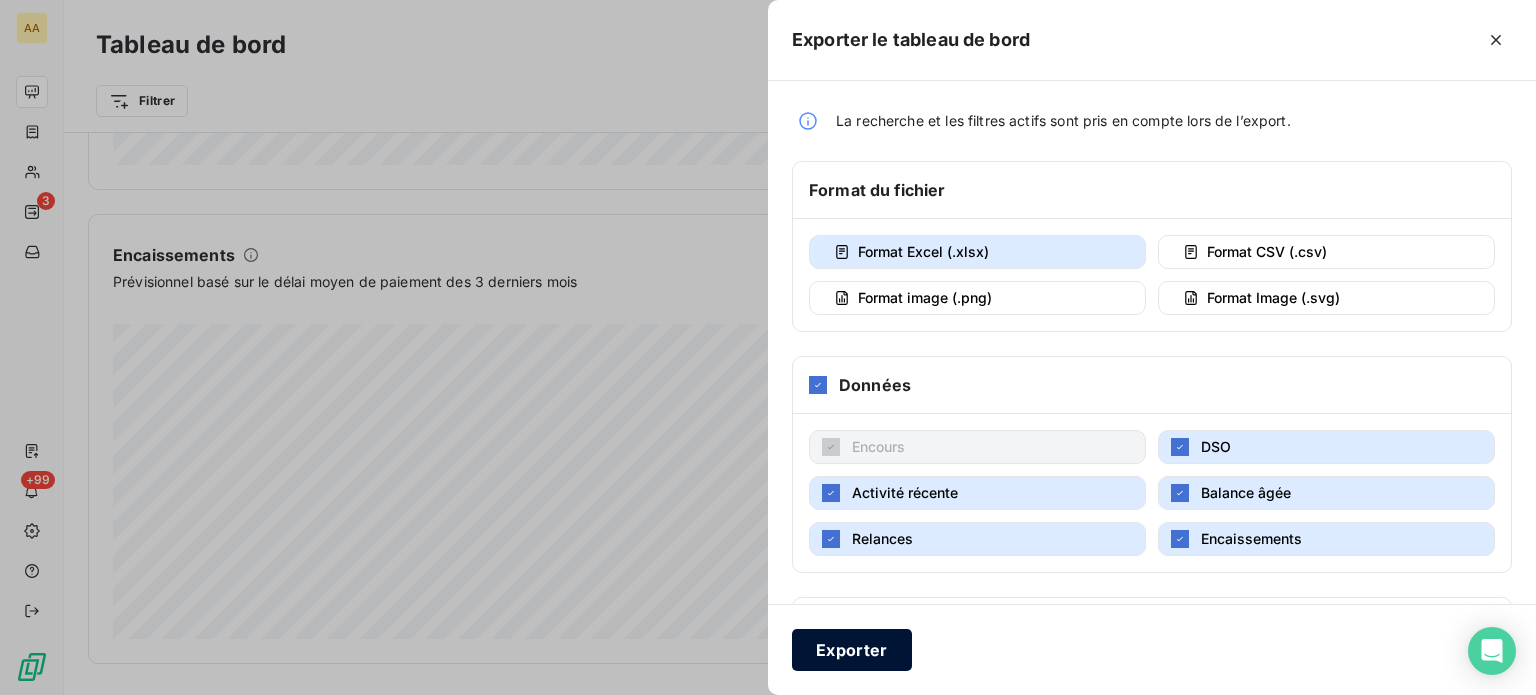 click on "Exporter" at bounding box center (852, 650) 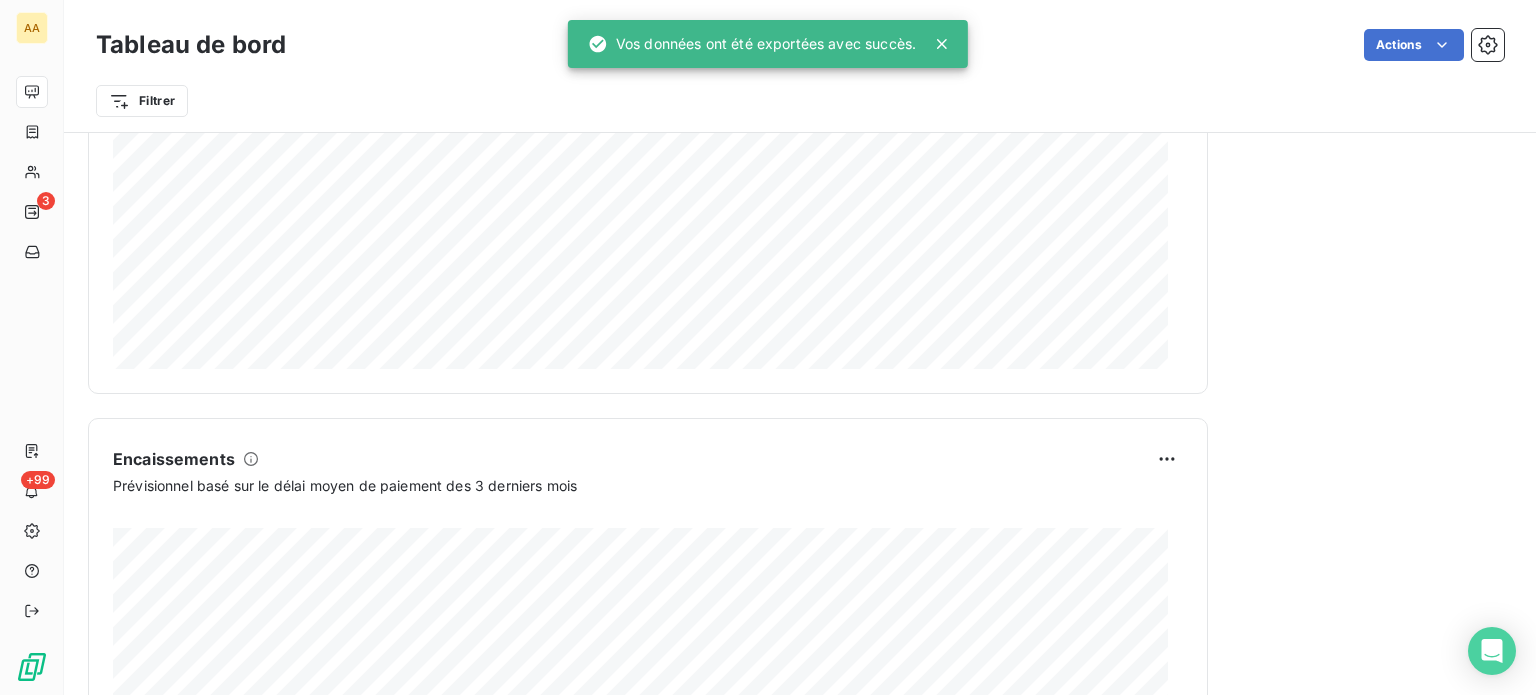 scroll, scrollTop: 853, scrollLeft: 0, axis: vertical 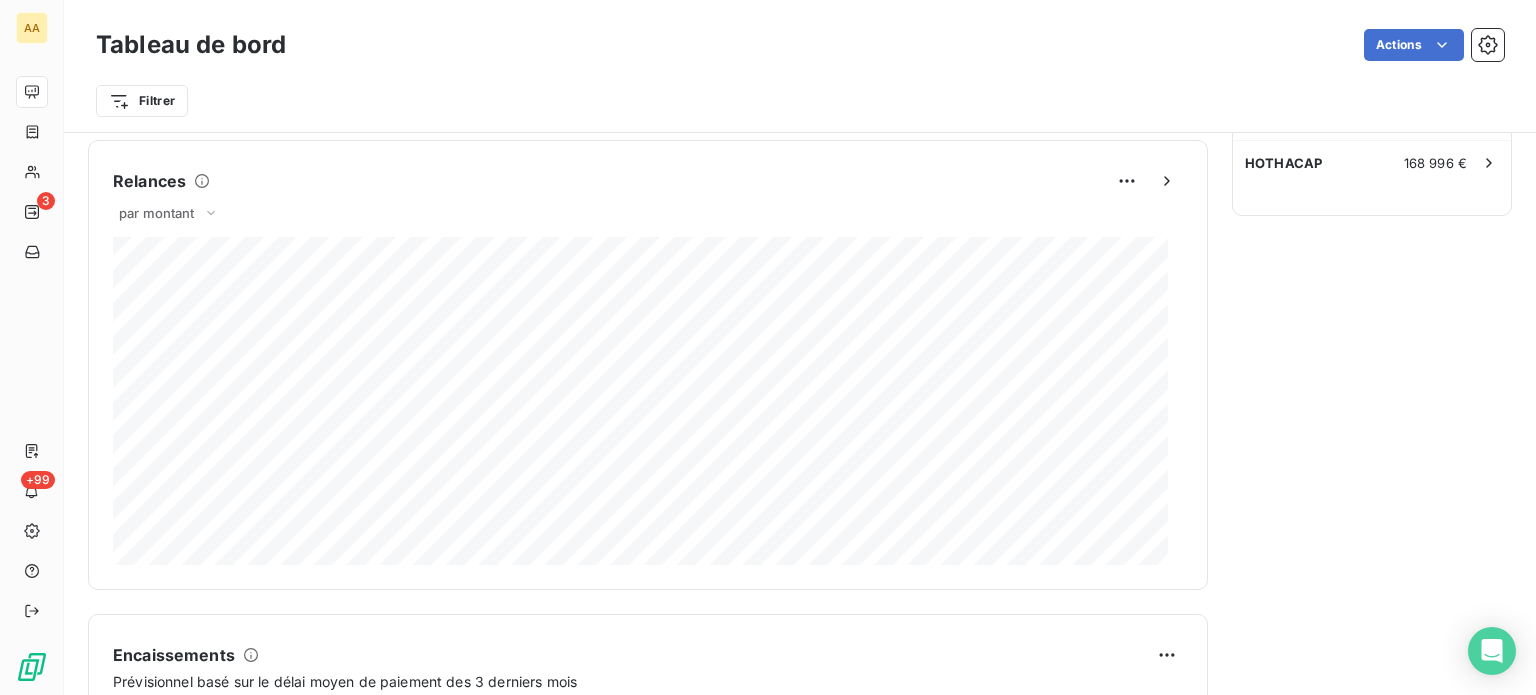 drag, startPoint x: 1352, startPoint y: 571, endPoint x: 1359, endPoint y: 516, distance: 55.443665 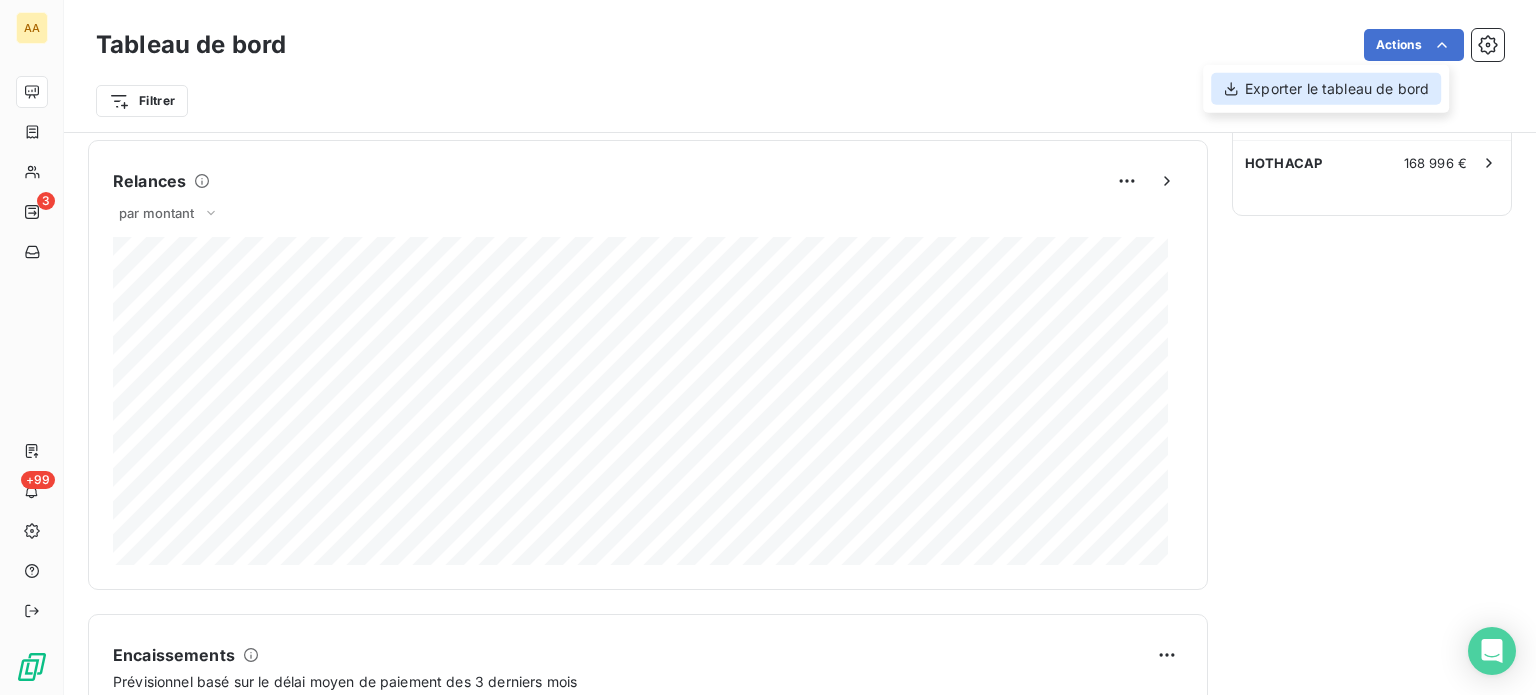 click on "Exporter le tableau de bord" at bounding box center (1326, 89) 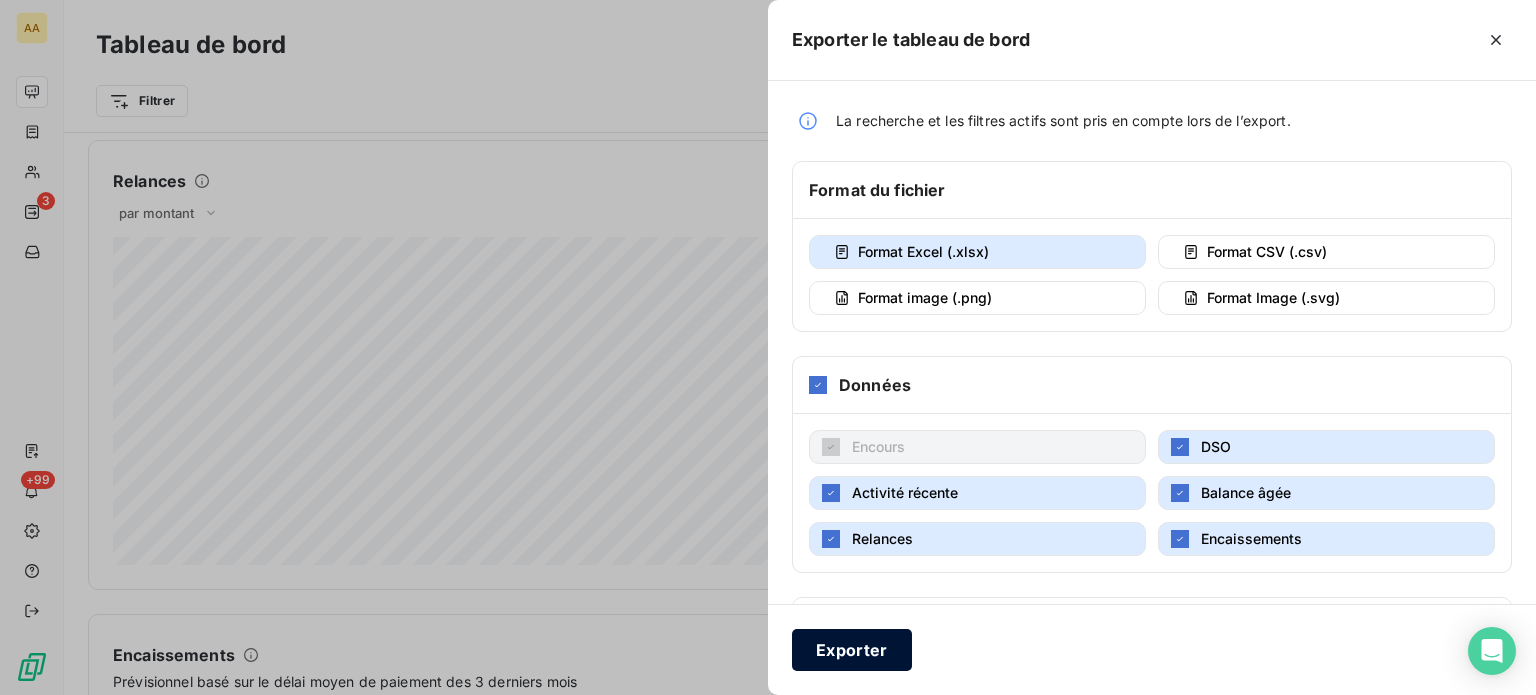 click on "Exporter" at bounding box center (852, 650) 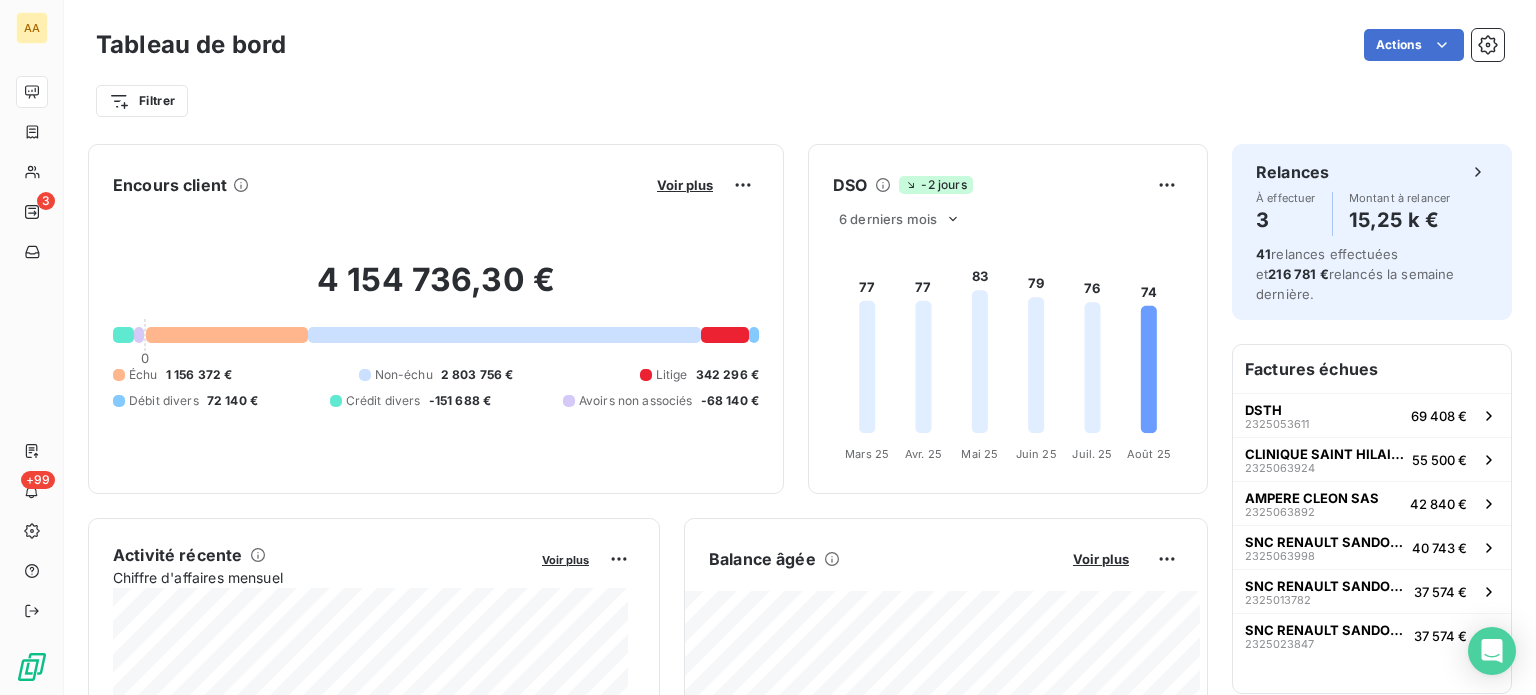 scroll, scrollTop: 0, scrollLeft: 0, axis: both 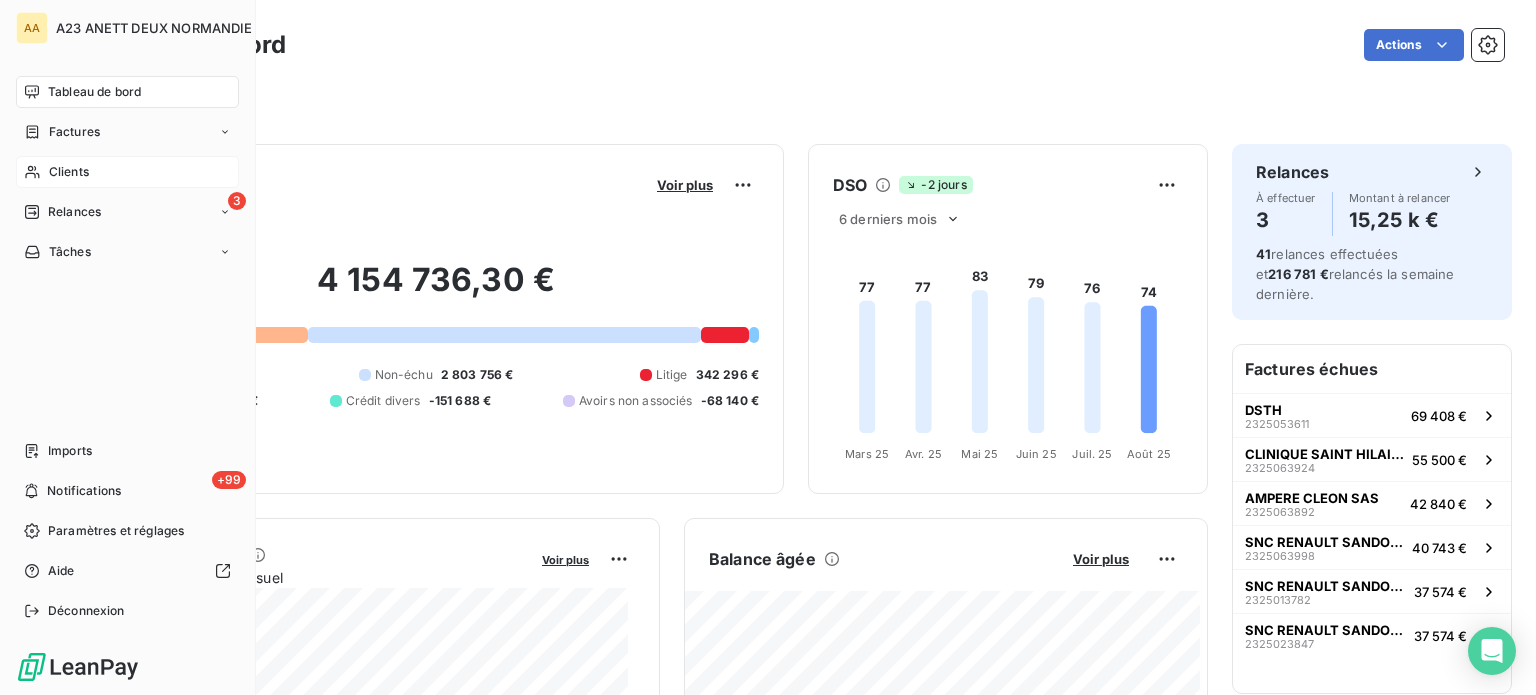 click on "Clients" at bounding box center (69, 172) 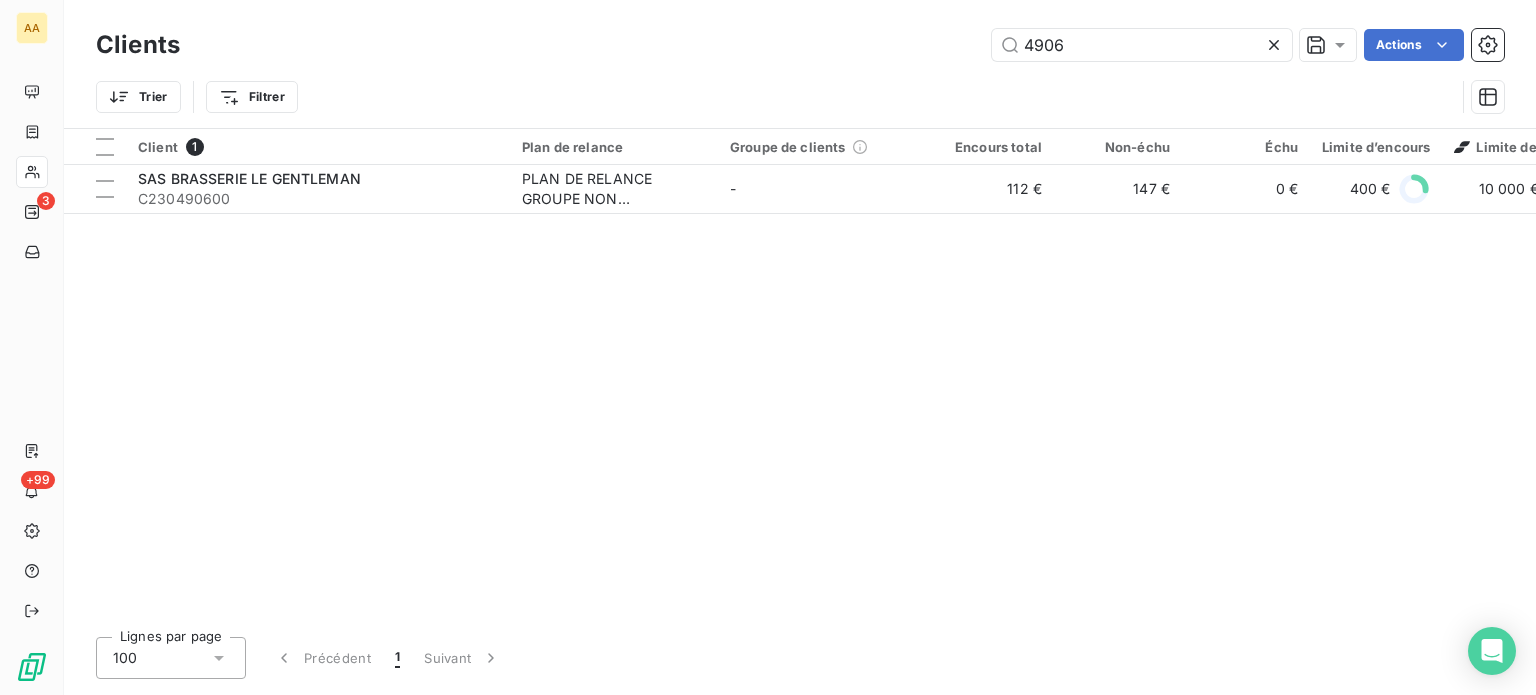 drag, startPoint x: 1100, startPoint y: 53, endPoint x: 488, endPoint y: 15, distance: 613.1786 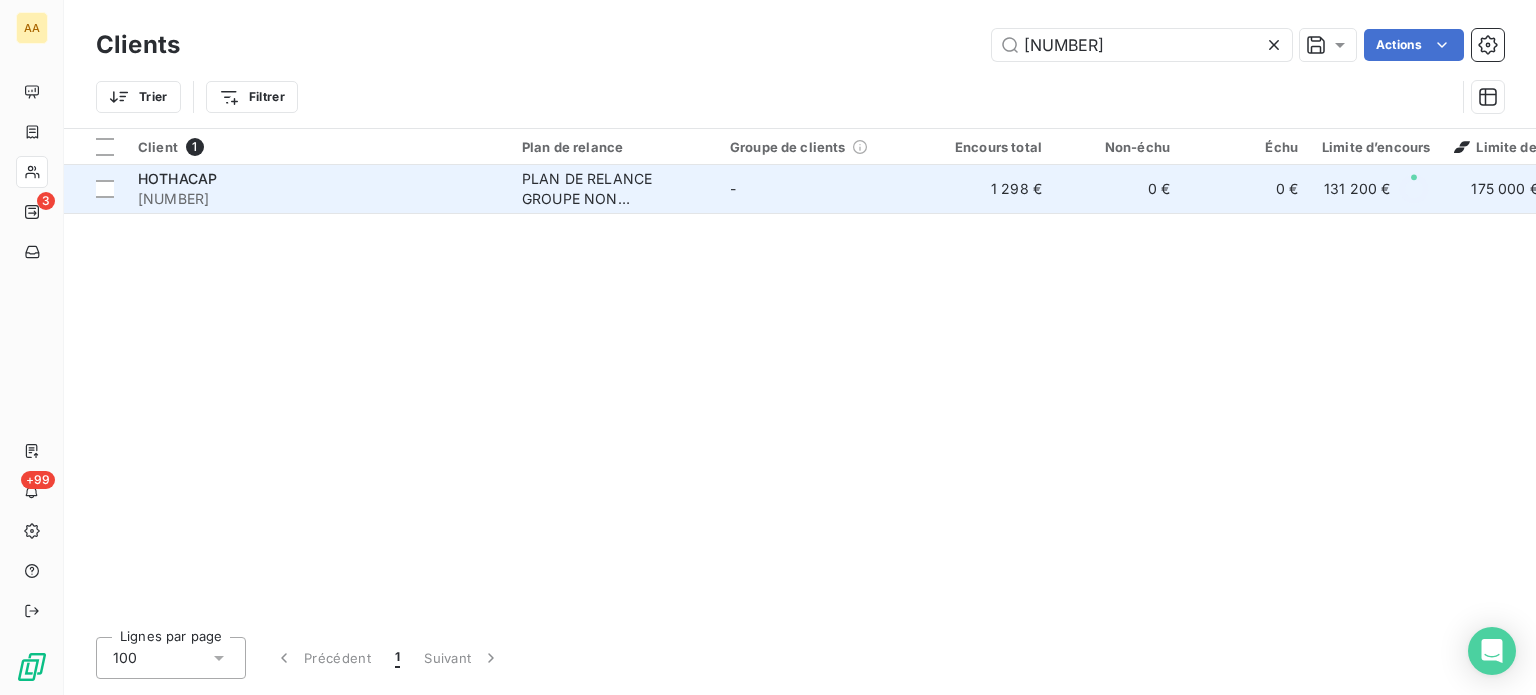 type on "[NUMBER]" 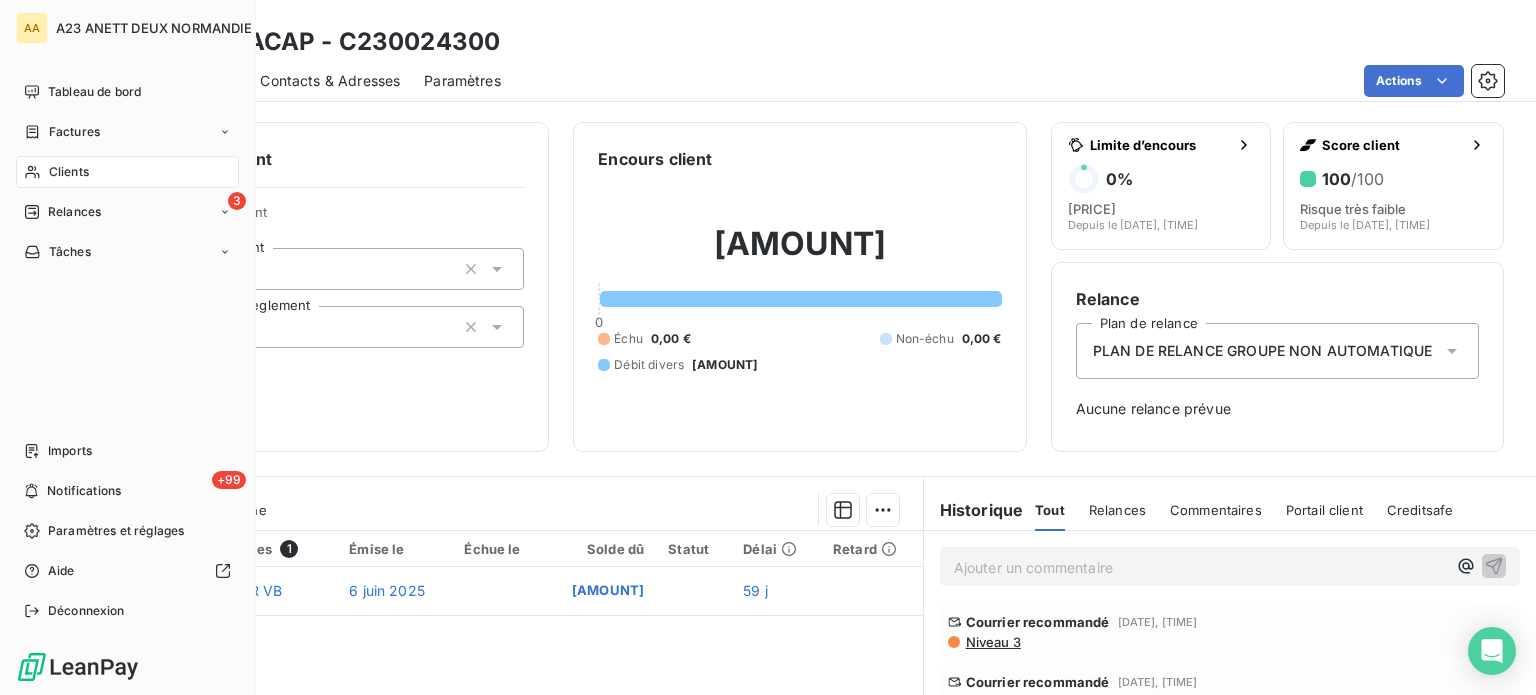 click on "Clients" at bounding box center (69, 172) 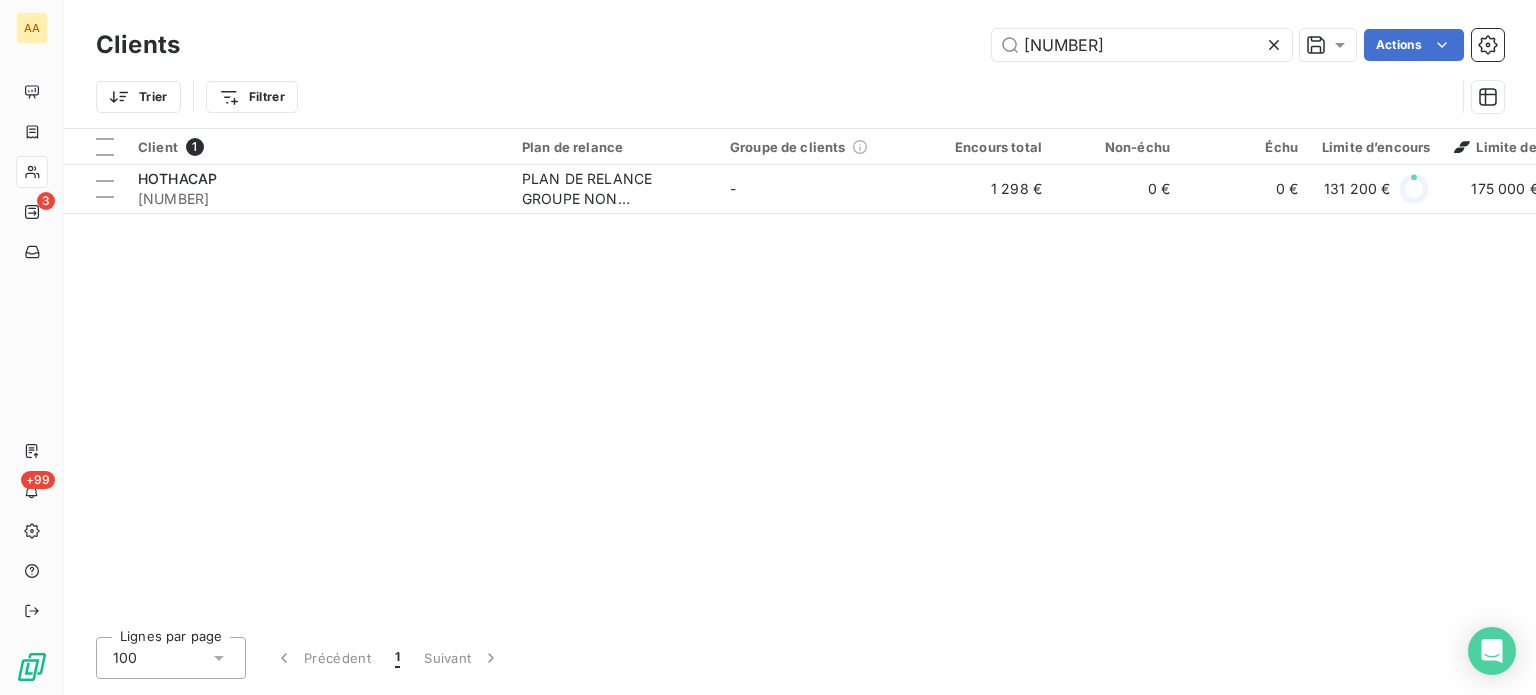 drag, startPoint x: 1053, startPoint y: 56, endPoint x: 893, endPoint y: 66, distance: 160.3122 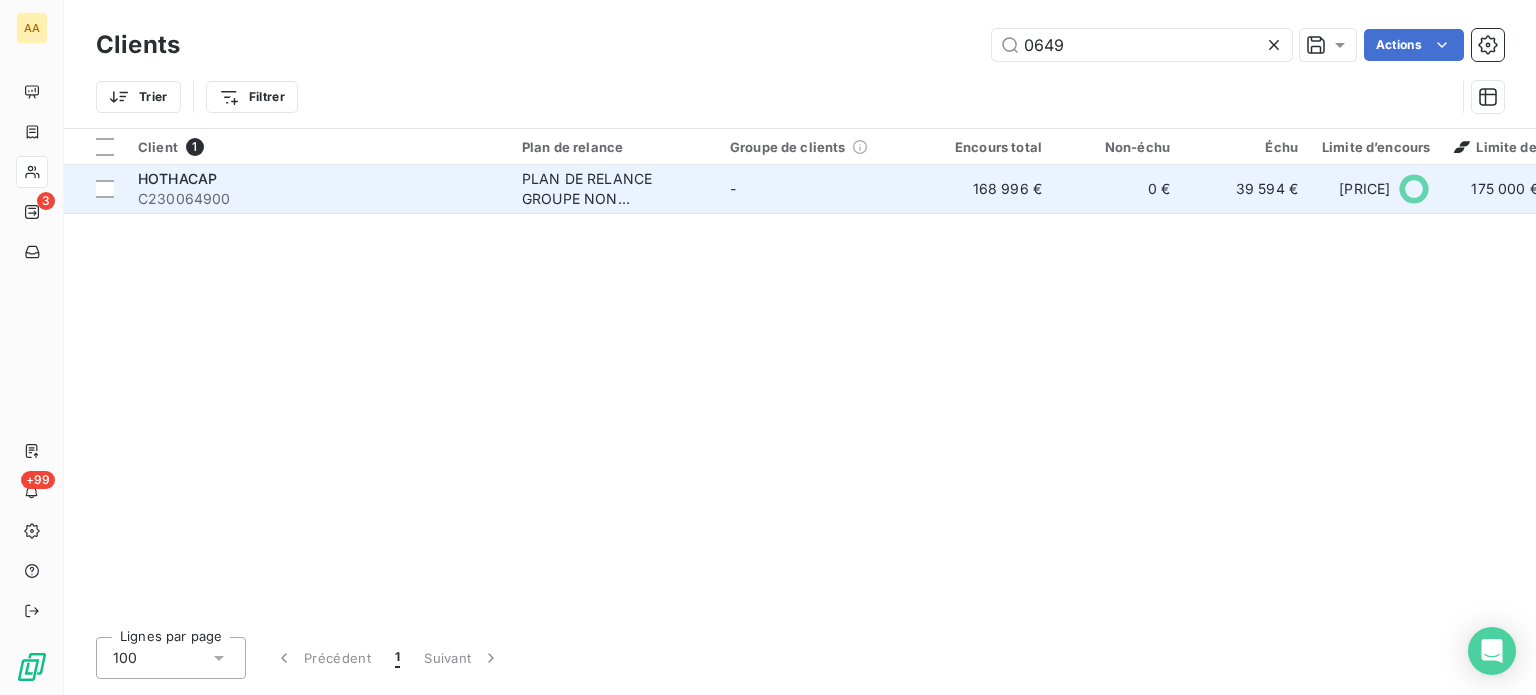 type on "0649" 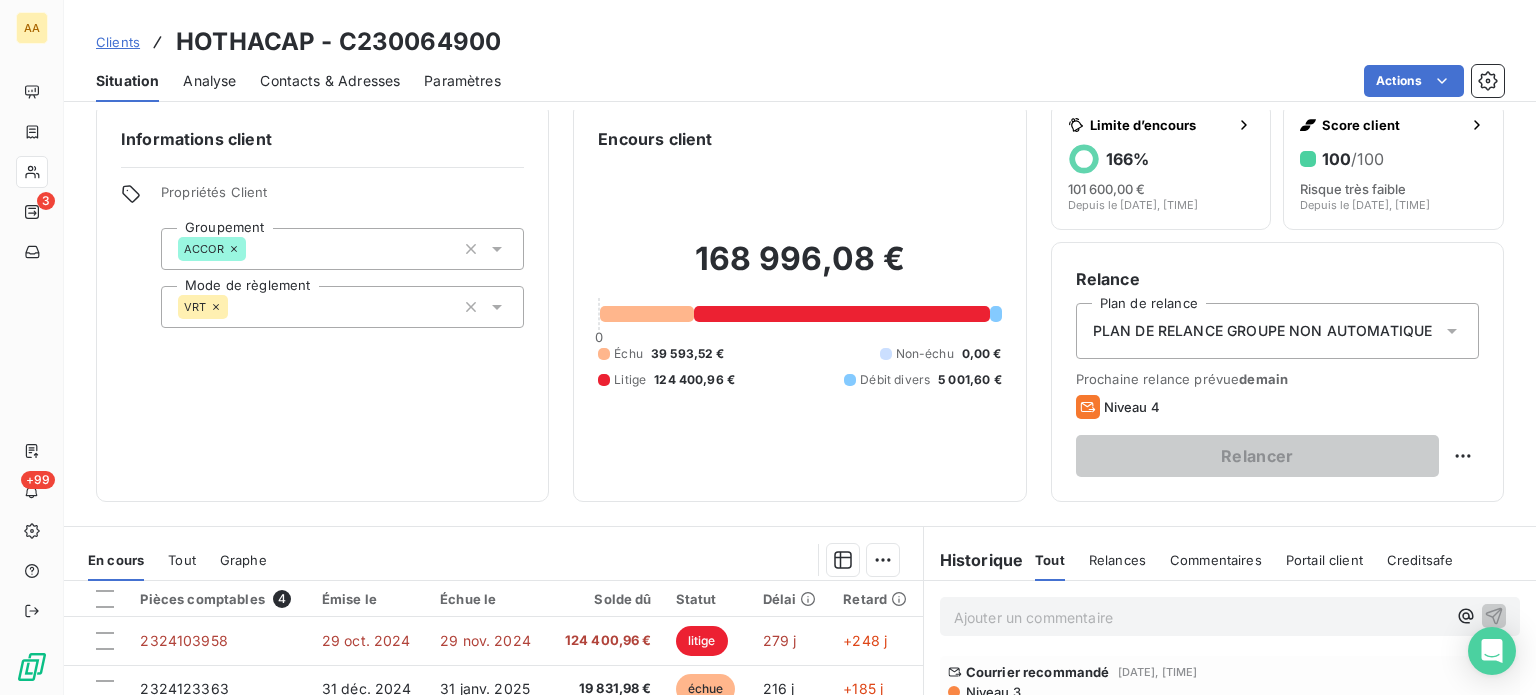scroll, scrollTop: 0, scrollLeft: 0, axis: both 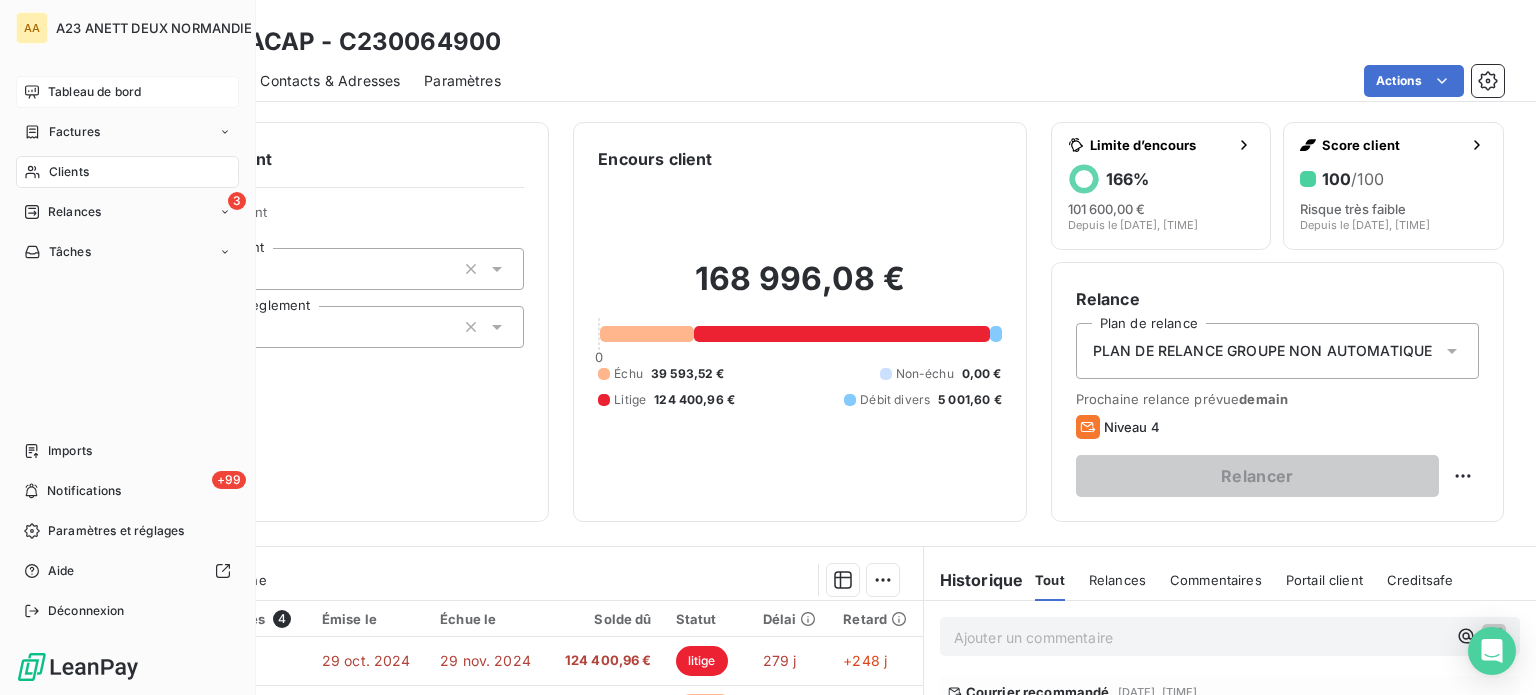 click on "Tableau de bord" at bounding box center [94, 92] 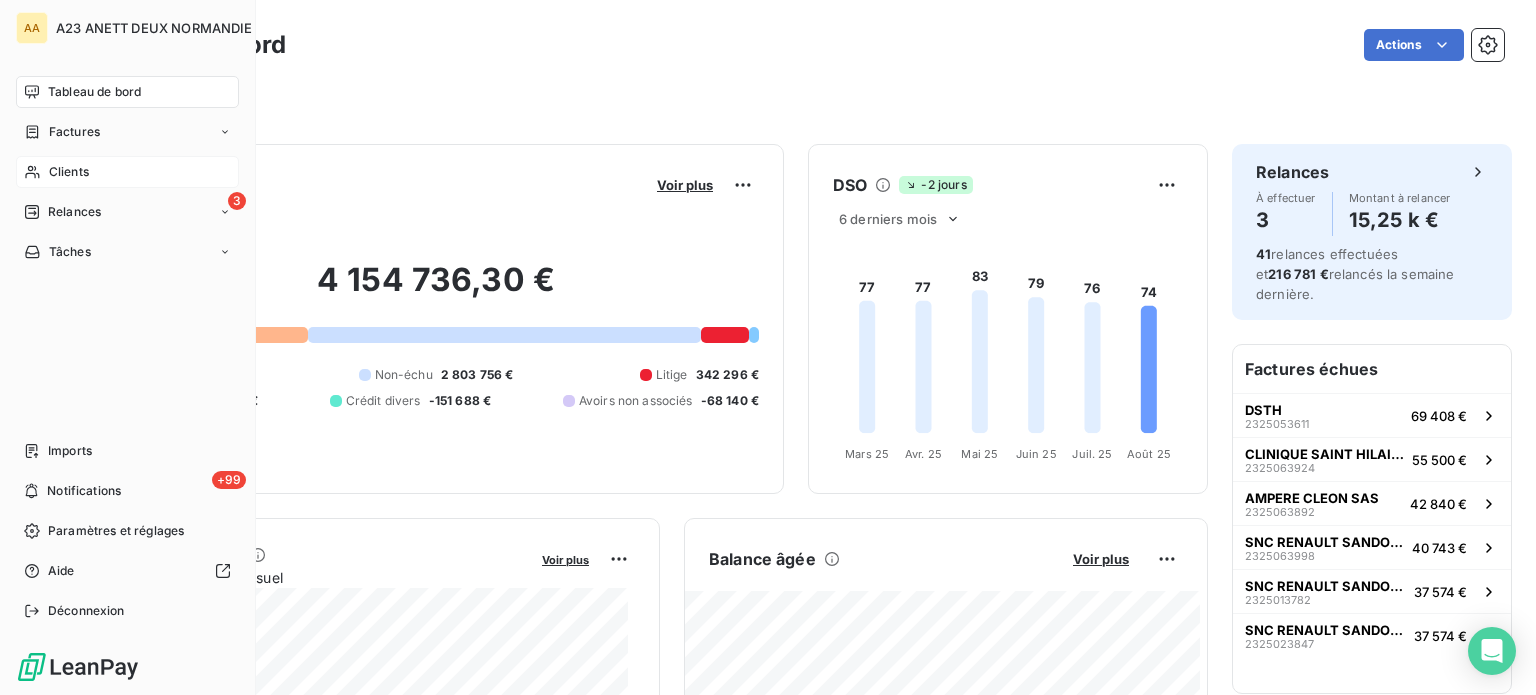 click on "Clients" at bounding box center (69, 172) 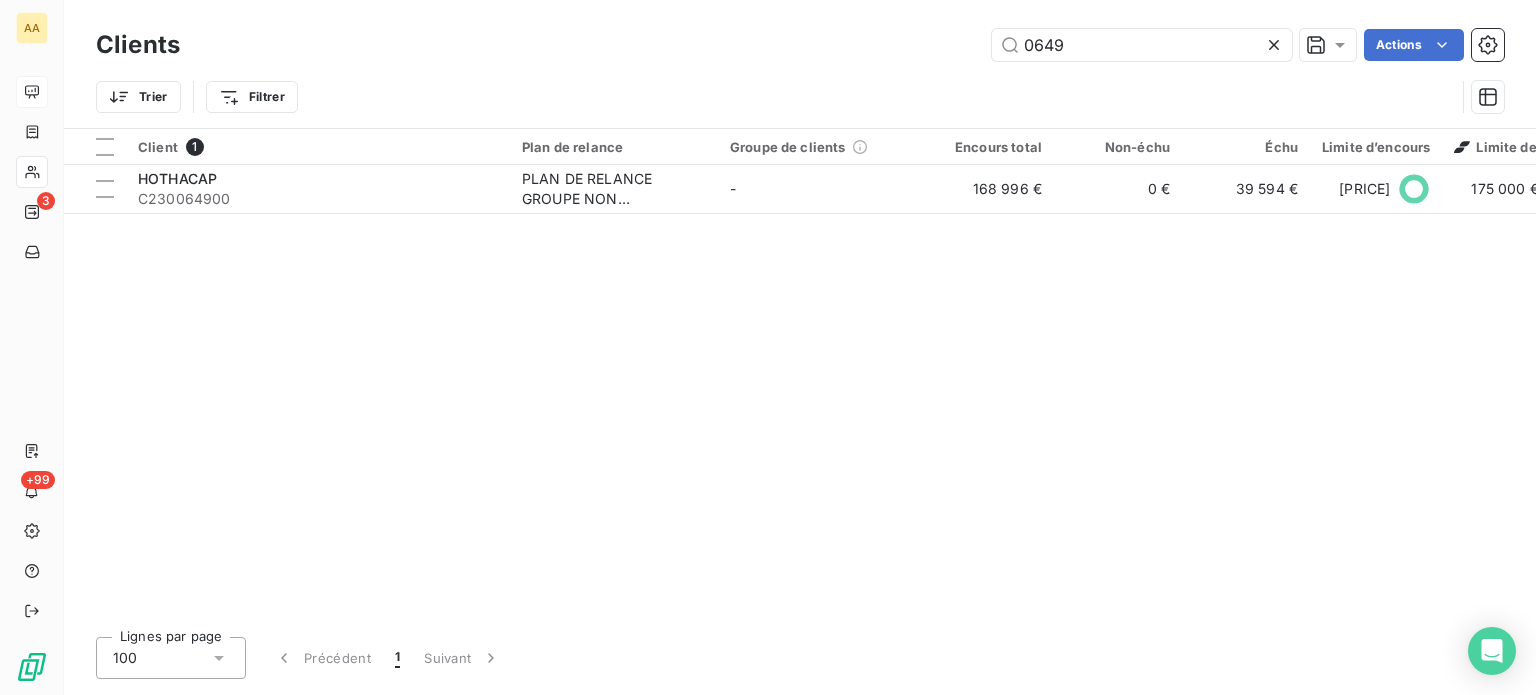 drag, startPoint x: 1024, startPoint y: 43, endPoint x: 921, endPoint y: 46, distance: 103.04368 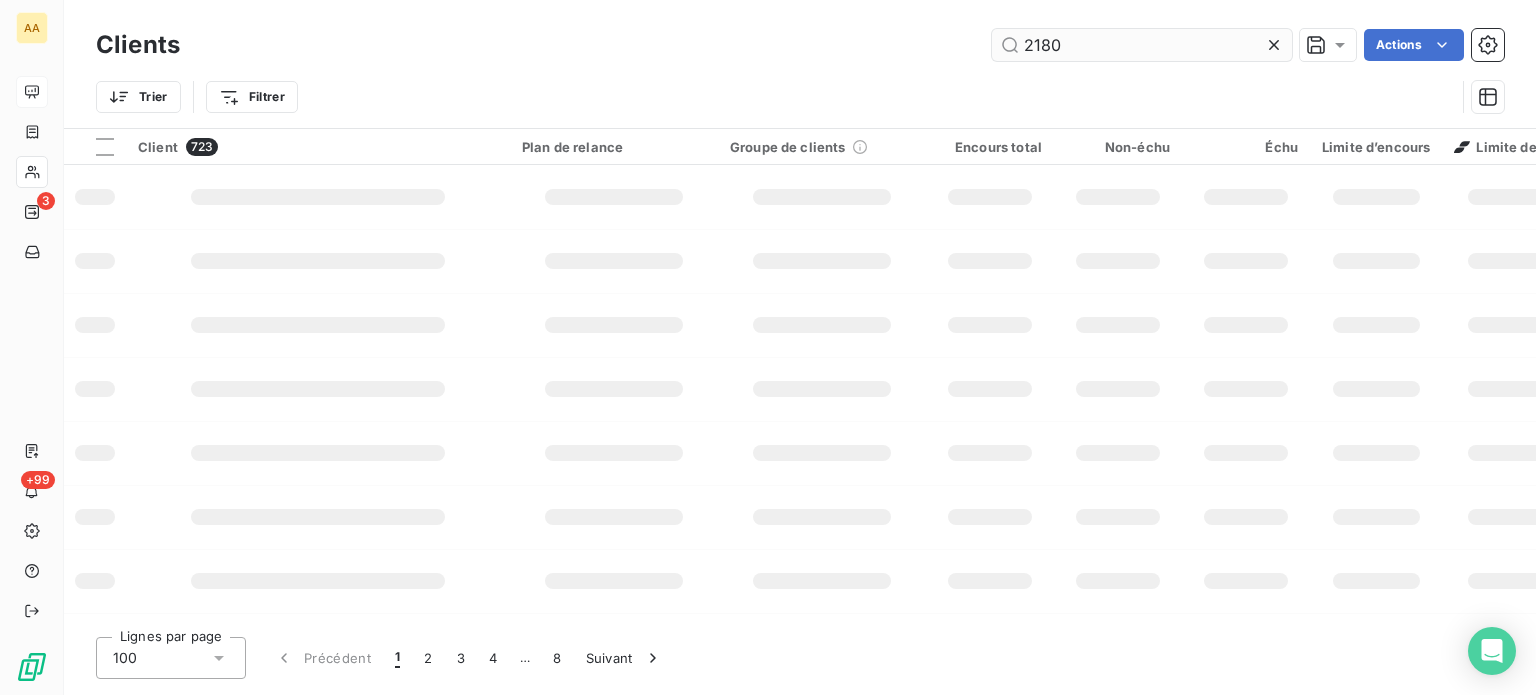 click on "2180" at bounding box center (1142, 45) 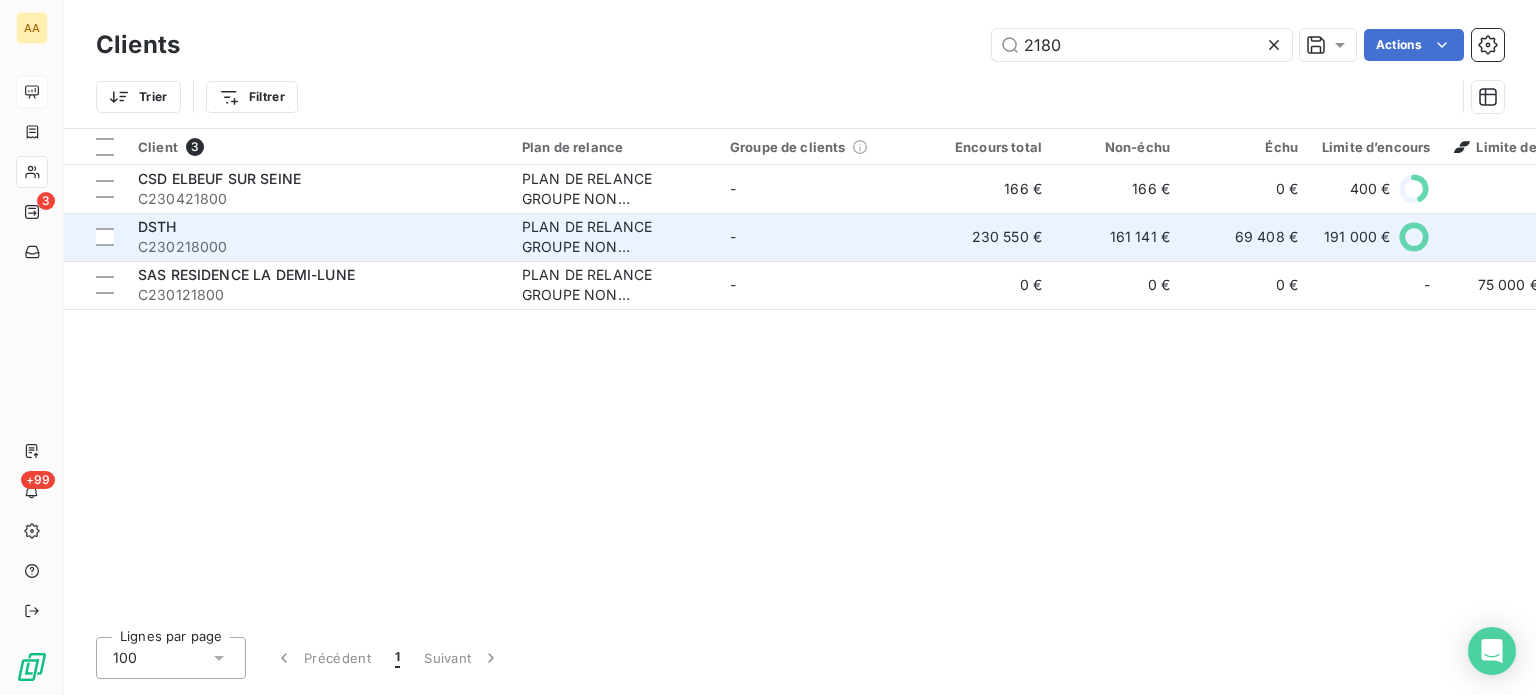 type on "2180" 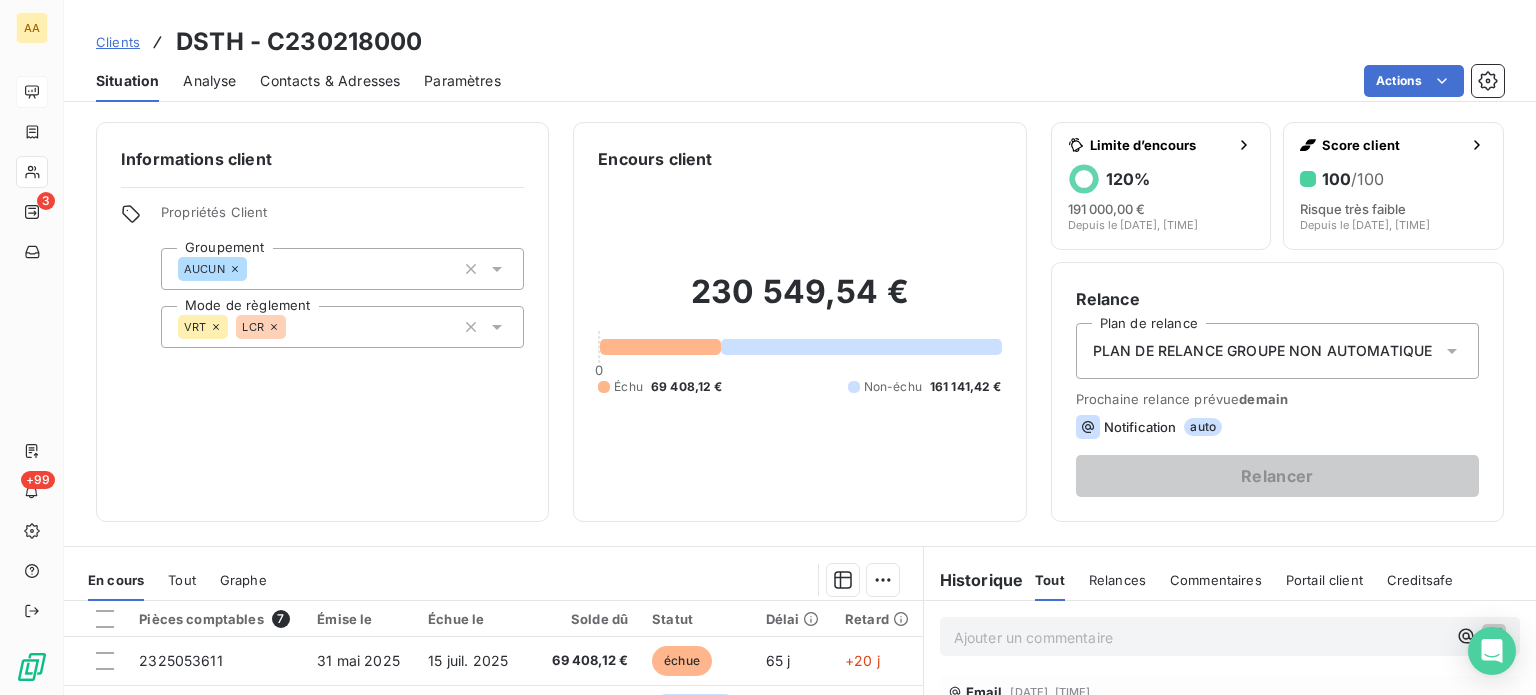 click 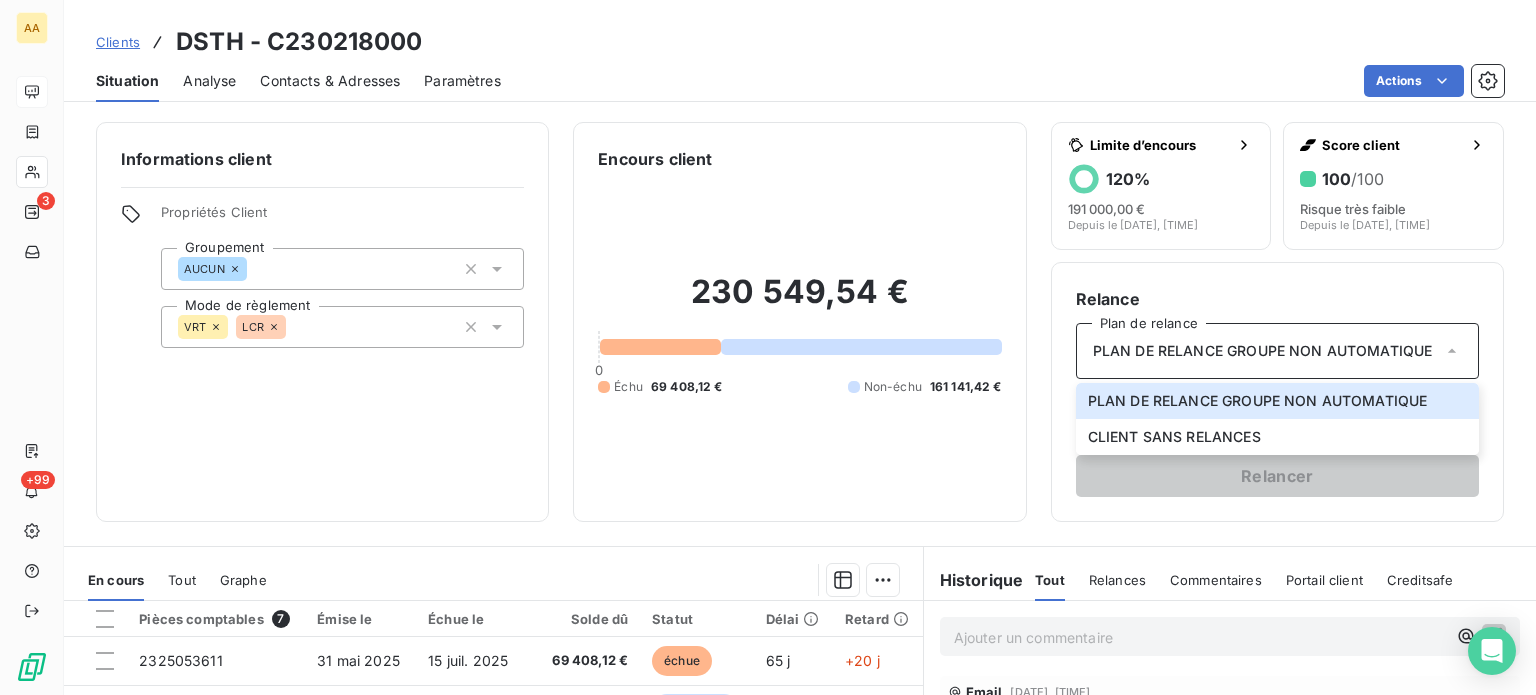 click on "[AMOUNT] [NUMBER] [AMOUNT] [AMOUNT]" at bounding box center (799, 334) 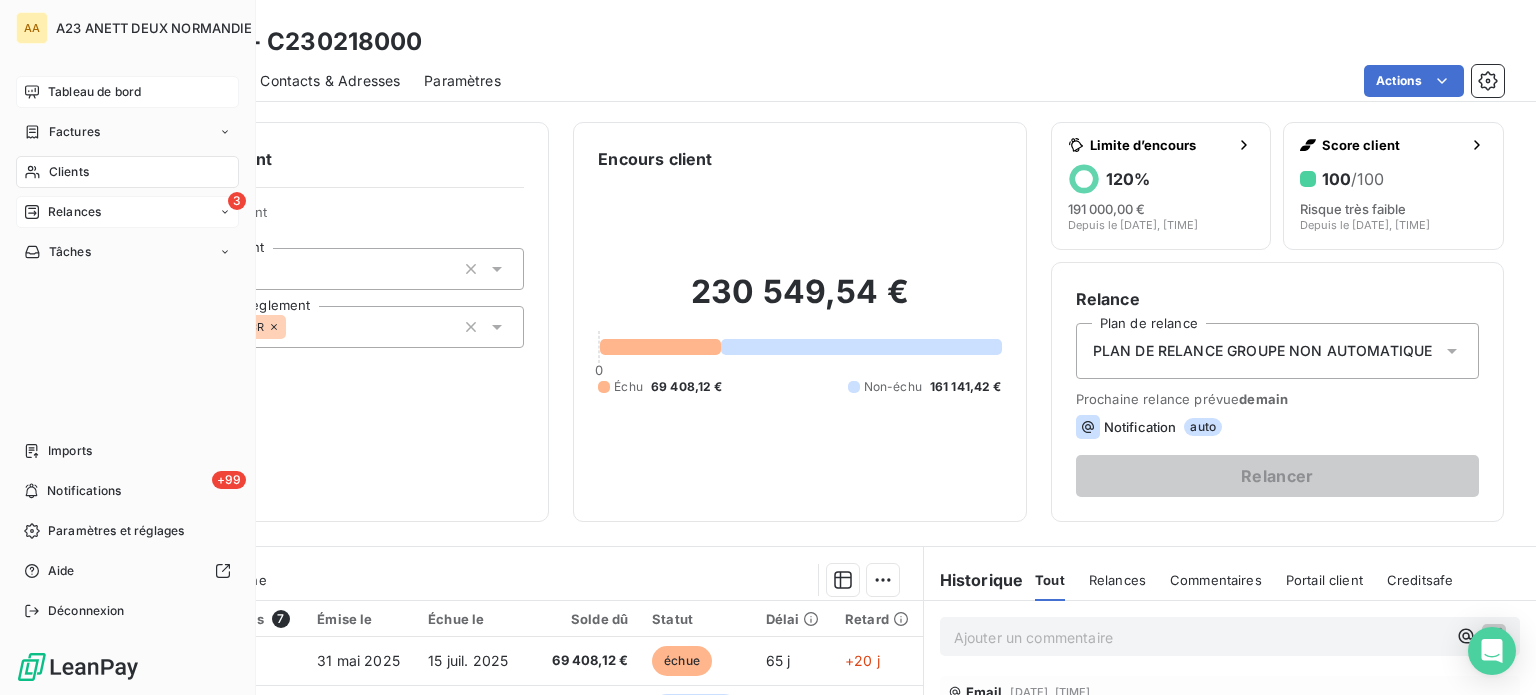 click on "Relances" at bounding box center [74, 212] 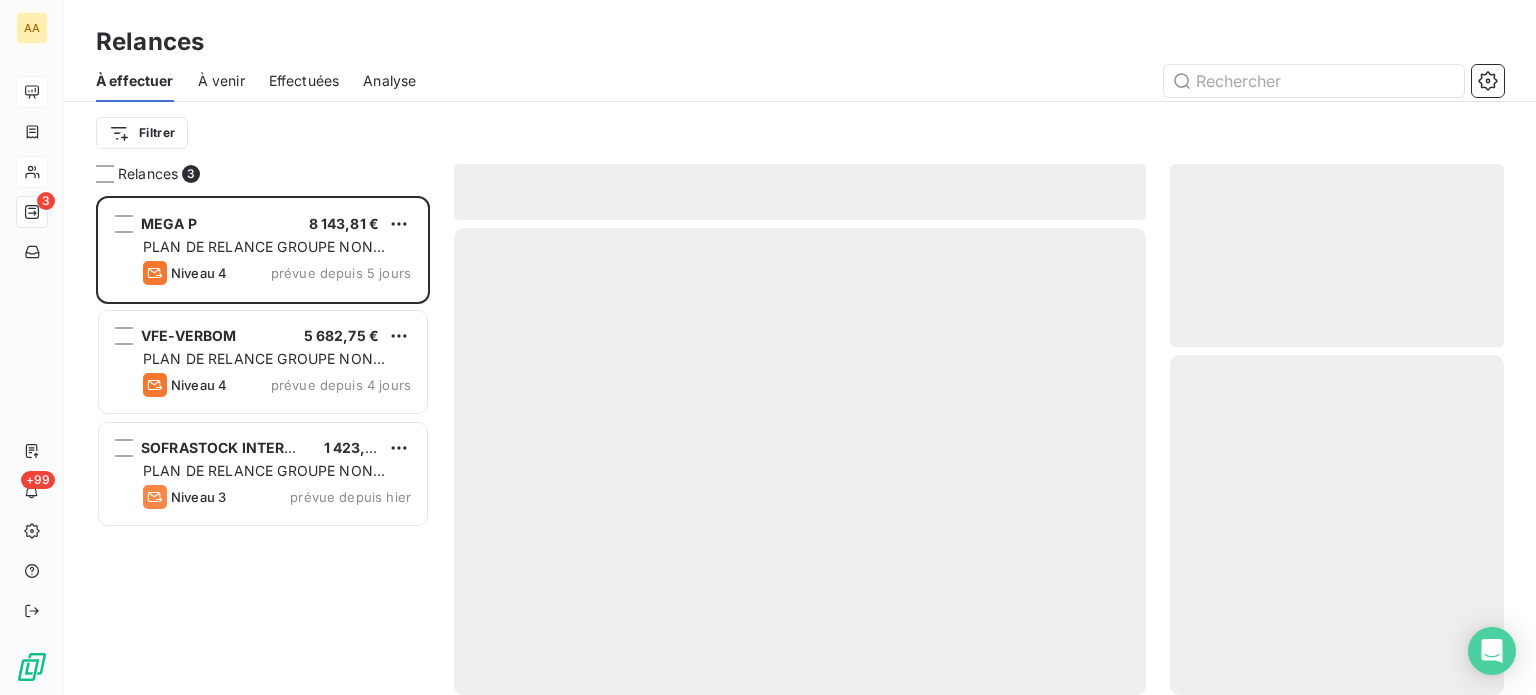 scroll, scrollTop: 16, scrollLeft: 16, axis: both 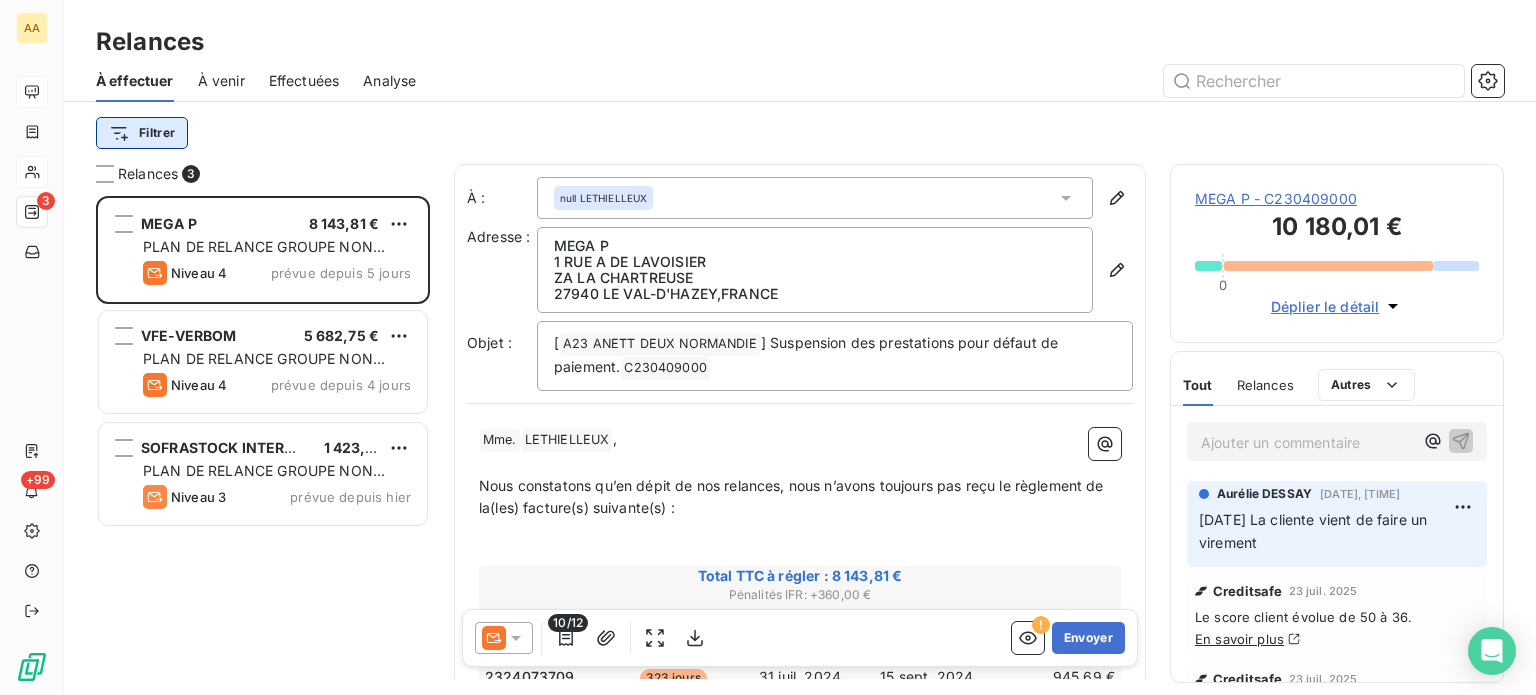 click on "Détaillé par statut Relances À effectuer À venir Effectuées Analyse Filtrer Relances [NUMBER] [COMPANY] [AMOUNT] [CURRENCY] [COMPANY] [AMOUNT] [CURRENCY] [COMPANY] [AMOUNT] [CURRENCY] À : null [NAME] Adresse : [COMPANY] [NUMBER] [STREET] [POSTAL_CODE] [CITY] , FRANCE Objet : [CODE] [COMPANY] Suspension des prestations pour défaut de paiement. [NUMBER] Mme. [NAME] , Nous constatons qu’en dépit de nos relances, nous n’avons toujours pas reçu le règlement de la(les) facture(s) suivante(s) : Total TTC à régler : [AMOUNT] [CURRENCY] Pénalités IFR : [AMOUNT] [CURRENCY] Pénalités de retard : [AMOUNT] [CURRENCY] Factures échues Retard Date d’émission Date d’échéance Solde TTC [NUMBER] [NUMBER] jours [AMOUNT] [CURRENCY]" at bounding box center [768, 347] 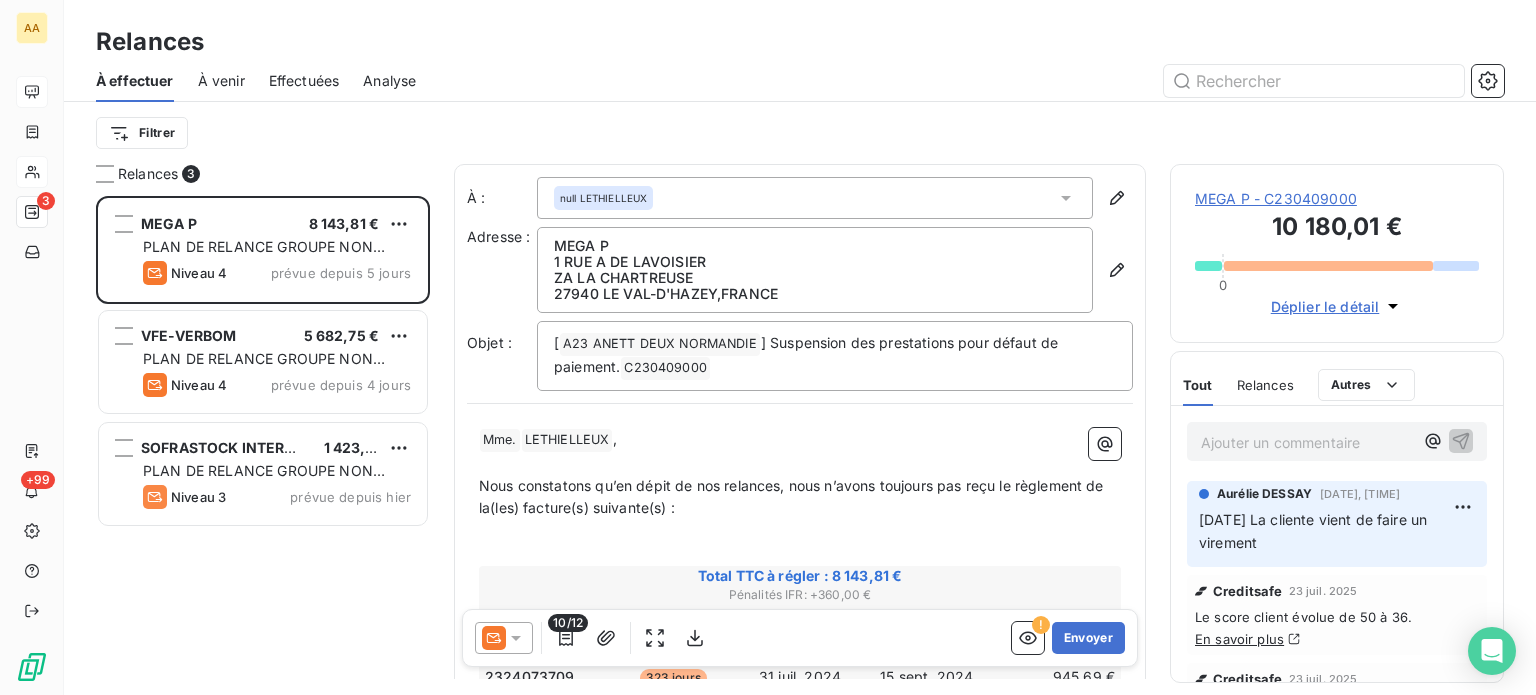 click on "Détaillé par statut Relances À effectuer À venir Effectuées Analyse Filtrer Relances [NUMBER] [COMPANY] [AMOUNT] [CURRENCY] [COMPANY] [AMOUNT] [CURRENCY] [COMPANY] [AMOUNT] [CURRENCY] À : null [NAME] Adresse : [COMPANY] [NUMBER] [STREET] [POSTAL_CODE] [CITY] , FRANCE Objet : [CODE] [COMPANY] Suspension des prestations pour défaut de paiement. [NUMBER] Mme. [NAME] , Nous constatons qu’en dépit de nos relances, nous n’avons toujours pas reçu le règlement de la(les) facture(s) suivante(s) : Total TTC à régler : [AMOUNT] [CURRENCY] Pénalités IFR : [AMOUNT] [CURRENCY] Pénalités de retard : [AMOUNT] [CURRENCY] Factures échues Retard Date d’émission Date d’échéance Solde TTC [NUMBER] [NUMBER] jours [AMOUNT] [CURRENCY]" at bounding box center [768, 347] 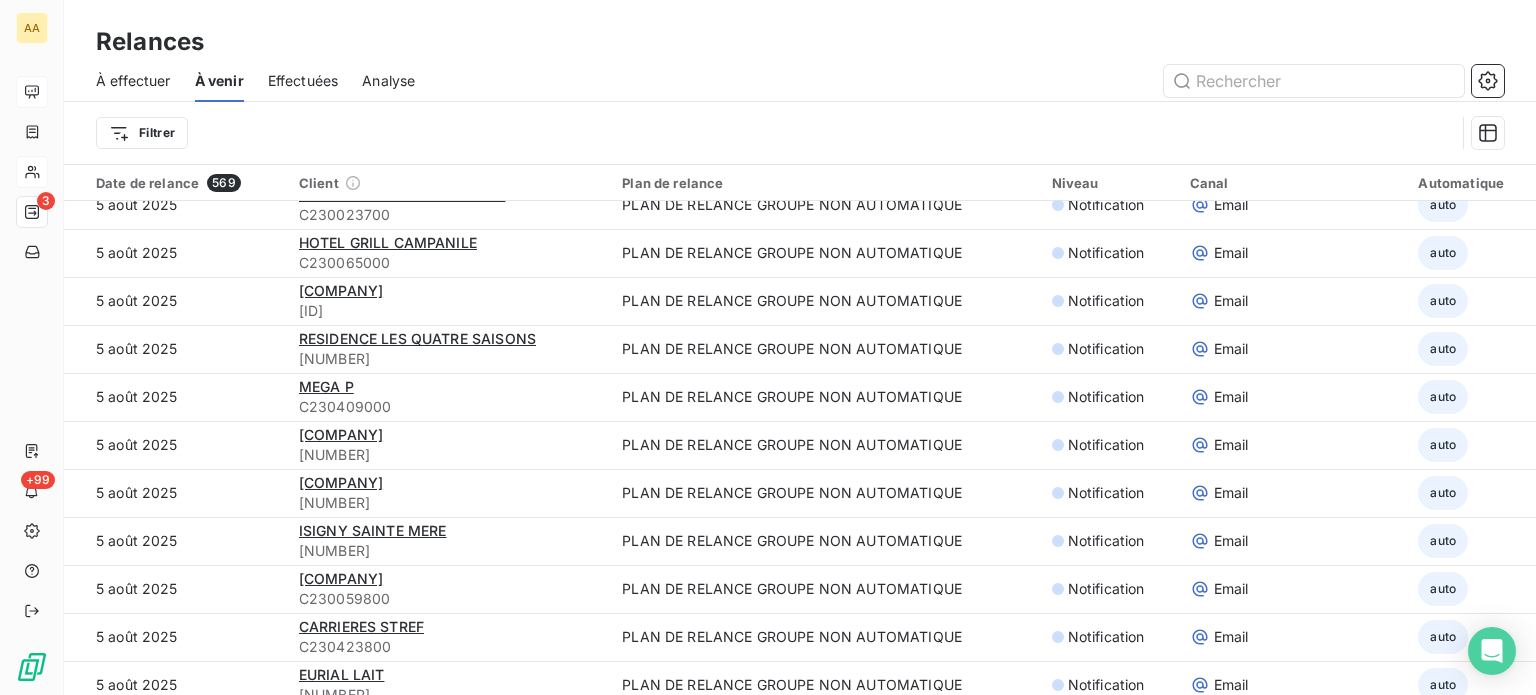 scroll, scrollTop: 0, scrollLeft: 0, axis: both 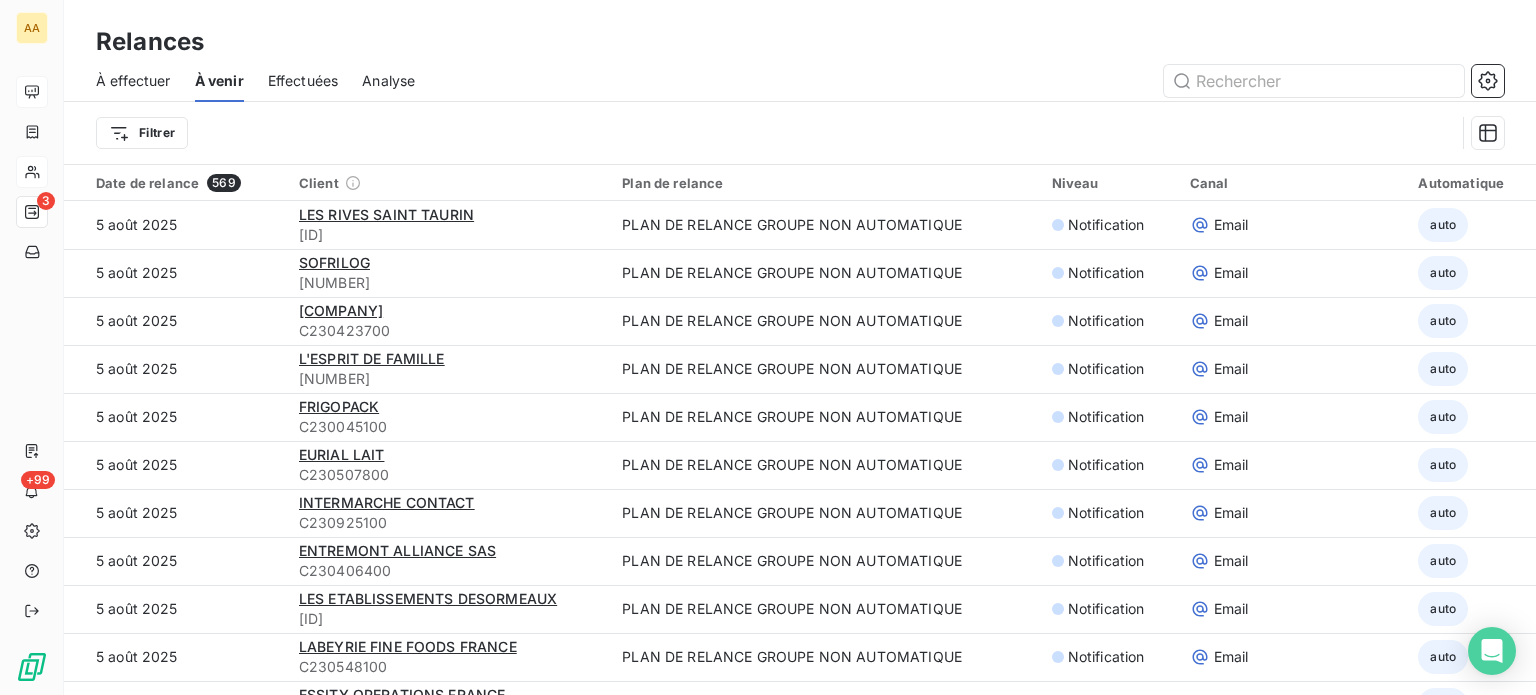 click on "Analyse" at bounding box center [388, 81] 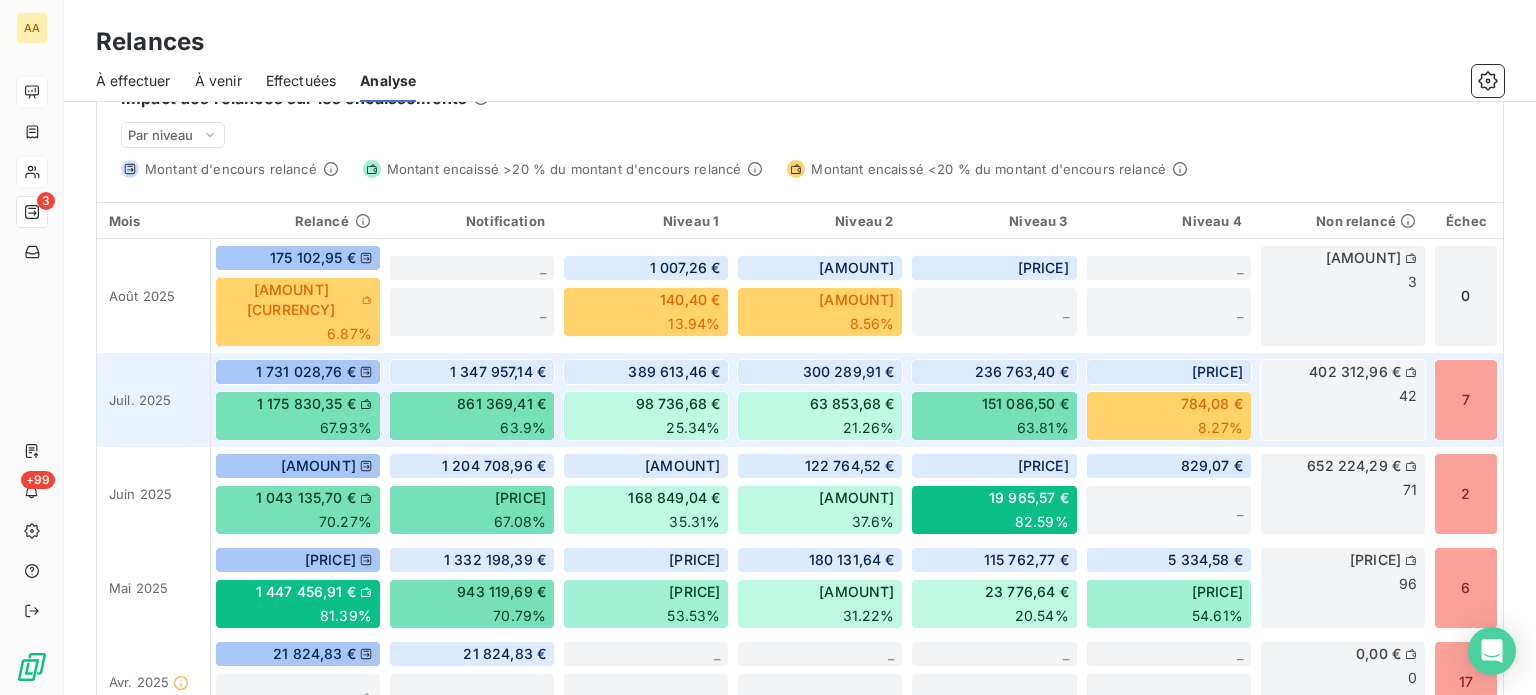 scroll, scrollTop: 500, scrollLeft: 0, axis: vertical 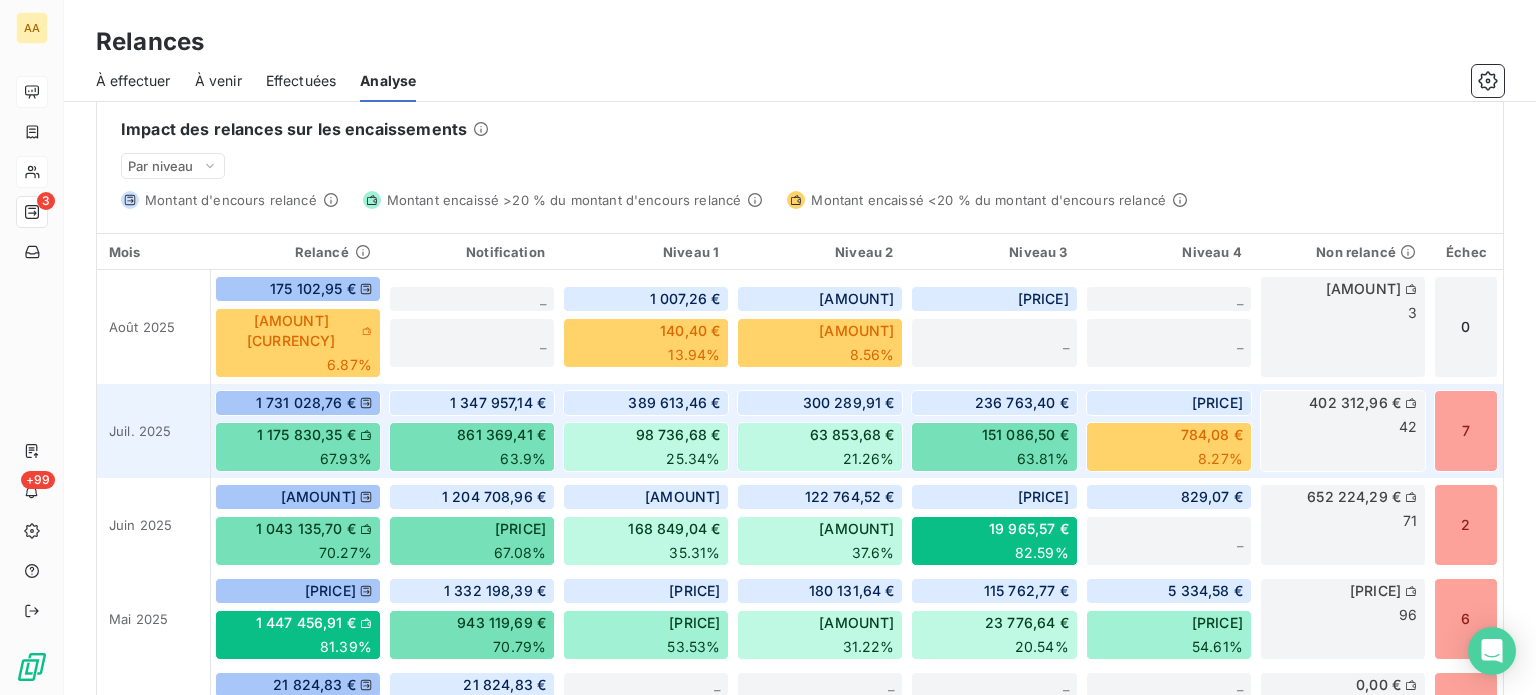 click on "[AMOUNT] [NUMBER]" at bounding box center [1343, 431] 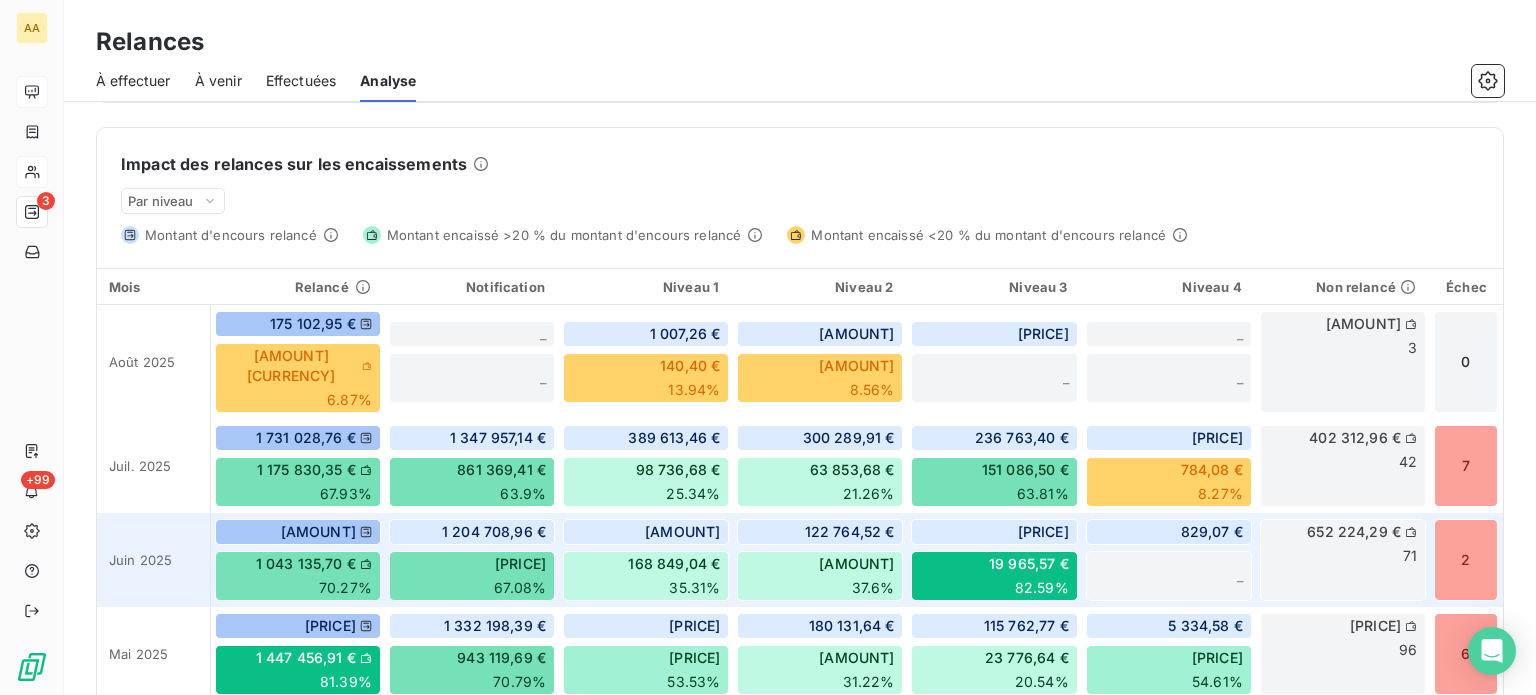 scroll, scrollTop: 600, scrollLeft: 0, axis: vertical 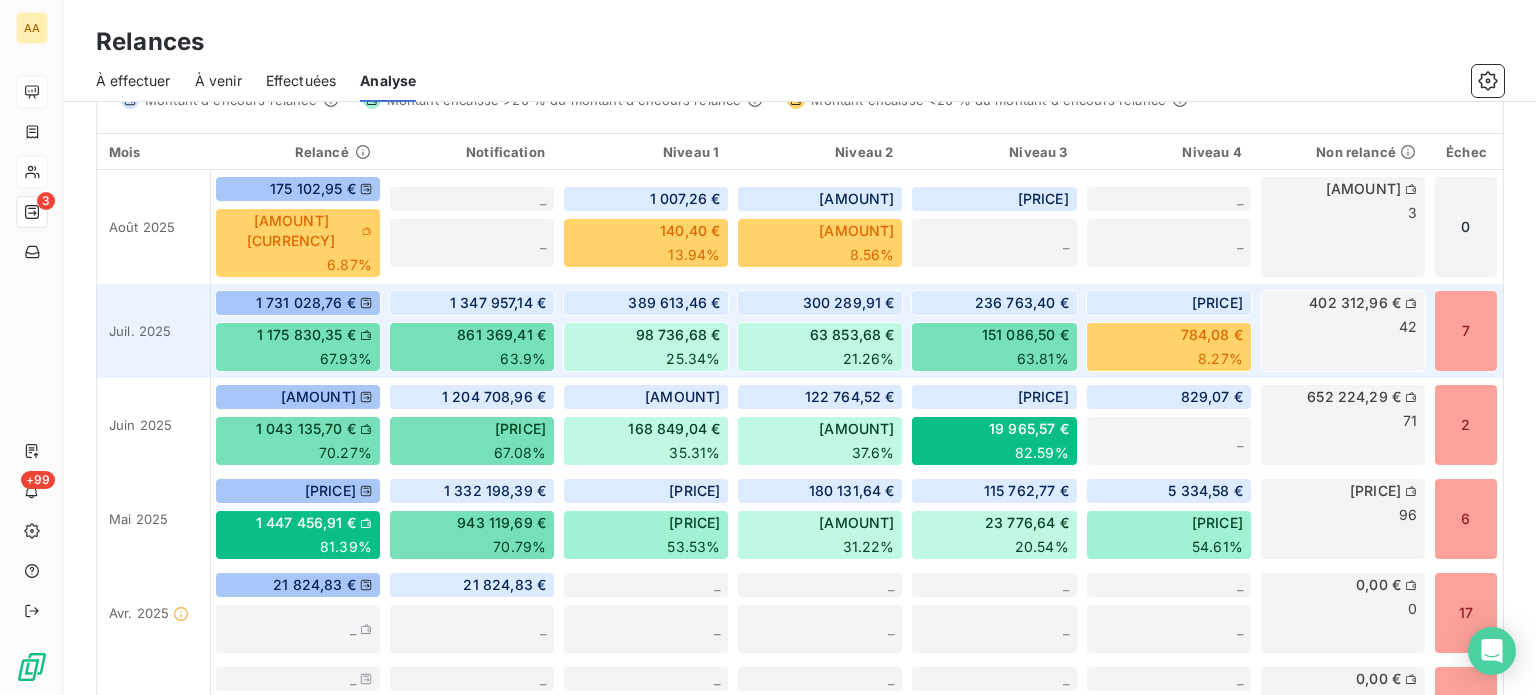 click on "[AMOUNT] [NUMBER]" at bounding box center [1343, 331] 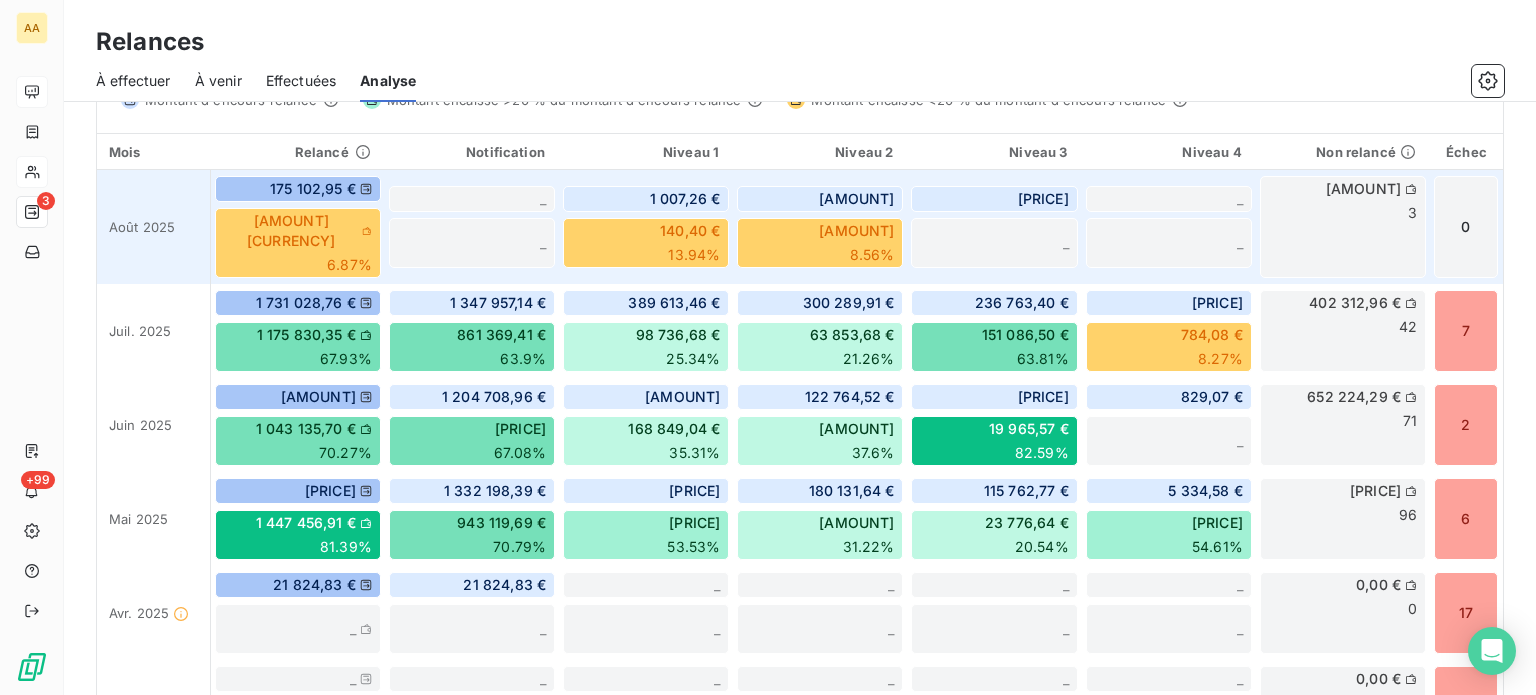 drag, startPoint x: 1396, startPoint y: 283, endPoint x: 1428, endPoint y: 224, distance: 67.11929 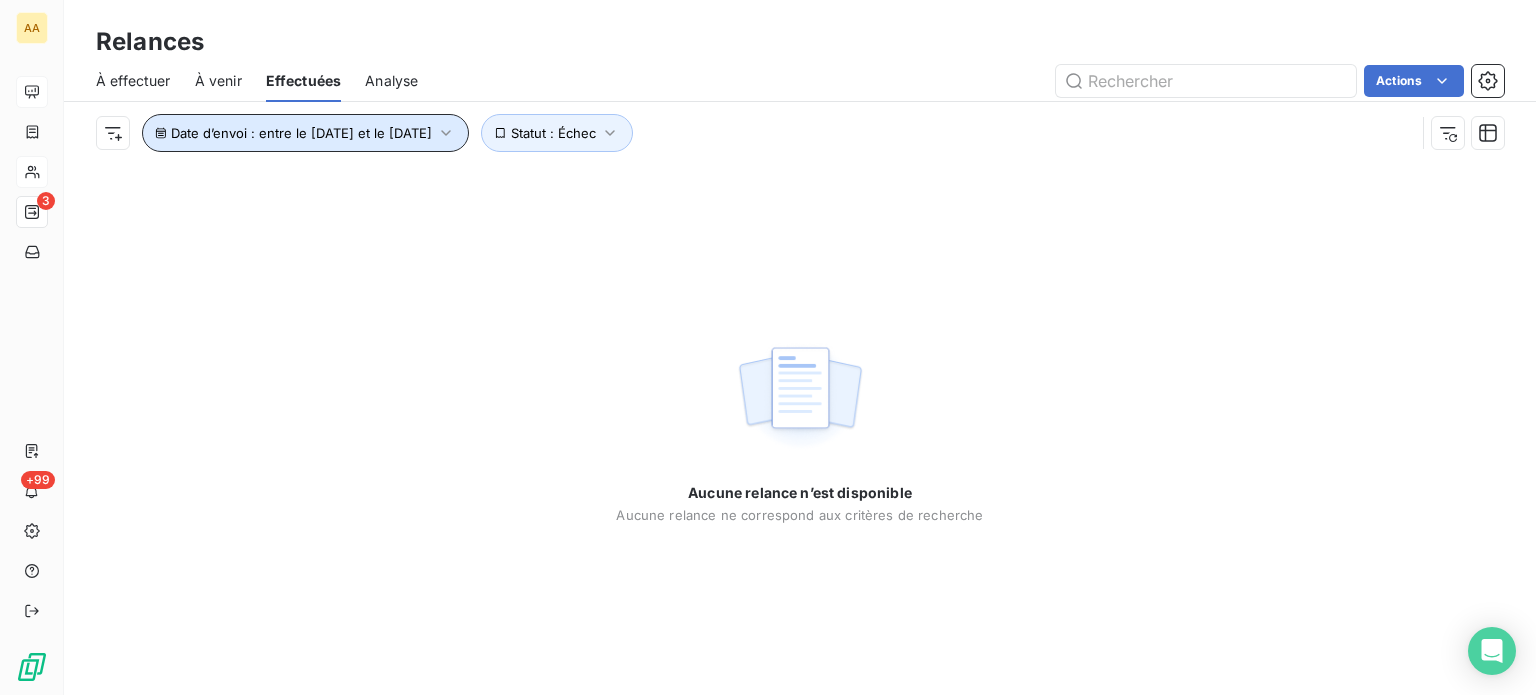 click 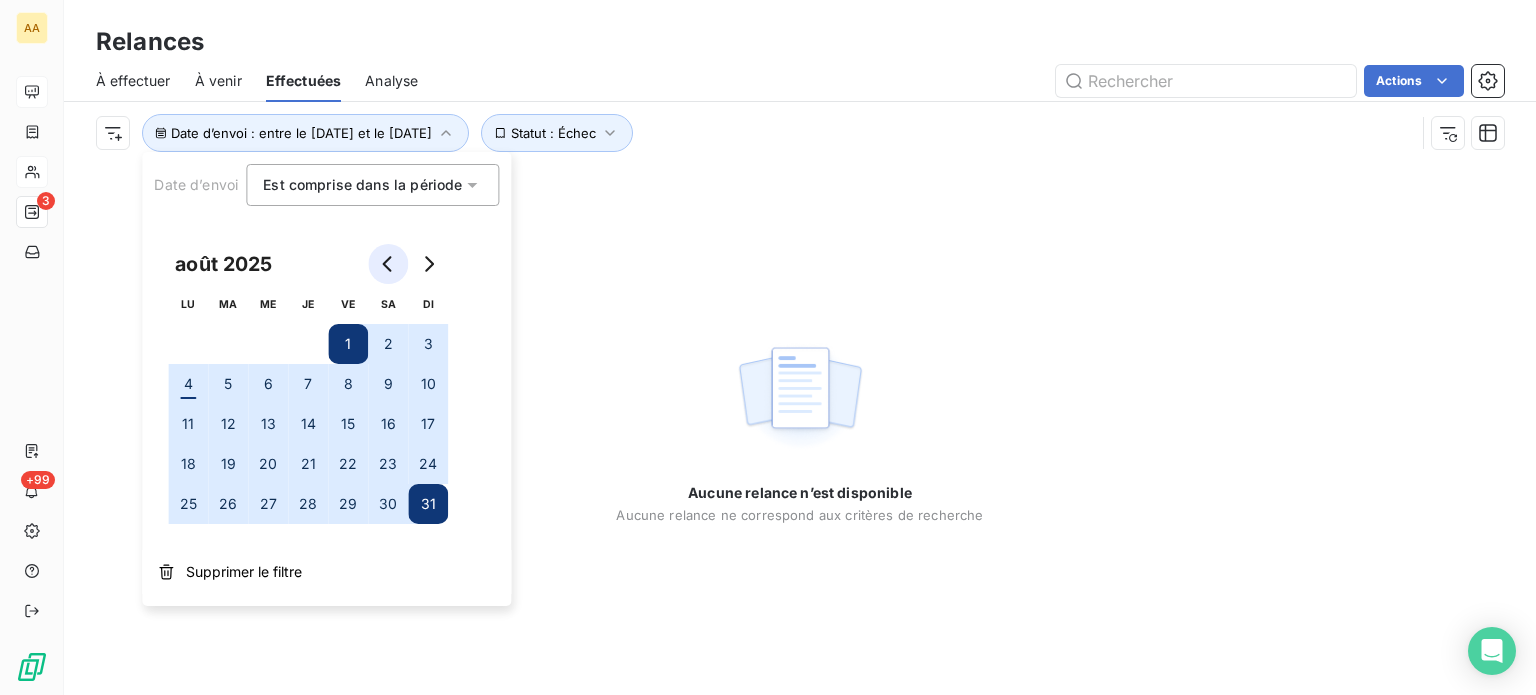 click 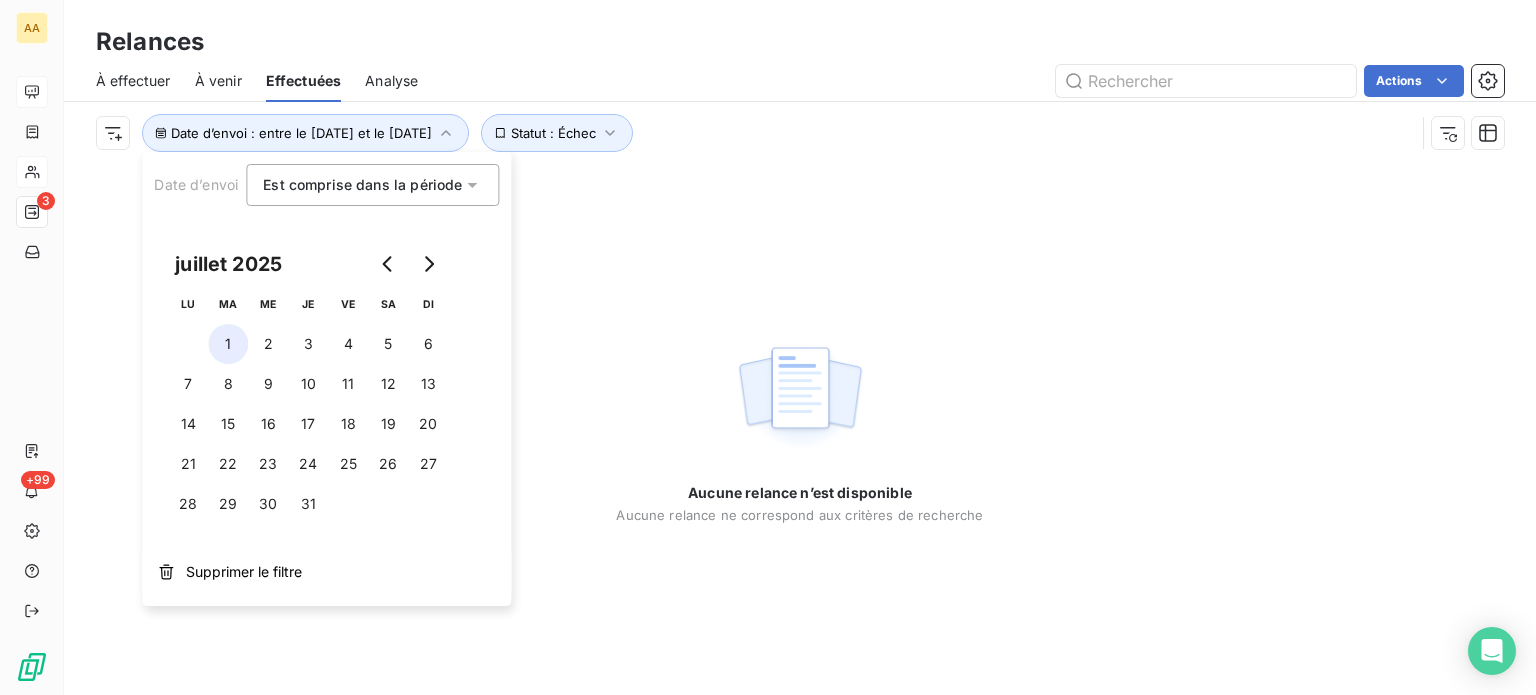 click on "1" at bounding box center (228, 344) 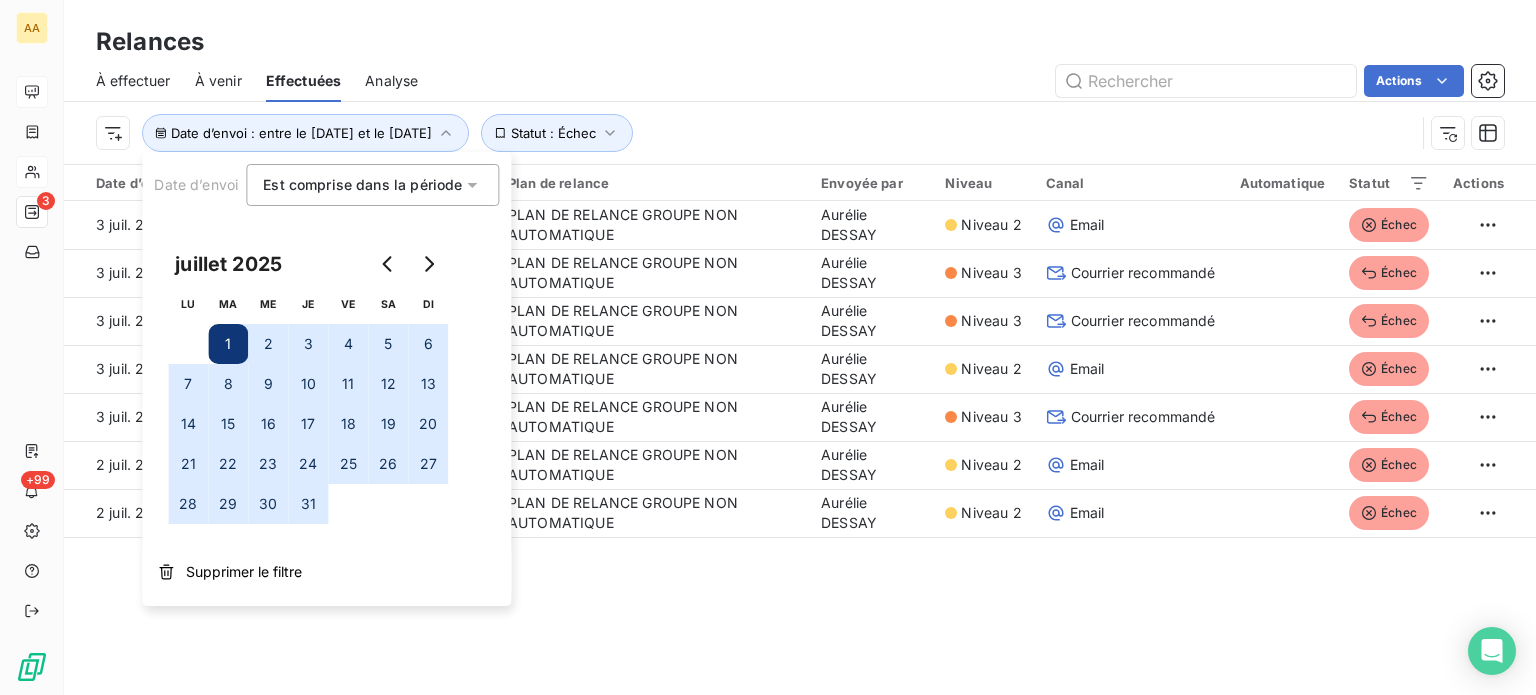 click on "31" at bounding box center [308, 504] 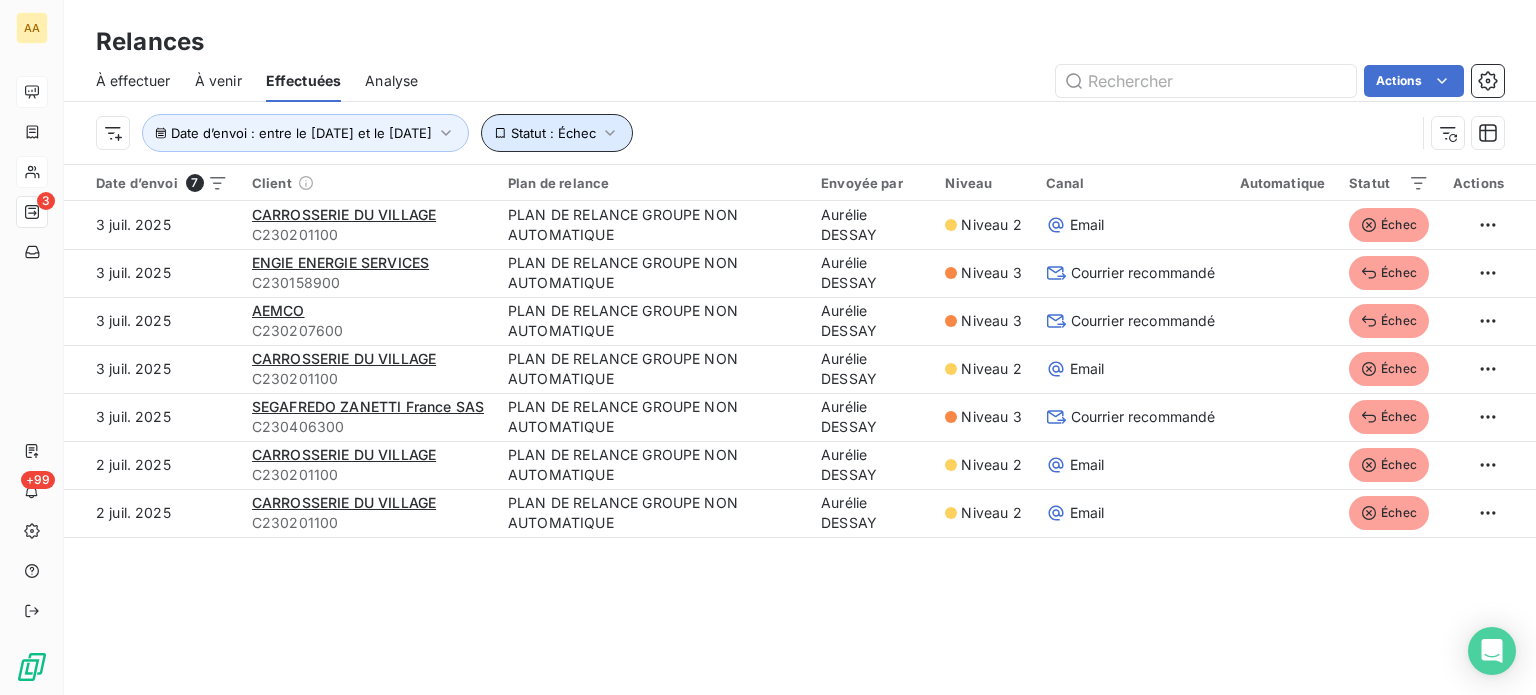 click 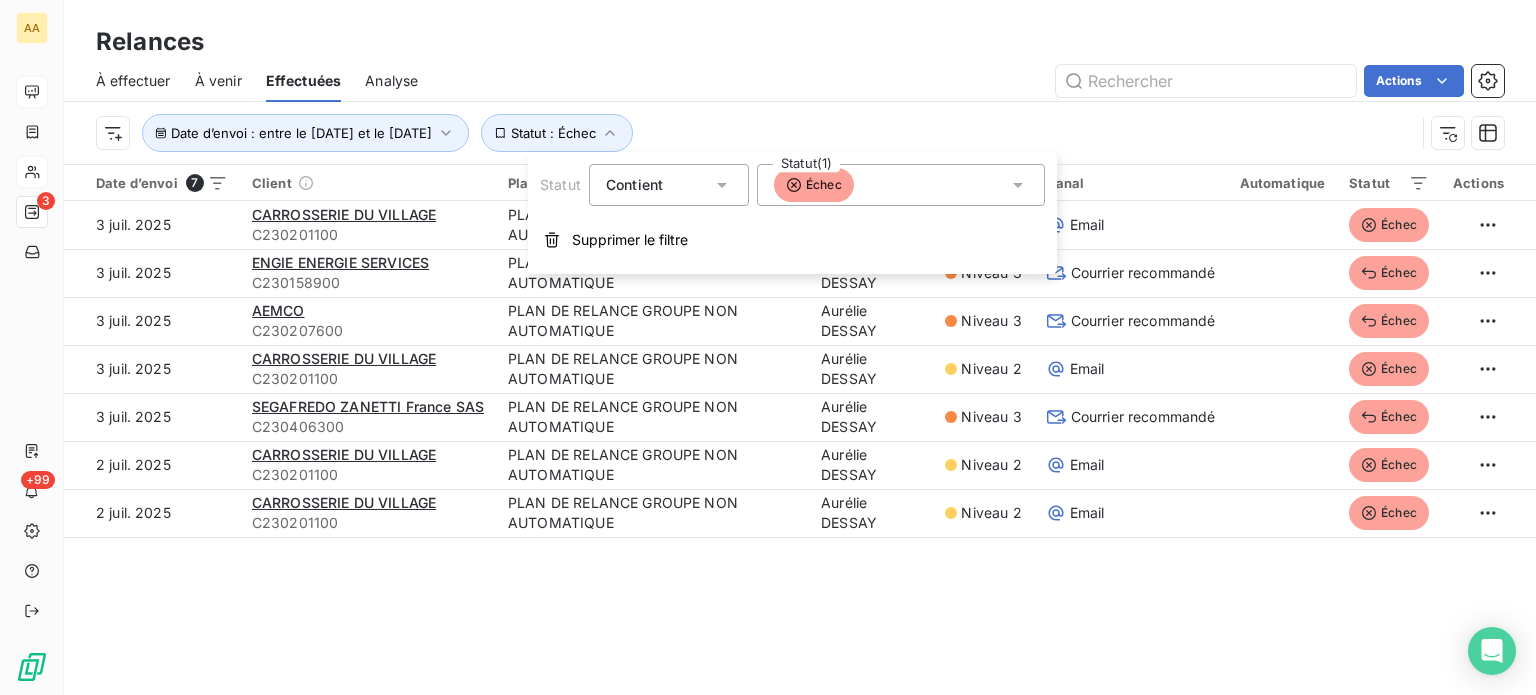 click on "Échec" at bounding box center [901, 185] 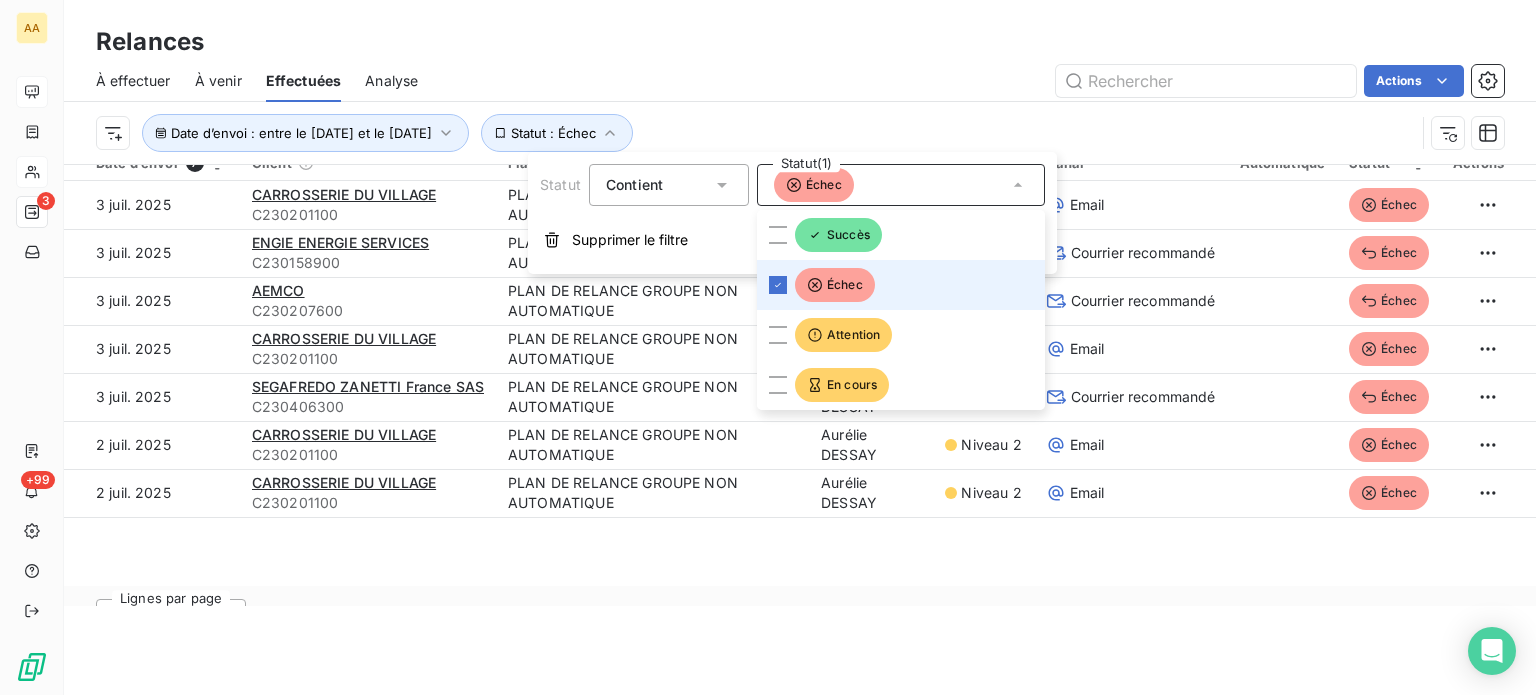 scroll, scrollTop: 0, scrollLeft: 0, axis: both 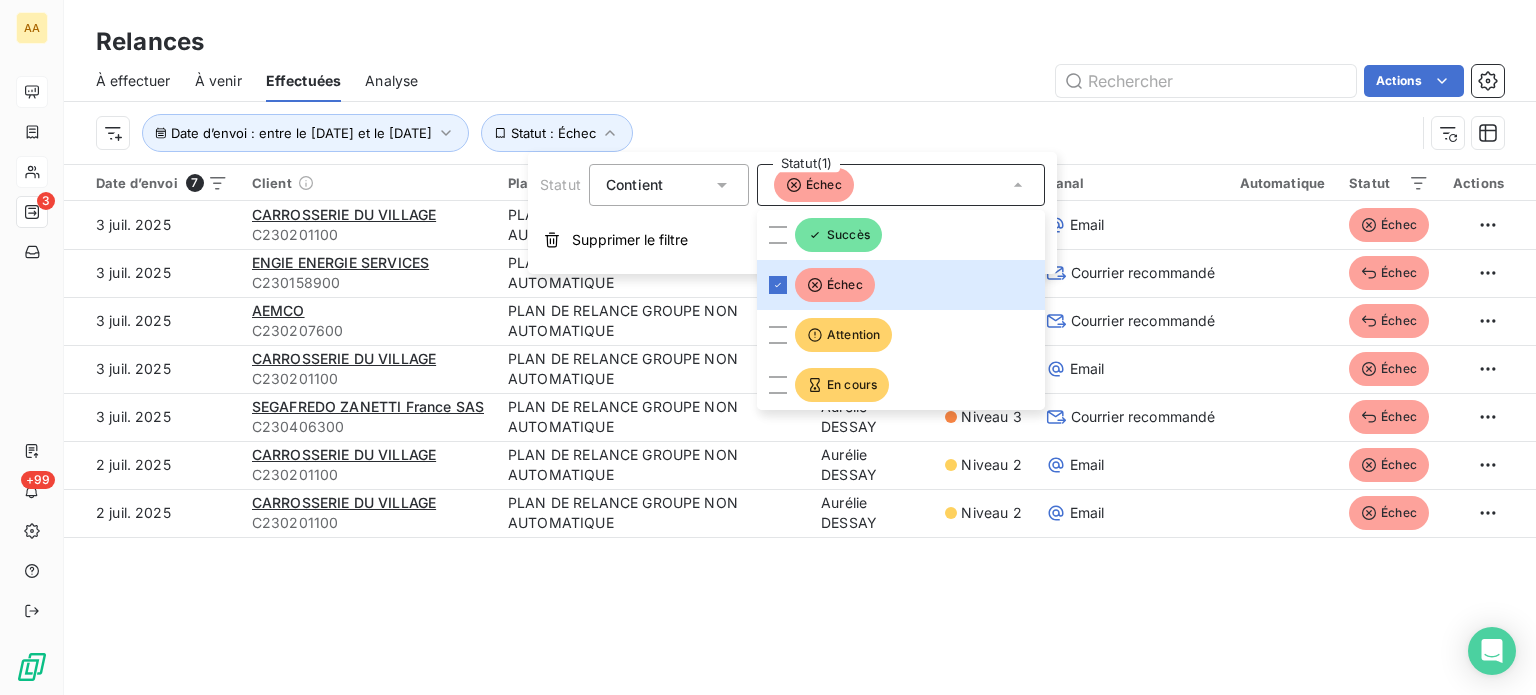 click on "Date d’envoi : entre le [DATE] et le [DATE] Statut  : Échec" at bounding box center (755, 133) 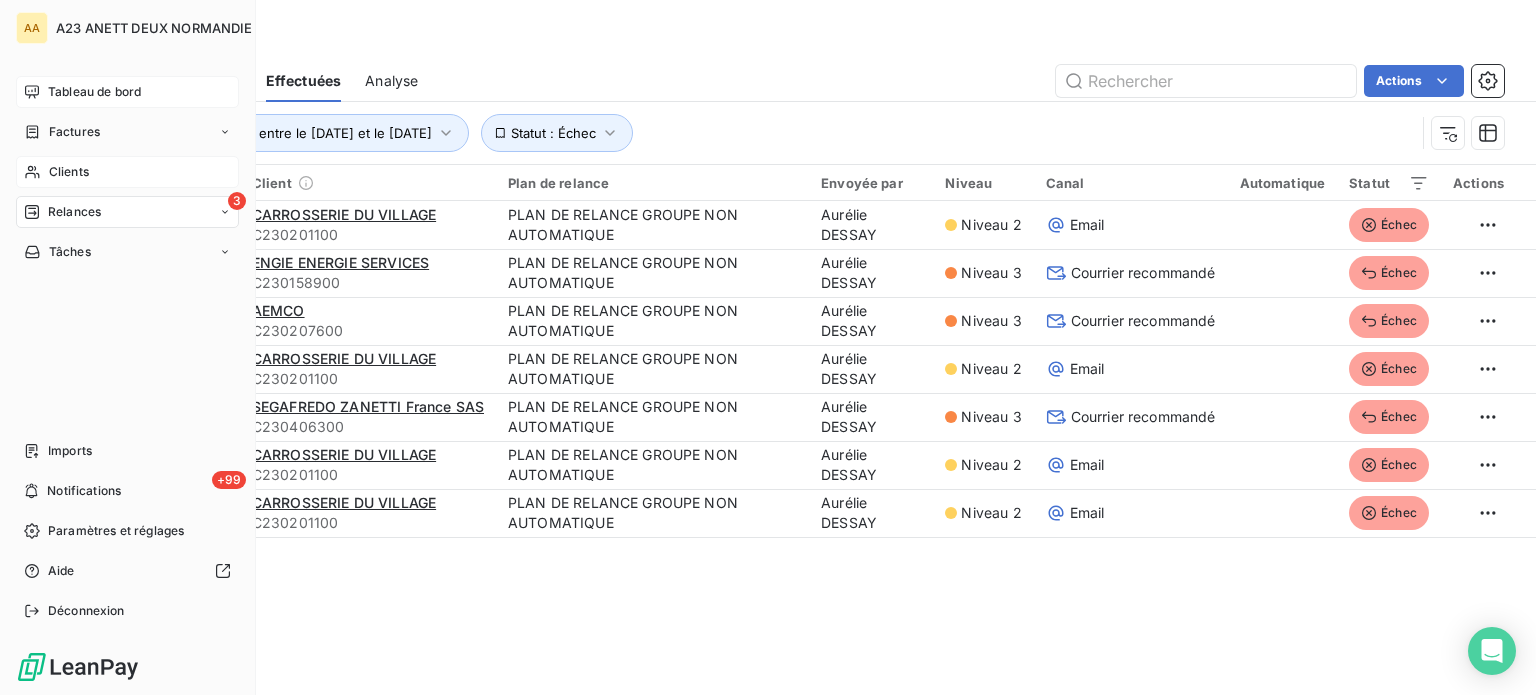 click on "Tableau de bord" at bounding box center (94, 92) 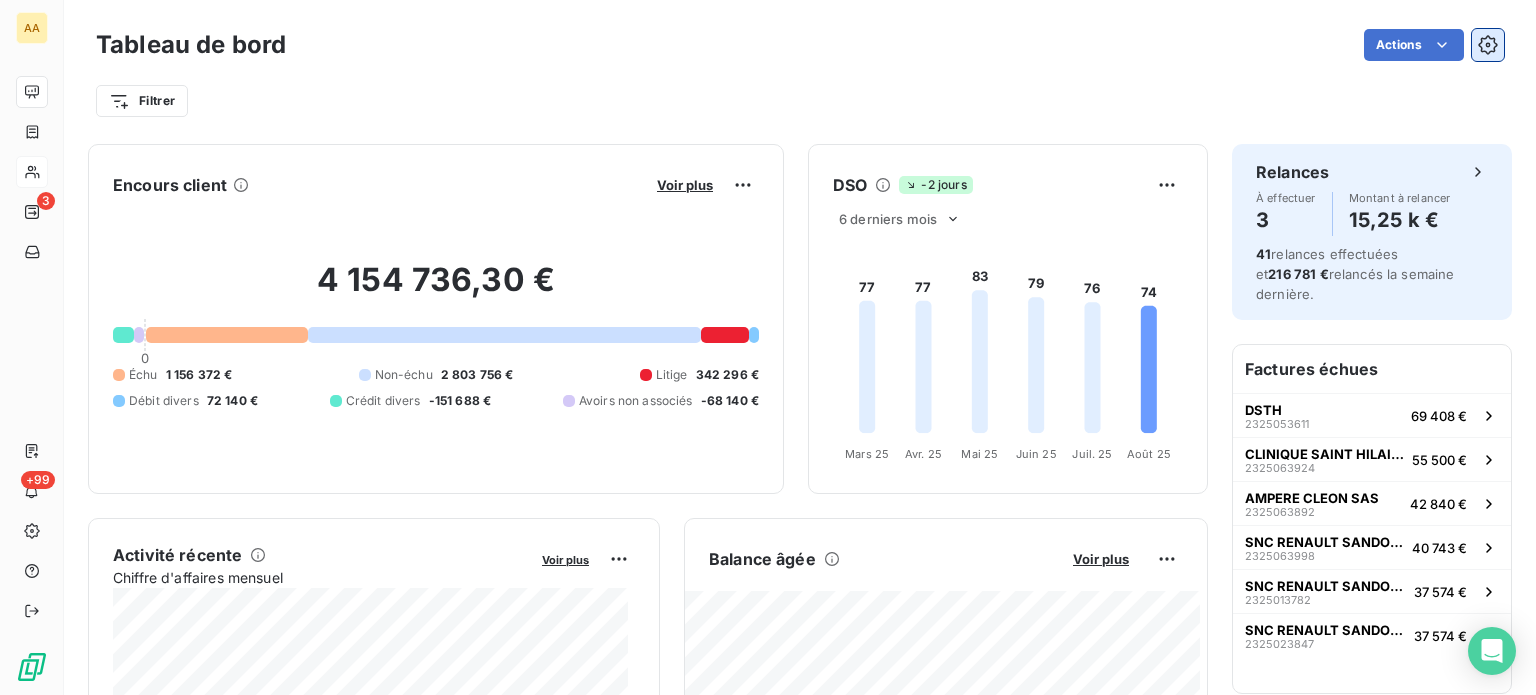 click 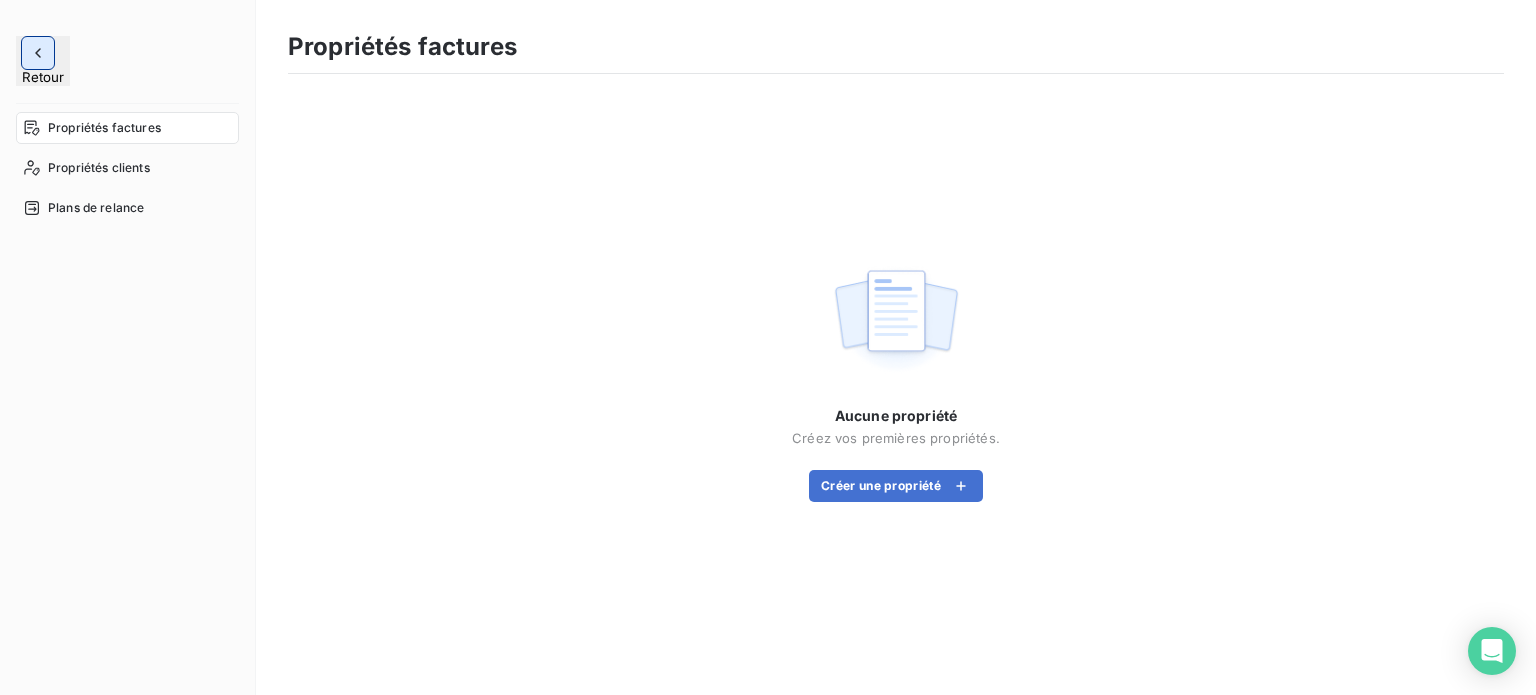 click 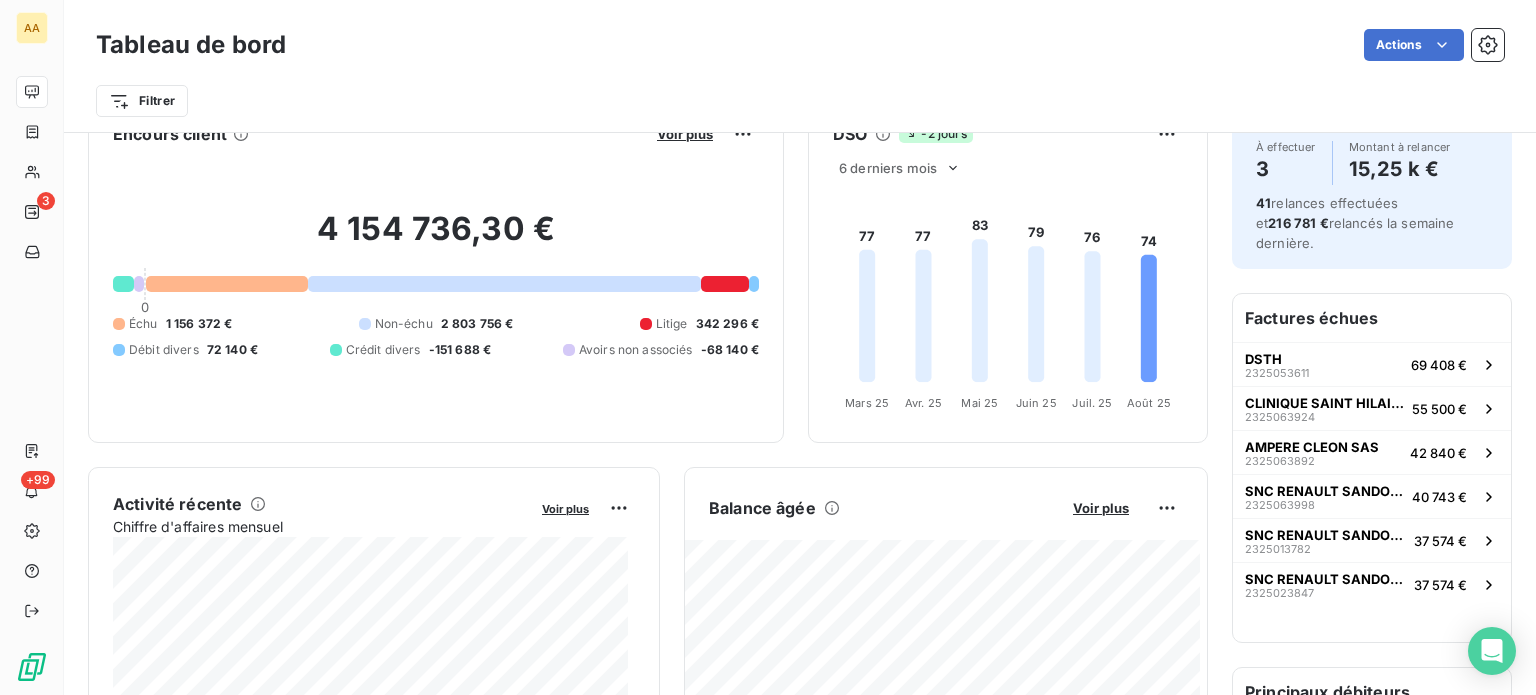 scroll, scrollTop: 100, scrollLeft: 0, axis: vertical 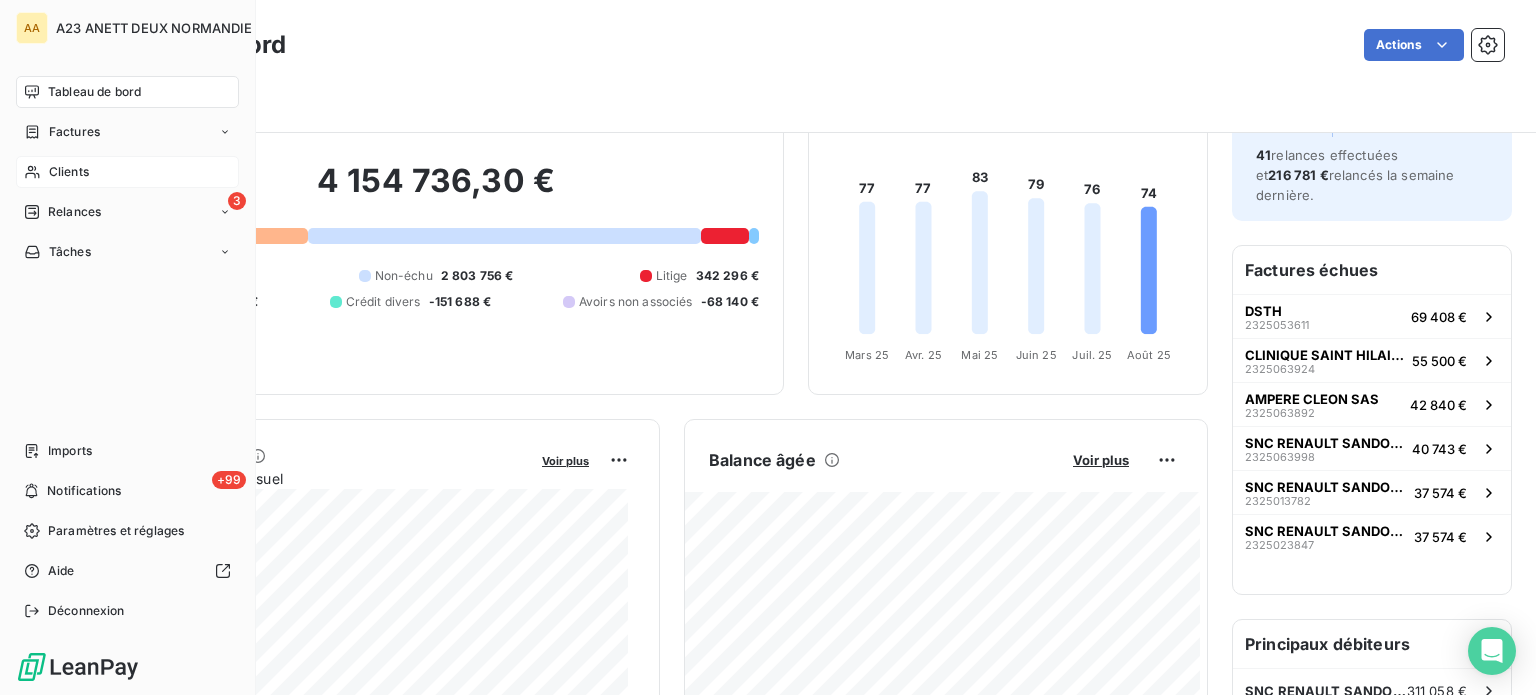 click on "Clients" at bounding box center (127, 172) 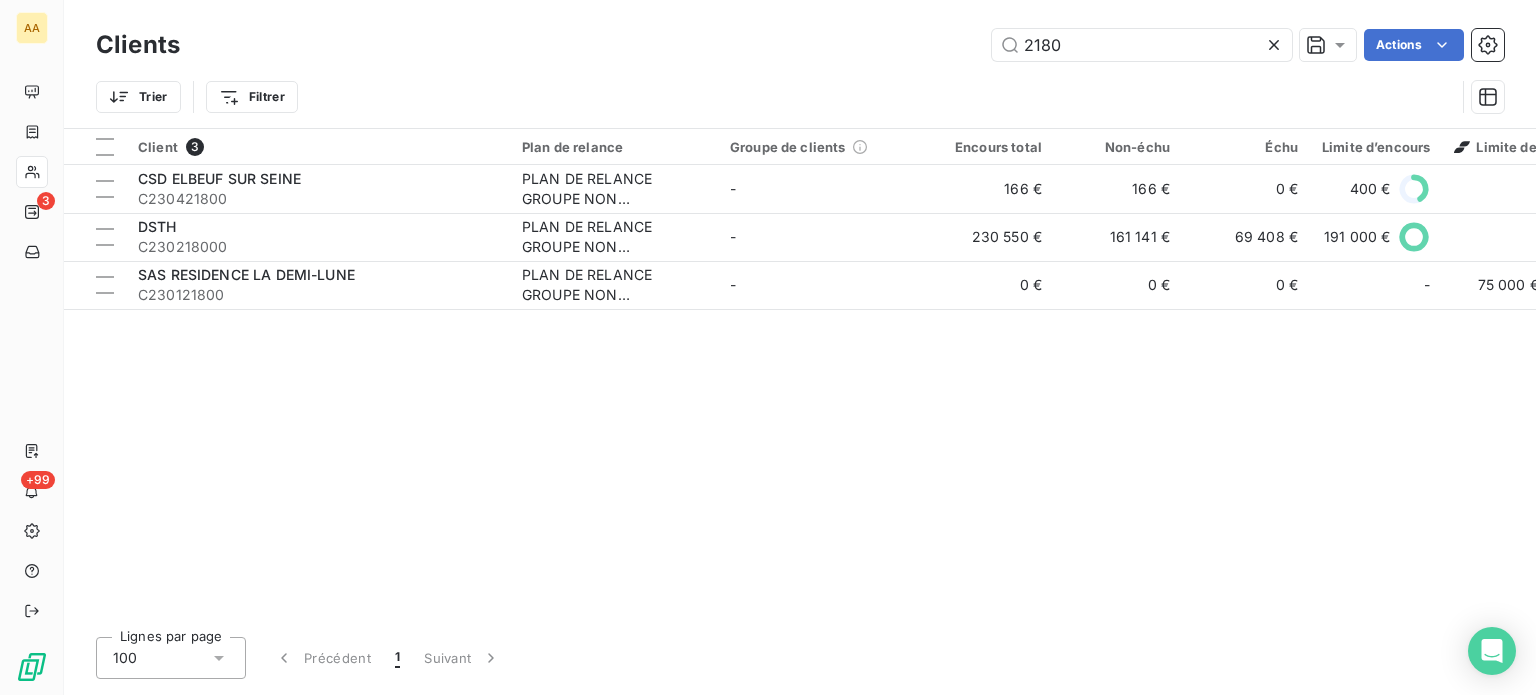 drag, startPoint x: 1028, startPoint y: 51, endPoint x: 835, endPoint y: 20, distance: 195.47379 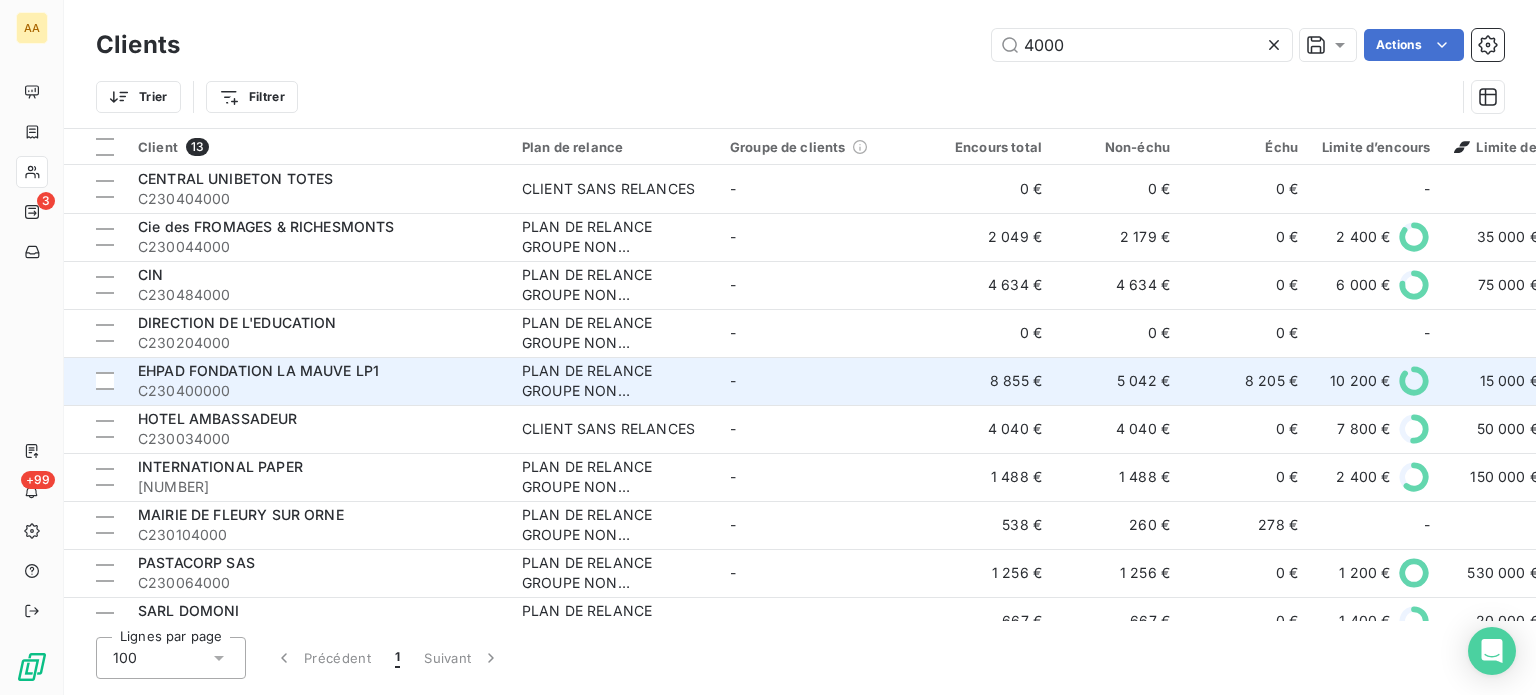 type on "4000" 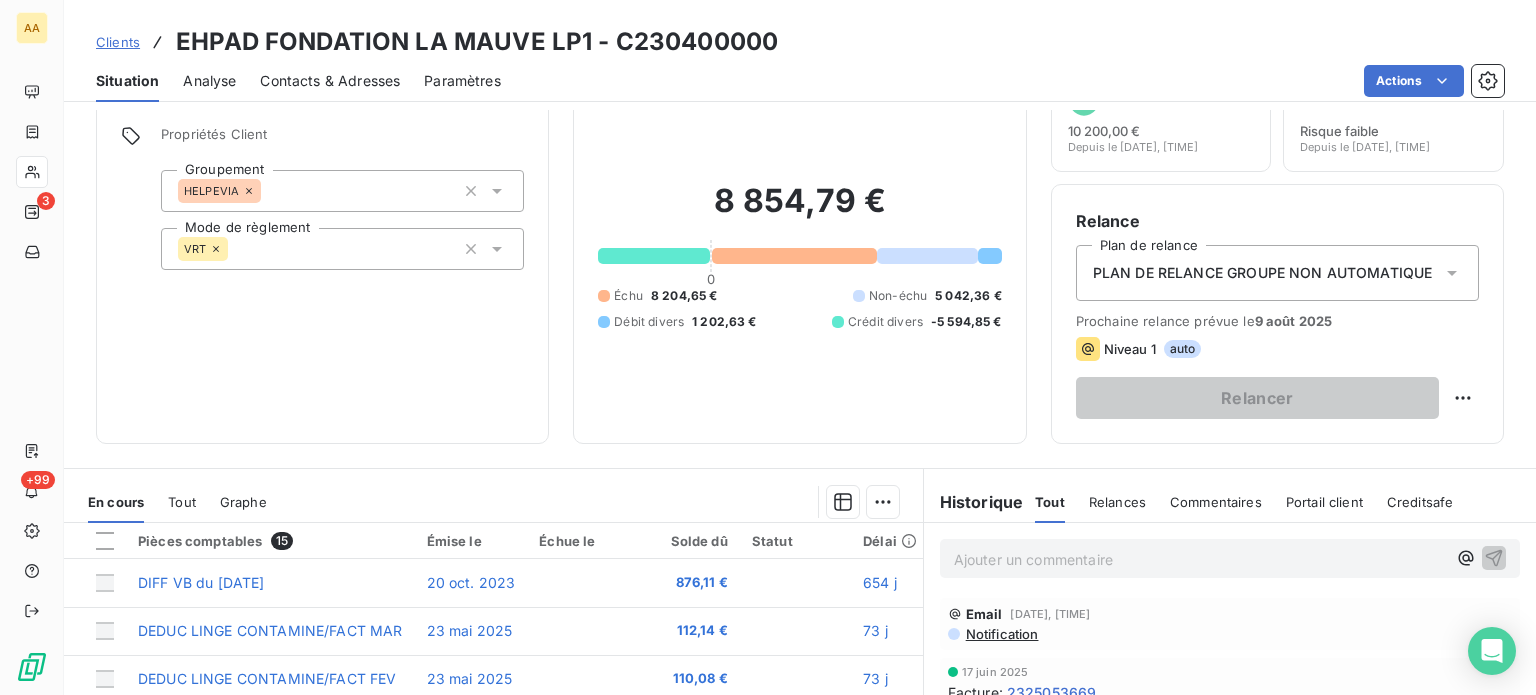 scroll, scrollTop: 300, scrollLeft: 0, axis: vertical 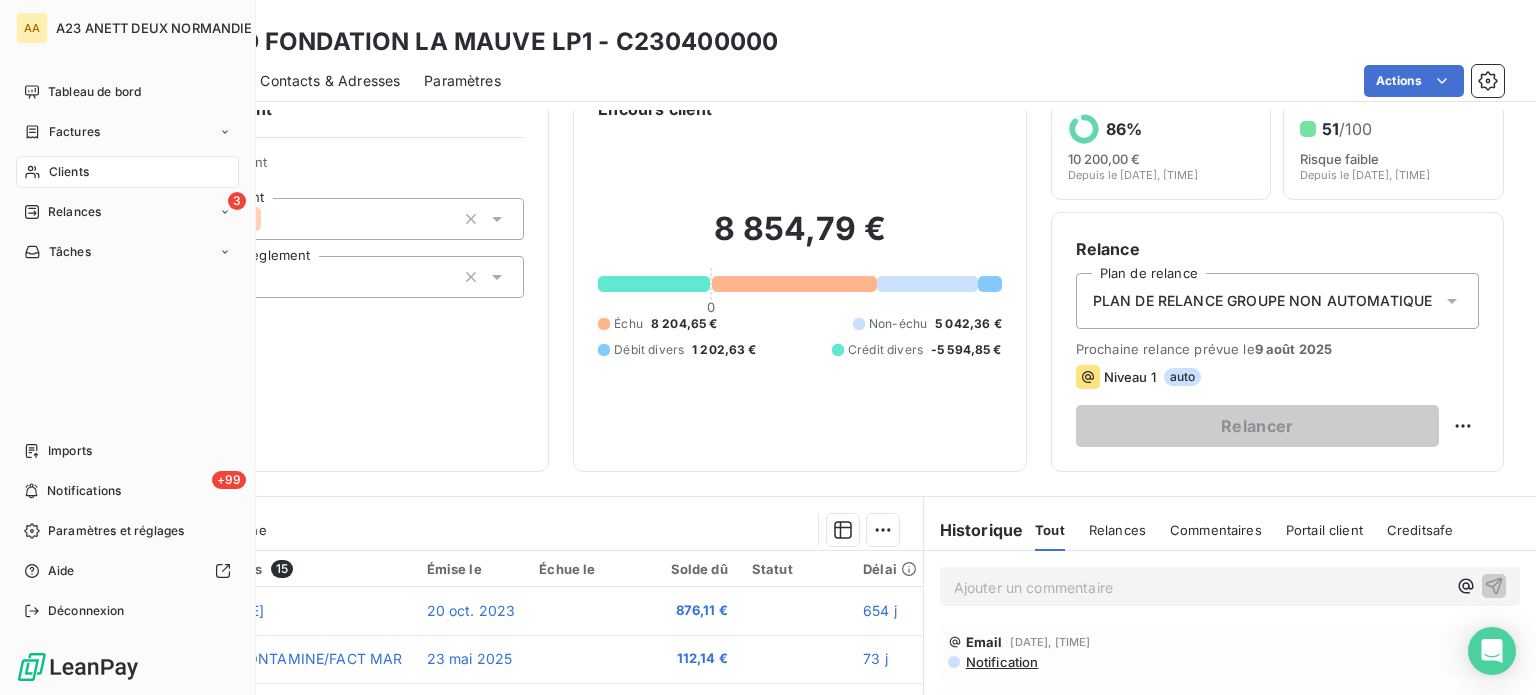 click on "Clients" at bounding box center [69, 172] 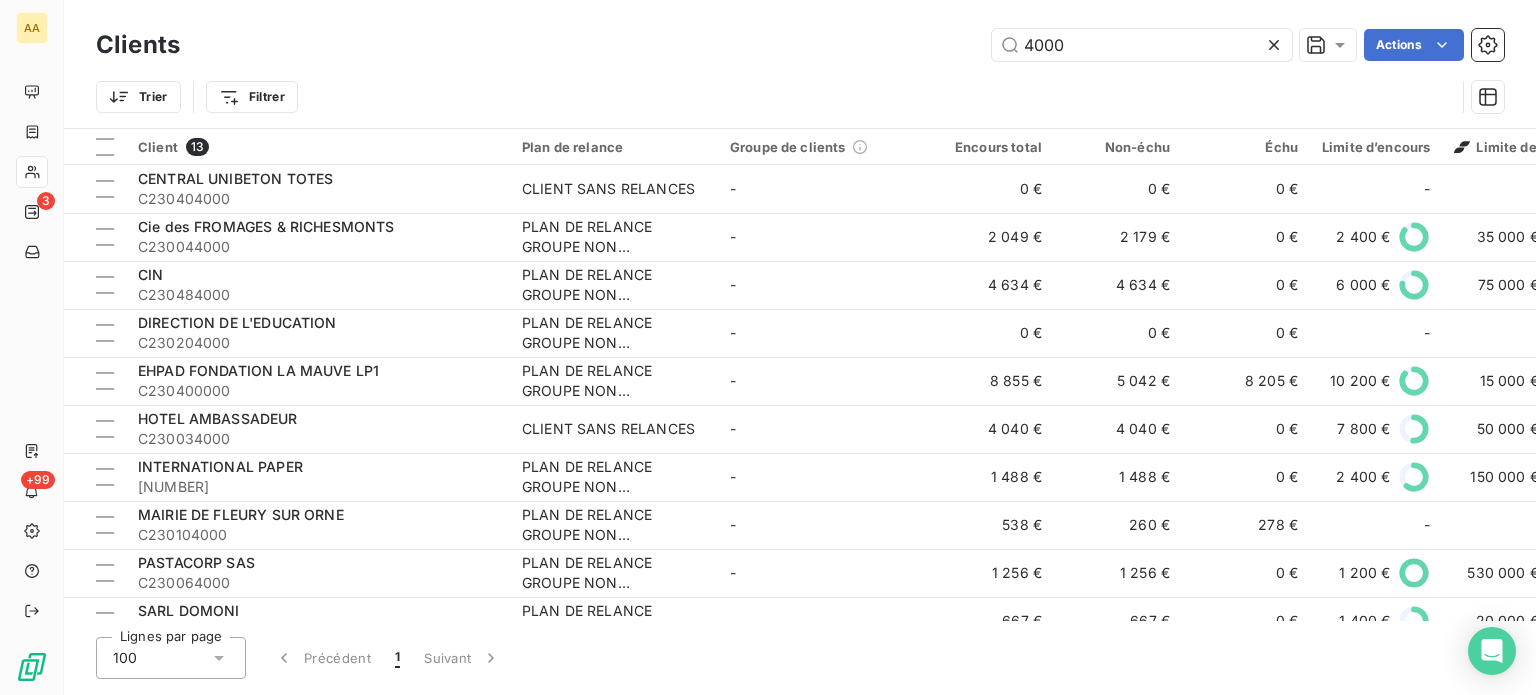 drag, startPoint x: 1076, startPoint y: 42, endPoint x: 756, endPoint y: 29, distance: 320.26395 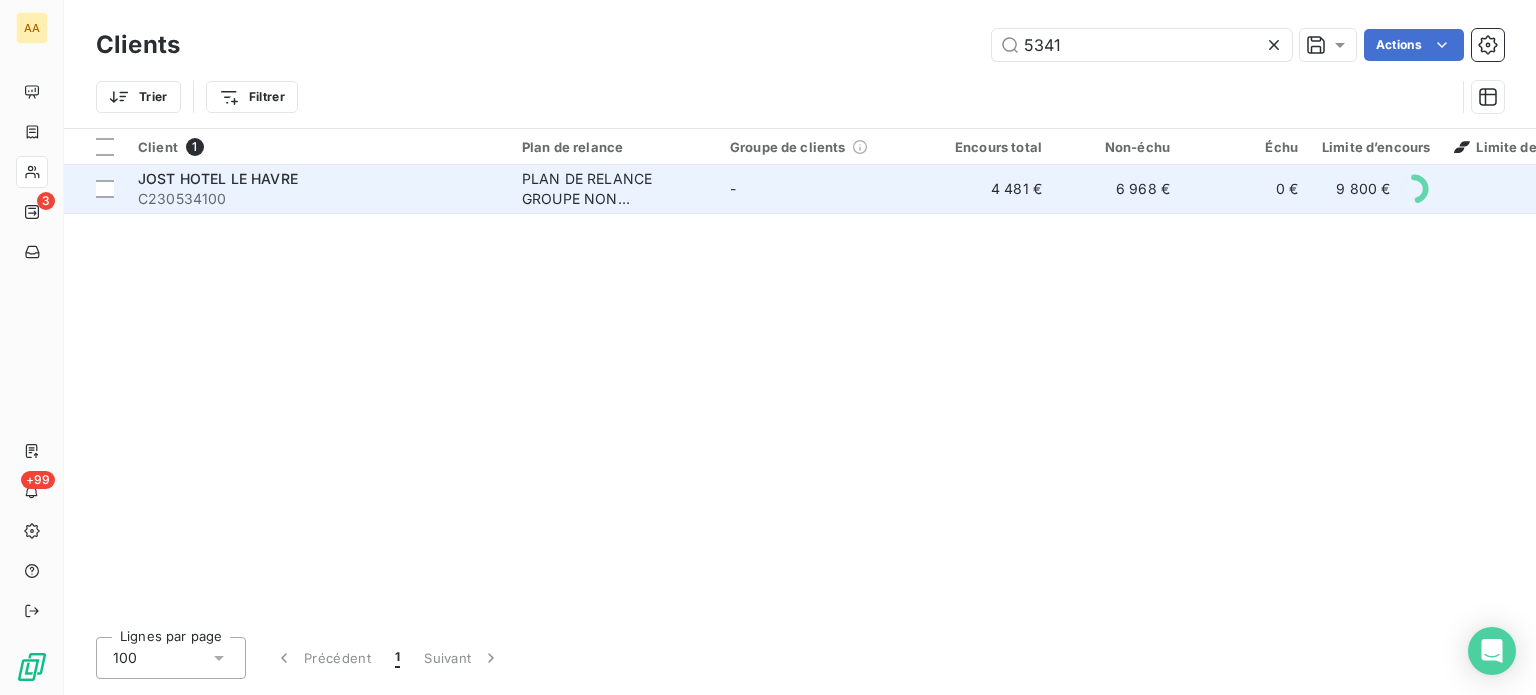 type on "5341" 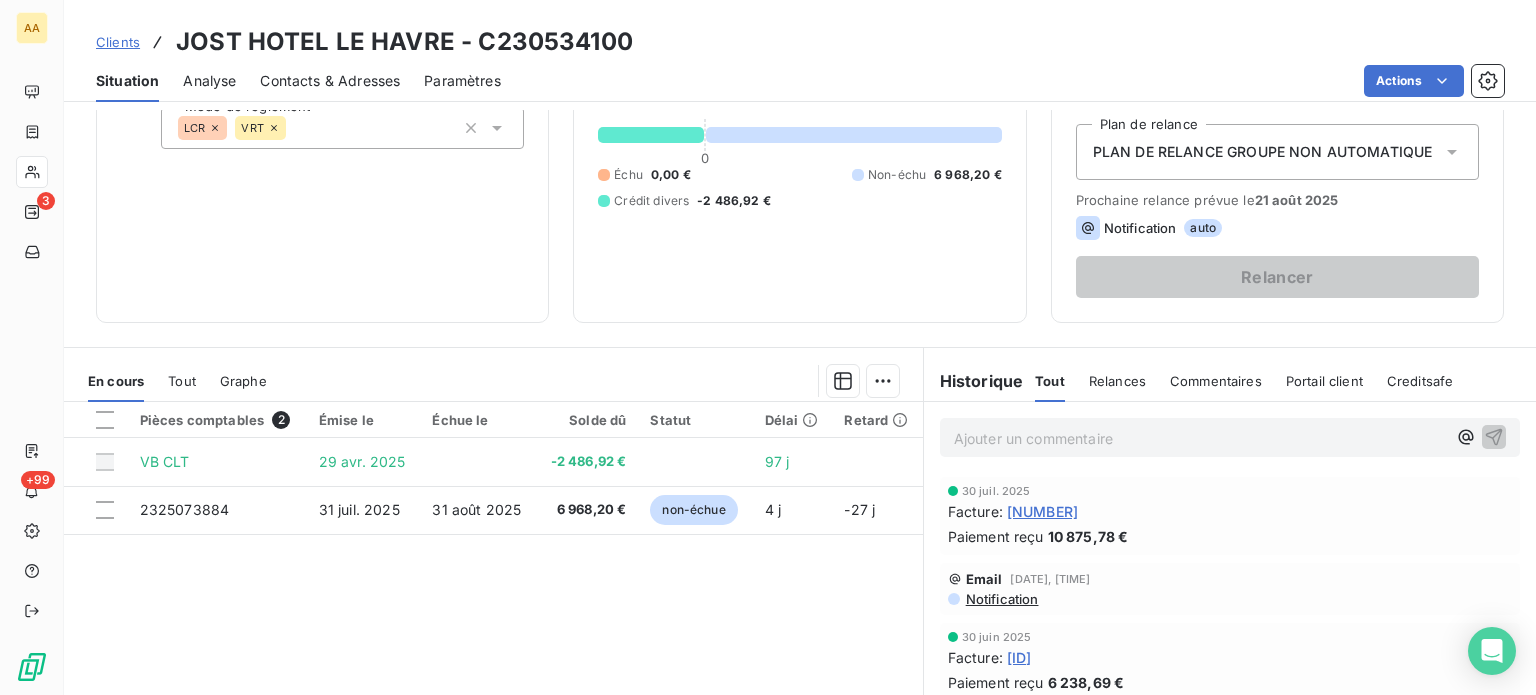 scroll, scrollTop: 200, scrollLeft: 0, axis: vertical 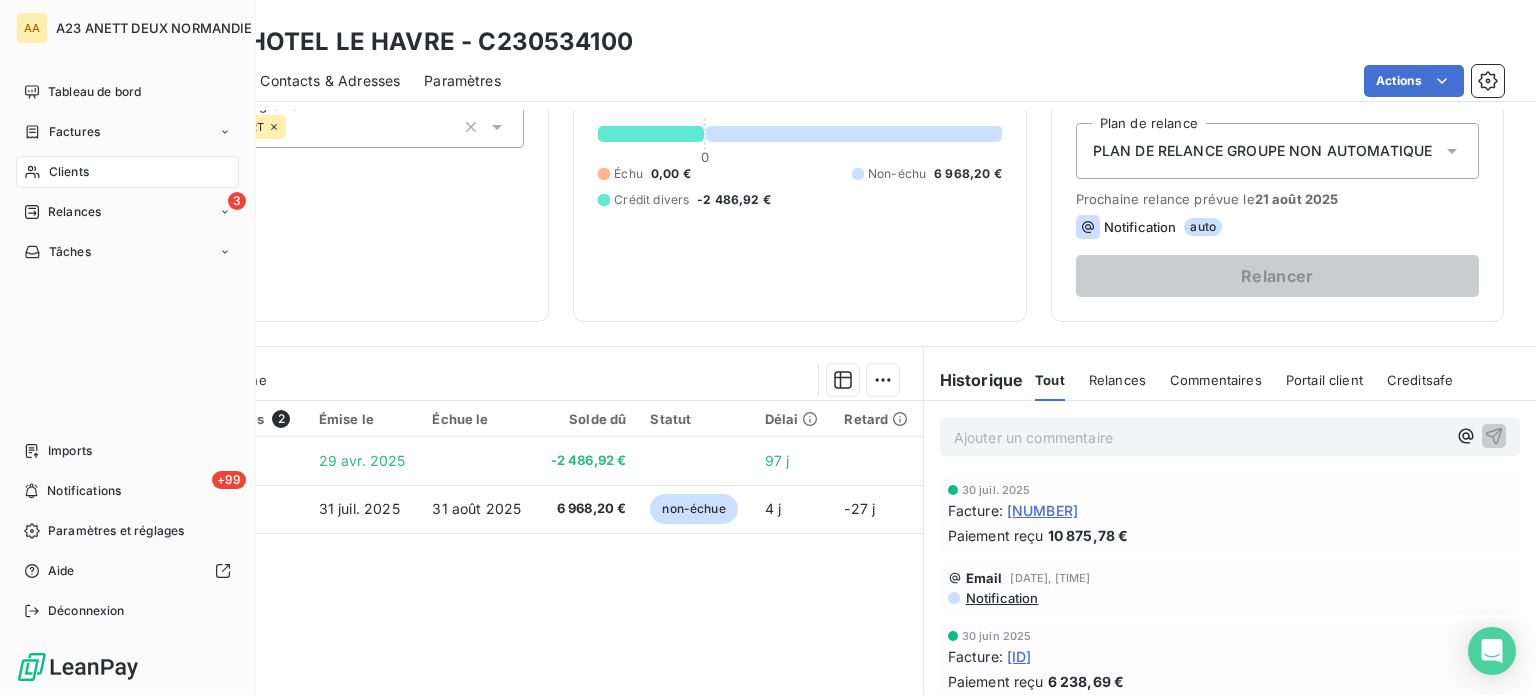 click on "Clients" at bounding box center (69, 172) 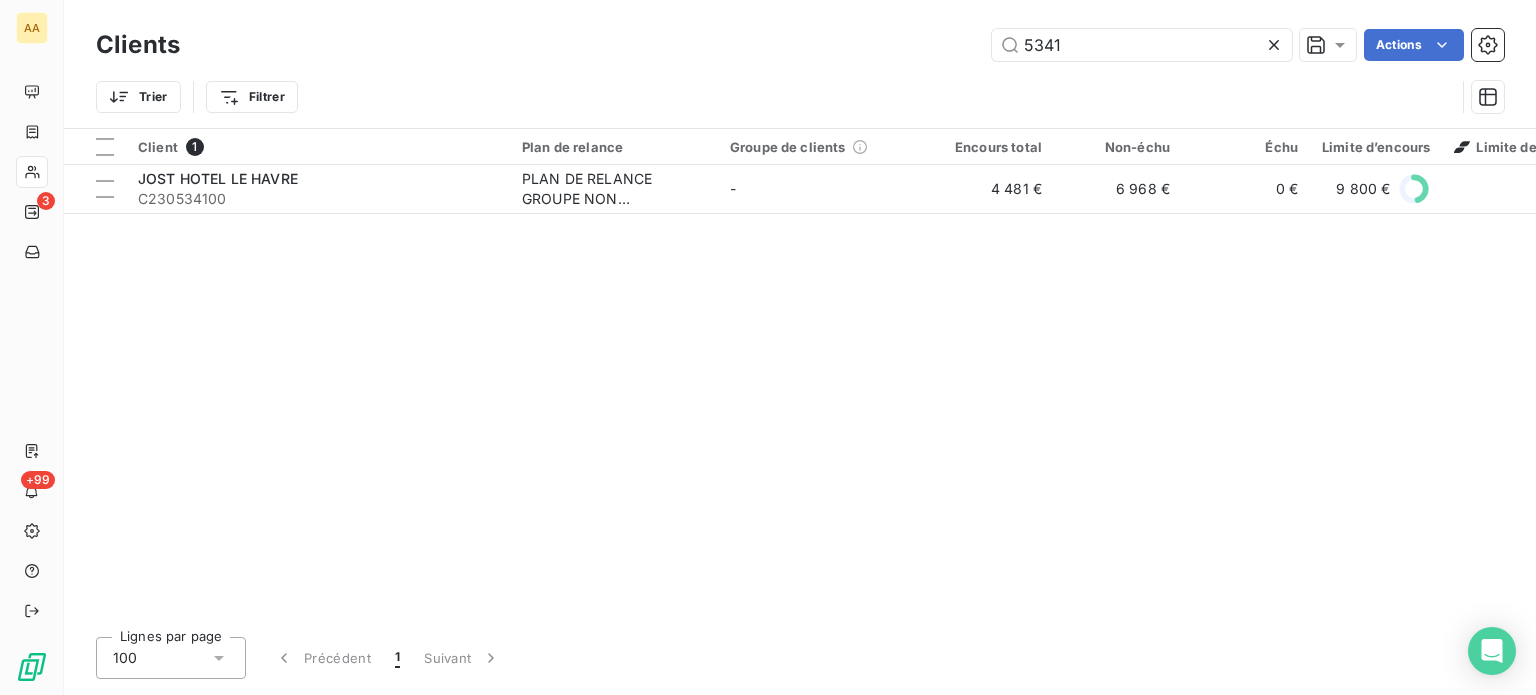 drag, startPoint x: 1096, startPoint y: 39, endPoint x: 713, endPoint y: 39, distance: 383 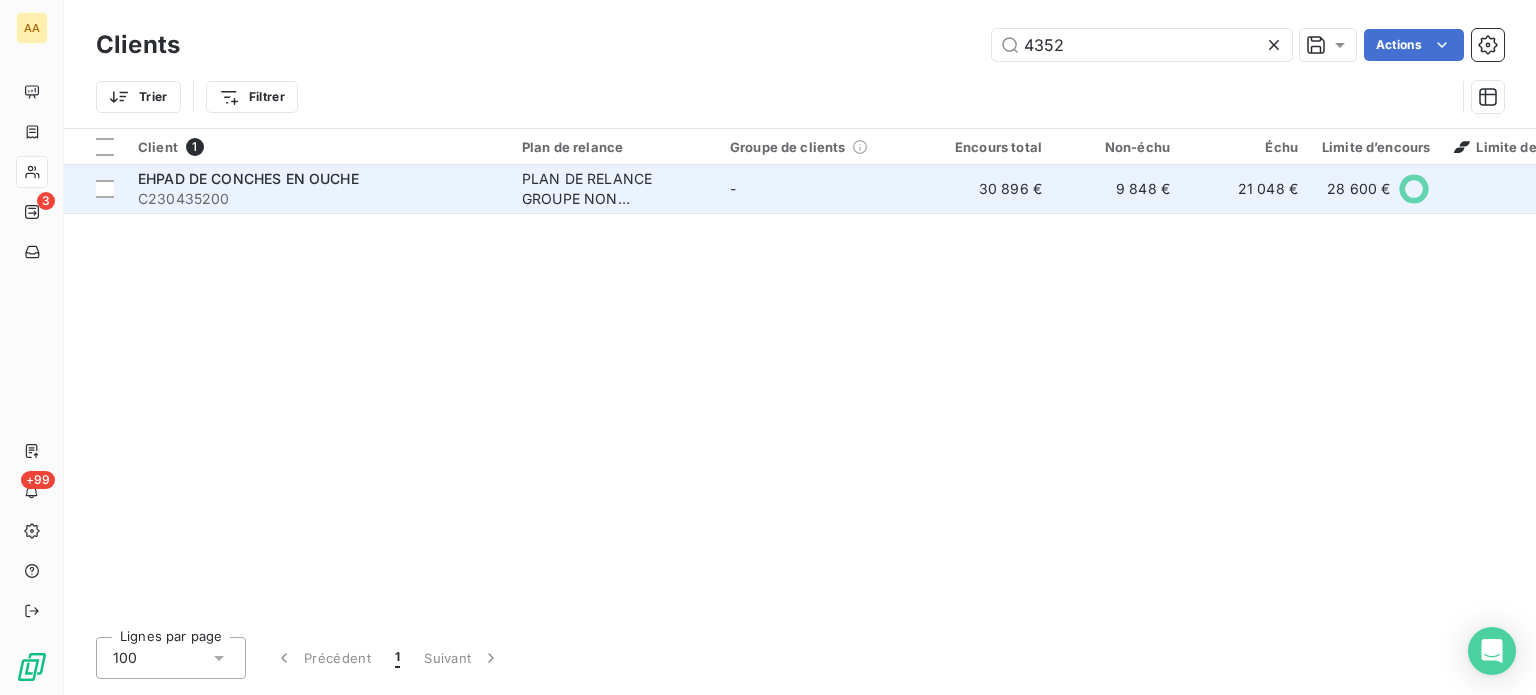 type on "4352" 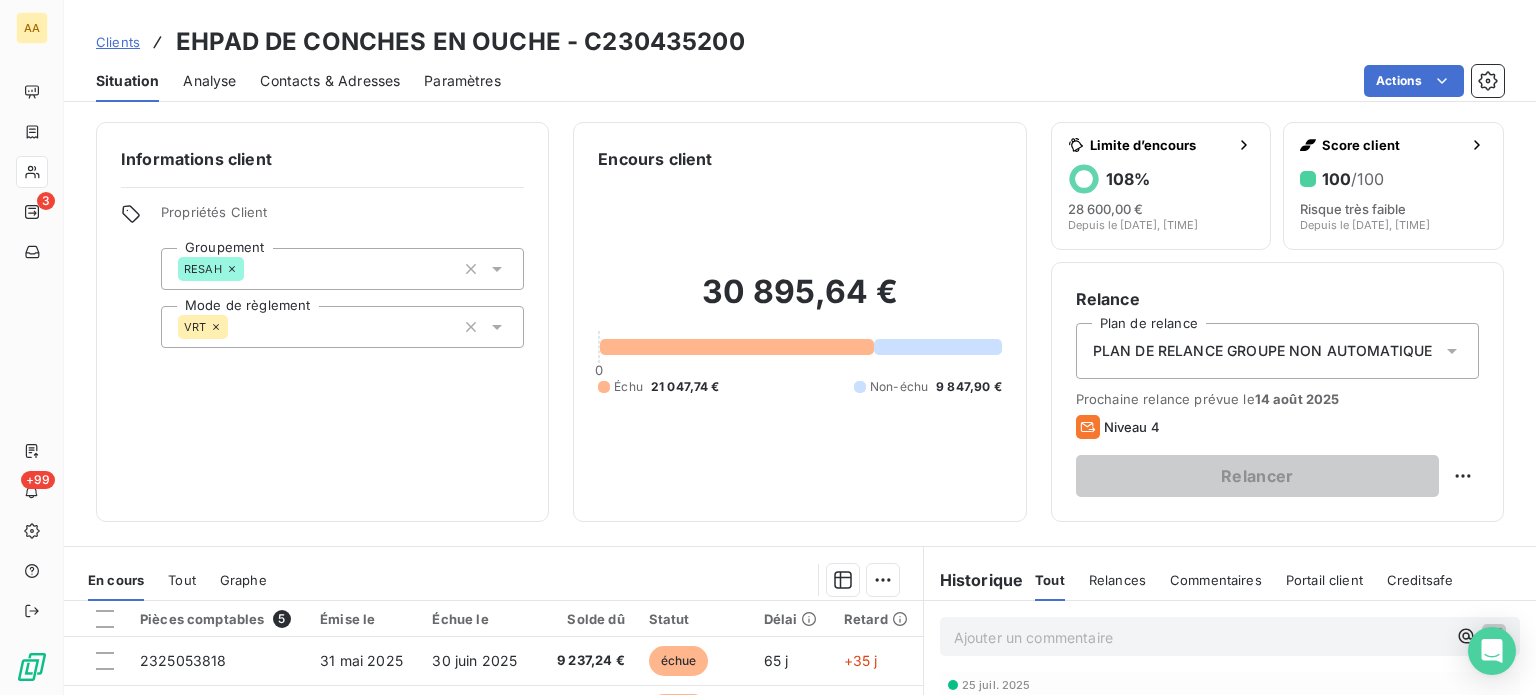 scroll, scrollTop: 100, scrollLeft: 0, axis: vertical 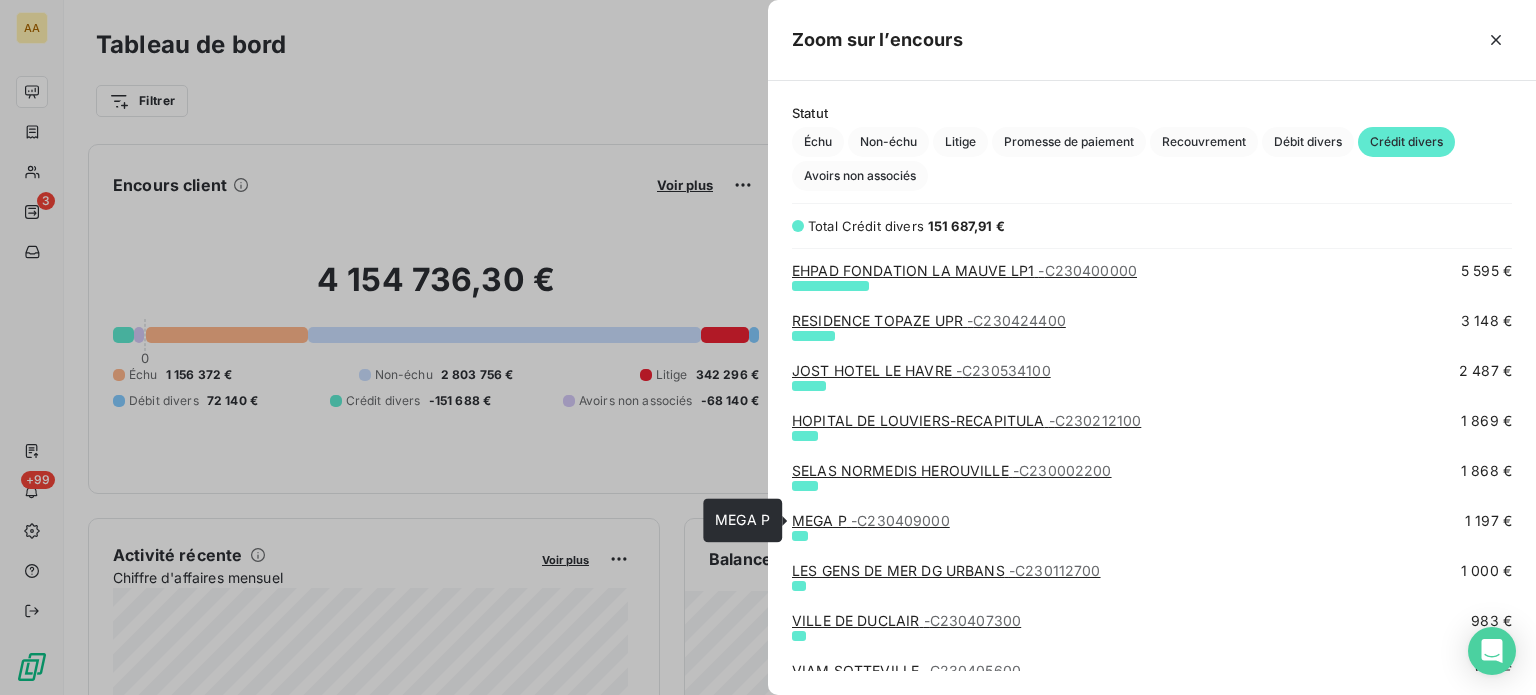 click on "- C230409000" at bounding box center (900, 520) 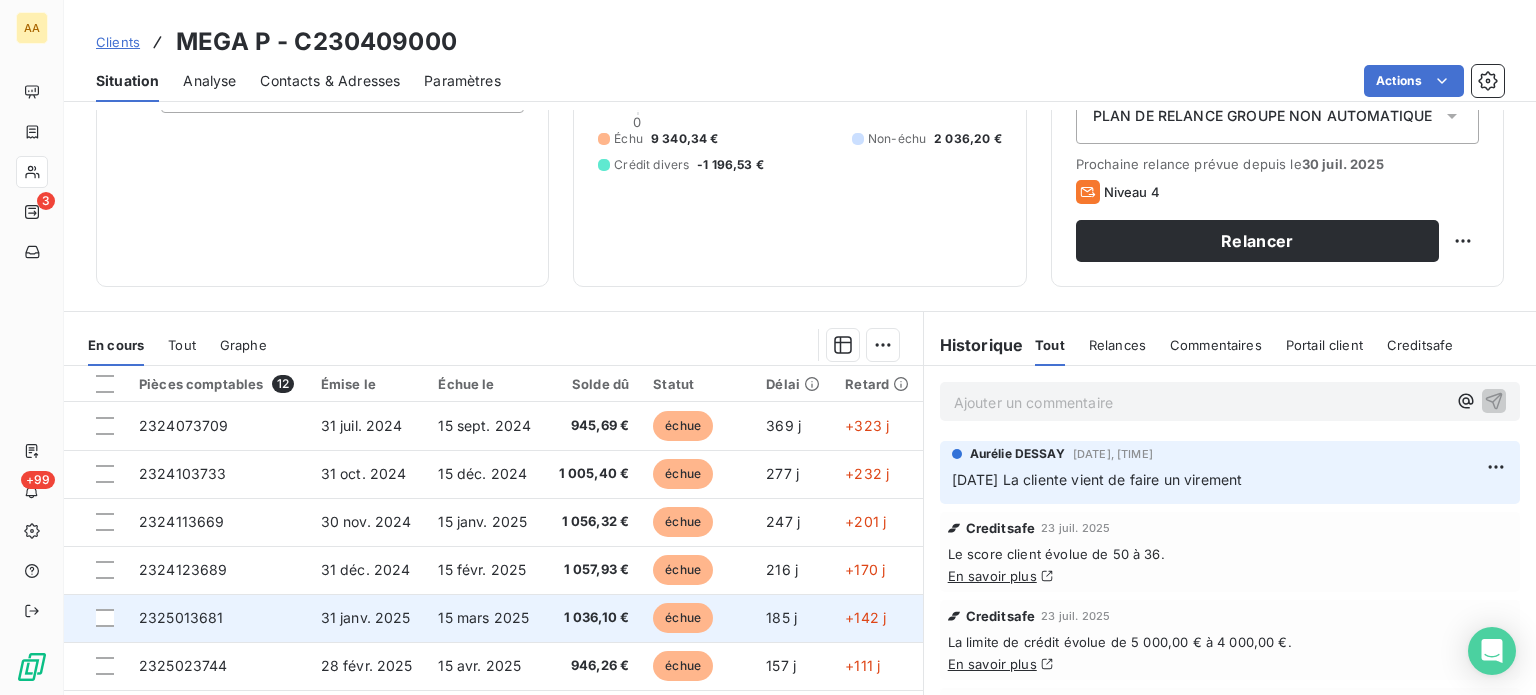 scroll, scrollTop: 300, scrollLeft: 0, axis: vertical 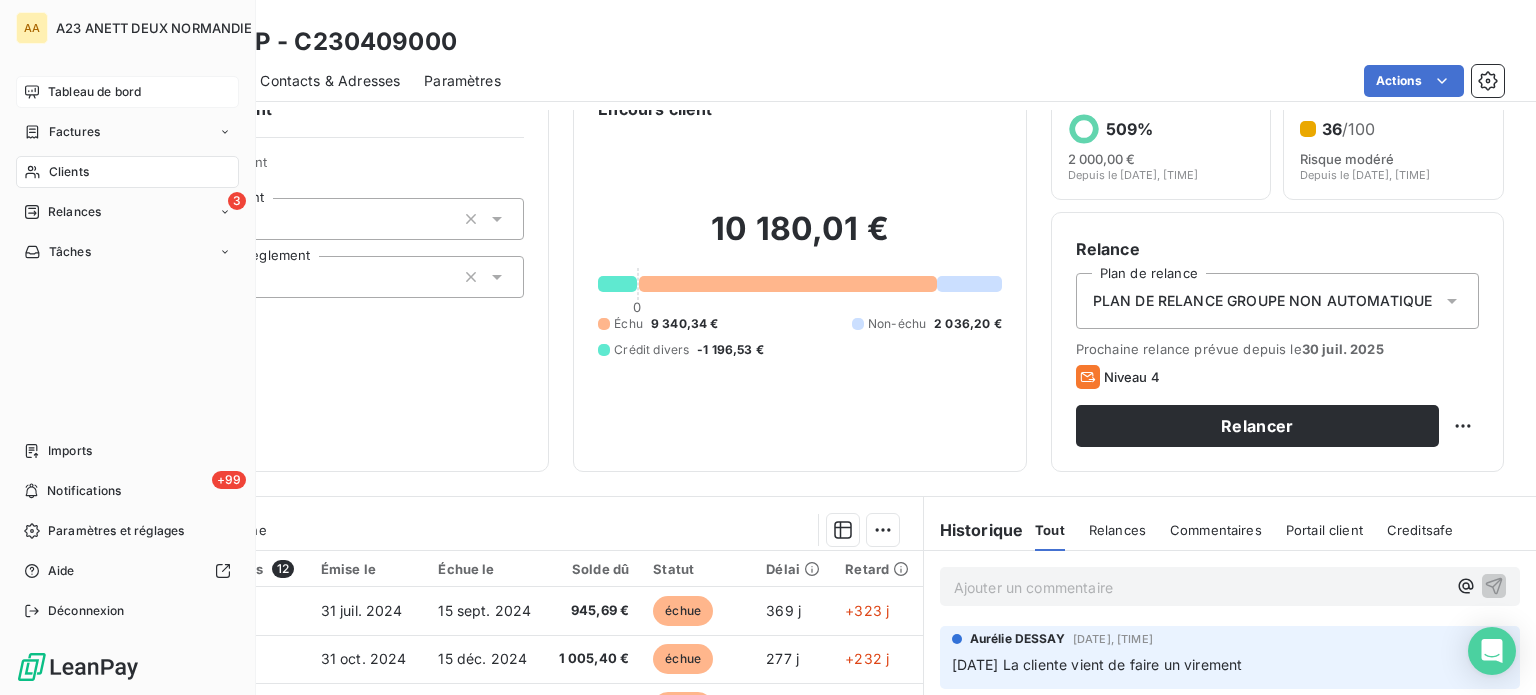 click on "Tableau de bord" at bounding box center [94, 92] 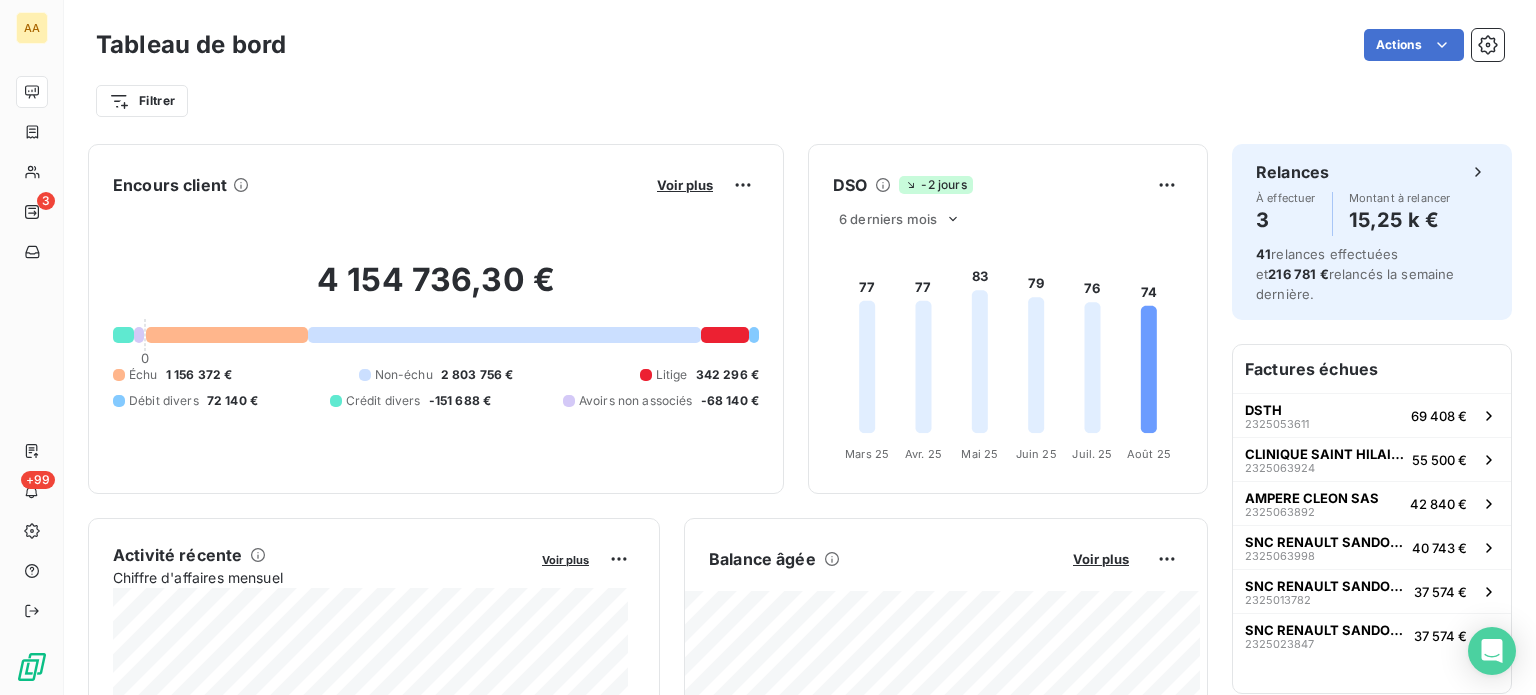 click on "Voir plus" at bounding box center [705, 185] 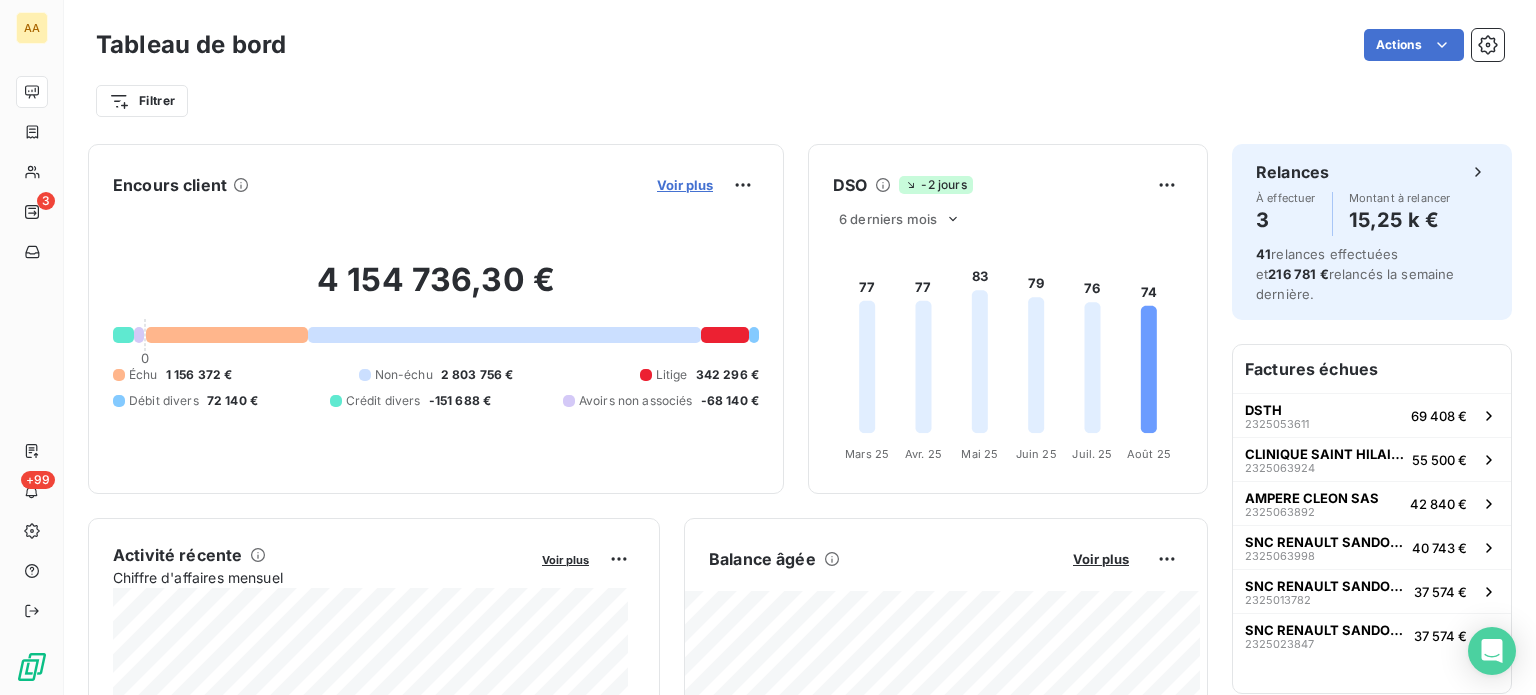 click on "Voir plus" at bounding box center (685, 185) 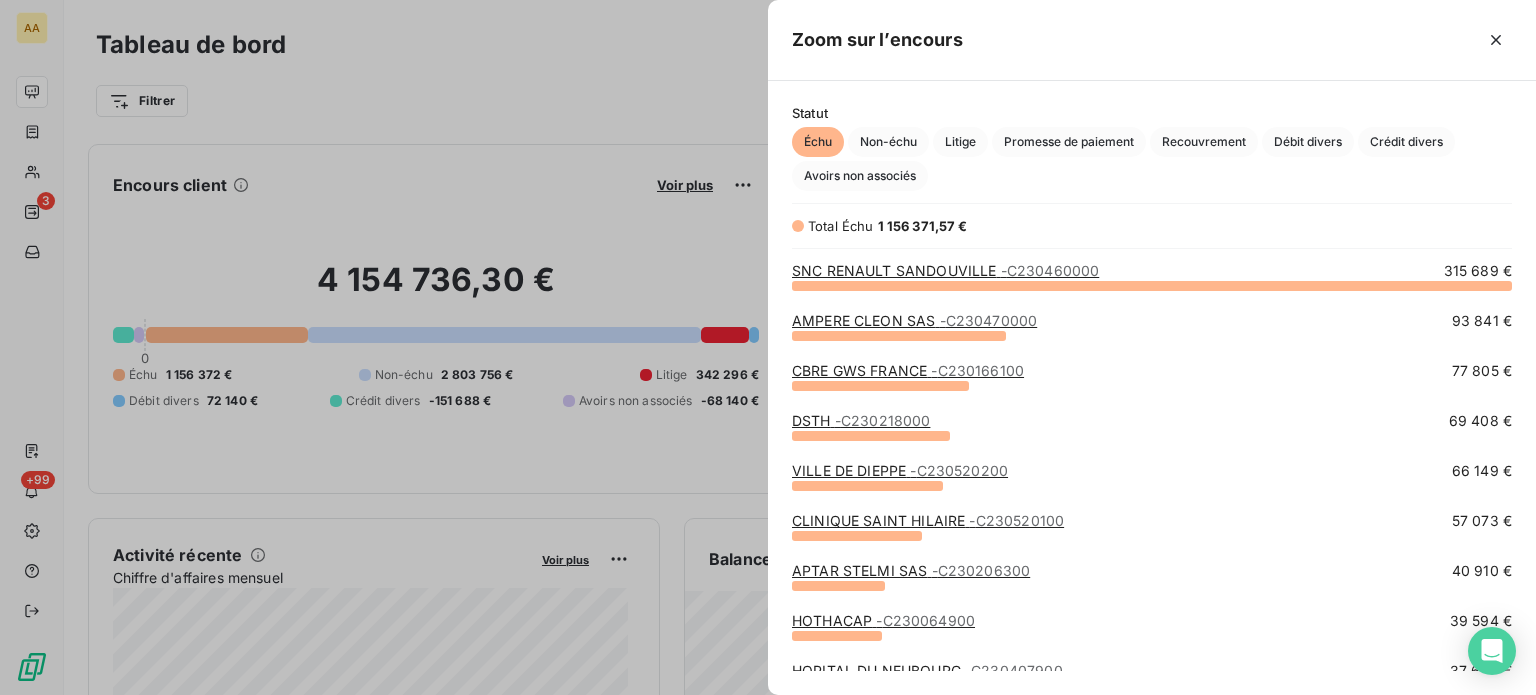 scroll, scrollTop: 16, scrollLeft: 16, axis: both 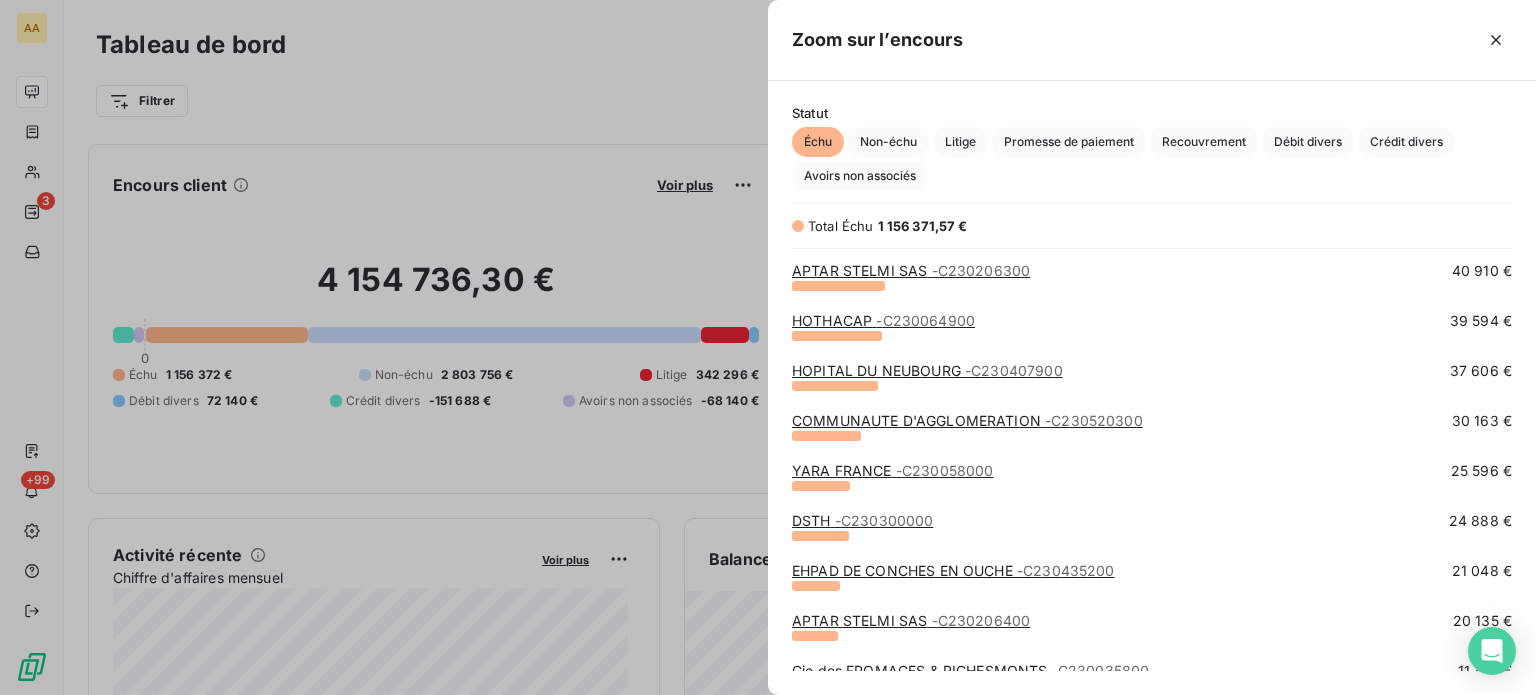 click at bounding box center (768, 347) 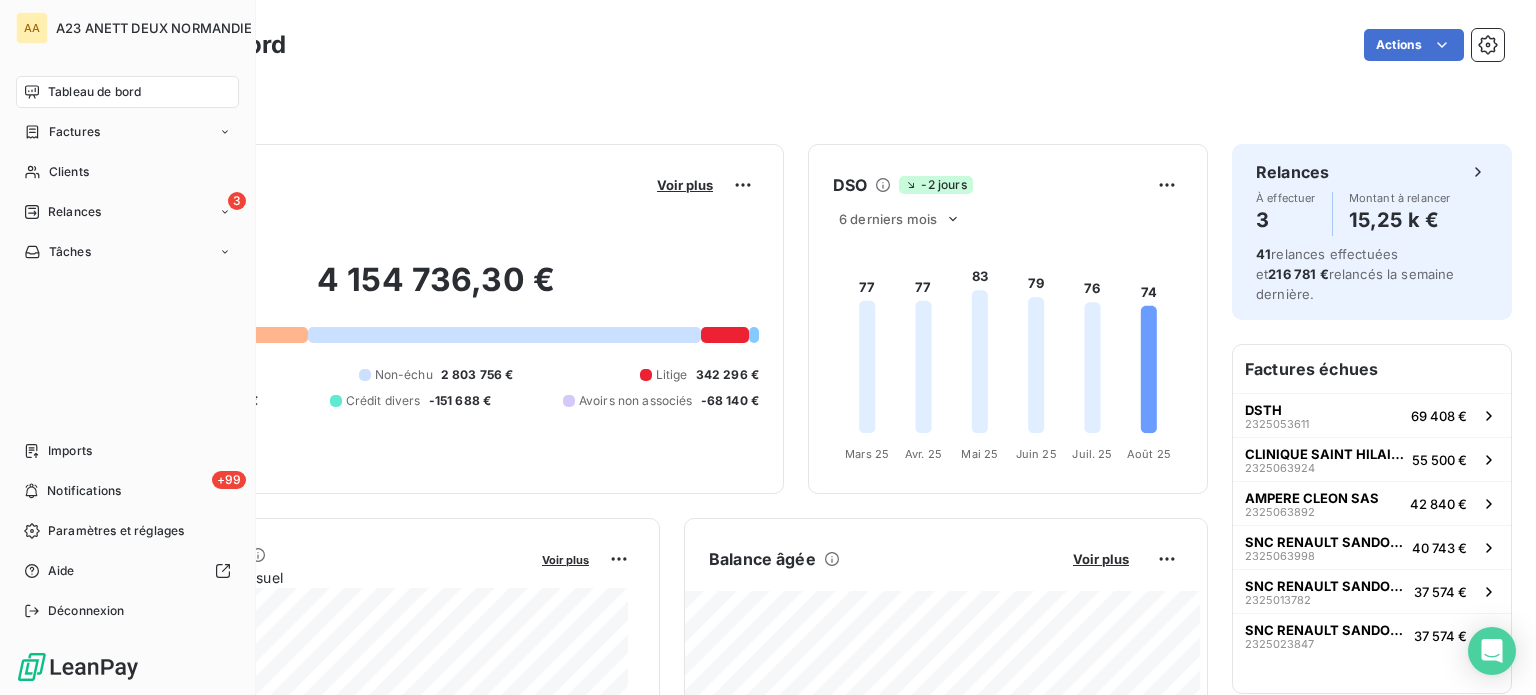 click on "Clients" at bounding box center [69, 172] 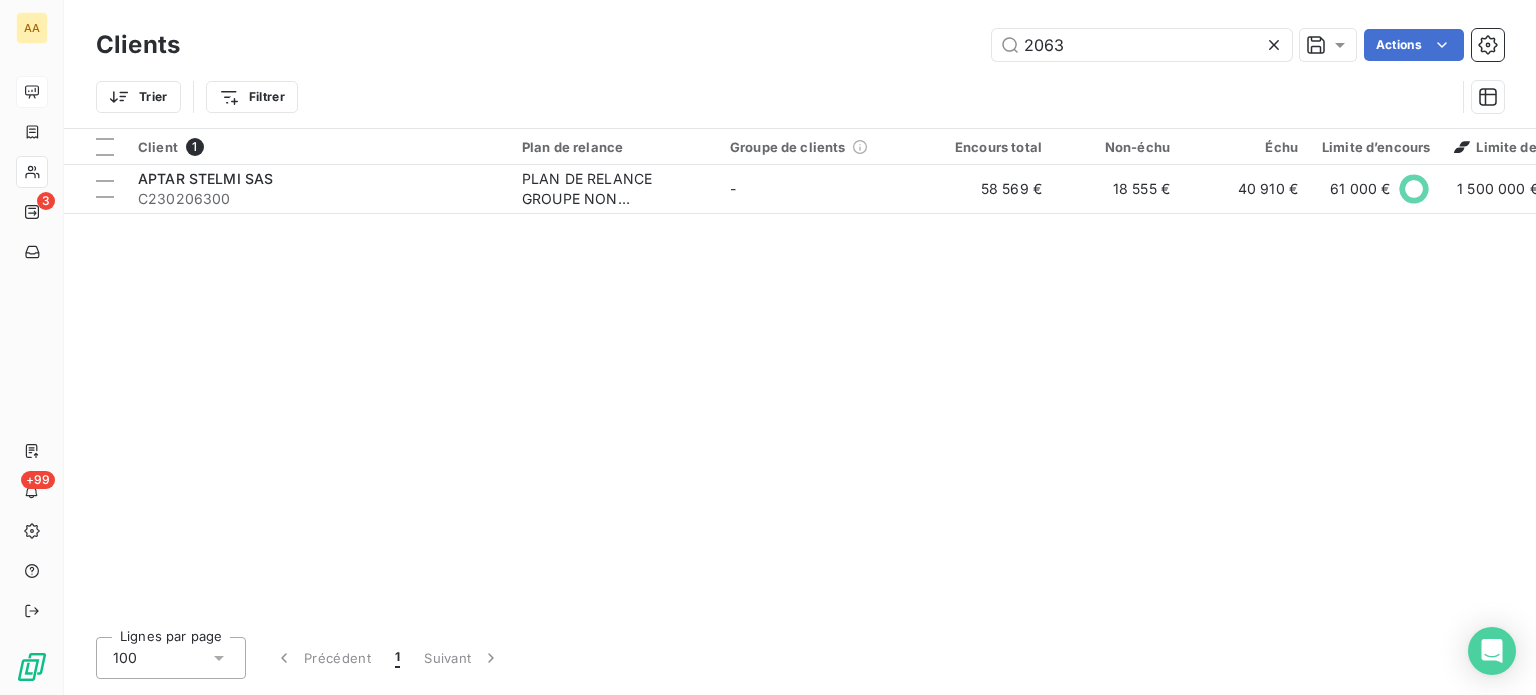 drag, startPoint x: 1094, startPoint y: 48, endPoint x: 869, endPoint y: 38, distance: 225.2221 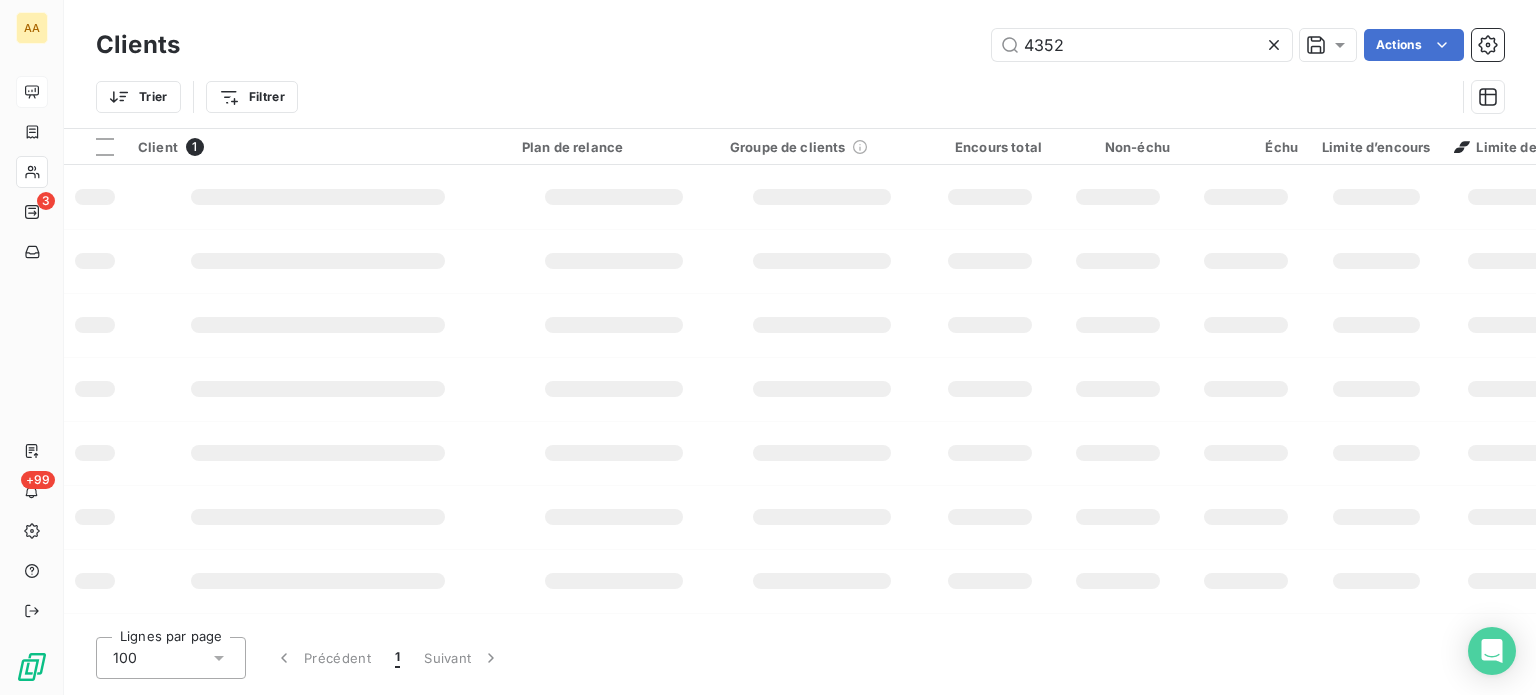 type on "4352" 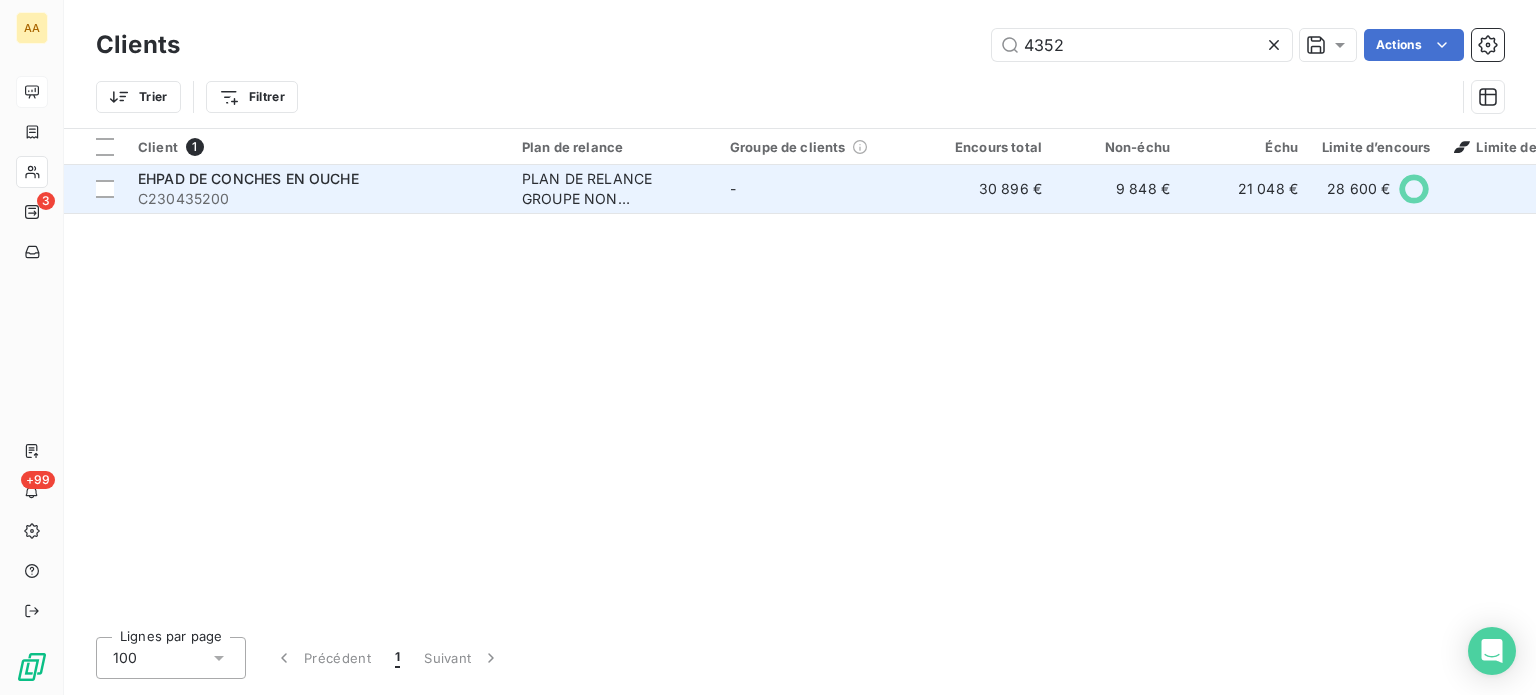 click on "EHPAD DE CONCHES EN OUCHE" at bounding box center (248, 178) 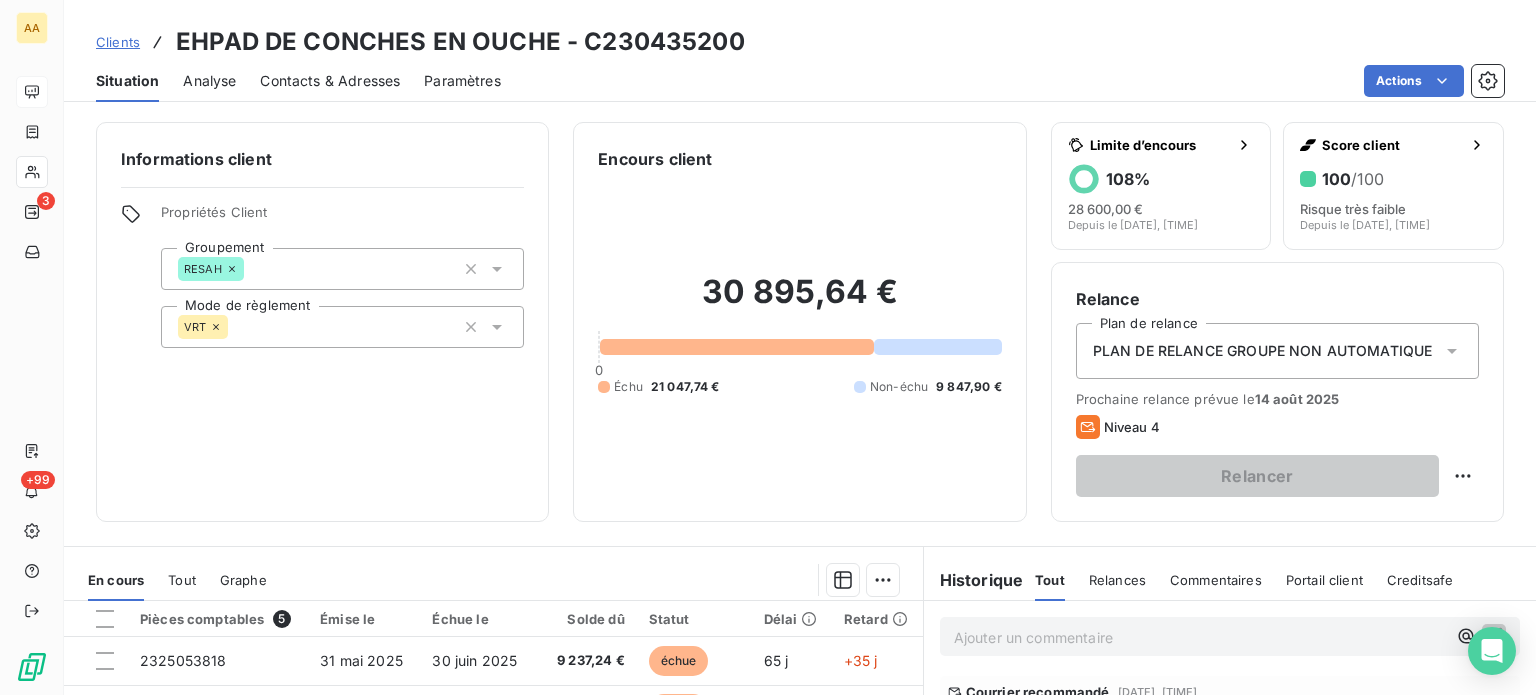 click on "Niveau 4" at bounding box center (1277, 427) 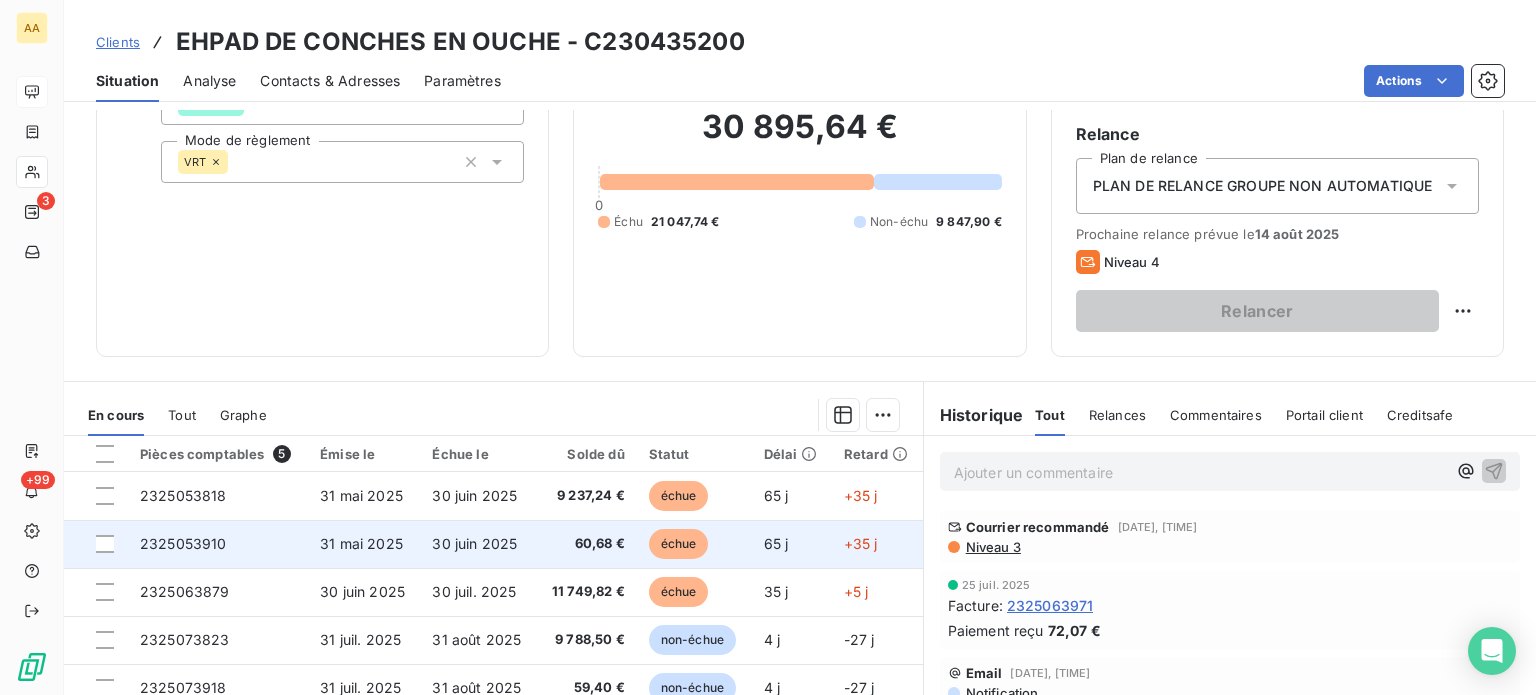 scroll, scrollTop: 200, scrollLeft: 0, axis: vertical 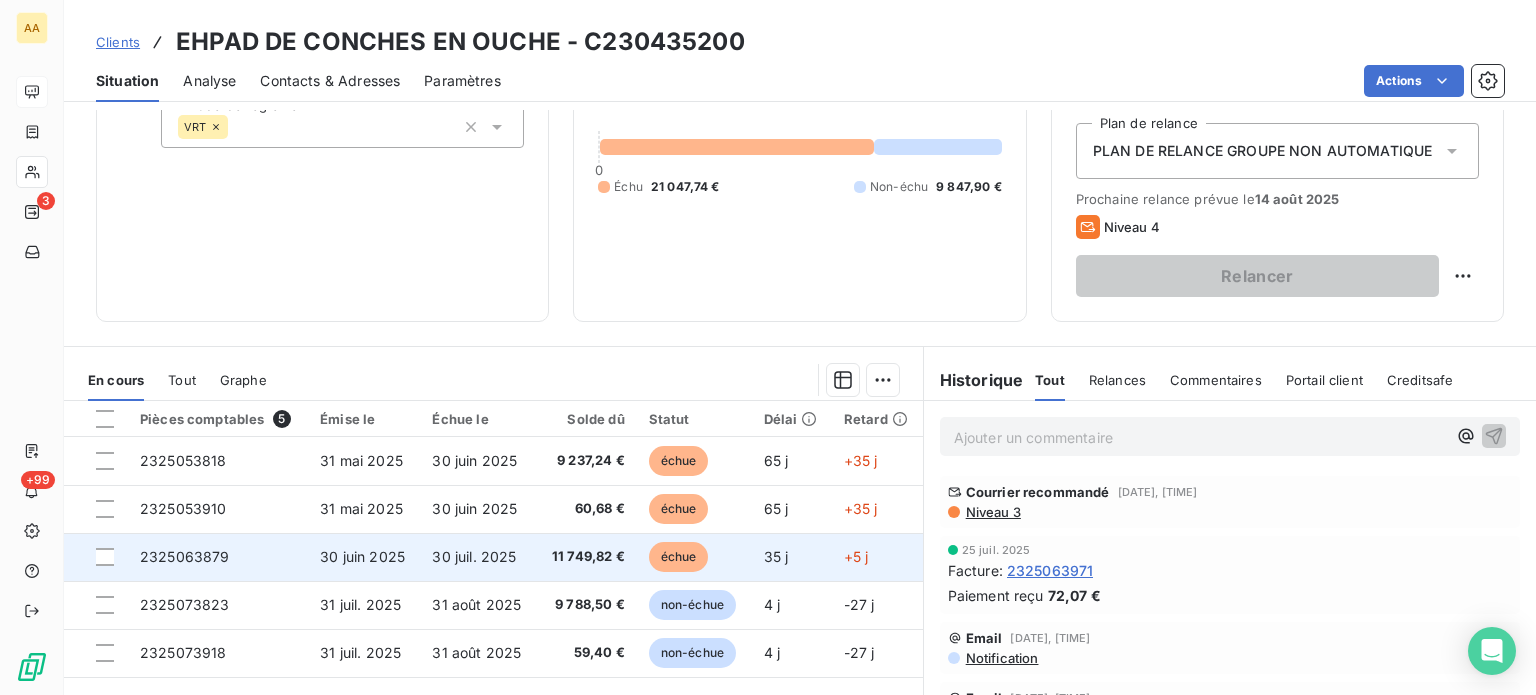 click on "[NUMBER]" at bounding box center (185, 556) 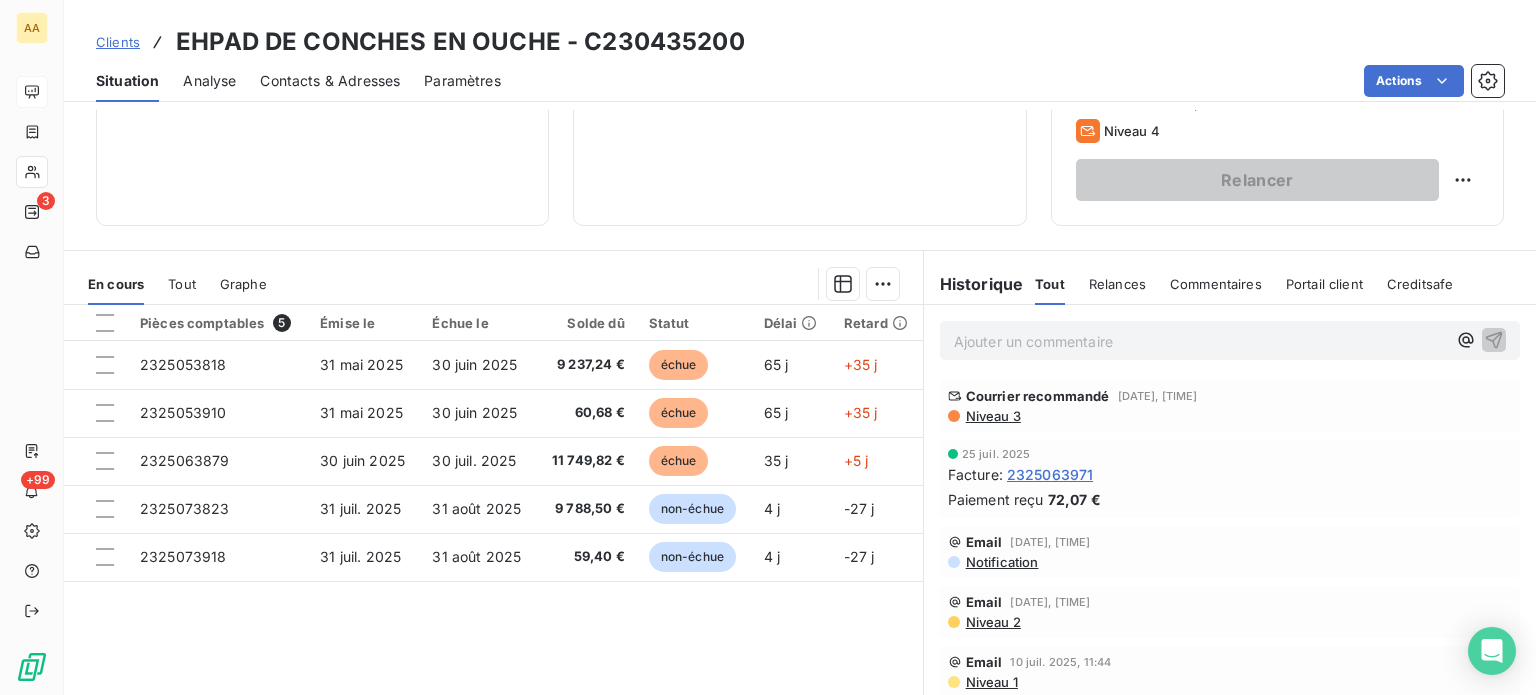 scroll, scrollTop: 300, scrollLeft: 0, axis: vertical 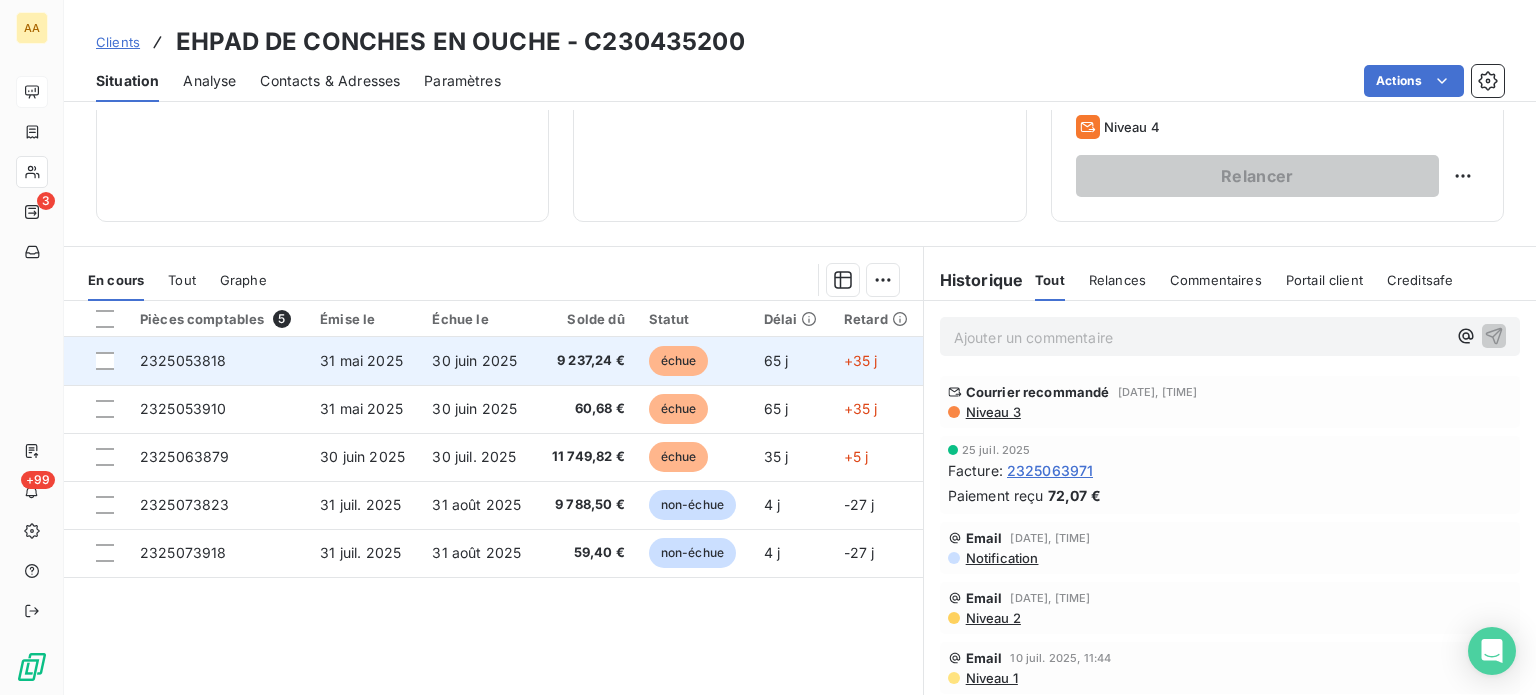 click on "2325053818" at bounding box center (183, 360) 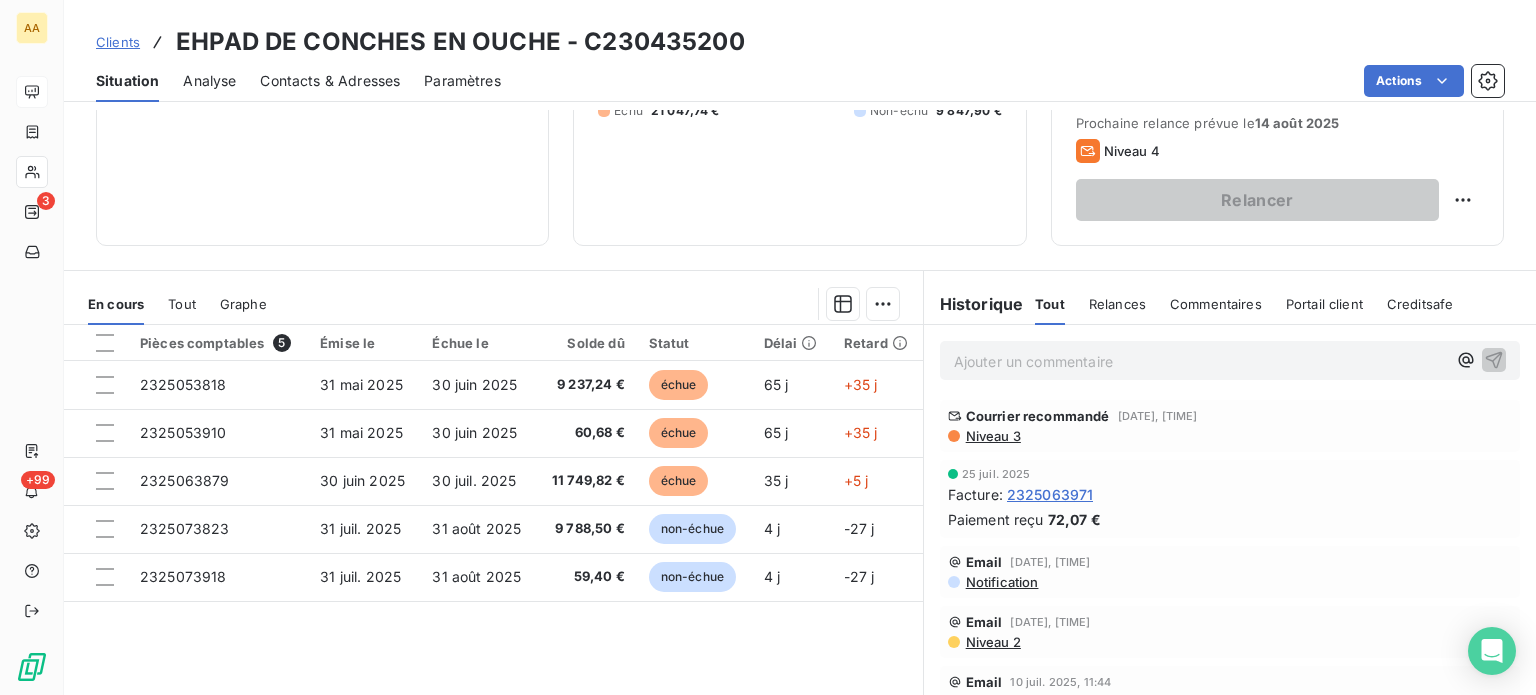 scroll, scrollTop: 350, scrollLeft: 0, axis: vertical 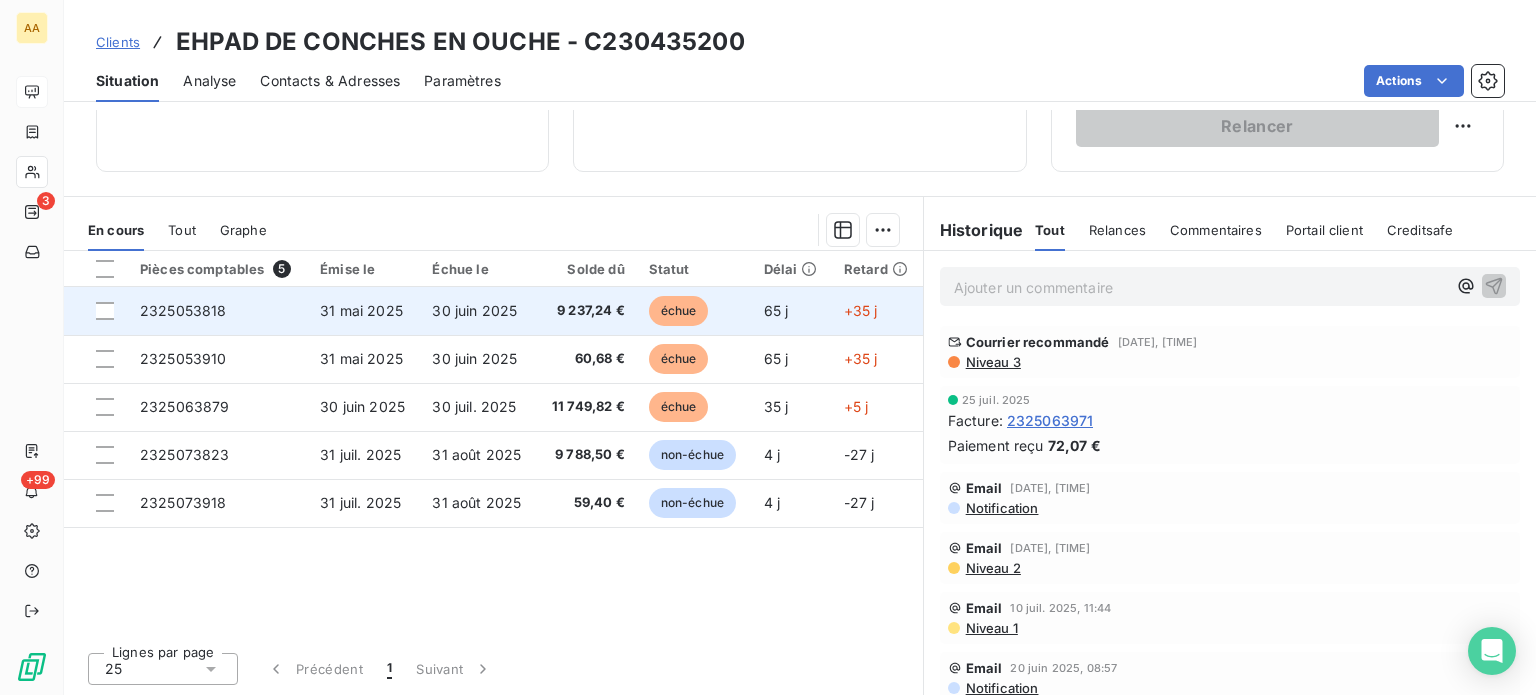 click on "2325053818" at bounding box center [183, 310] 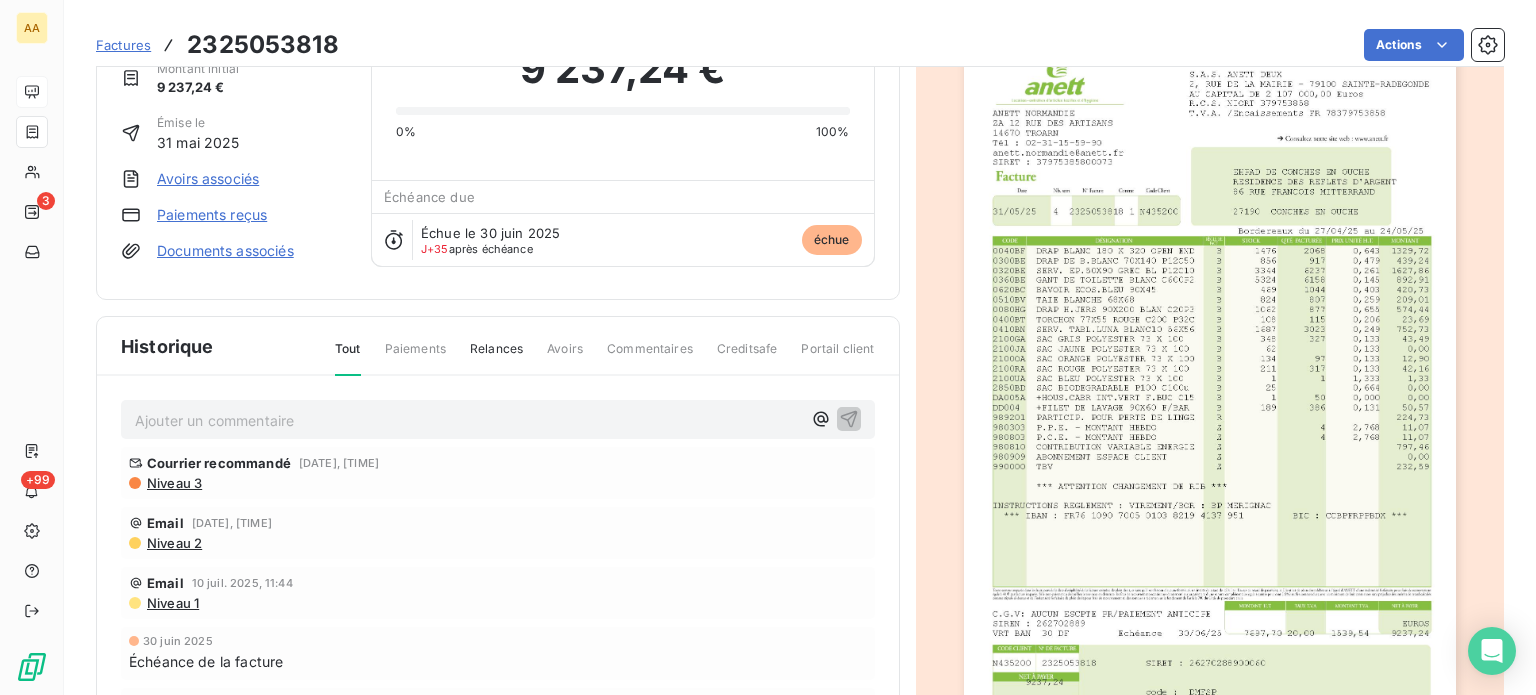 scroll, scrollTop: 208, scrollLeft: 0, axis: vertical 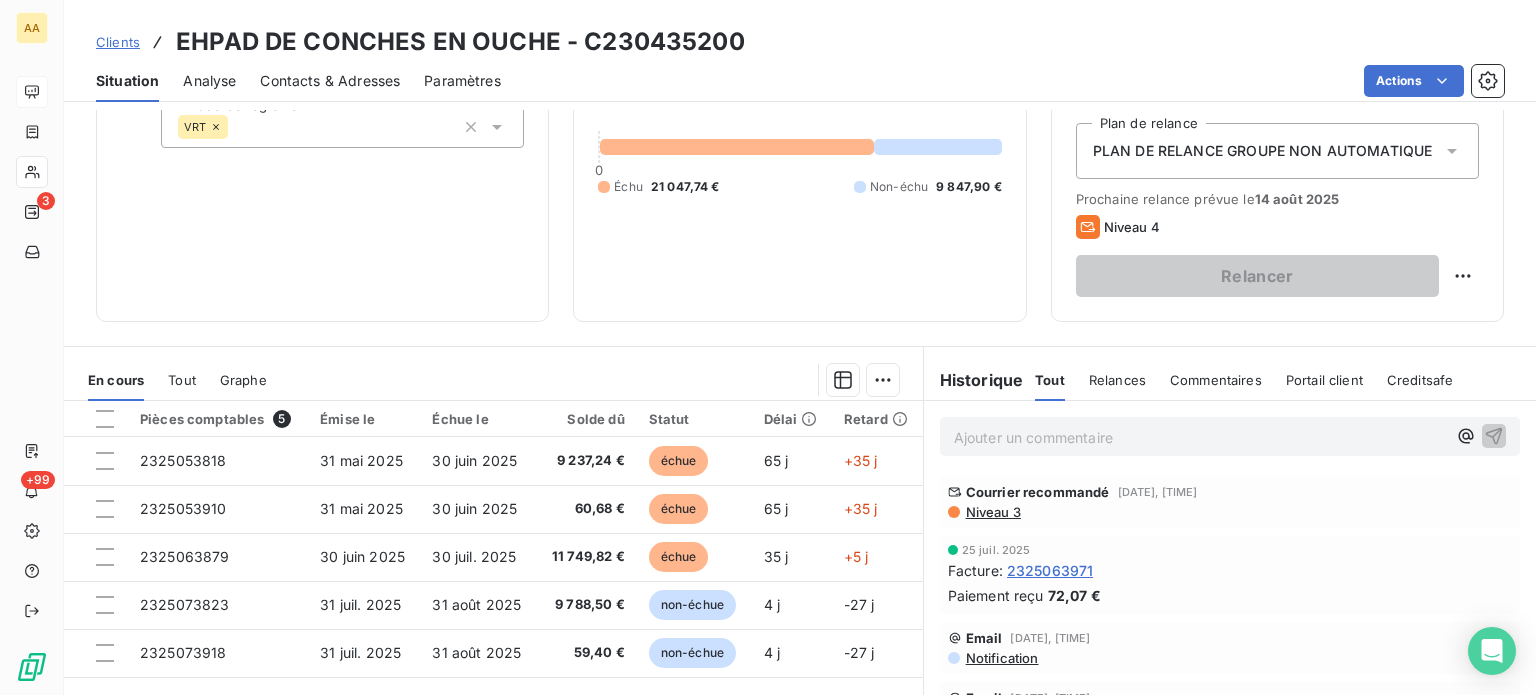 click on "Ajouter un commentaire ﻿" at bounding box center [1230, 436] 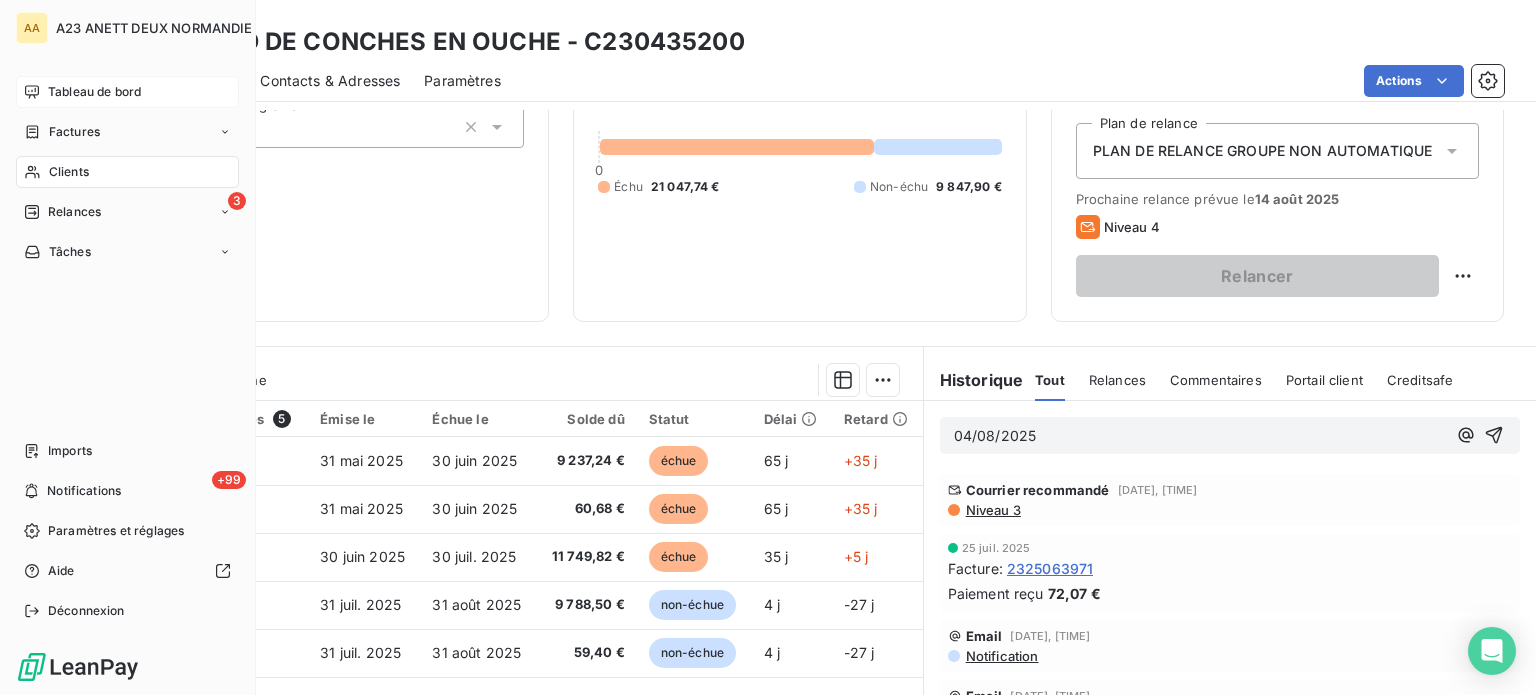 click on "Tableau de bord" at bounding box center [127, 92] 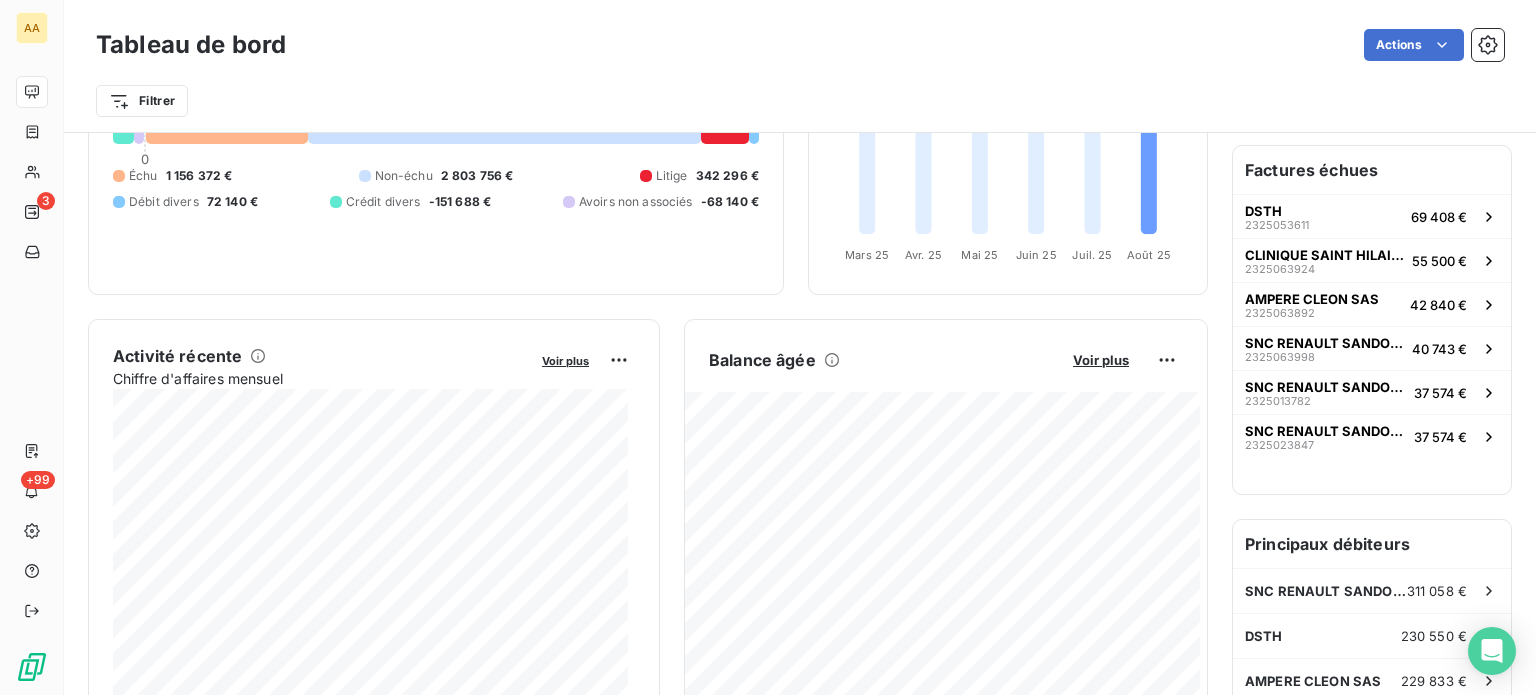 scroll, scrollTop: 202, scrollLeft: 0, axis: vertical 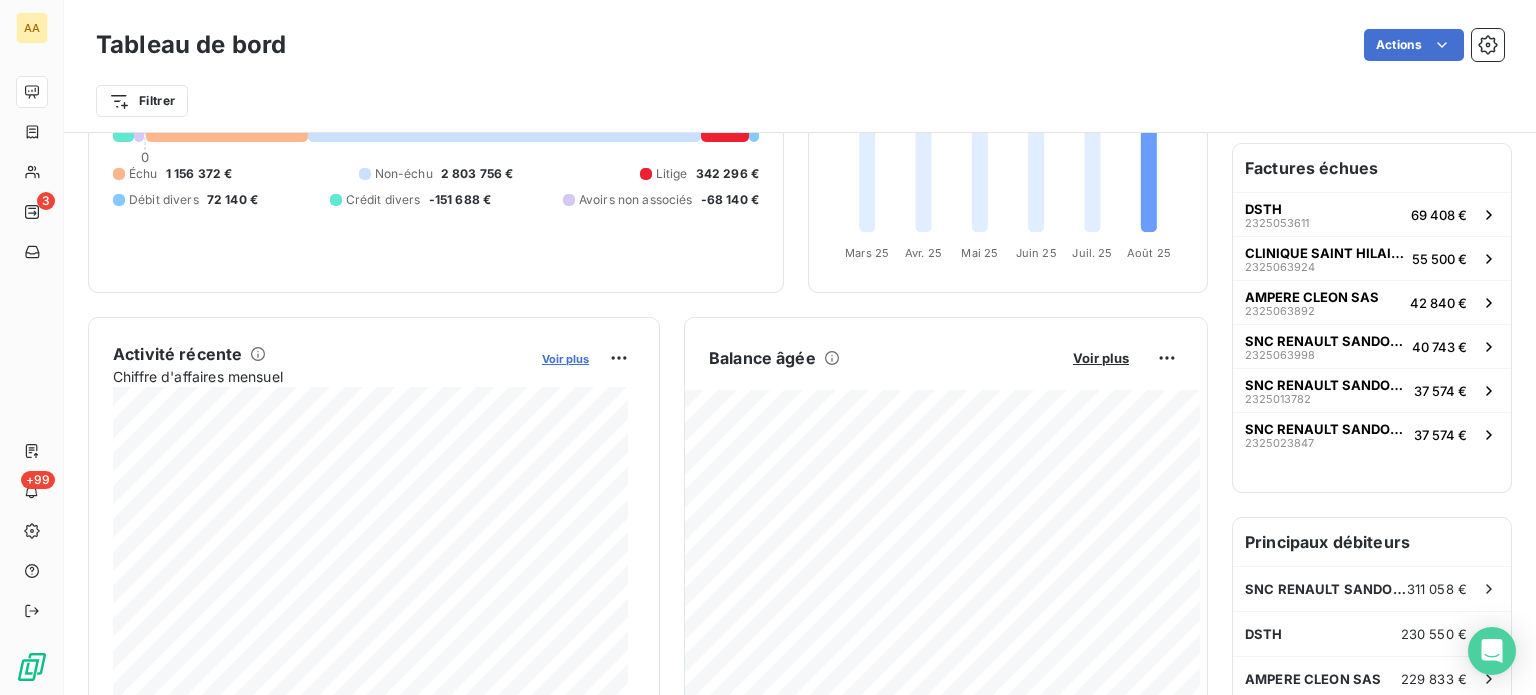 click on "Voir plus" at bounding box center [565, 359] 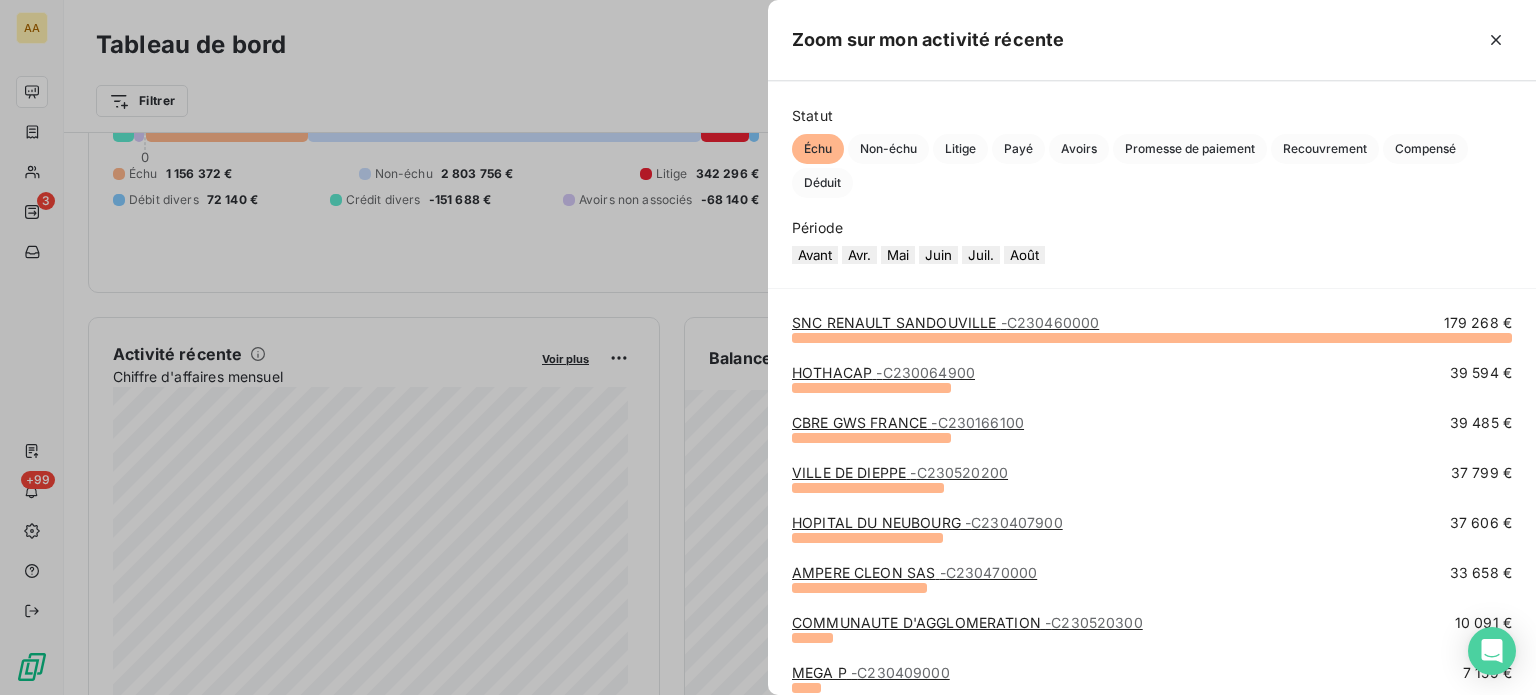 click at bounding box center (768, 347) 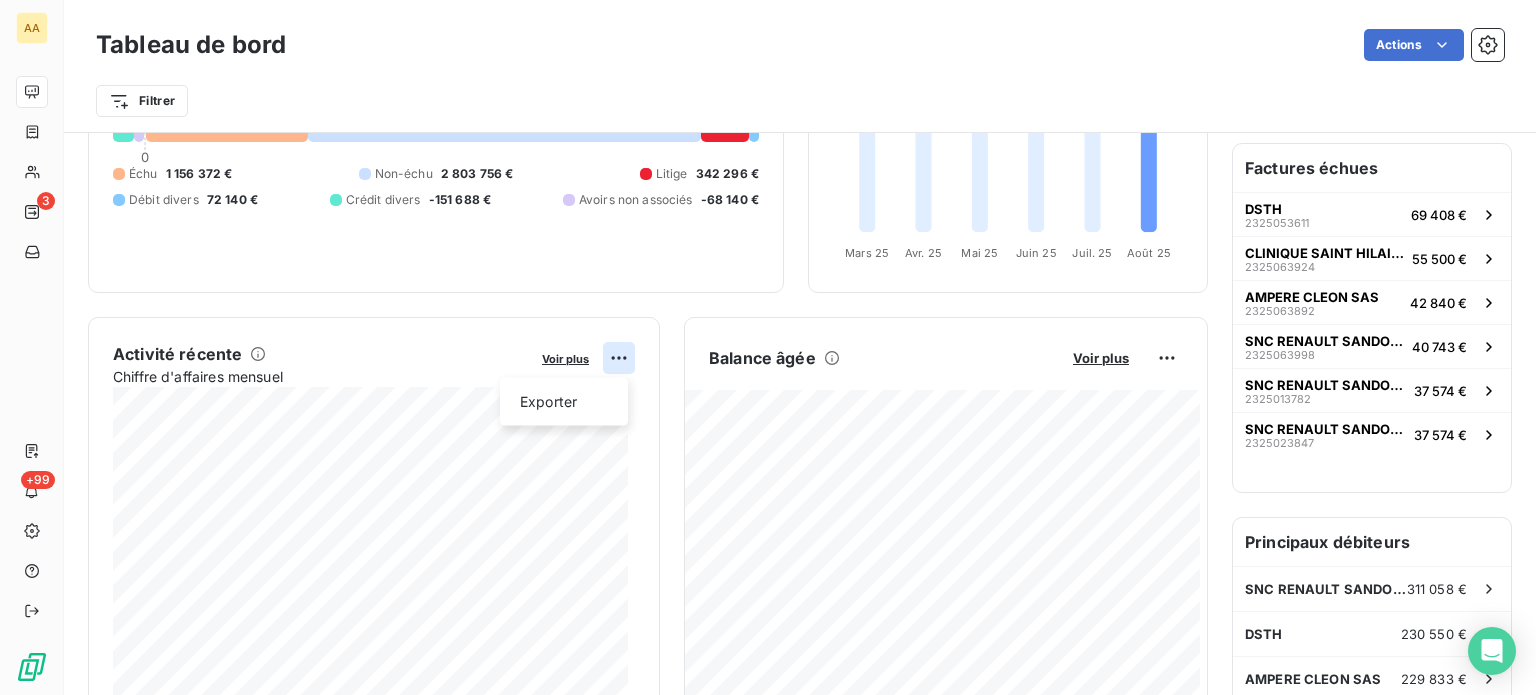 click on "AA 3 +99 Tableau de bord Actions Filtrer Encours client   Voir plus 4 154 736,30 € 0 Échu 1 156 372 € Non-échu 2 803 756 €   Litige 342 296 € Débit divers 72 140 € Crédit divers -151 688 € Avoirs non associés -68 140 € DSO -2 jours 6 derniers mois 77 77 83 79 76 74 Mars 25 Mars 25 Avr. 25 Avr. 25 Mai 25 Mai 25 Juin 25 Juin 25 Juil. 25 Juil. 25 Août 25 Août 25 Activité récente Chiffre d'affaires mensuel Voir plus Exporter Balance âgée Voir plus
490 598,16 €
Échu
229 884,99 €
Litige
342 296,41 €
3" at bounding box center [768, 347] 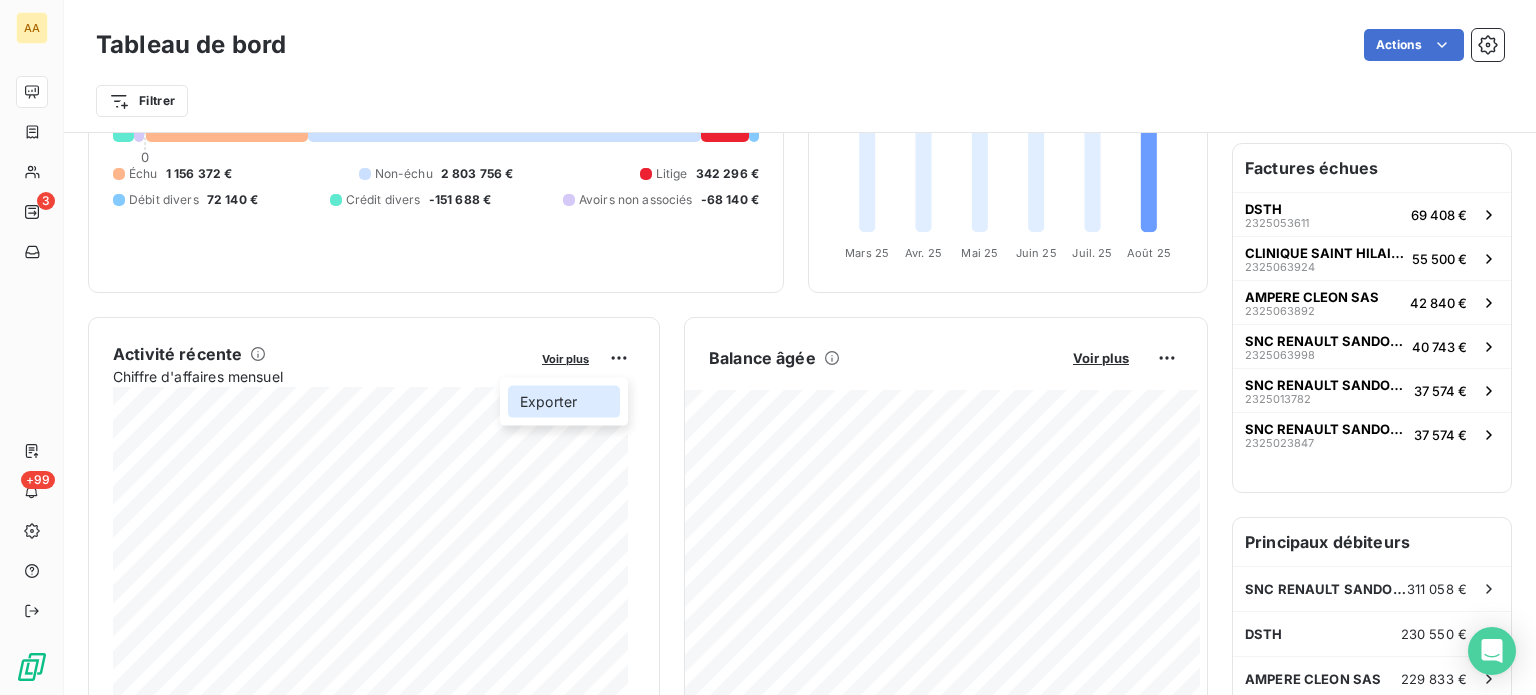 click on "Exporter" at bounding box center [564, 402] 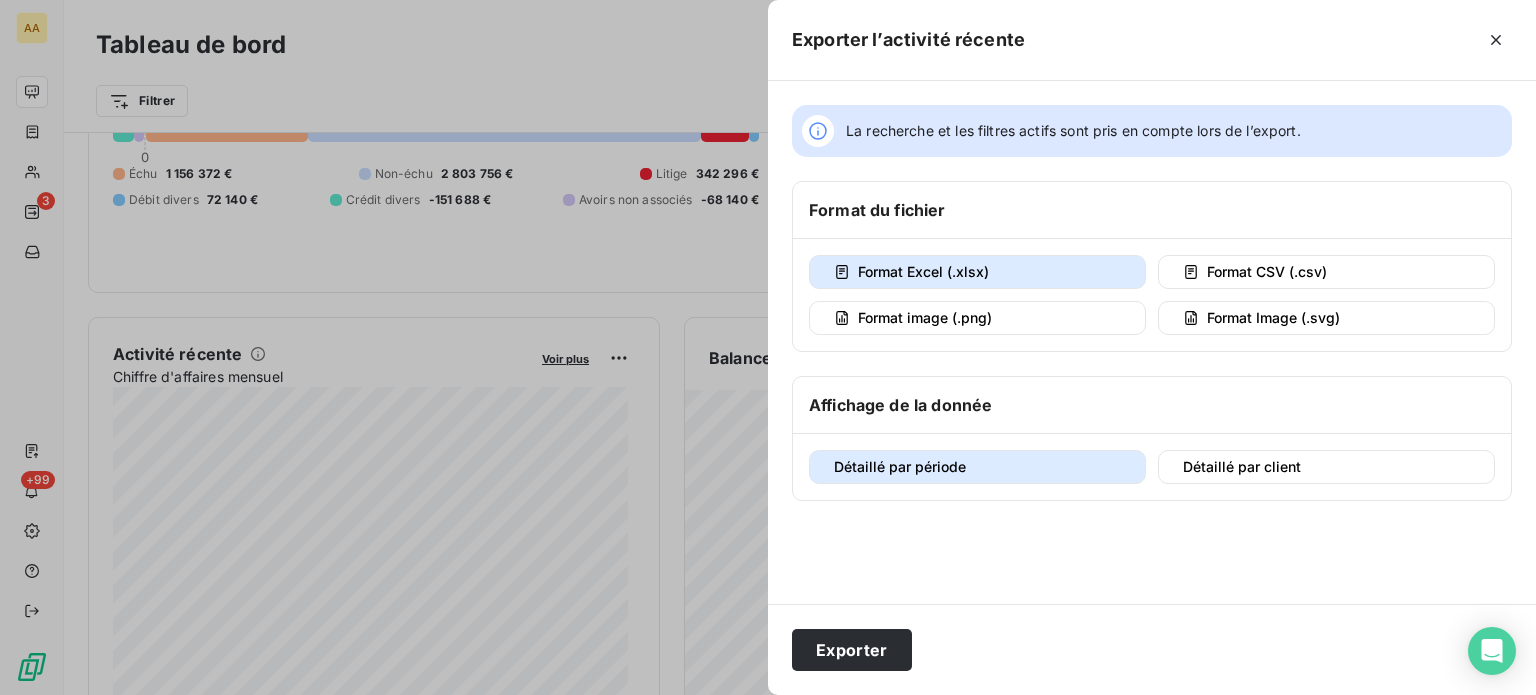 click at bounding box center (768, 347) 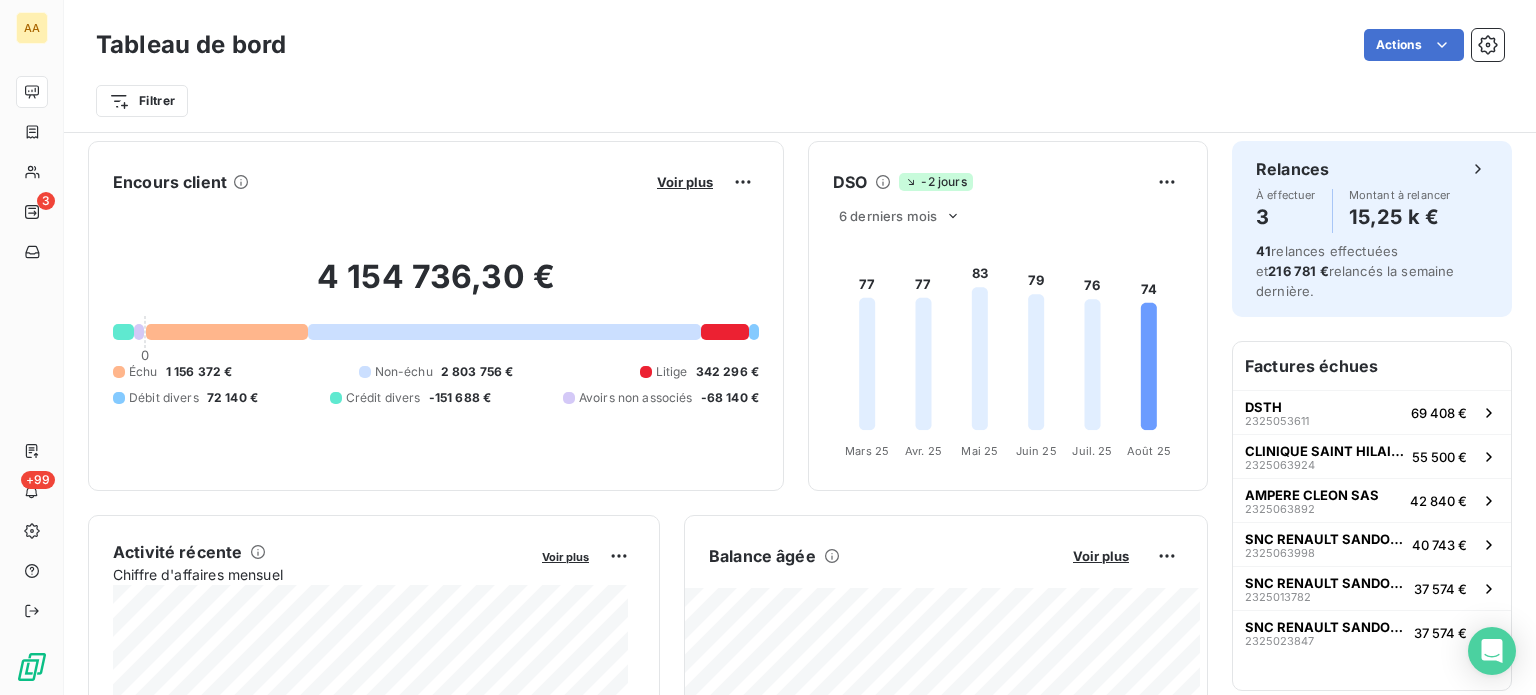 scroll, scrollTop: 0, scrollLeft: 0, axis: both 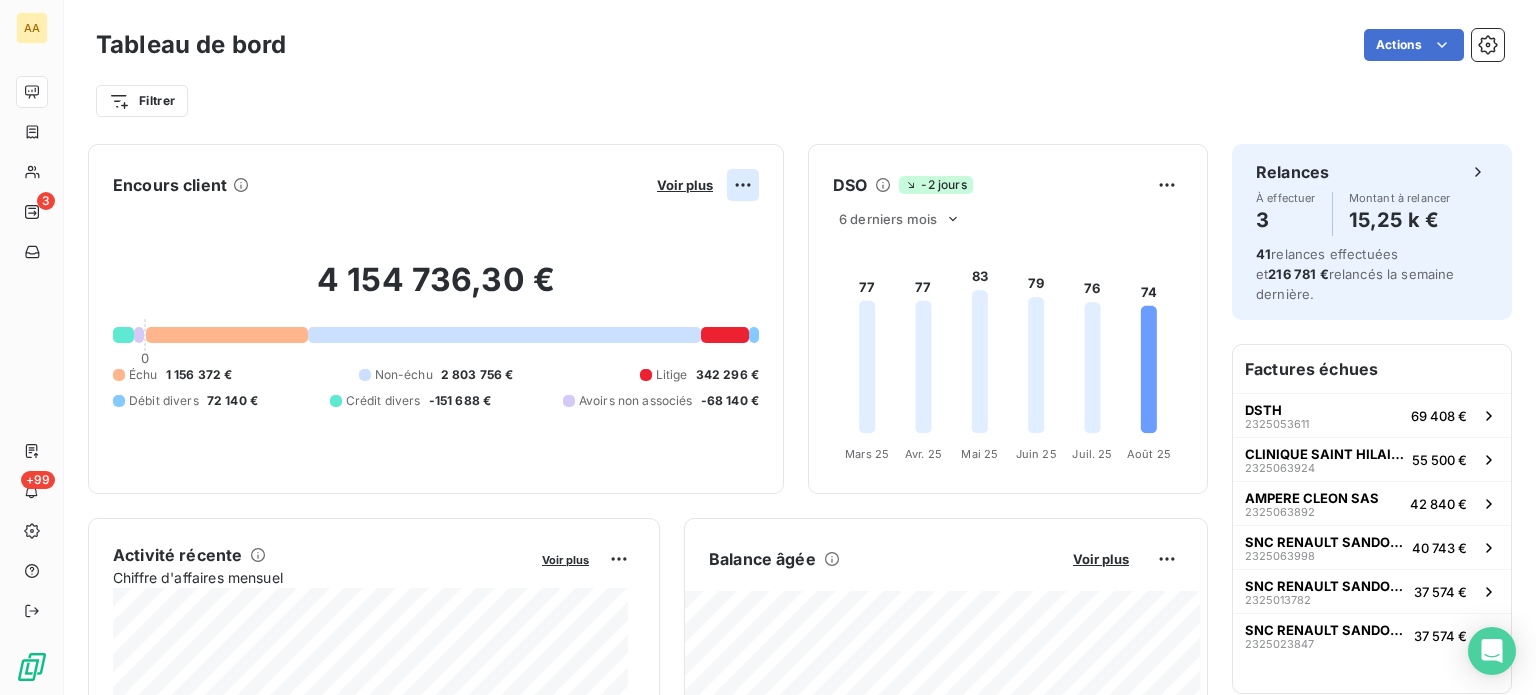 click on "AA 3 +99 Tableau de bord Actions Filtrer Encours client Voir plus [PRICE] Échu [PRICE] Non-échu [PRICE] Litige [PRICE] Débit divers [PRICE] Crédit divers [PRICE] Avoirs non associés [PRICE] DSO -2 jours 6 derniers mois 77 77 83 79 76 74 Mars 25 Mars 25 Avr. 25 Avr. 25 Mai 25 Mai 25 Juin 25 Juin 25 Juil. 25 Juil. 25 Août 25 Août 25 Activité récente Chiffre d'affaires mensuel Voir plus Balance âgée Voir plus
[PRICE]
Échu
[PRICE]
Litige
[PRICE]
3" at bounding box center [768, 347] 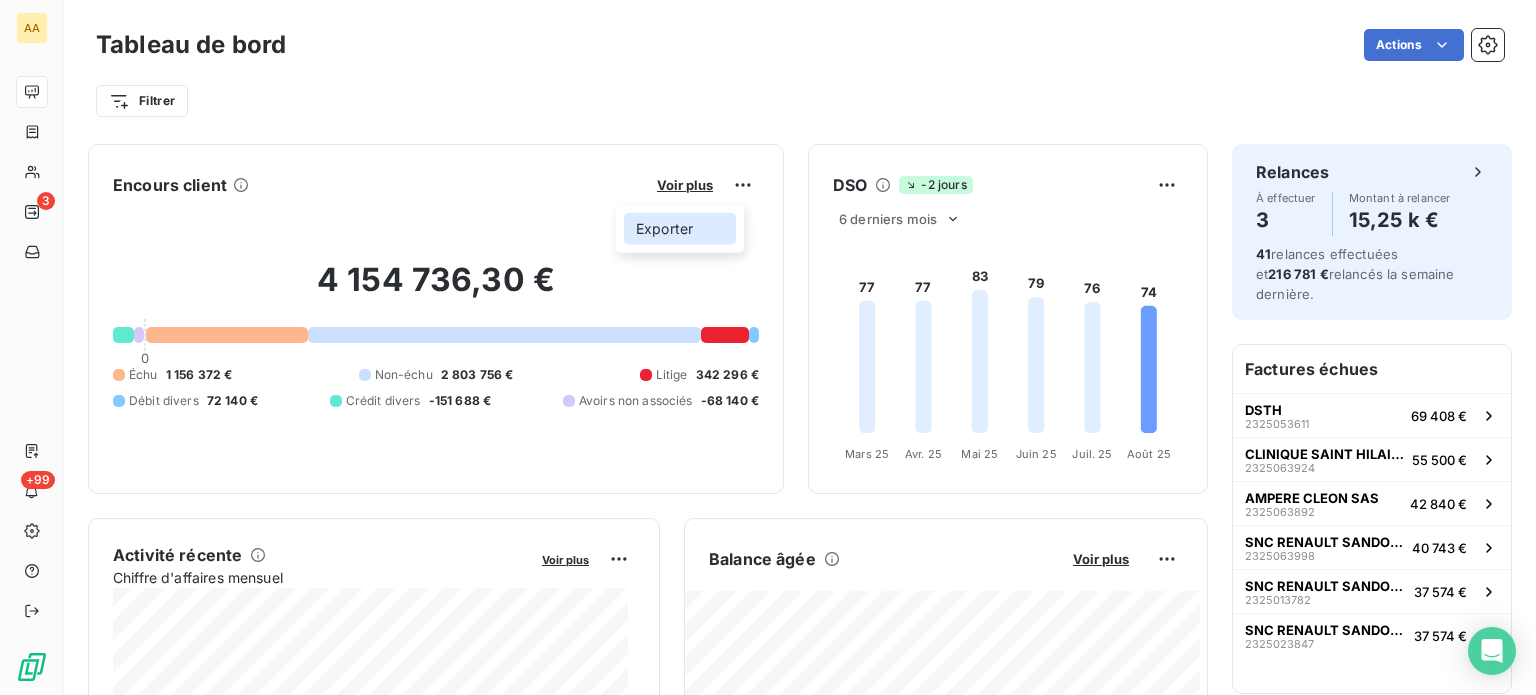 click on "Exporter" at bounding box center (680, 229) 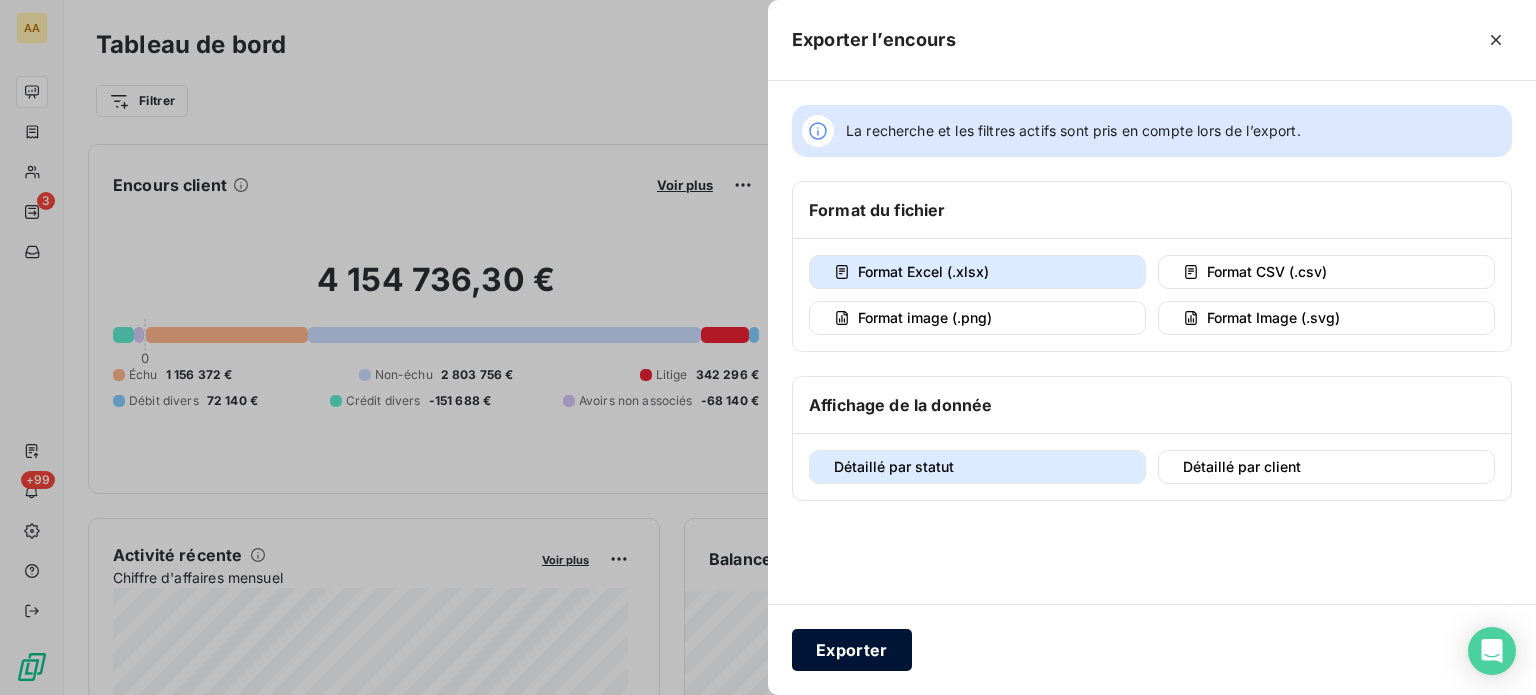 click on "Exporter" at bounding box center (852, 650) 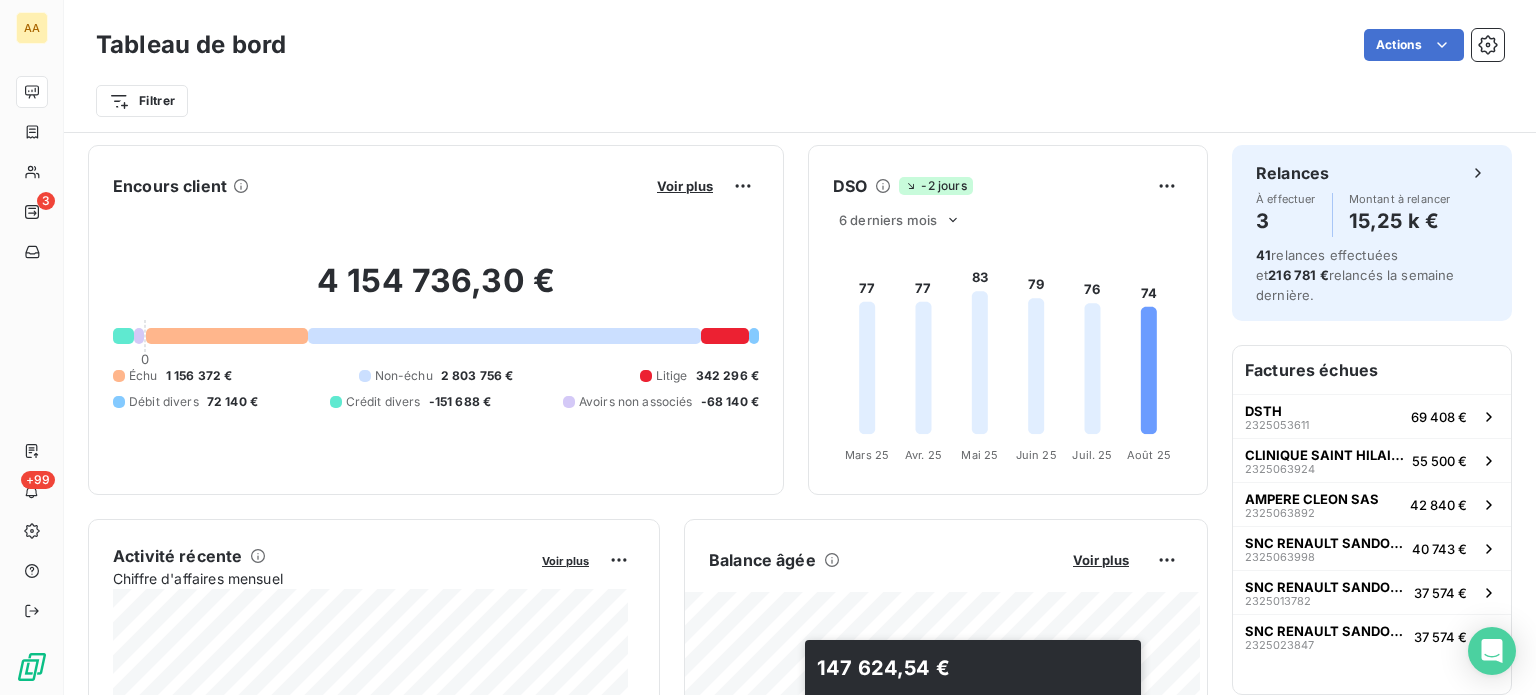 scroll, scrollTop: 0, scrollLeft: 0, axis: both 